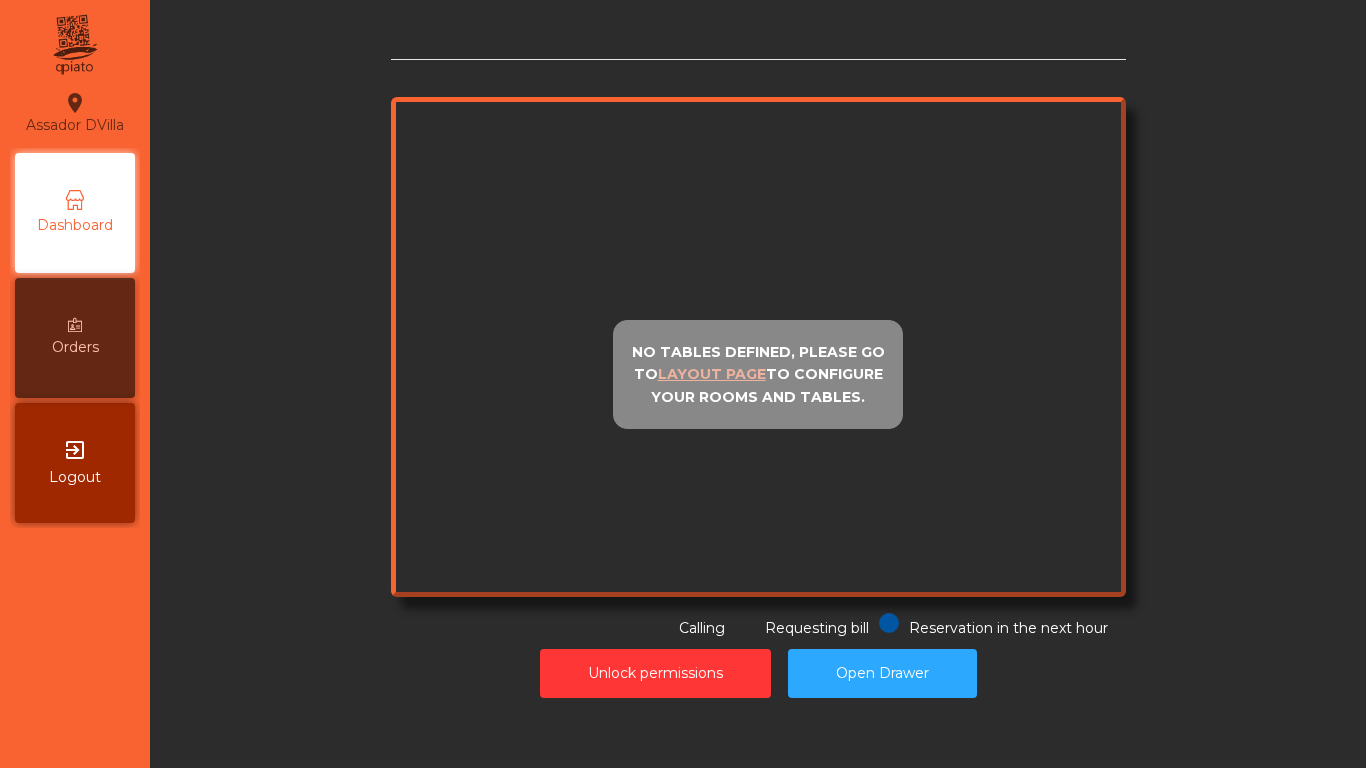 scroll, scrollTop: 0, scrollLeft: 0, axis: both 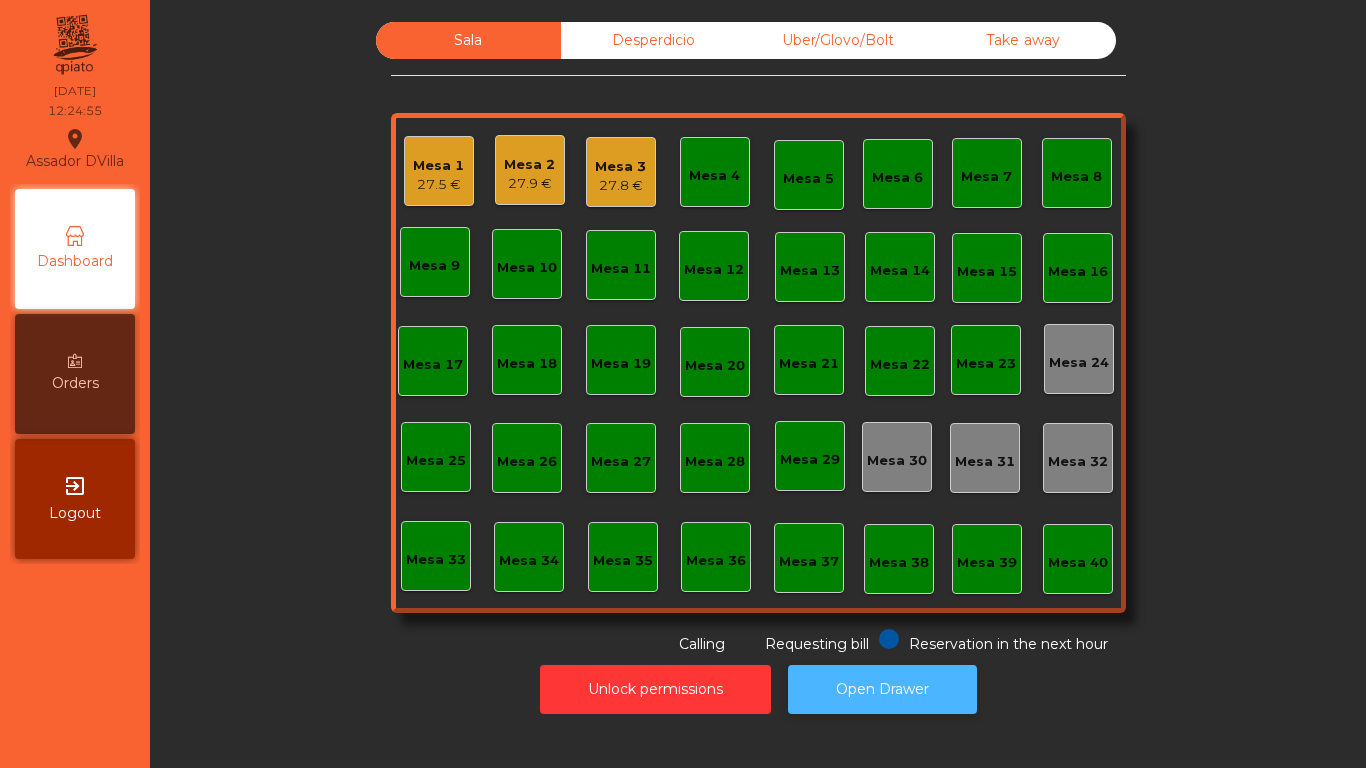 click on "Open Drawer" 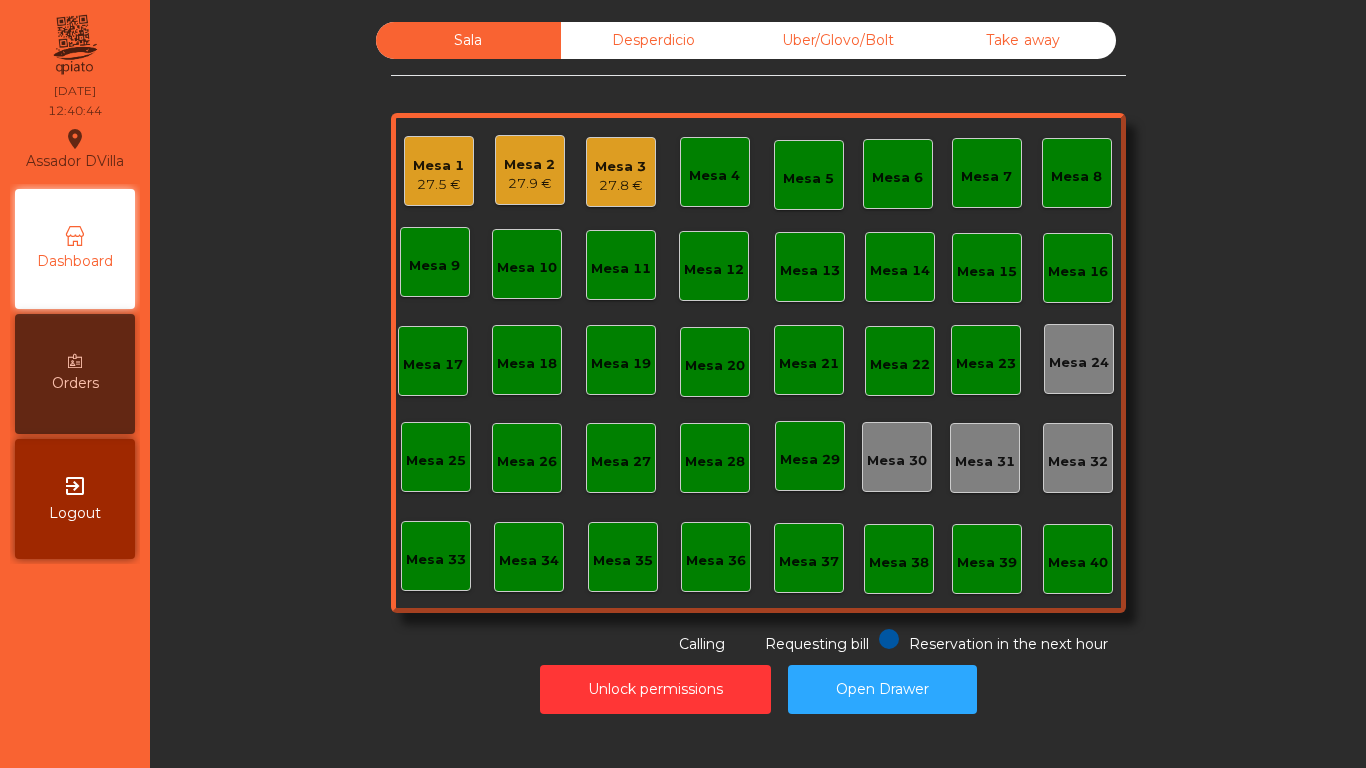 click on "27.9 €" 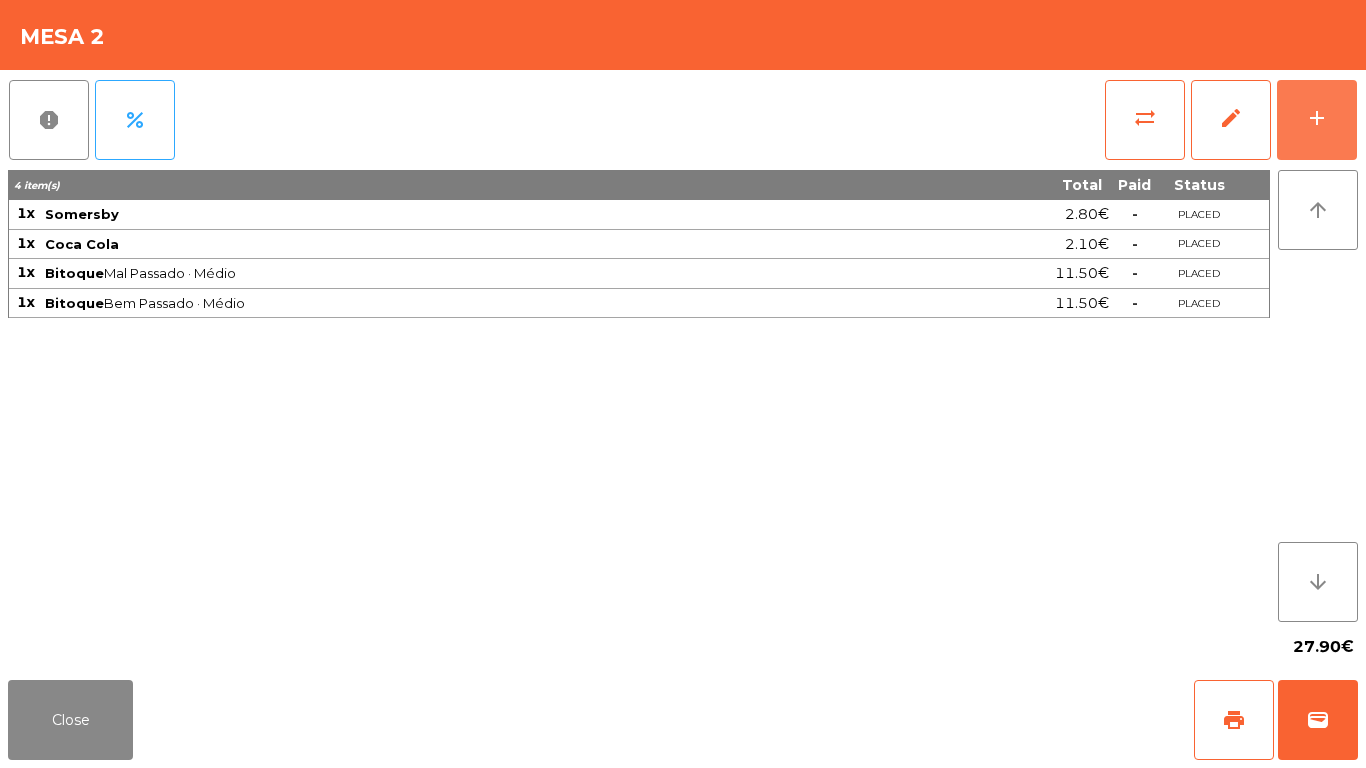 drag, startPoint x: 1348, startPoint y: 115, endPoint x: 1082, endPoint y: 108, distance: 266.0921 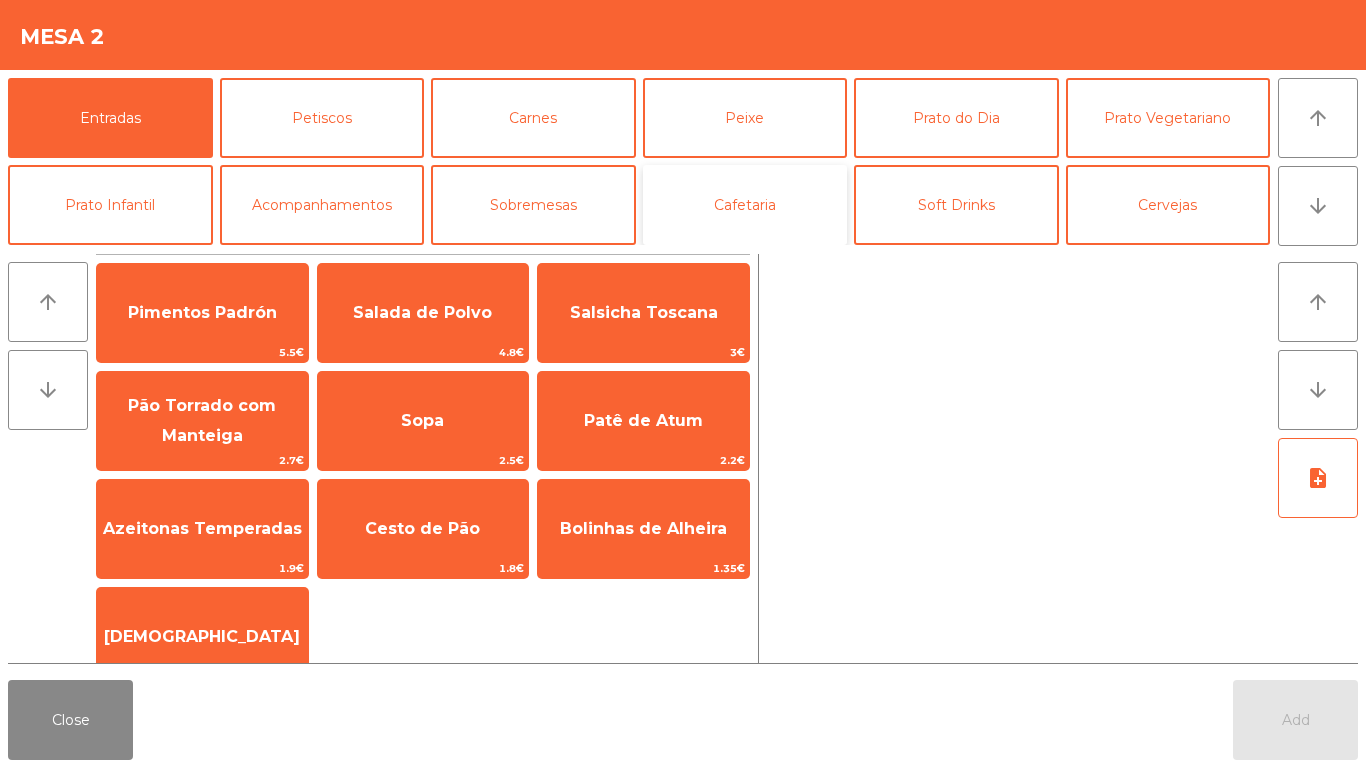 click on "Cafetaria" 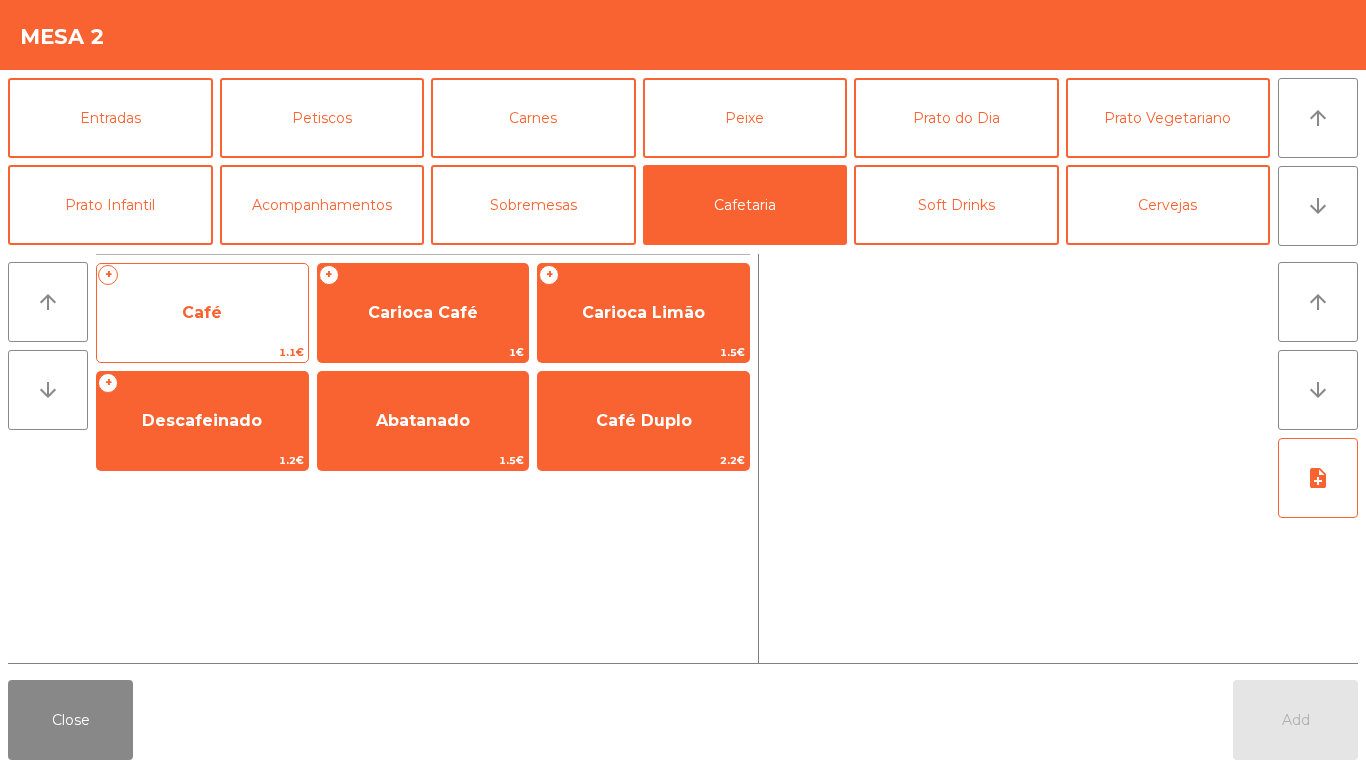 click on "+   Café   1.1€" 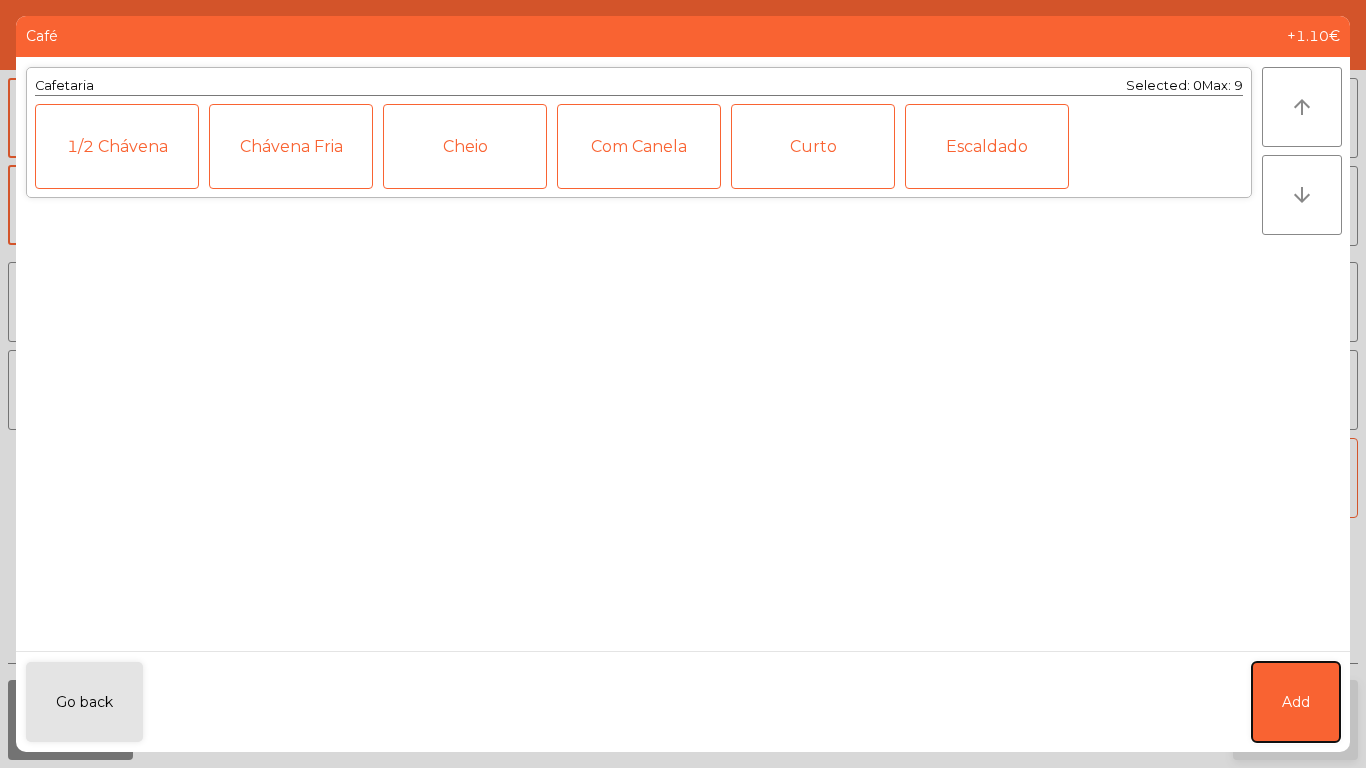 click on "Add" 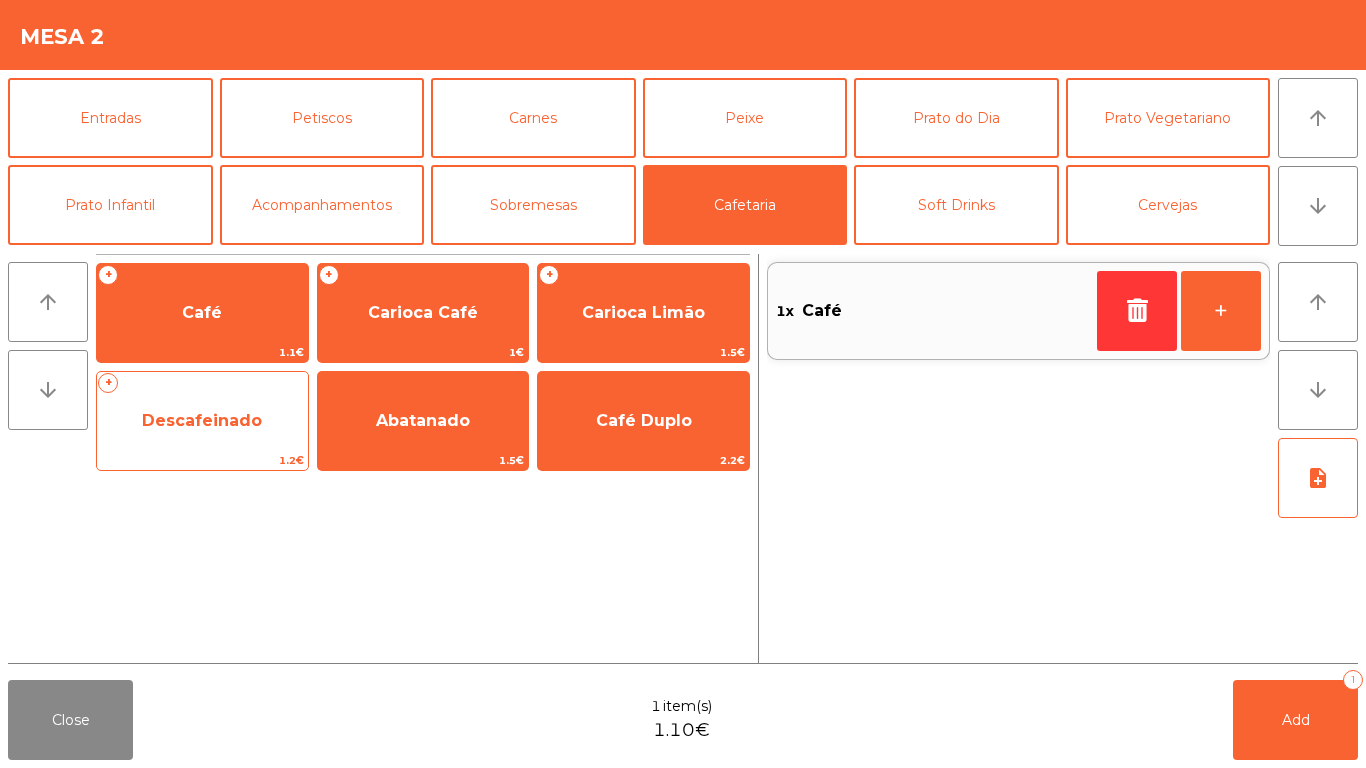 click on "+   Descafeinado   1.2€" 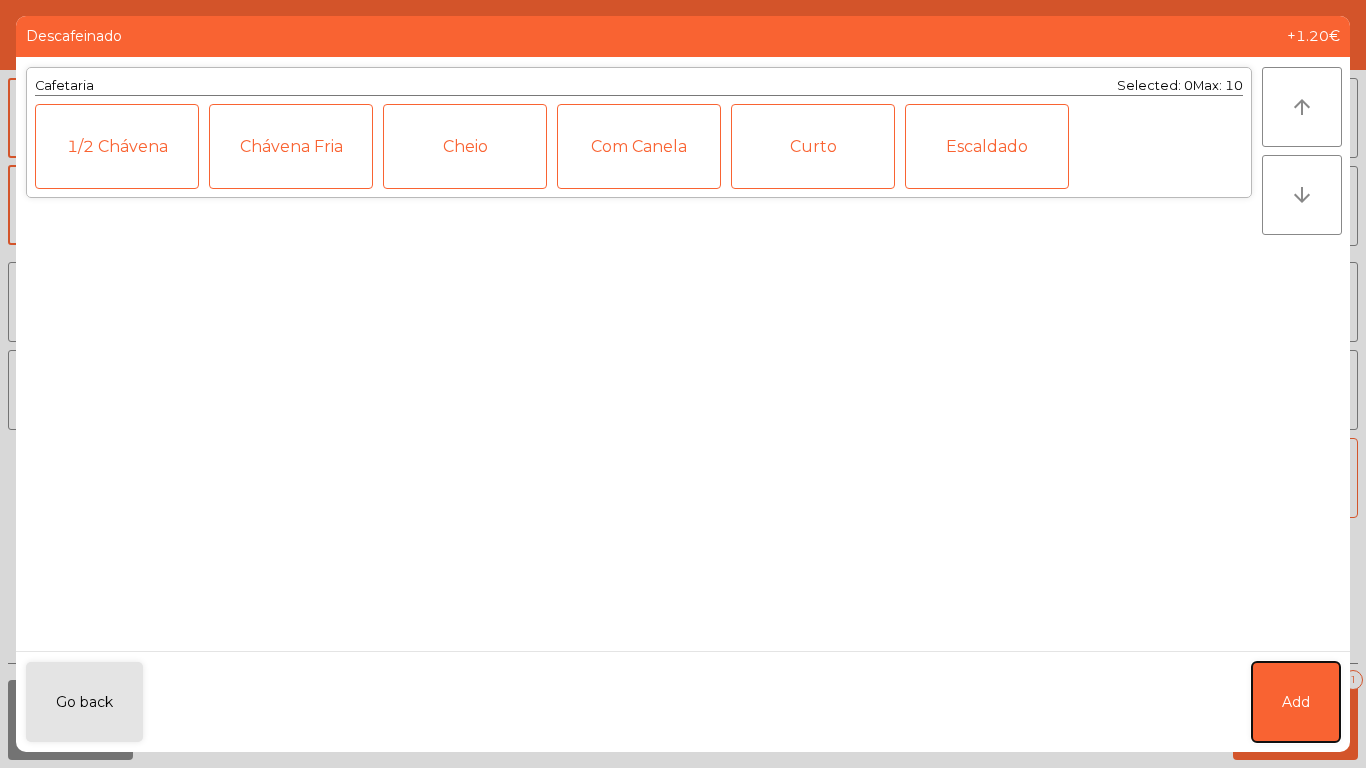 click on "Add" 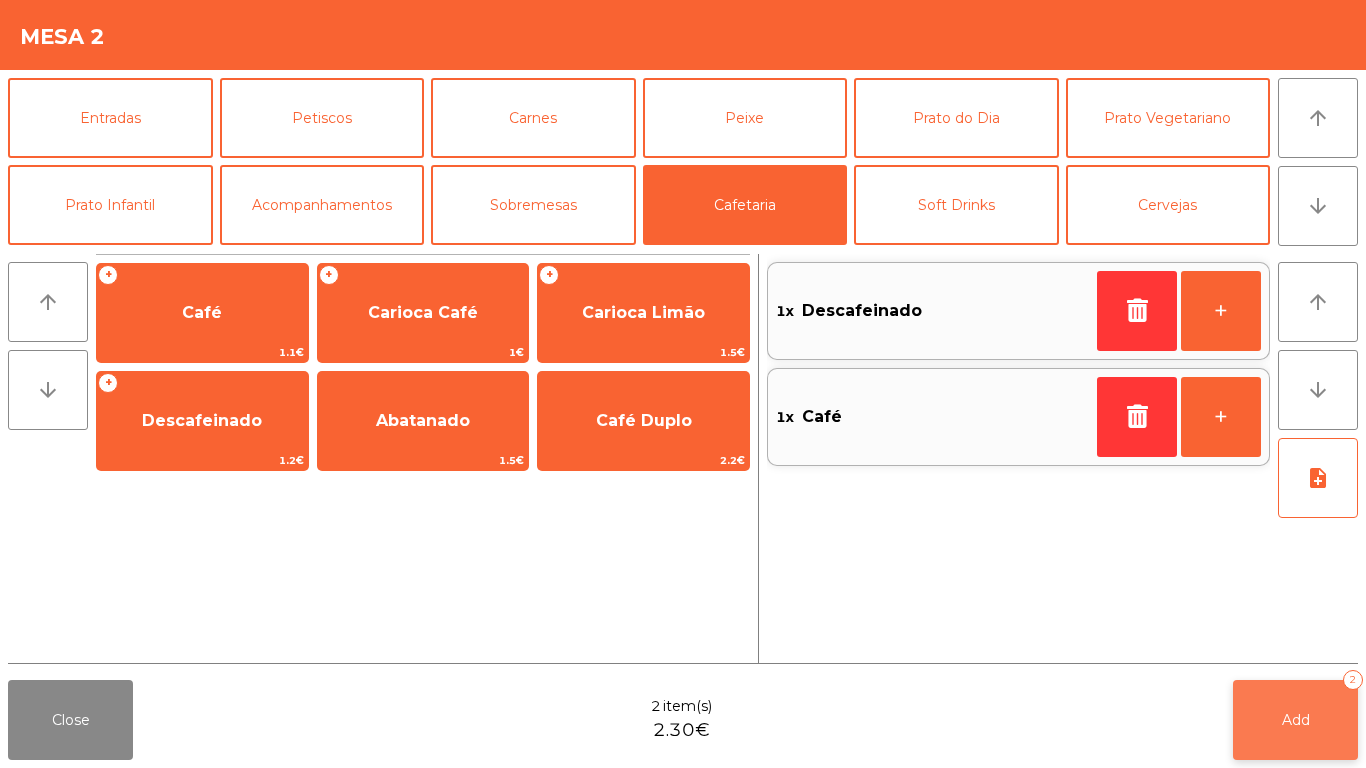click on "Add   2" 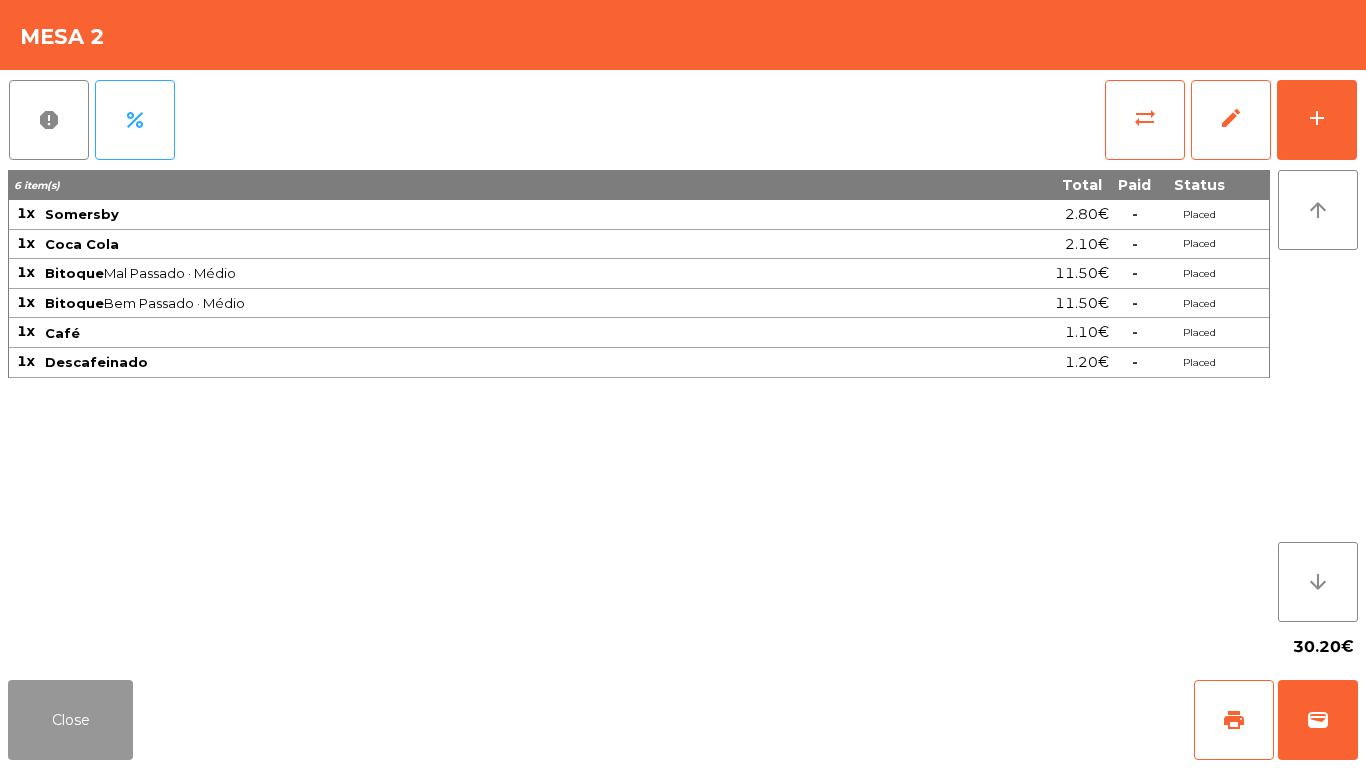 click on "Close" 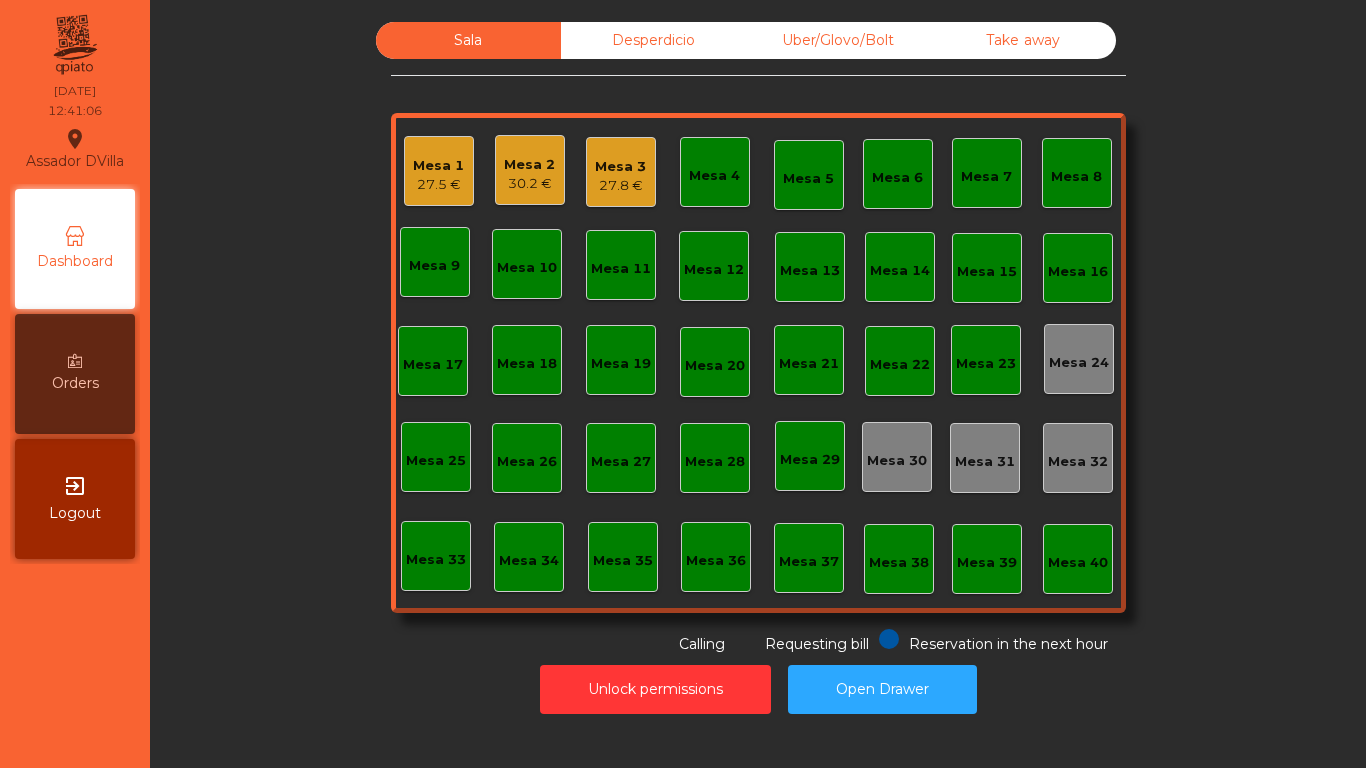 click on "27.5 €" 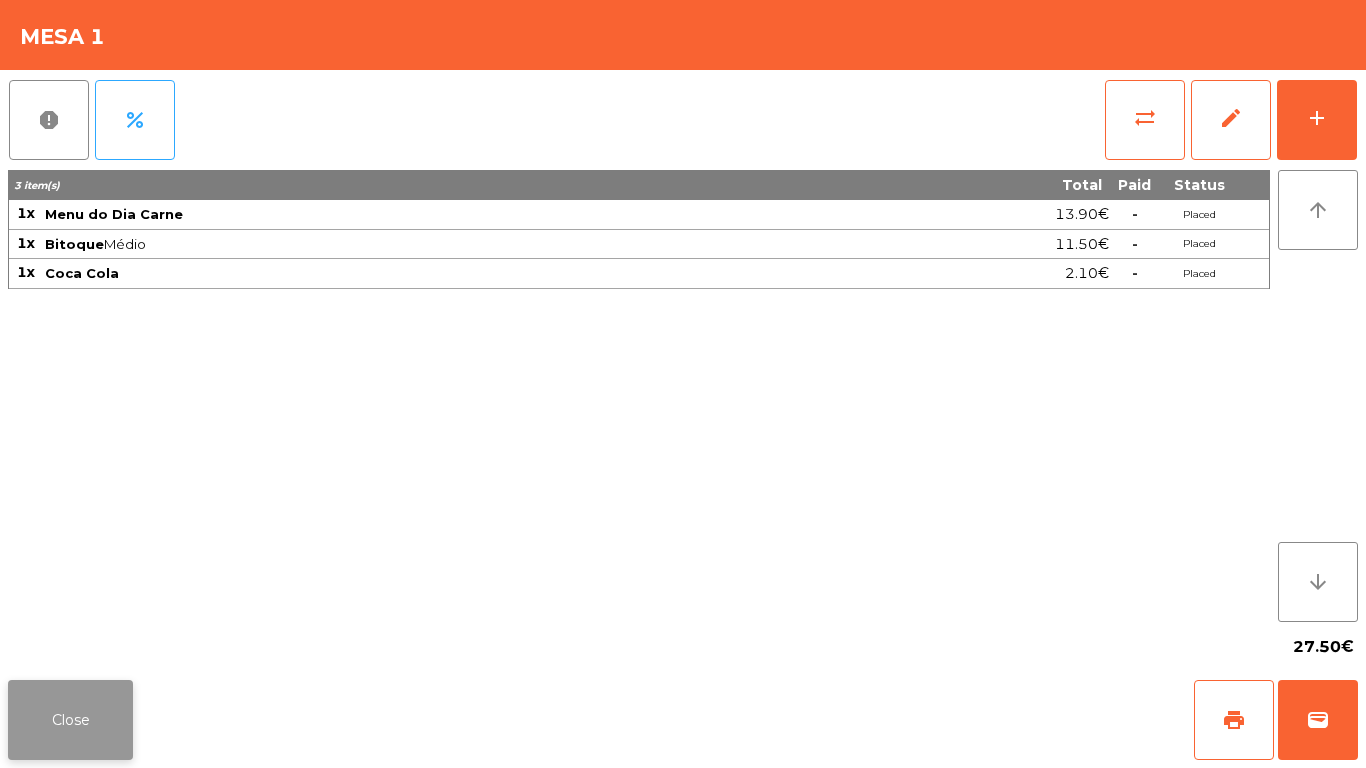 click on "Close" 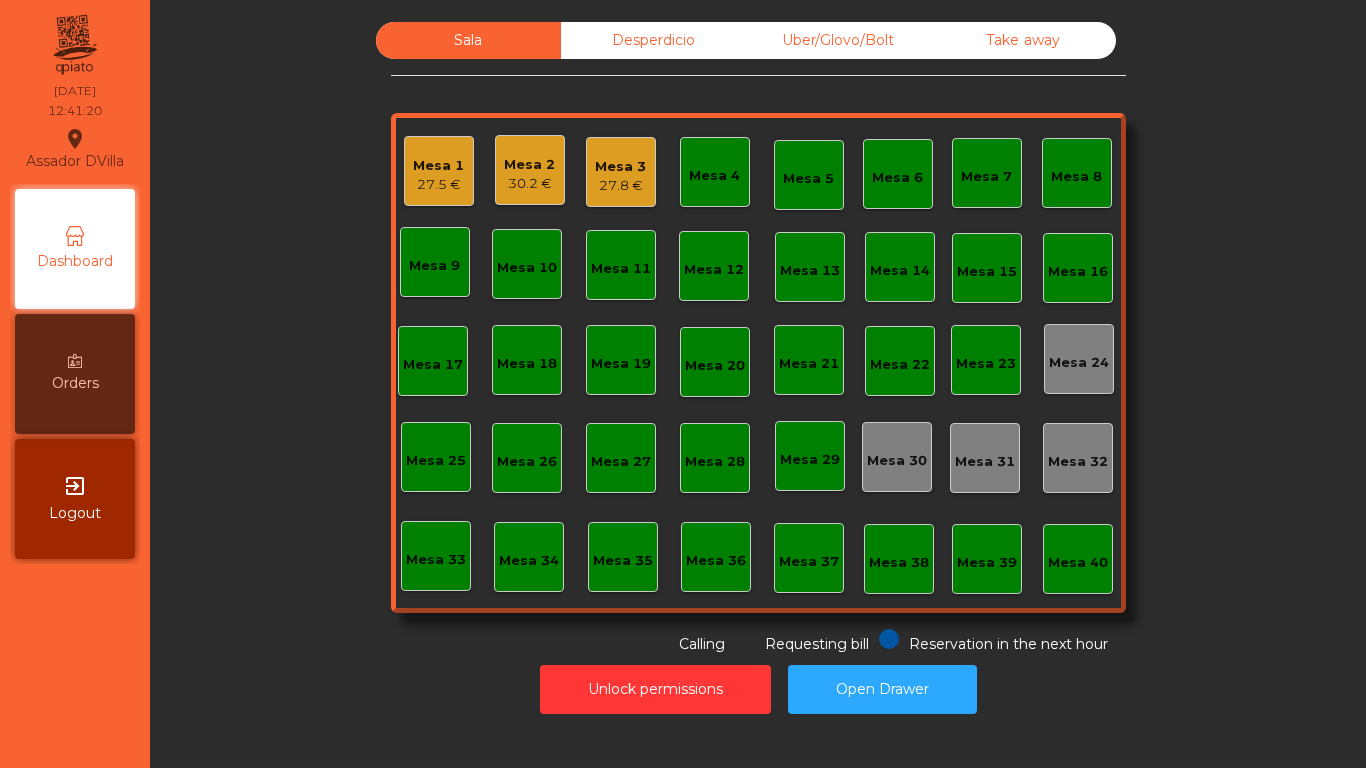 click on "Assador DVilla  location_on  [DATE]   12:41:20   Dashboard   Orders  exit_to_app  Logout" 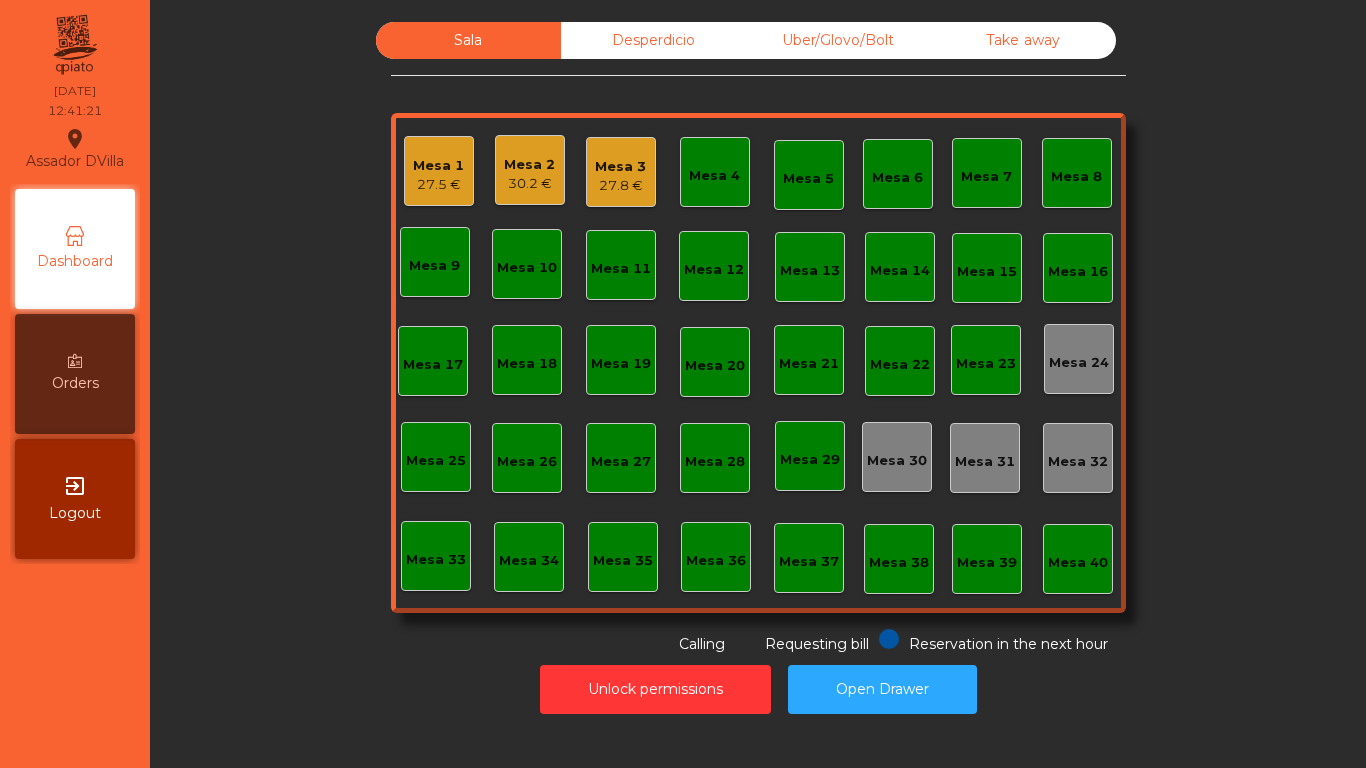 click on "Mesa 3" 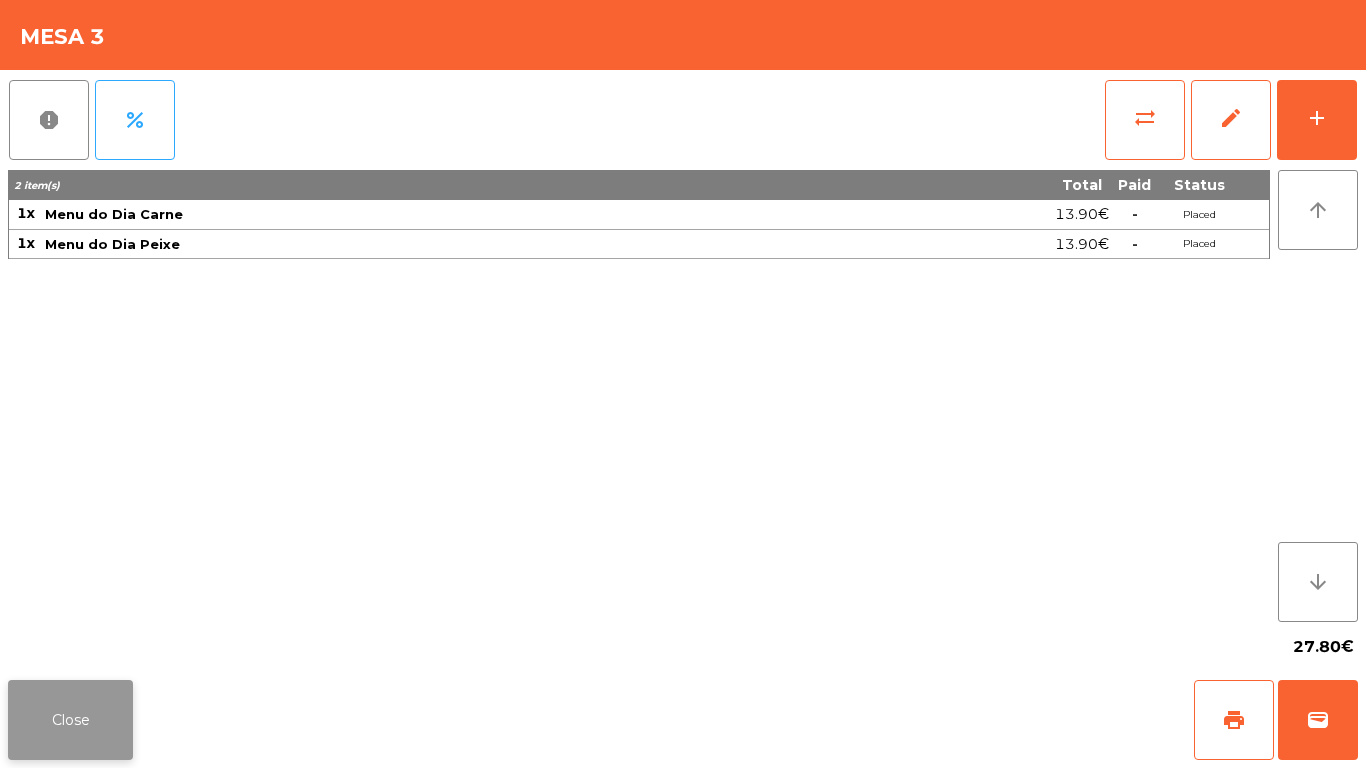 drag, startPoint x: 102, startPoint y: 717, endPoint x: 94, endPoint y: 710, distance: 10.630146 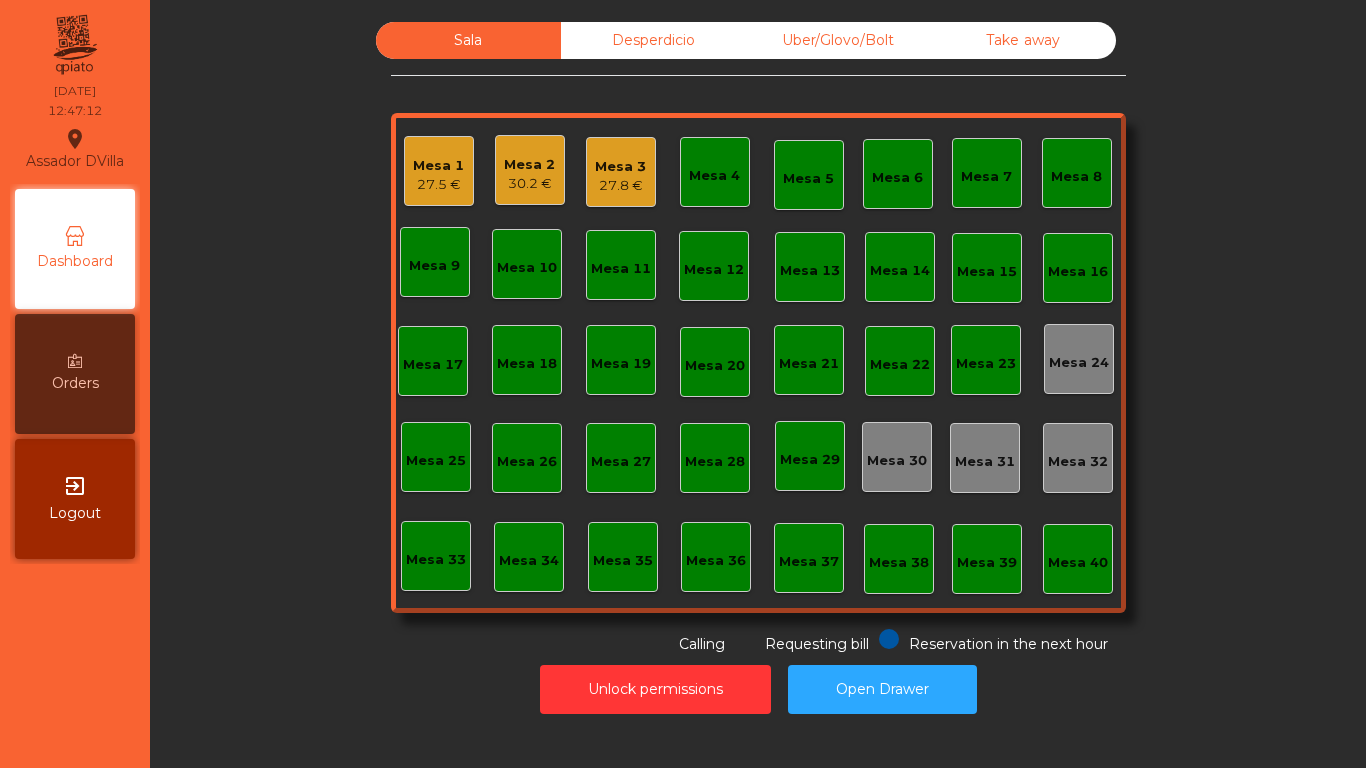 click on "Mesa 3   27.8 €" 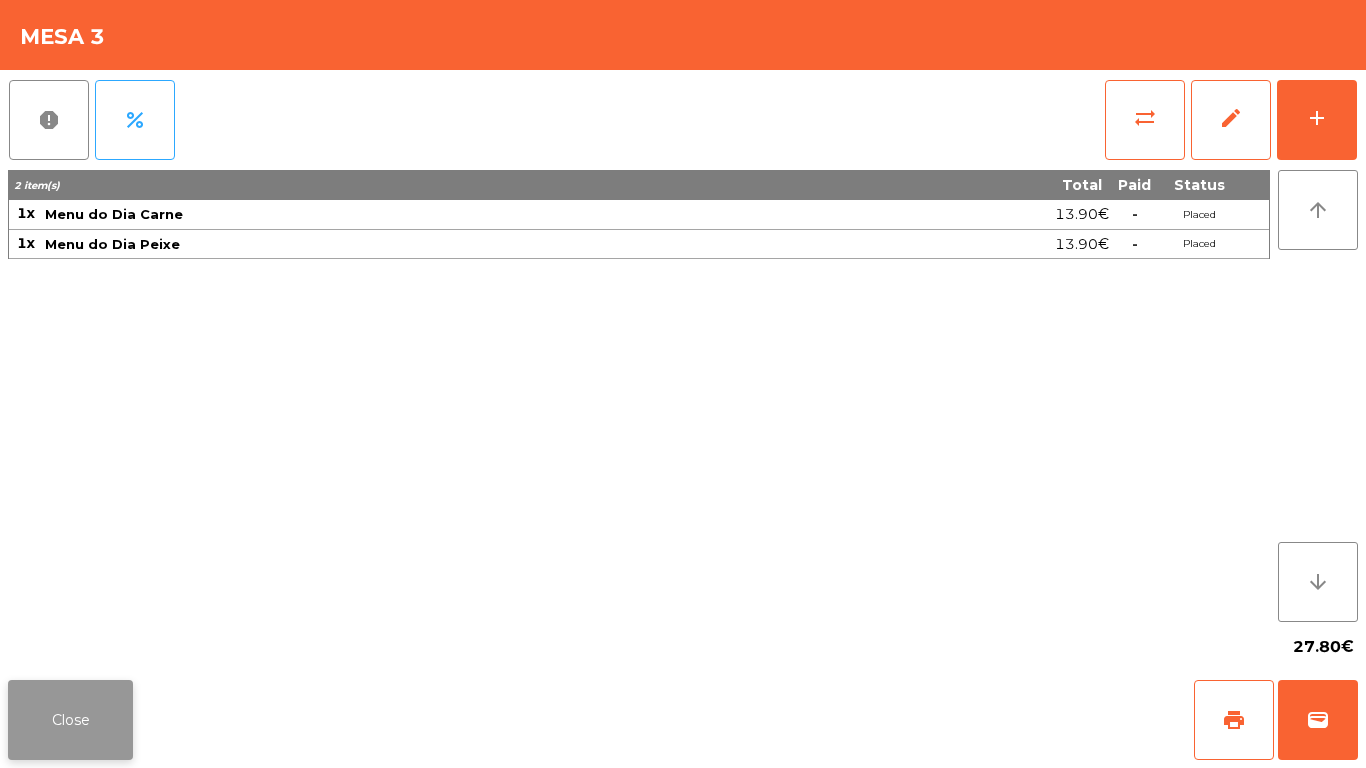 click on "Close" 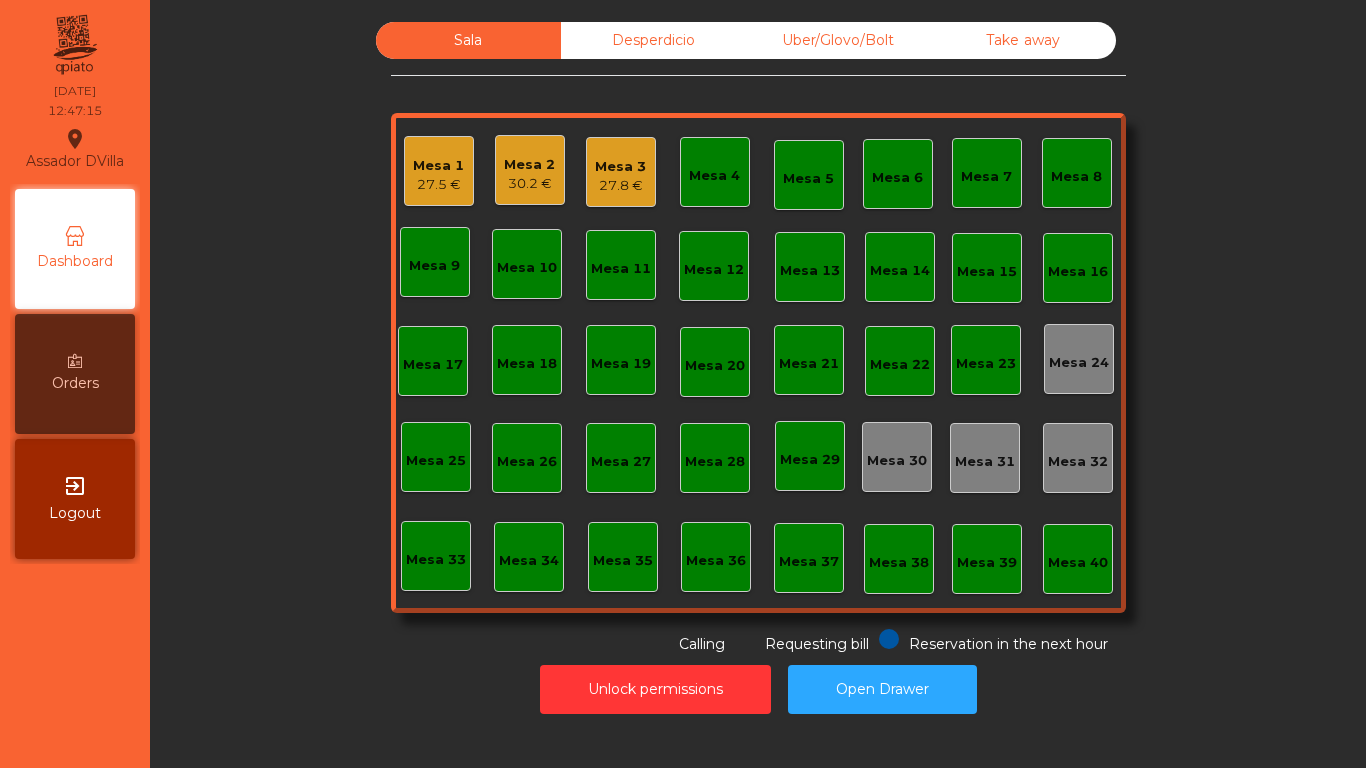 click on "Mesa 1" 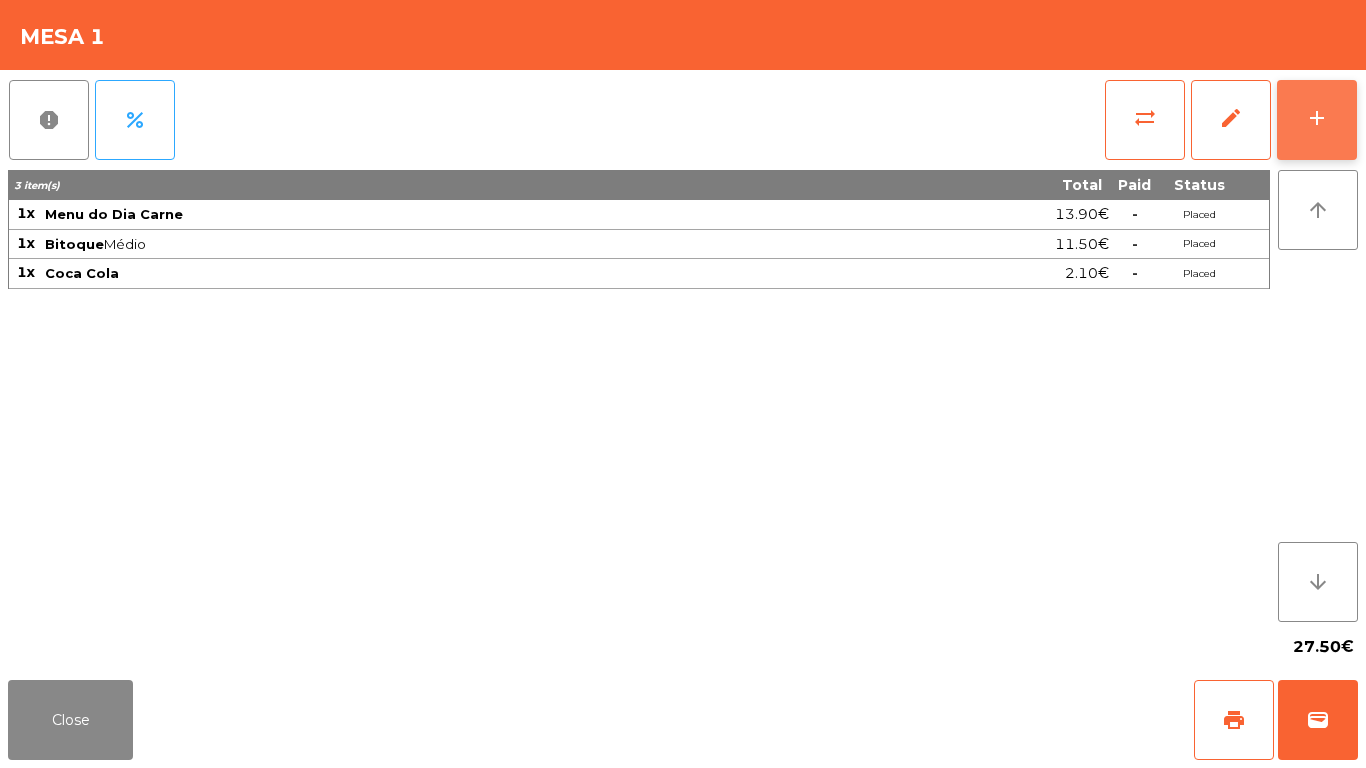 click on "add" 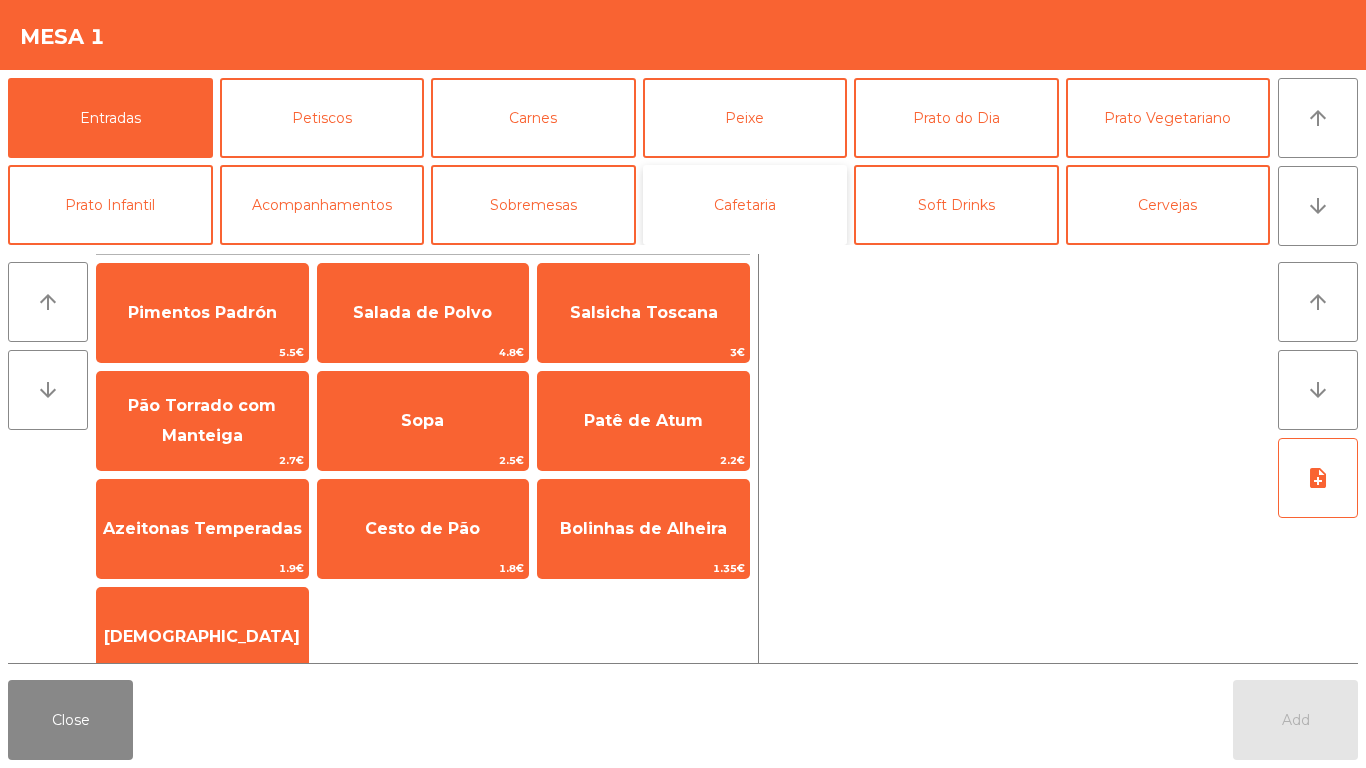 click on "Cafetaria" 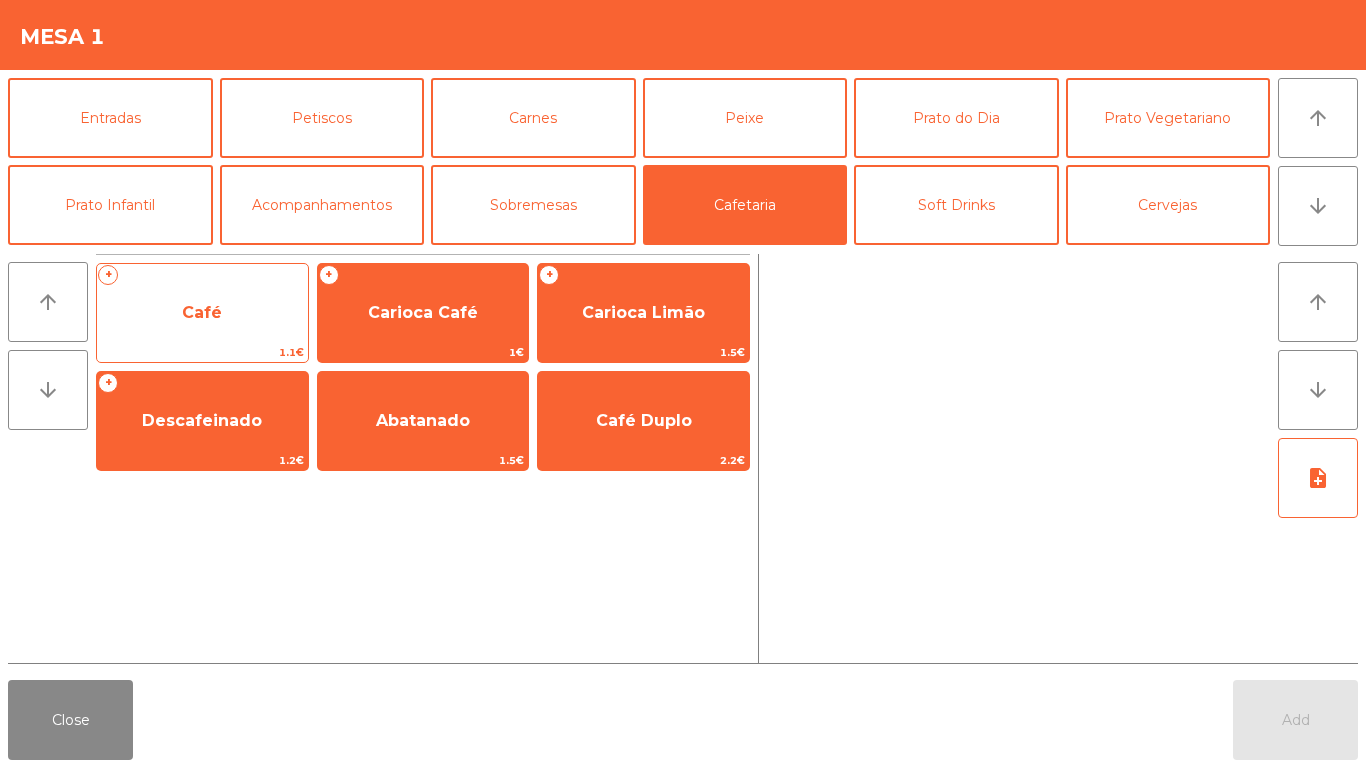 click on "Café" 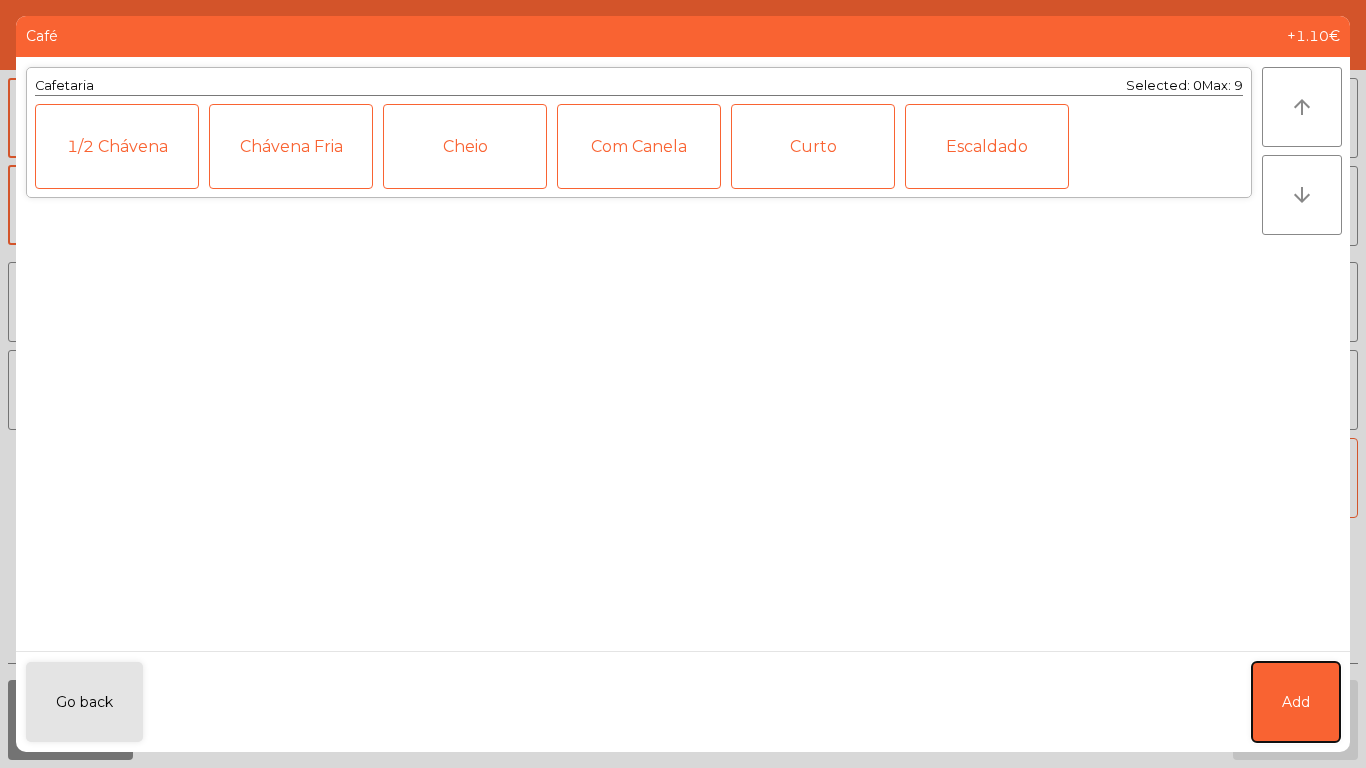 click on "Add" 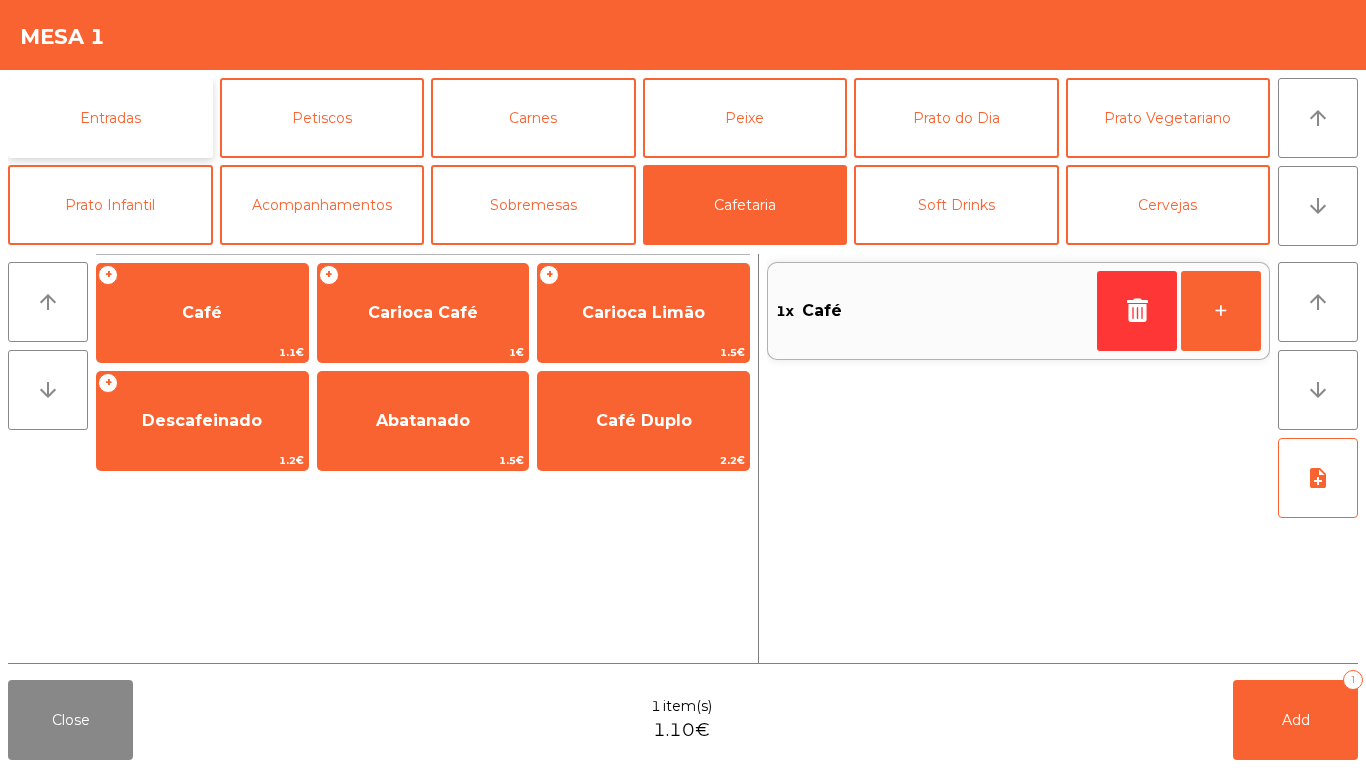 click on "Entradas" 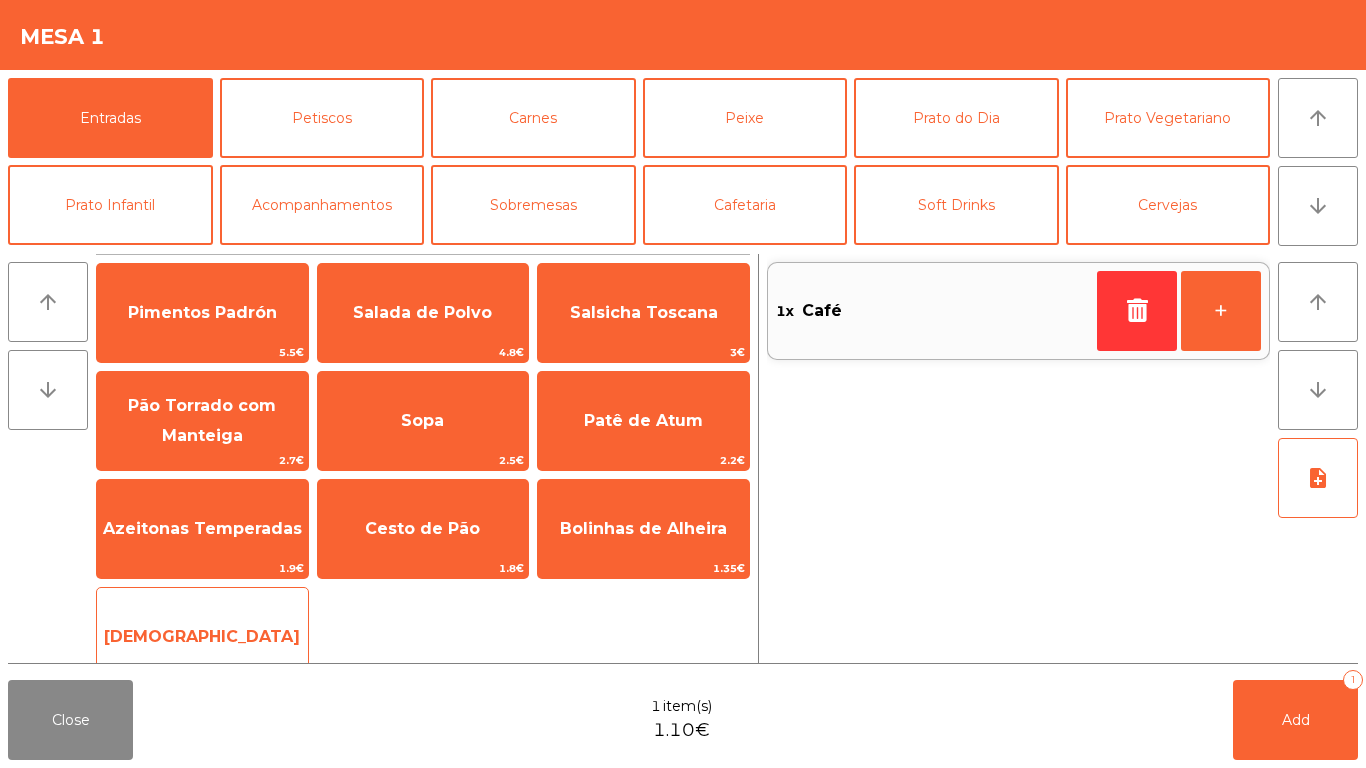 click on "Manteiga   1€" 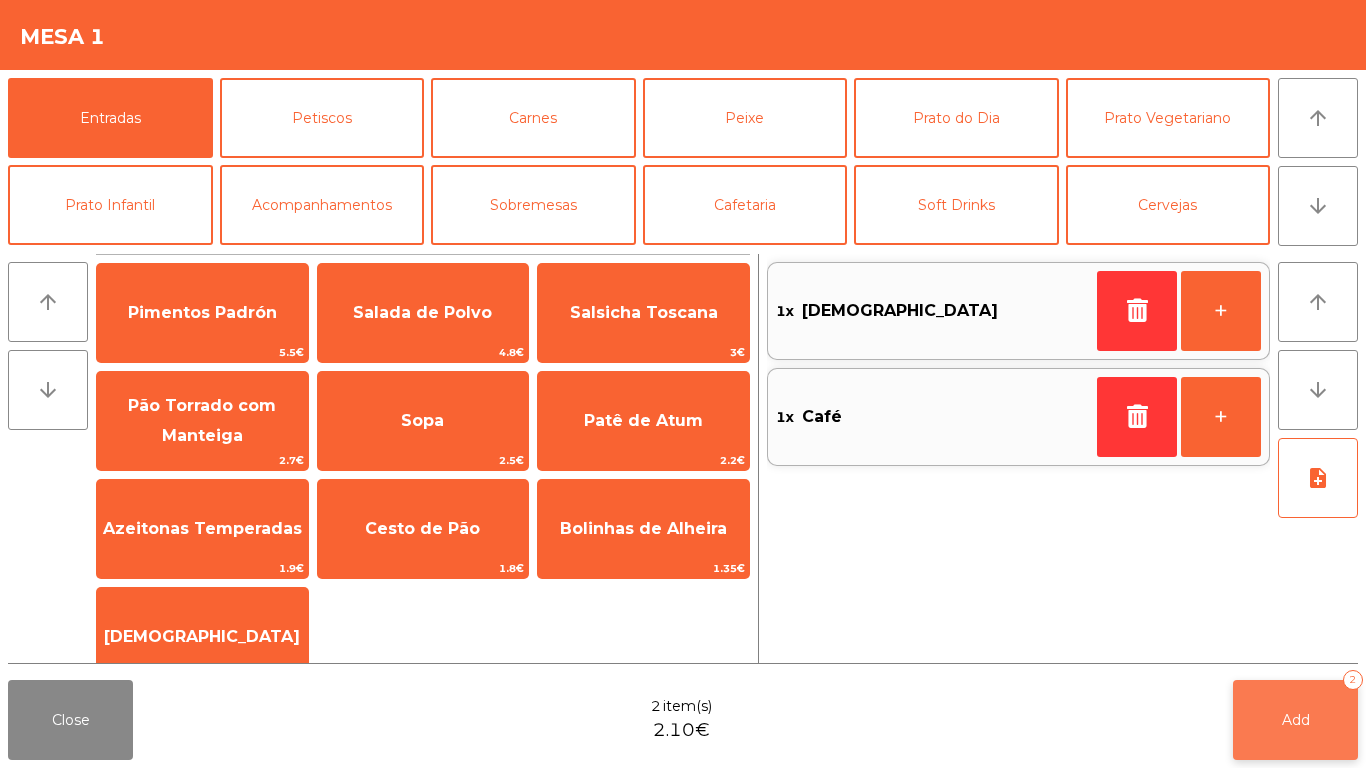 click on "Add   2" 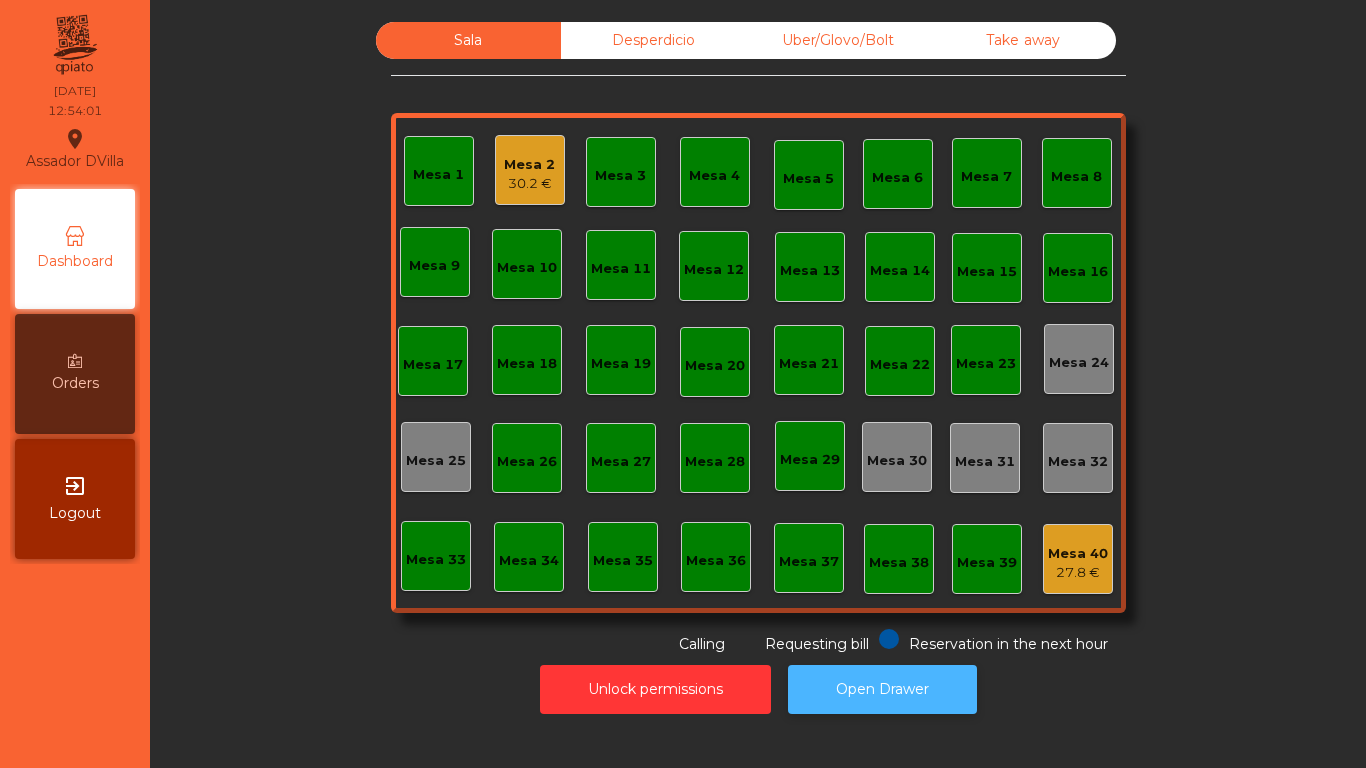 click on "Open Drawer" 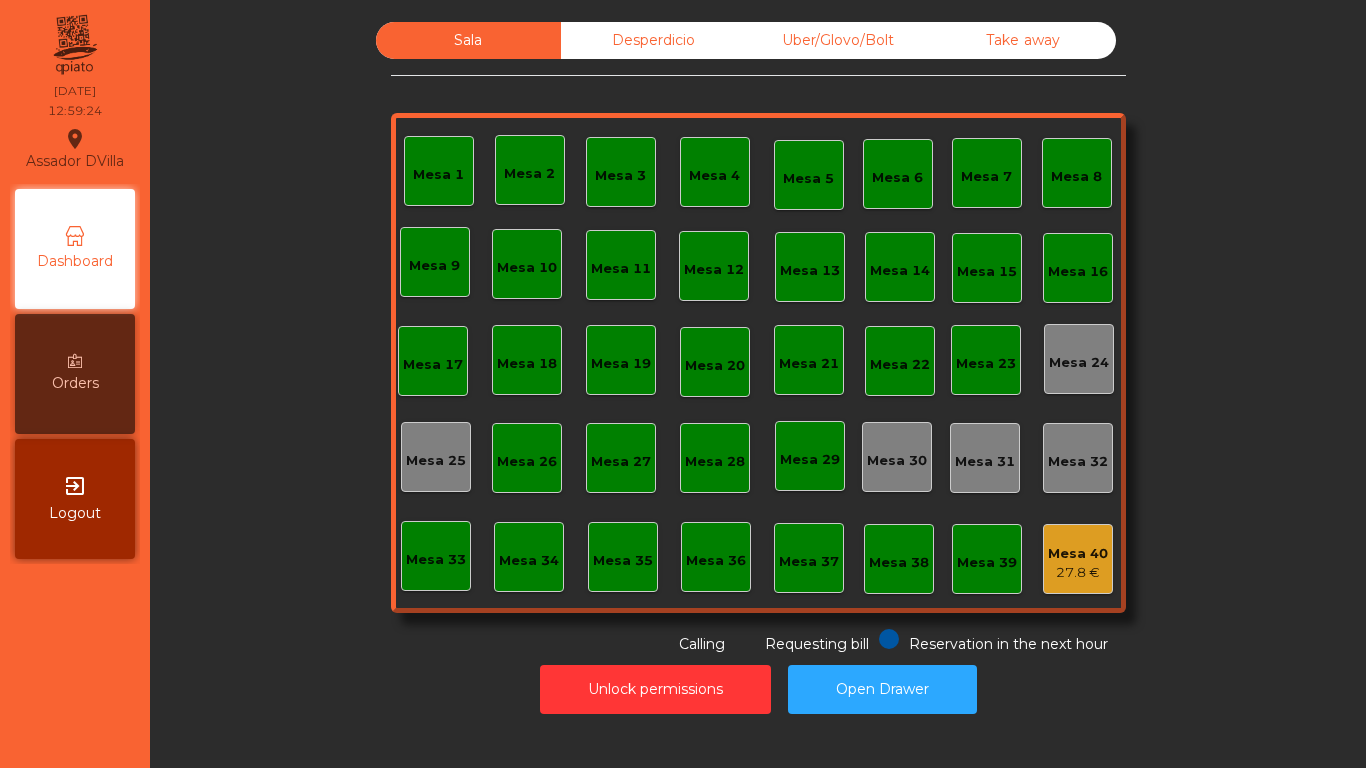 click on "Mesa 1   Mesa 2   Mesa 3   Mesa 4   Mesa 5   [GEOGRAPHIC_DATA] 7   Mesa 8   Mesa 9   [GEOGRAPHIC_DATA] 10   [GEOGRAPHIC_DATA] 11   [GEOGRAPHIC_DATA] 12   Mesa 13   Mesa 14   [GEOGRAPHIC_DATA] 16   [GEOGRAPHIC_DATA] 18   [GEOGRAPHIC_DATA] 20   [GEOGRAPHIC_DATA] 22   [GEOGRAPHIC_DATA] 24   [GEOGRAPHIC_DATA] [GEOGRAPHIC_DATA] 26   [GEOGRAPHIC_DATA] 27   [GEOGRAPHIC_DATA] 28   [GEOGRAPHIC_DATA] 30   [GEOGRAPHIC_DATA] 31   [GEOGRAPHIC_DATA] 33   [GEOGRAPHIC_DATA] 34   [GEOGRAPHIC_DATA] [GEOGRAPHIC_DATA] [GEOGRAPHIC_DATA] 37   [GEOGRAPHIC_DATA] 38   Mesa 39   [GEOGRAPHIC_DATA] 40   27.8 €" 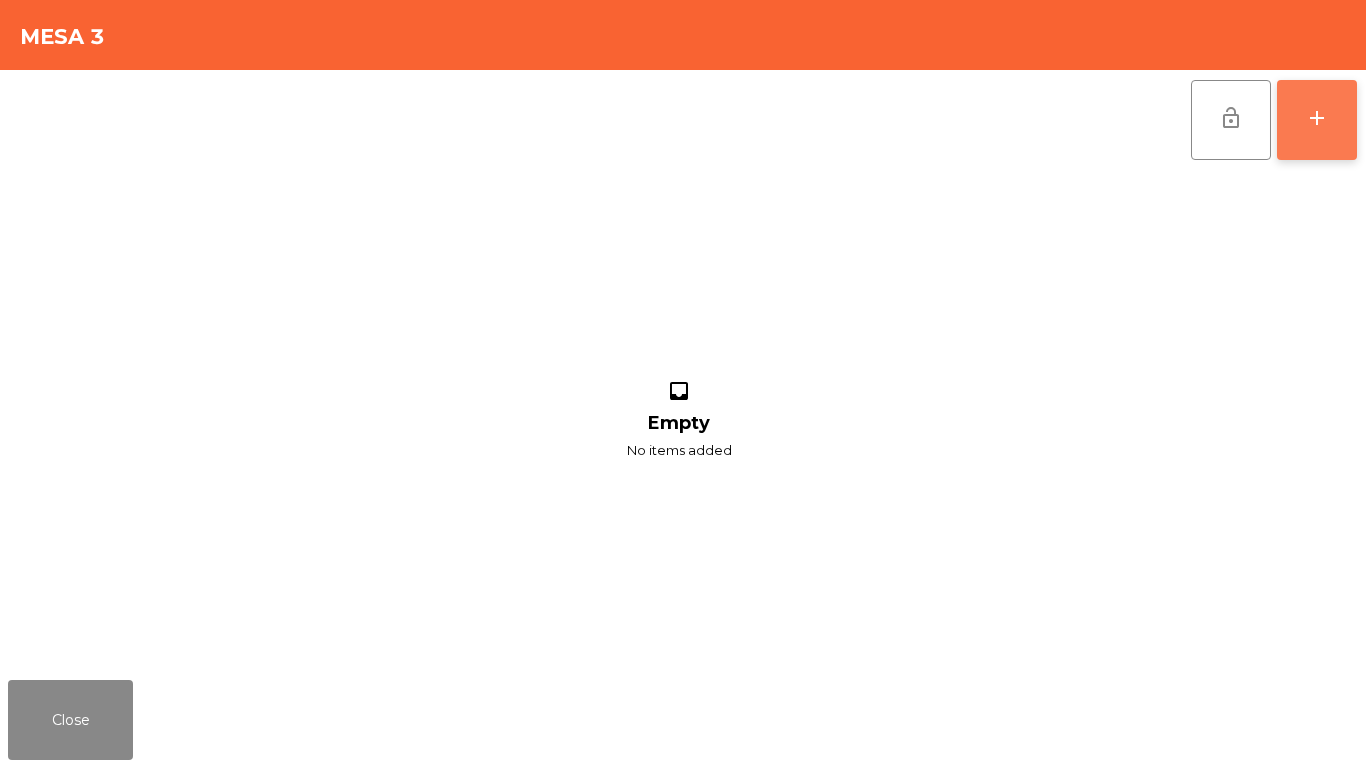 click on "add" 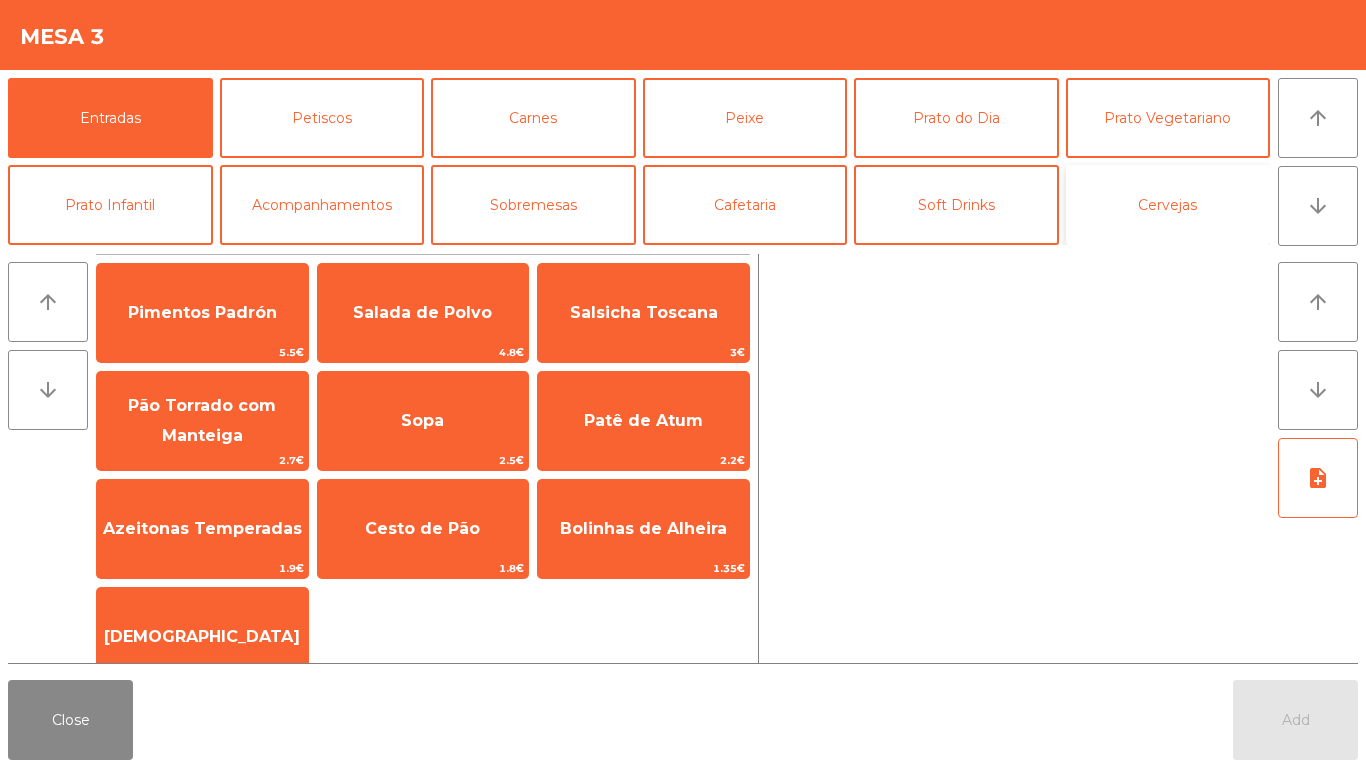 click on "Cervejas" 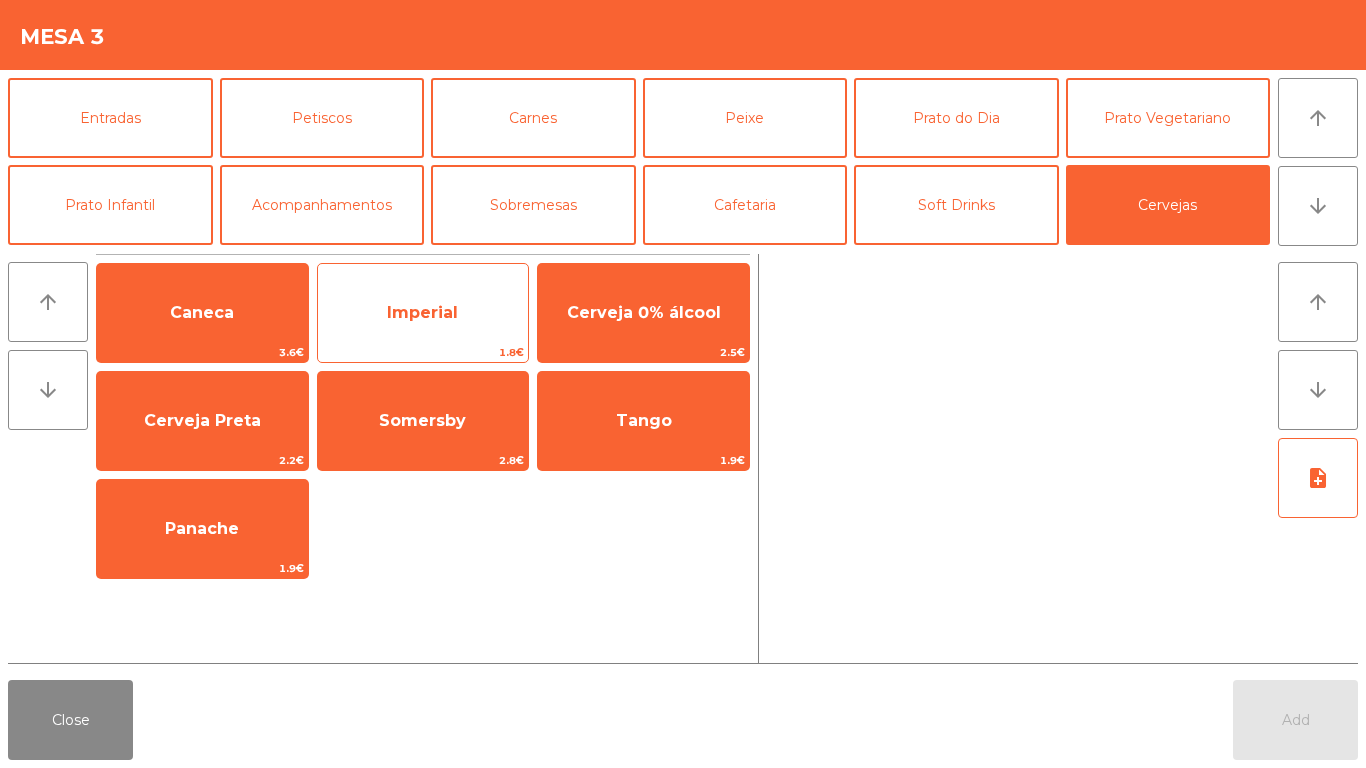 click on "Imperial" 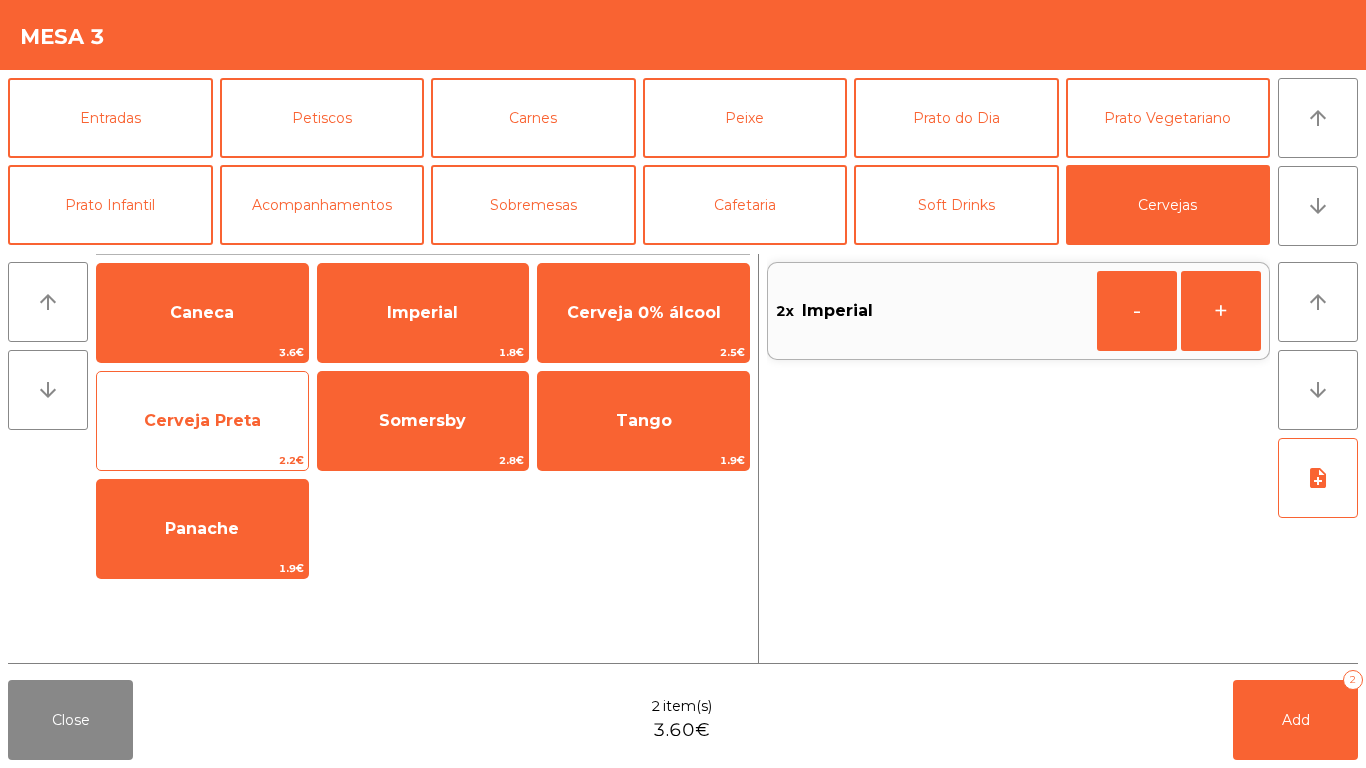click on "Cerveja Preta" 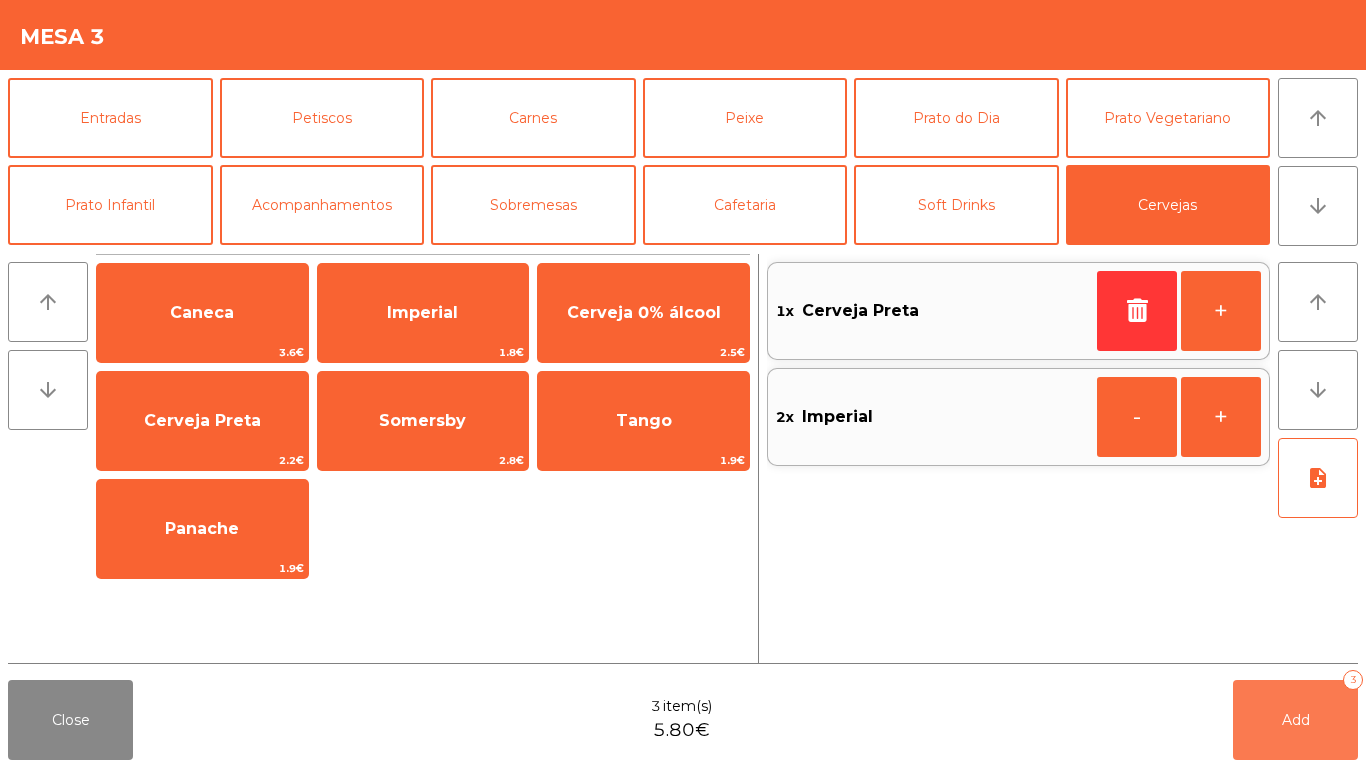 click on "Add   3" 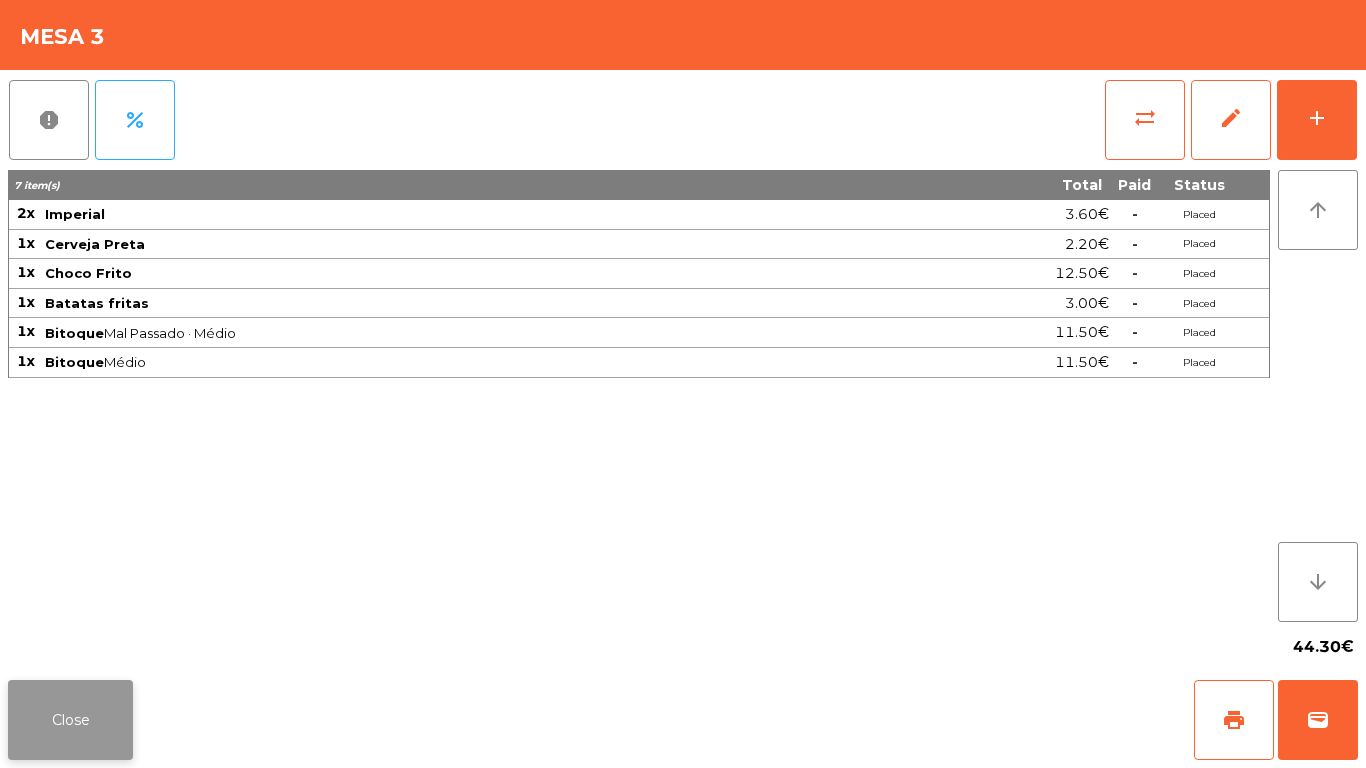 click on "Close" 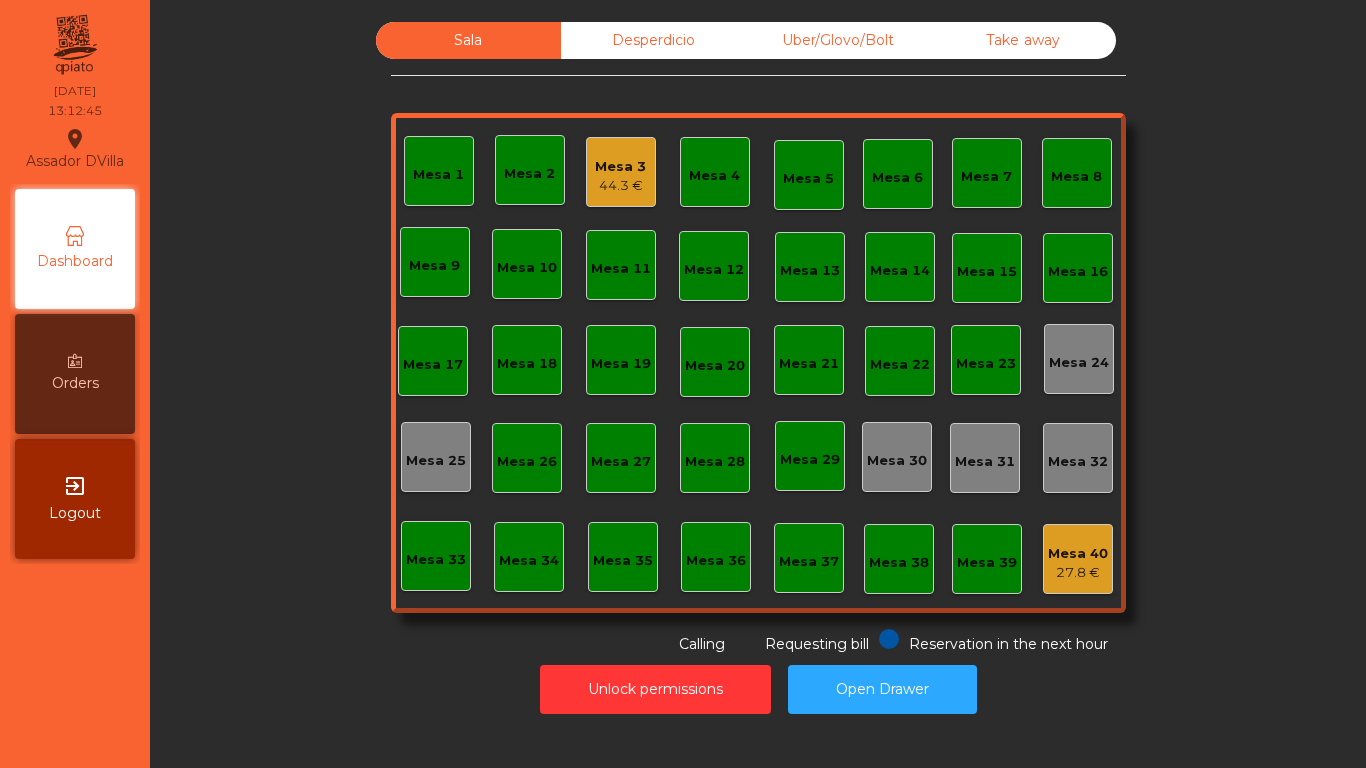 click on "Mesa 1" 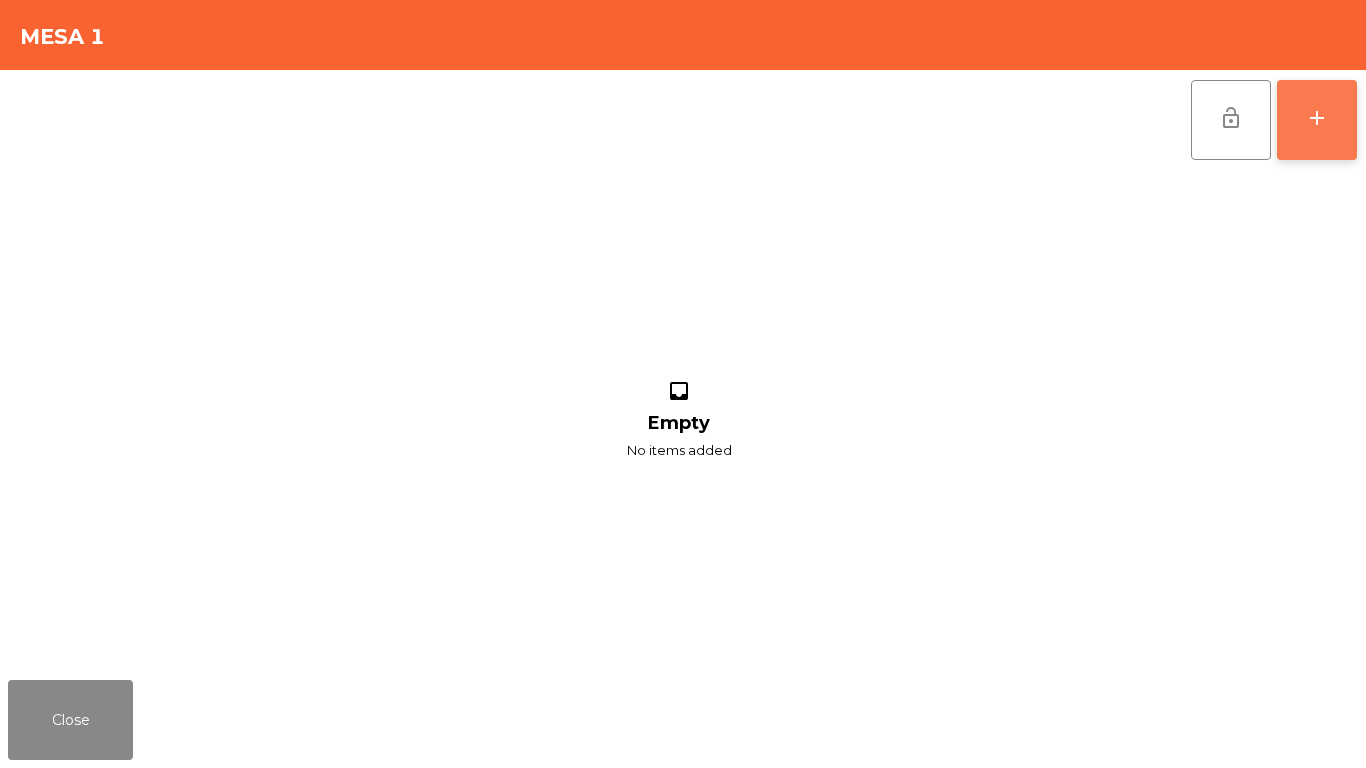 click on "add" 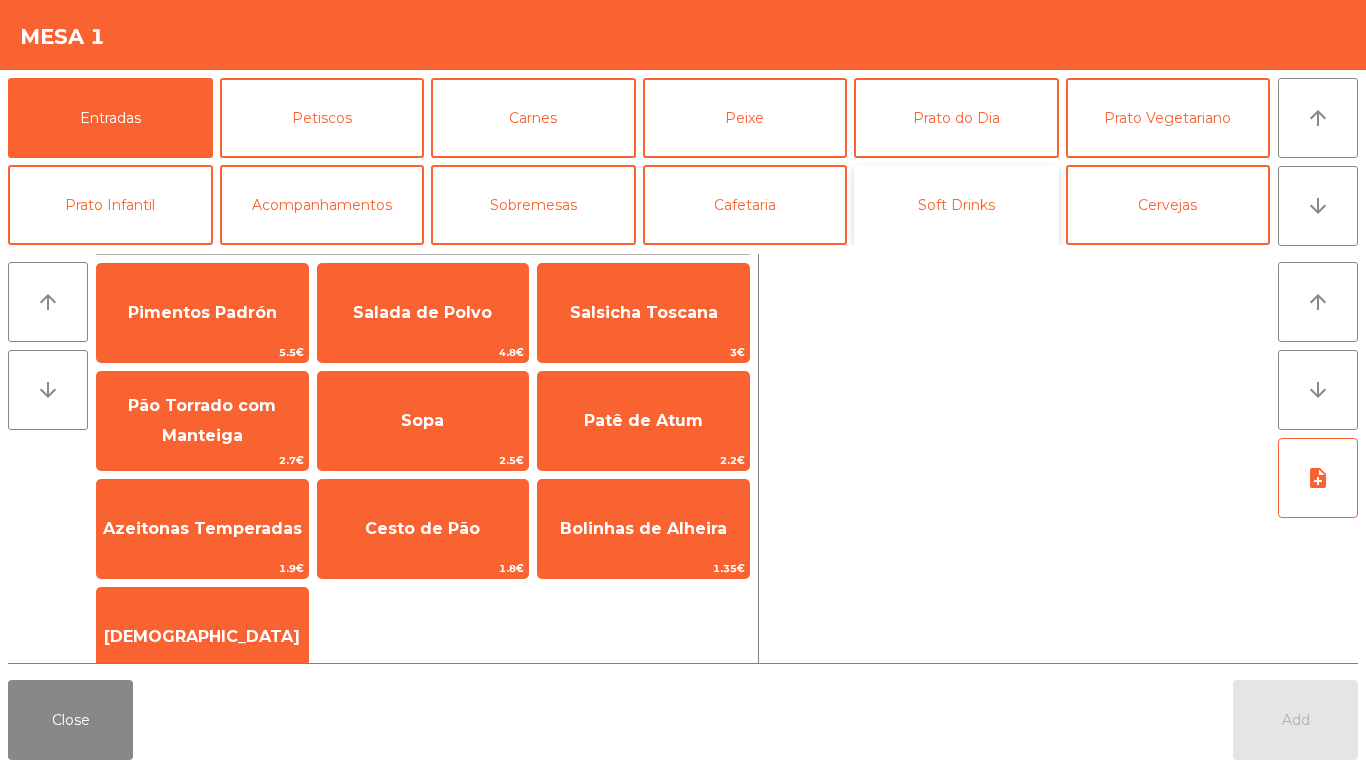 click on "Soft Drinks" 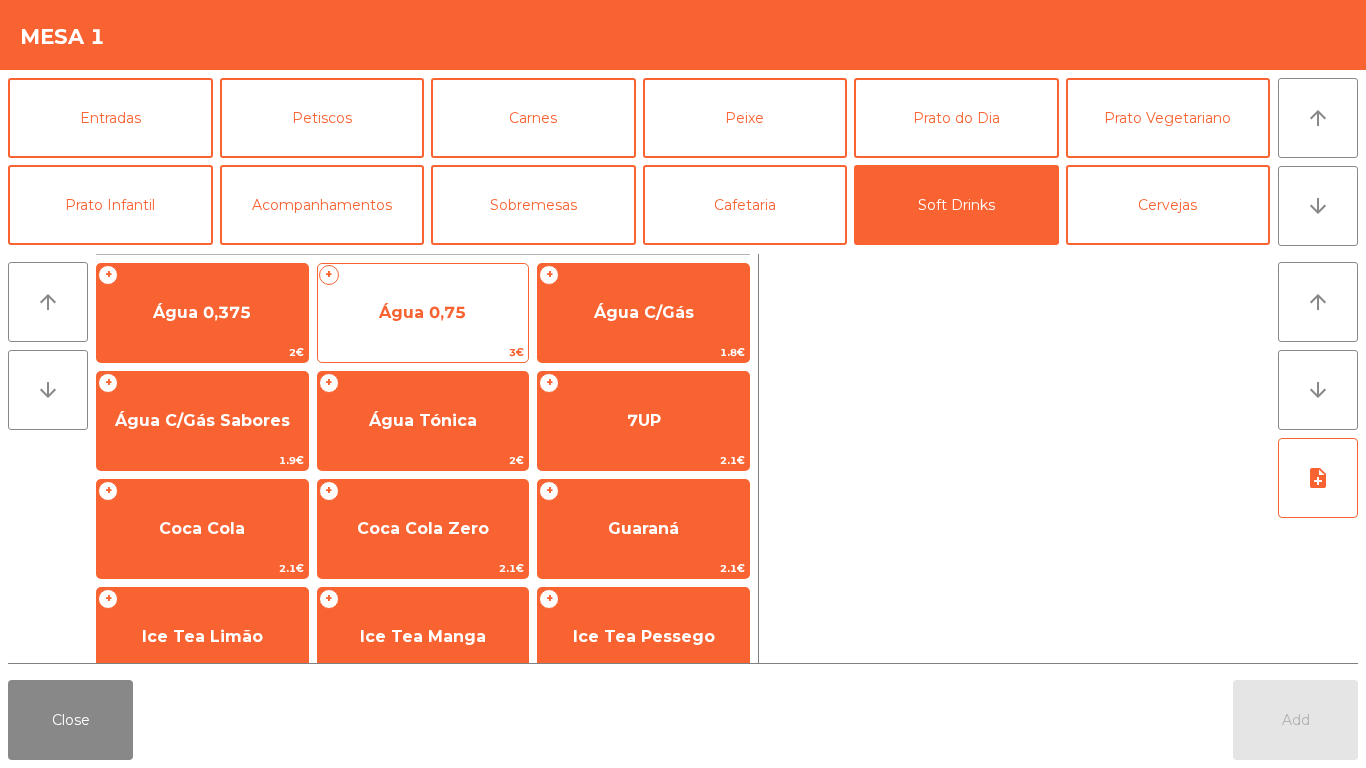 click on "Água 0,75" 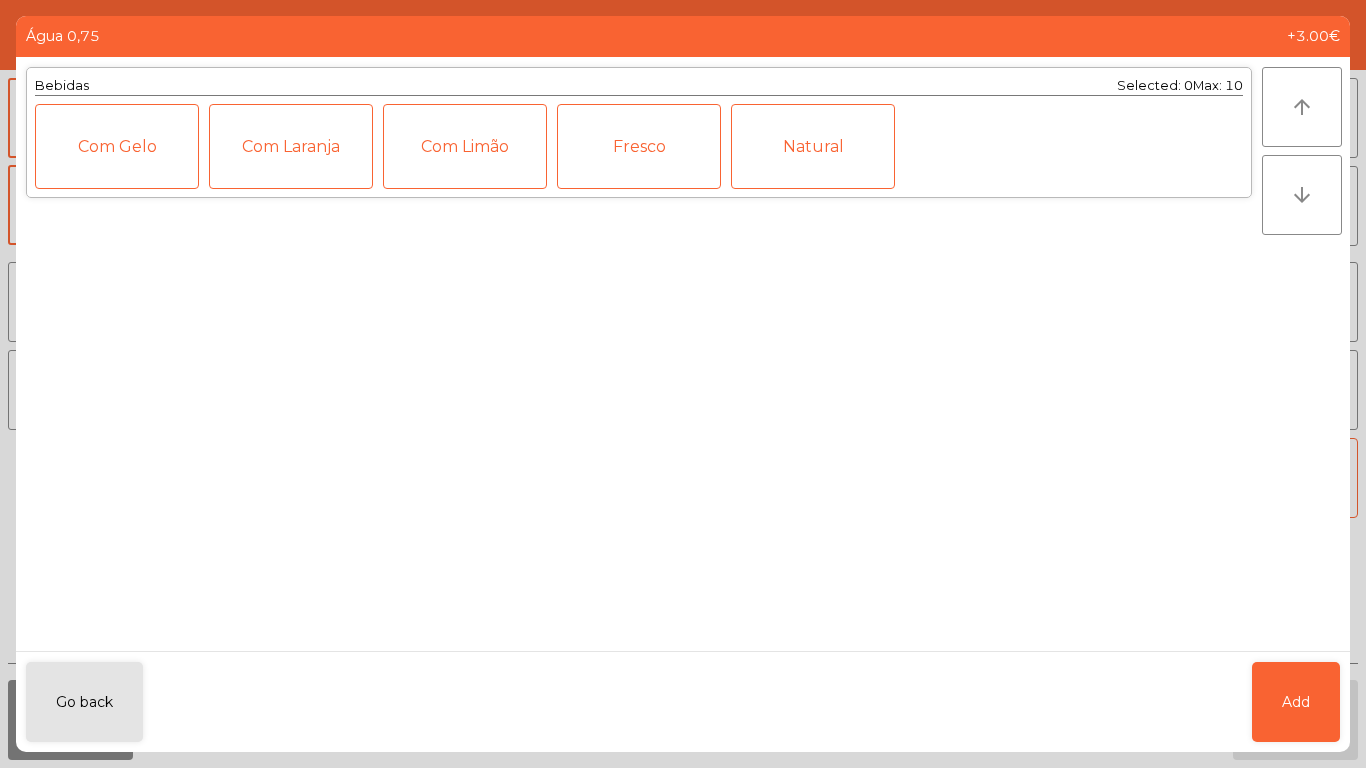 click on "Fresco" 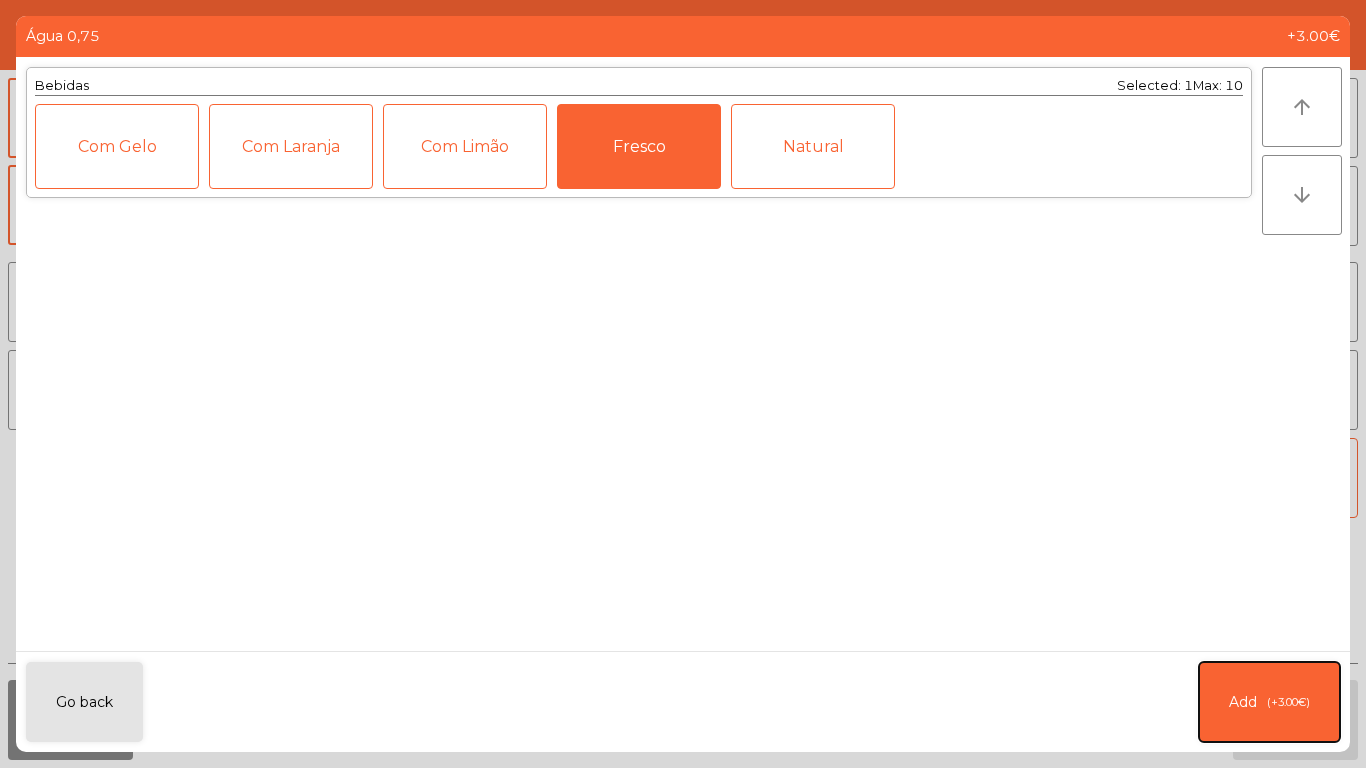 click on "Add   (+3.00€)" 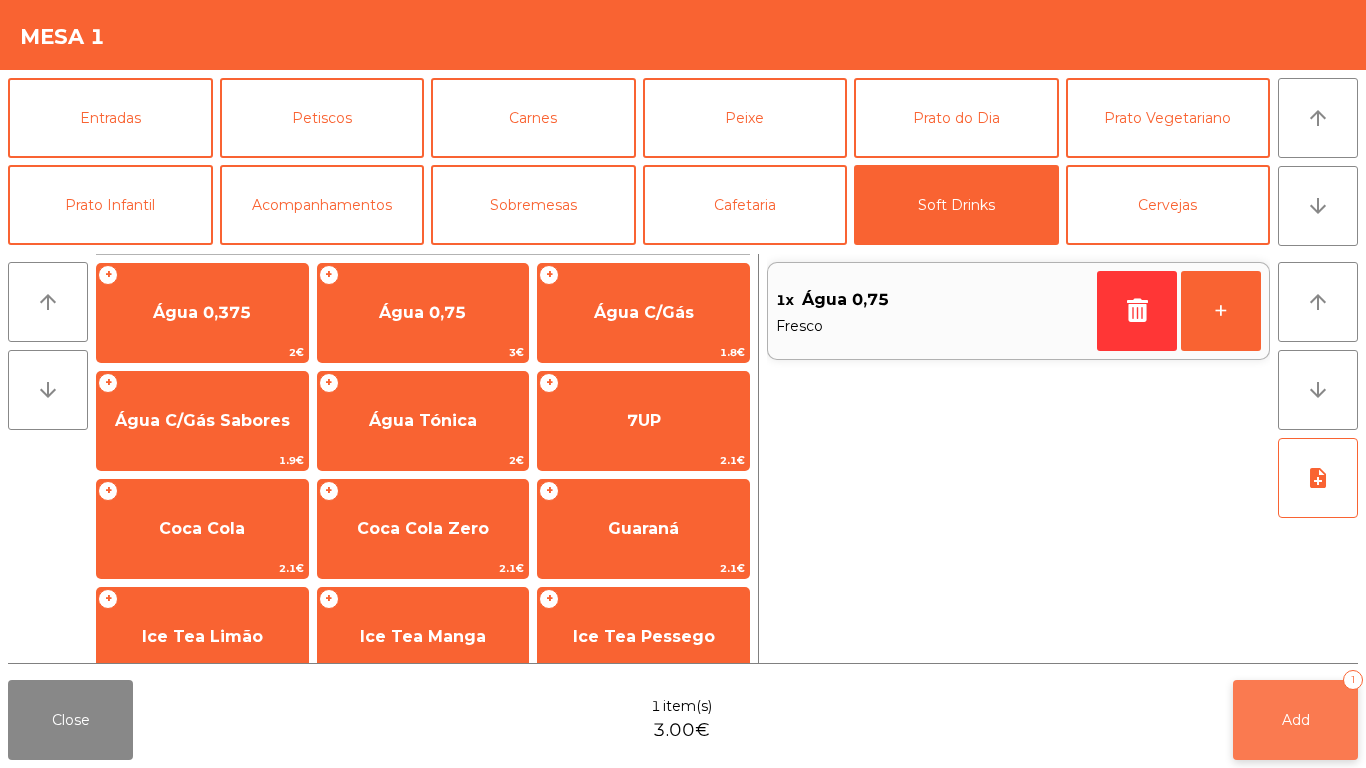 click on "Add   1" 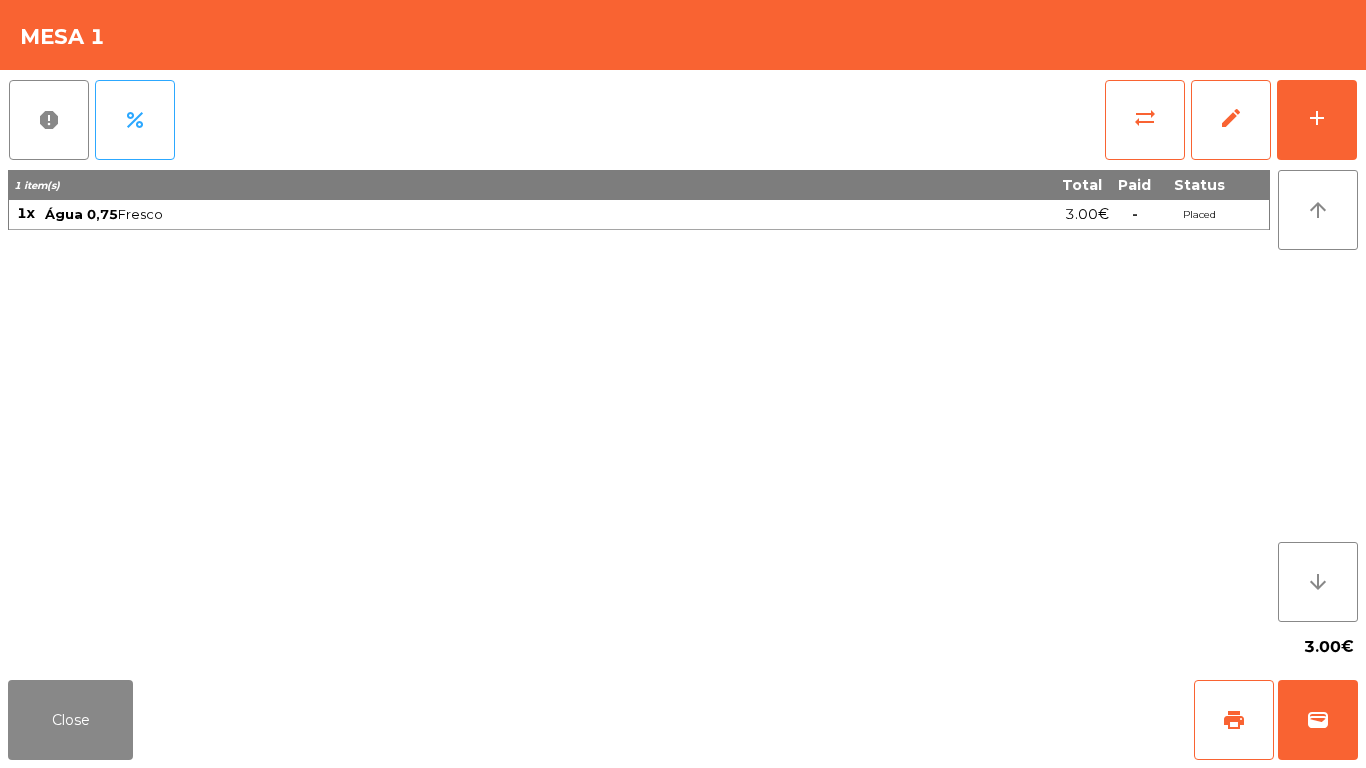 click on "report   percent   sync_alt   edit   add  1 item(s) Total Paid Status 1x Água 0,75  Fresco  3.00€  -  Placed arrow_upward arrow_downward  3.00€" 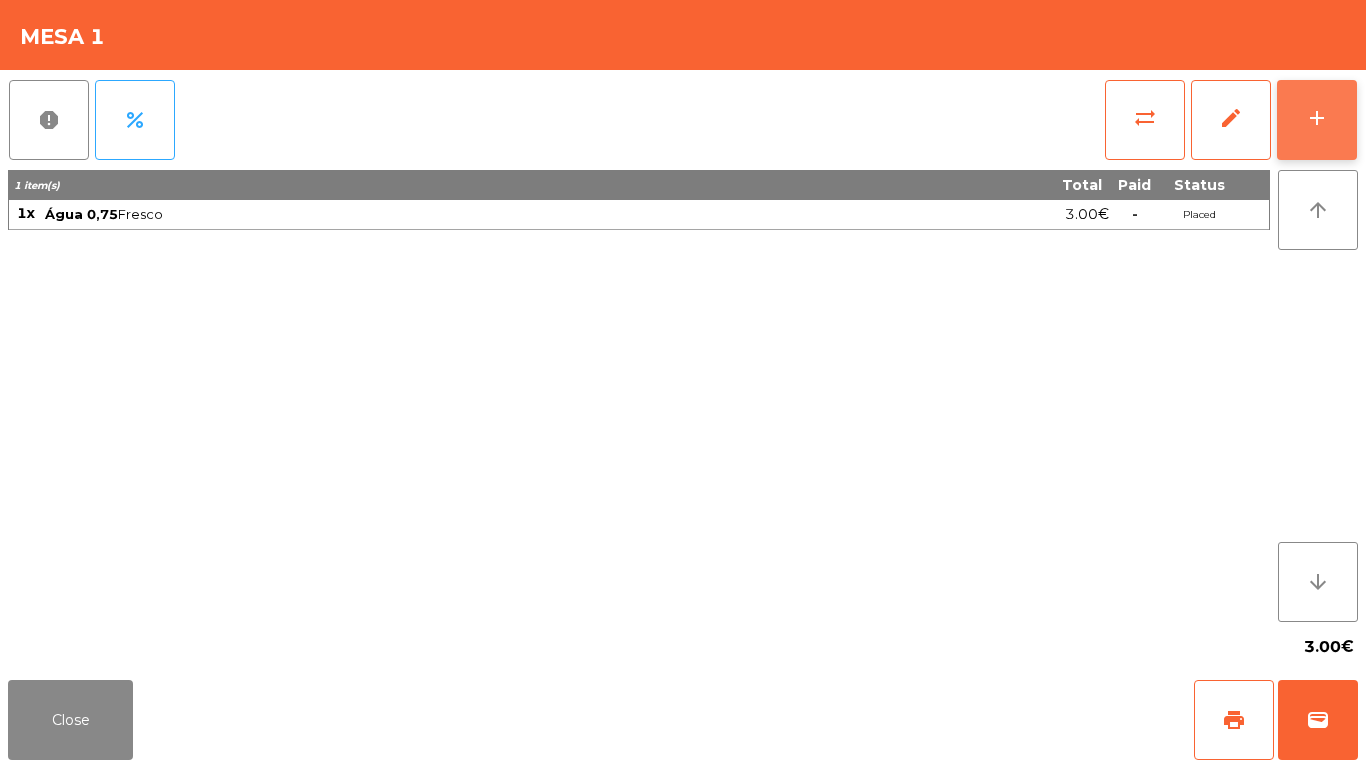 click on "add" 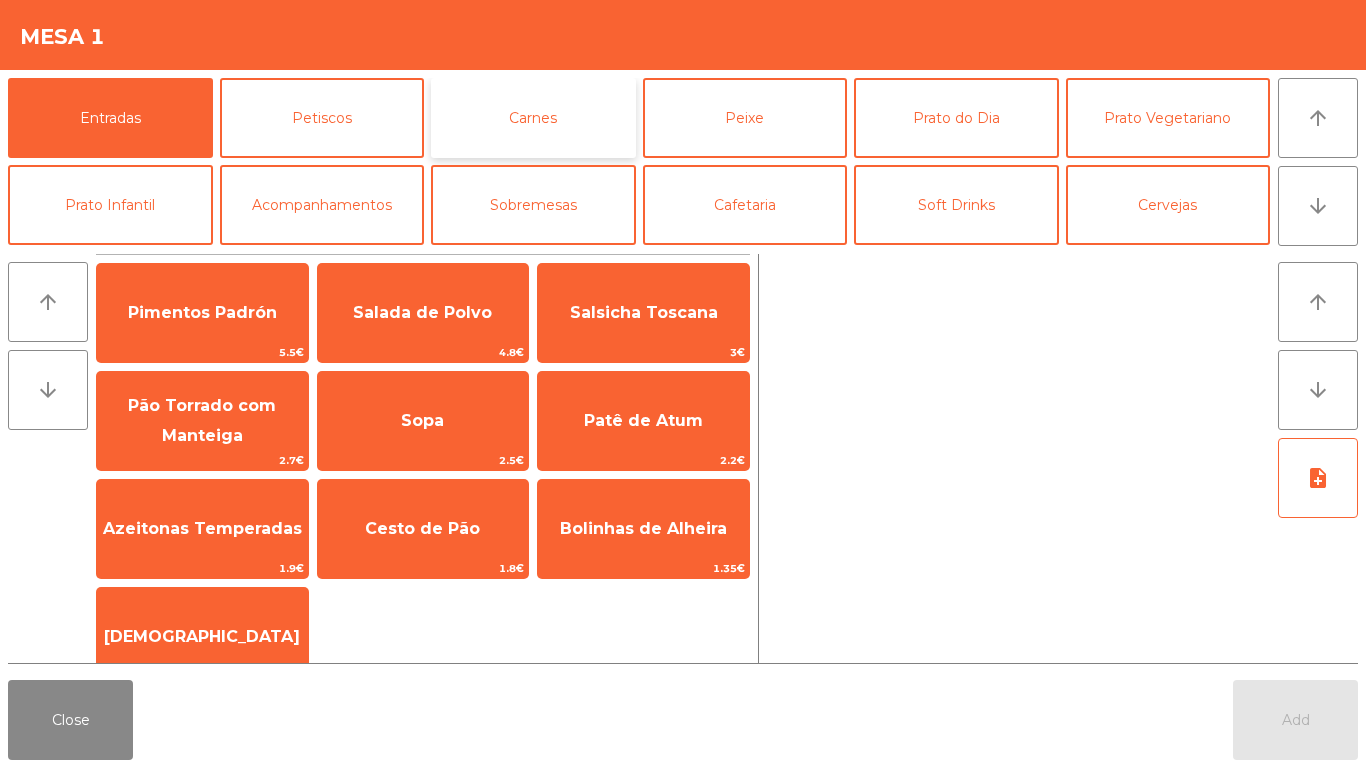 click on "Carnes" 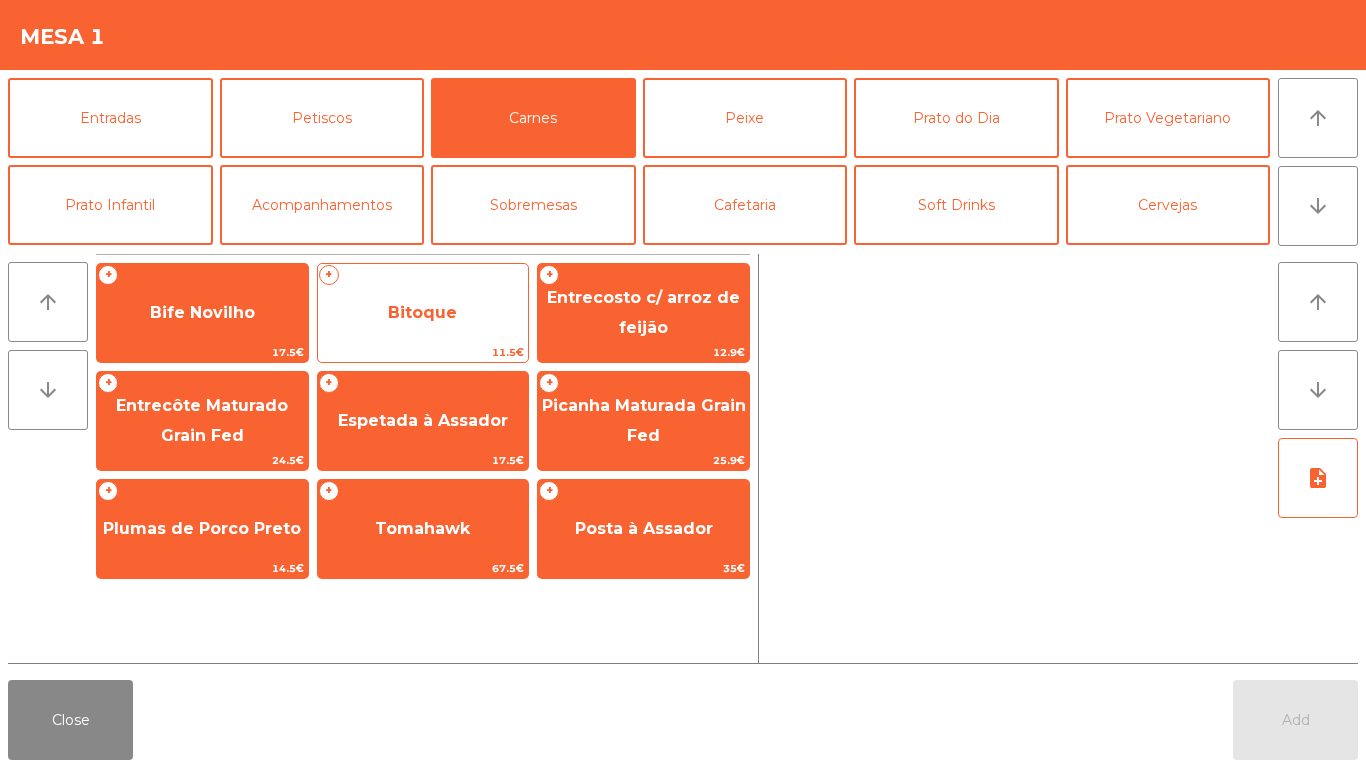 click on "Bitoque" 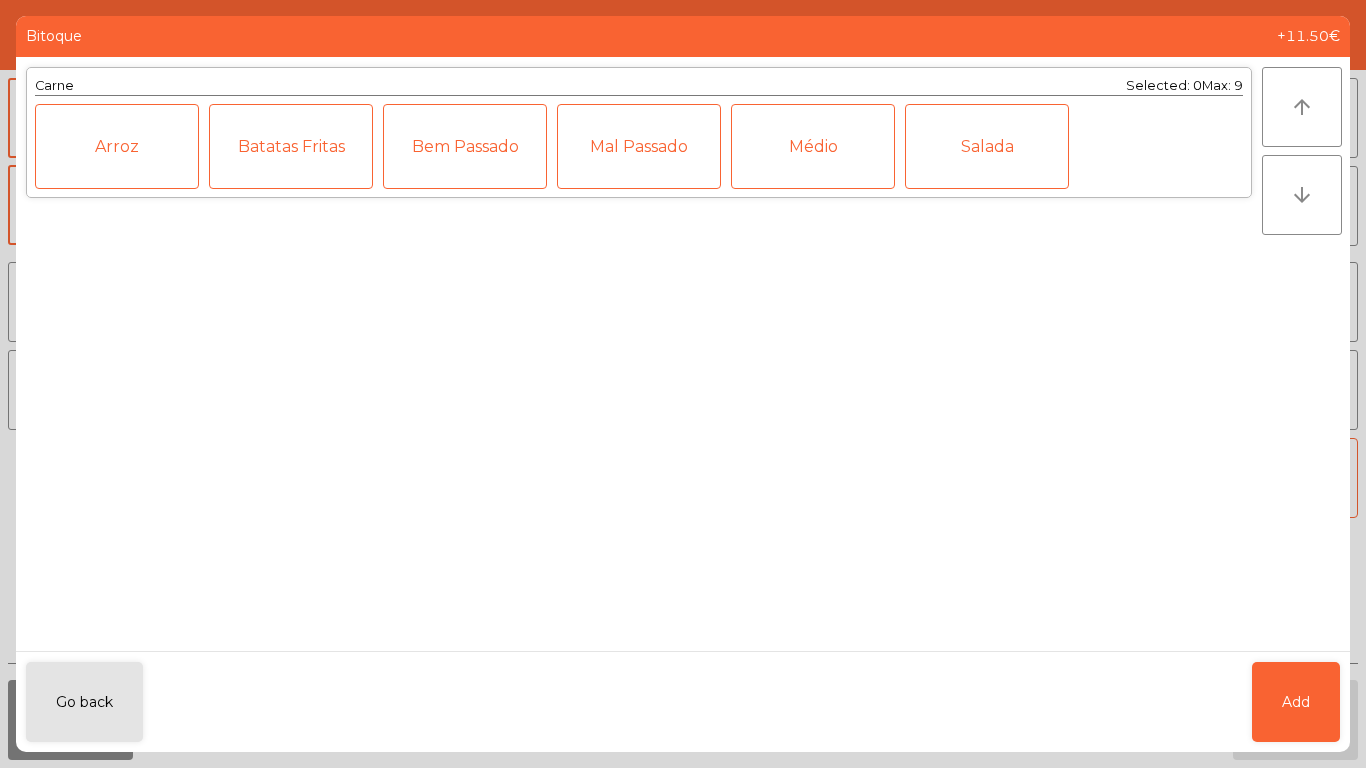 click on "Médio" 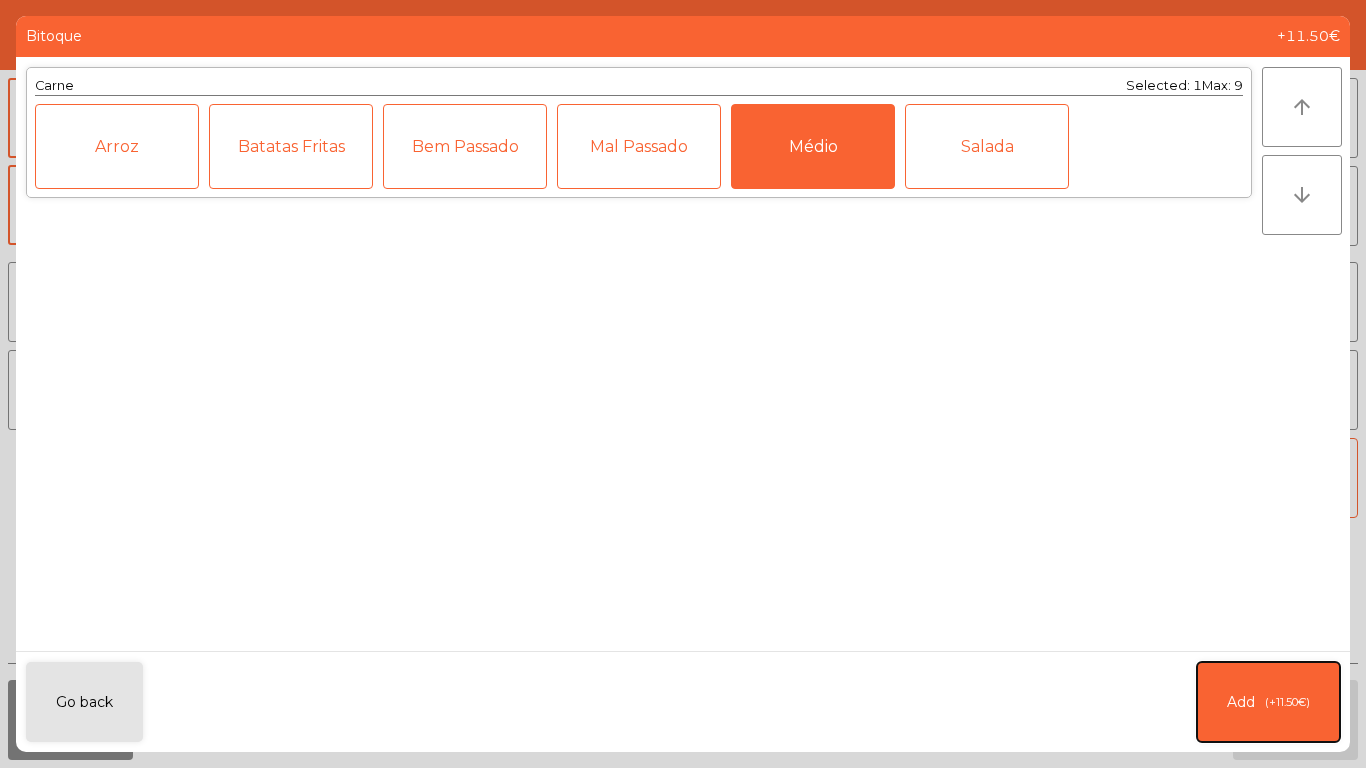click on "Add   (+11.50€)" 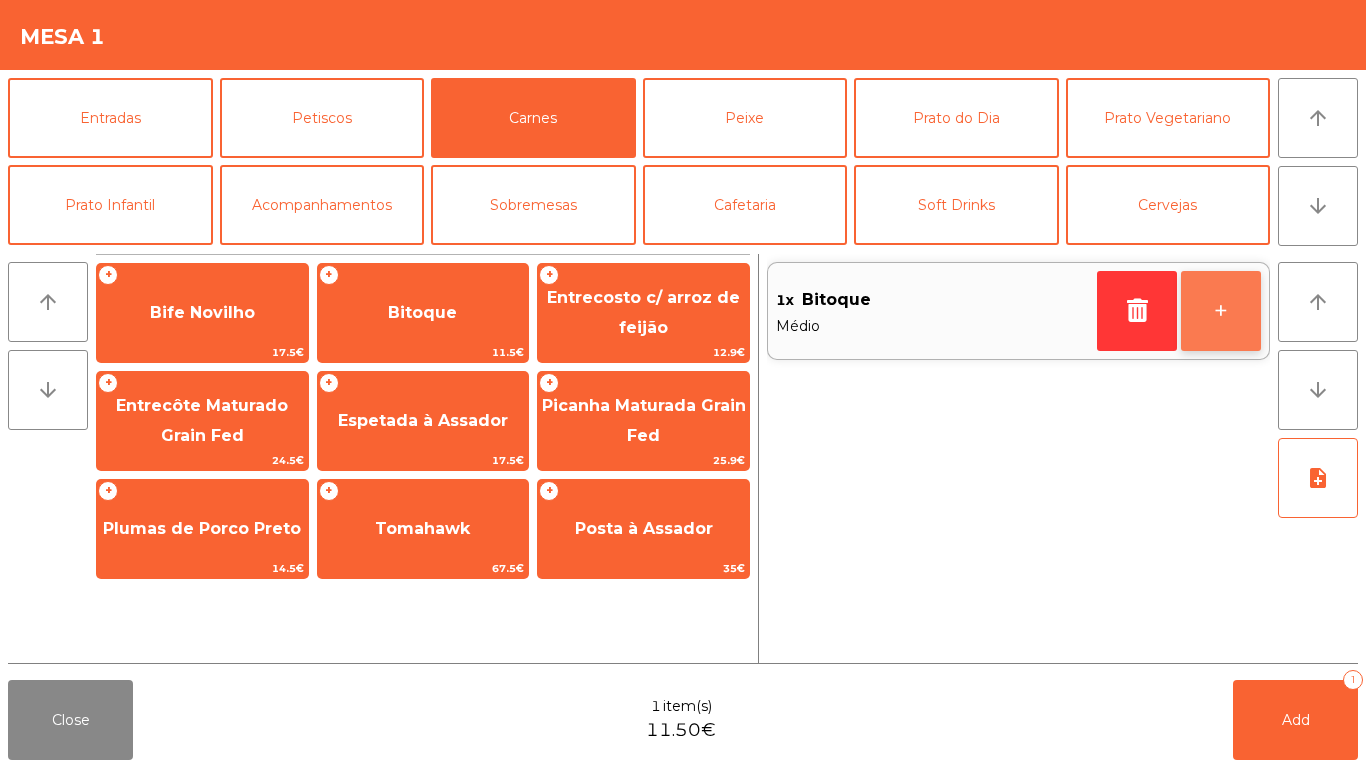 click on "+" 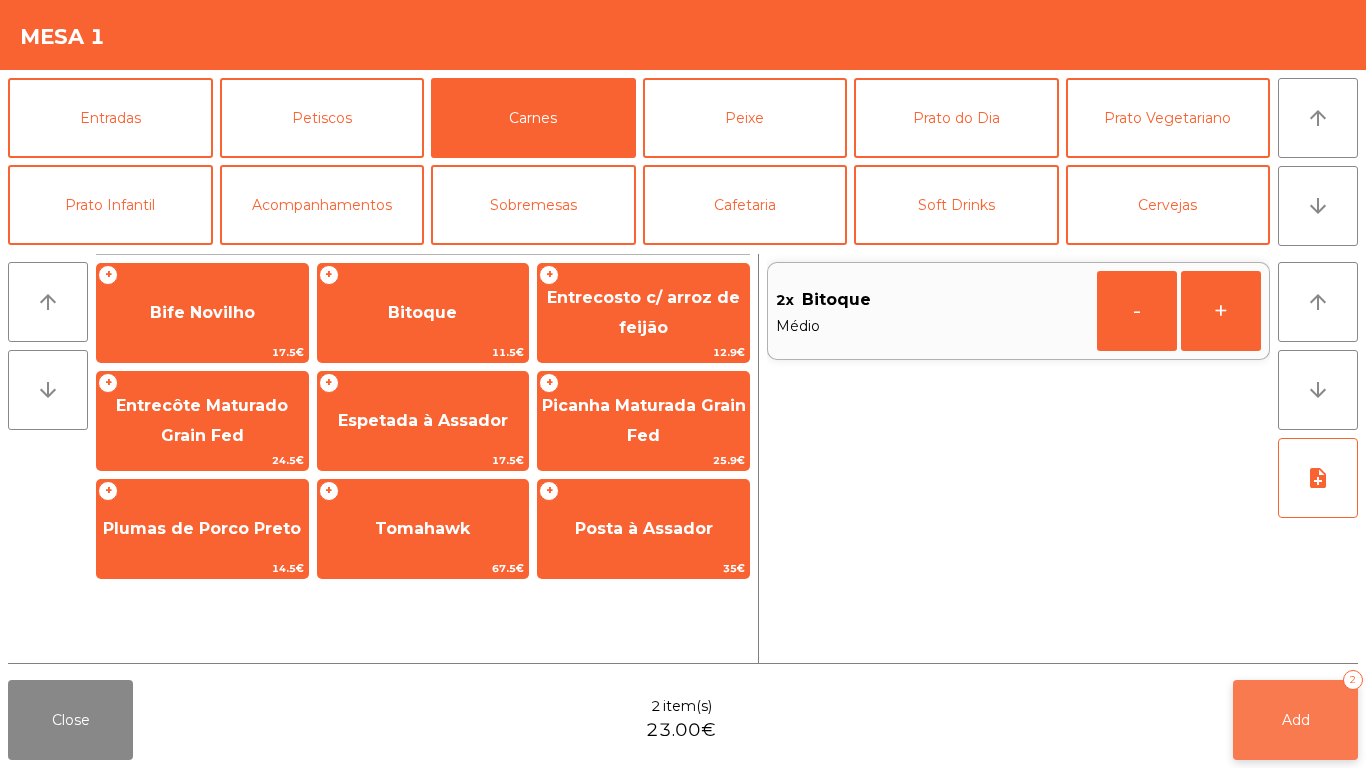 click on "Add   2" 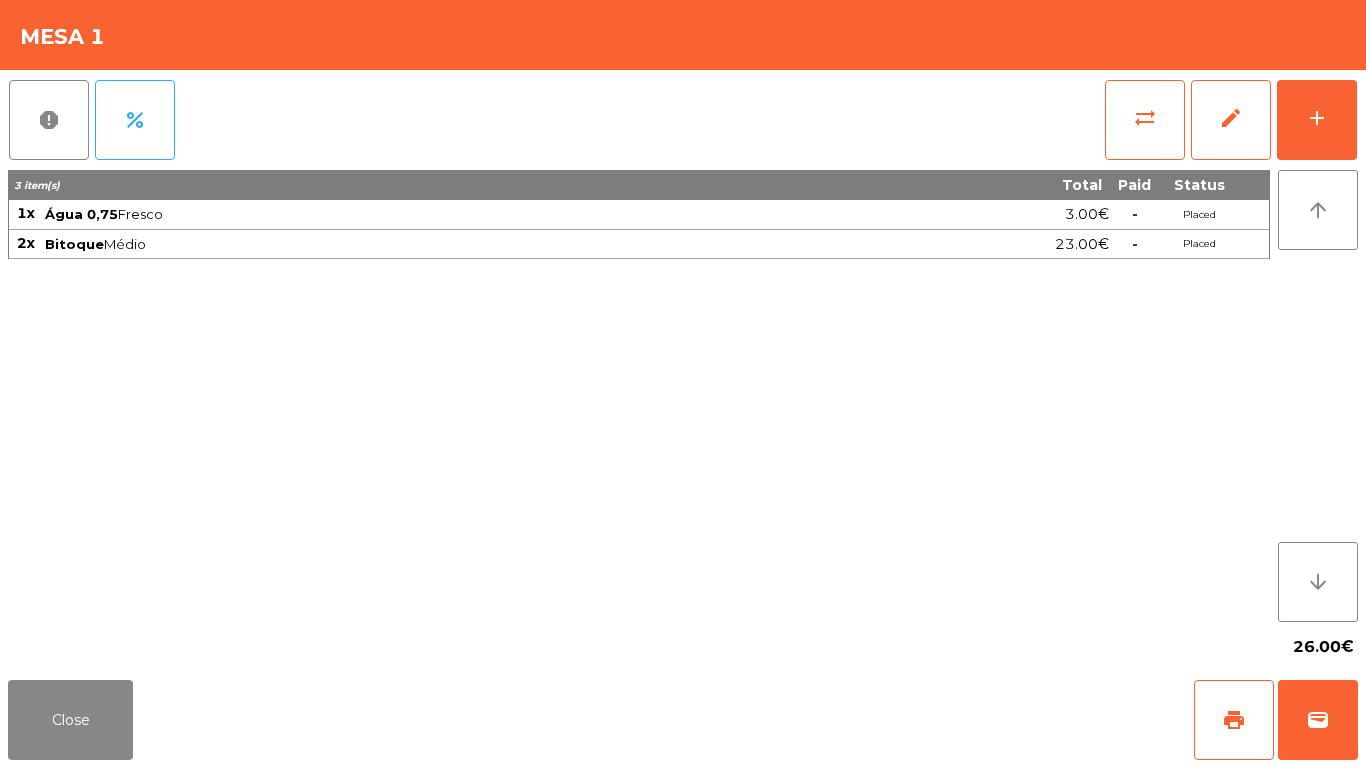click on "report   percent   sync_alt   edit   add  3 item(s) Total Paid Status 1x Água 0,75  Fresco  3.00€  -  Placed 2x Bitoque  Médio  23.00€  -  Placed arrow_upward arrow_downward  26.00€" 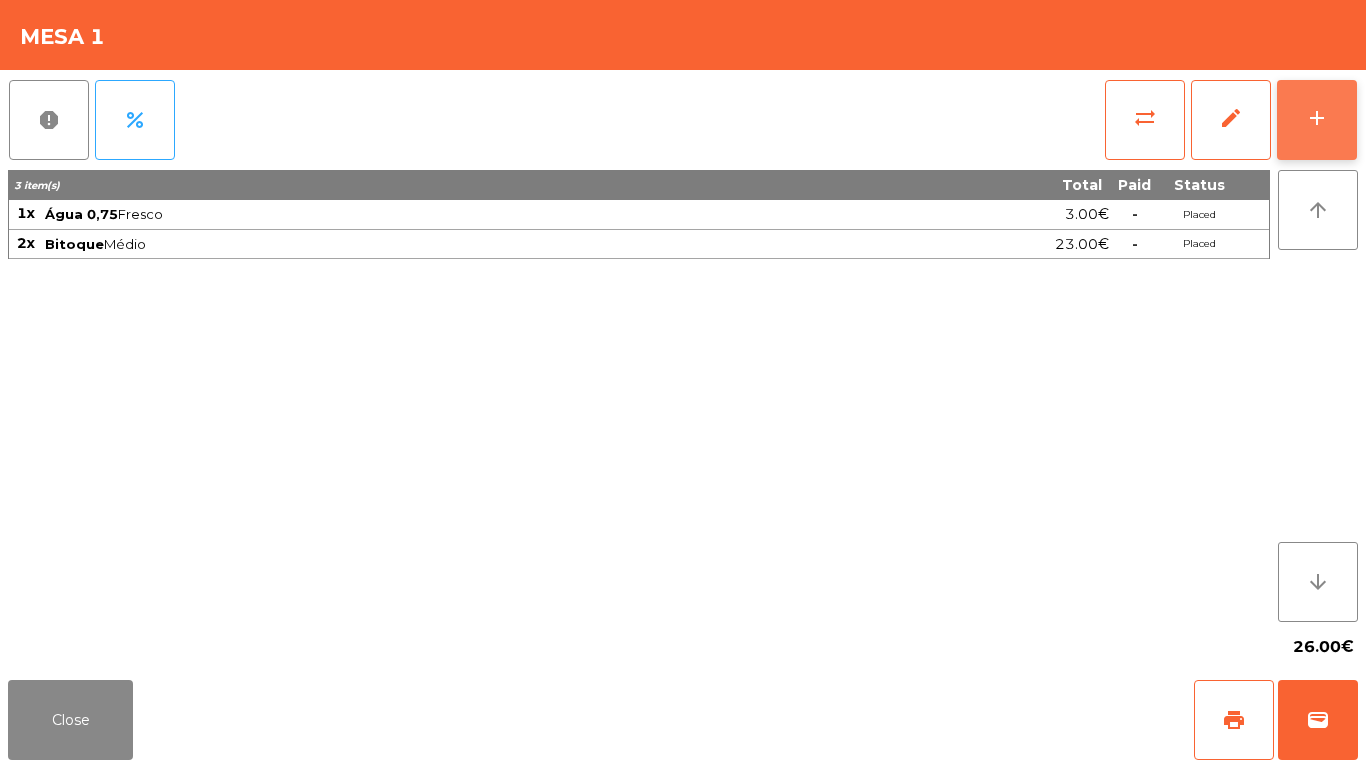 click on "add" 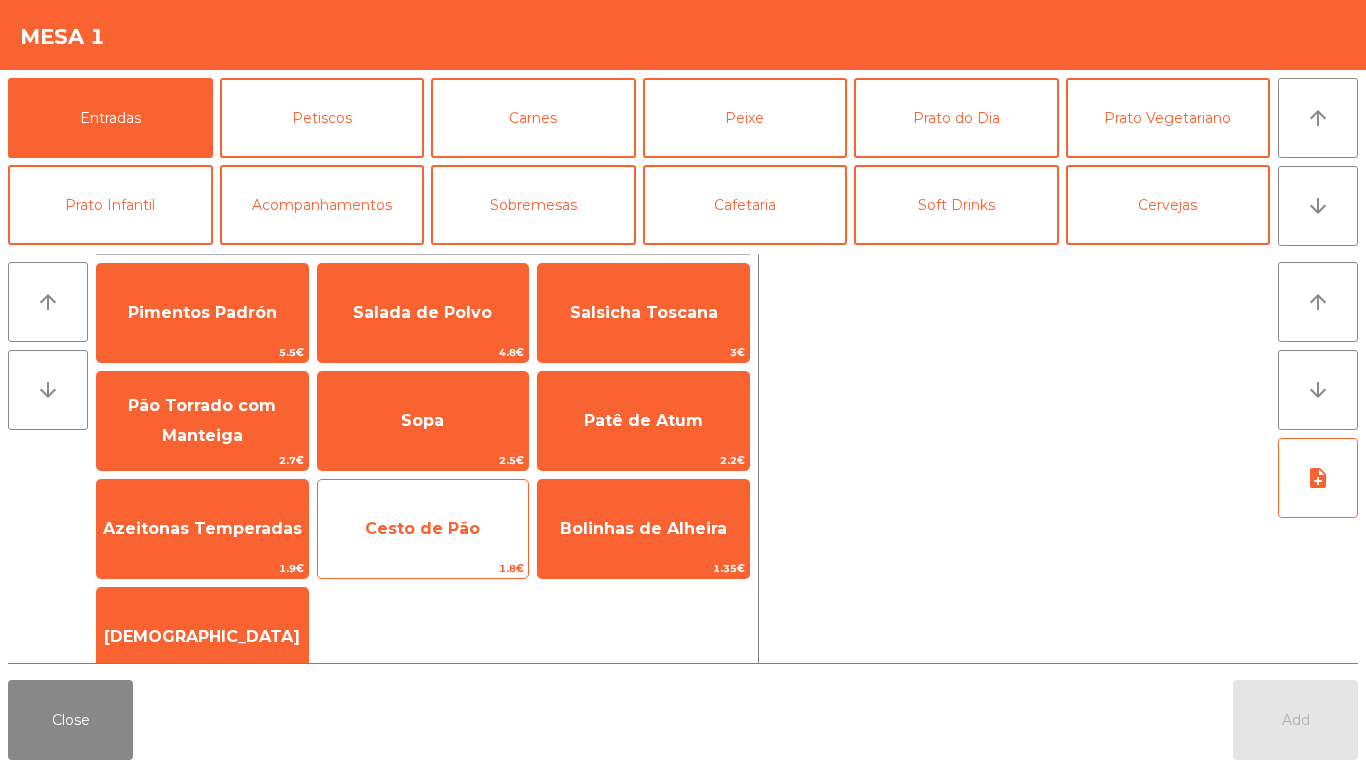 click on "Cesto de Pão" 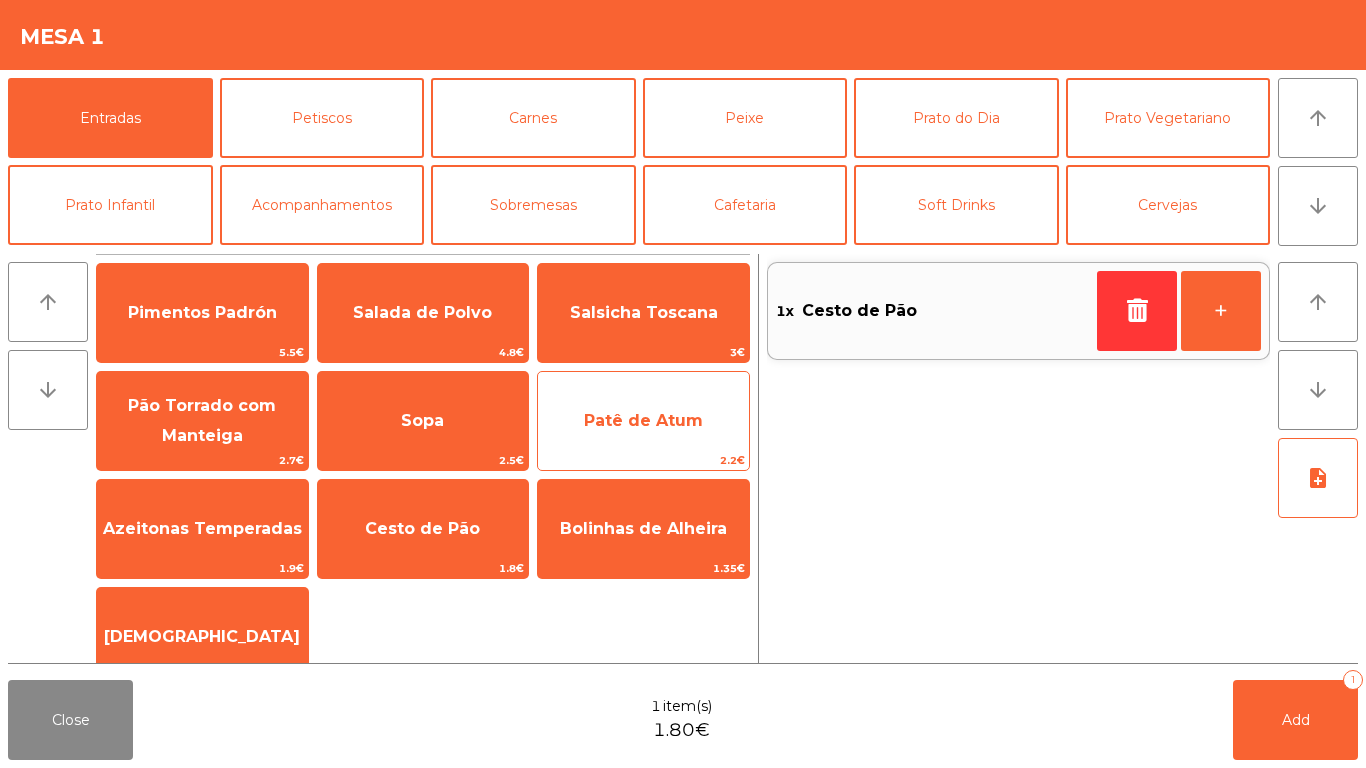 click on "Patê de Atum" 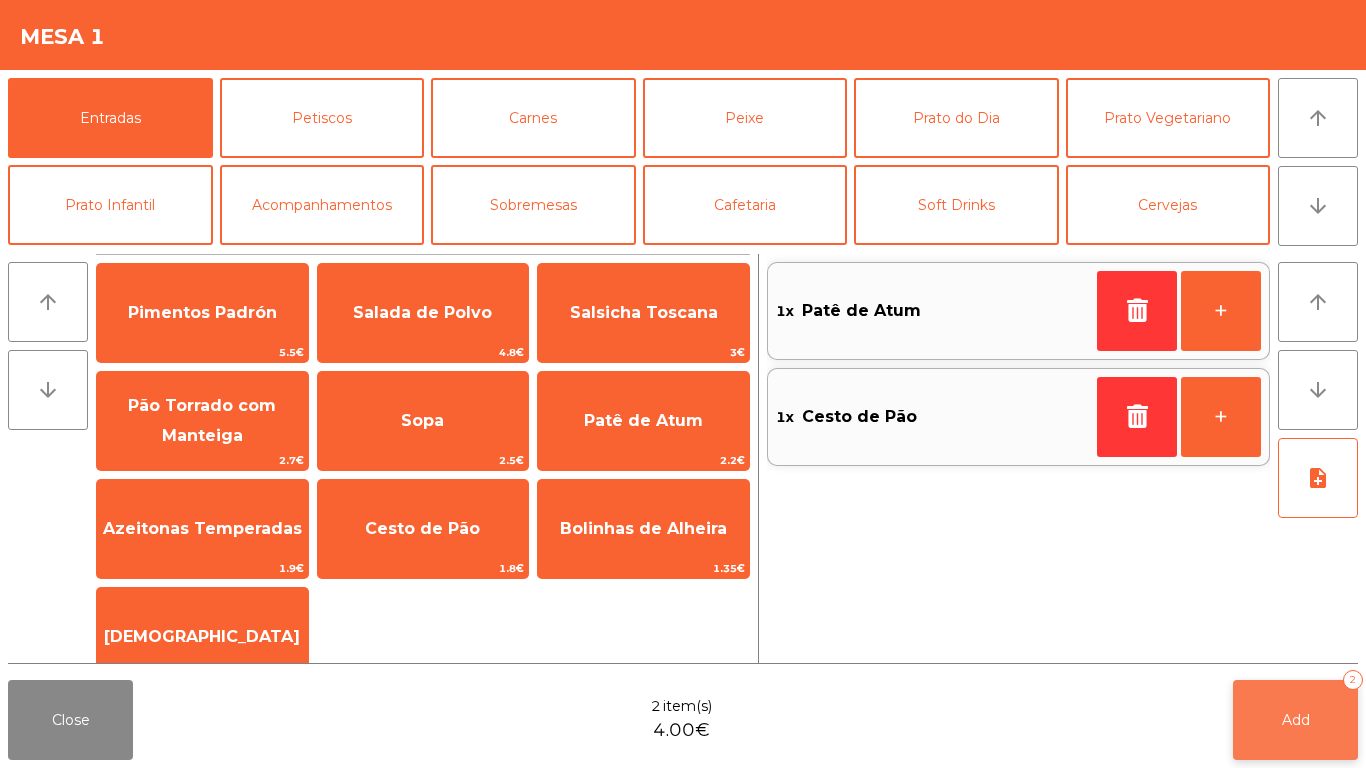 click on "Add   2" 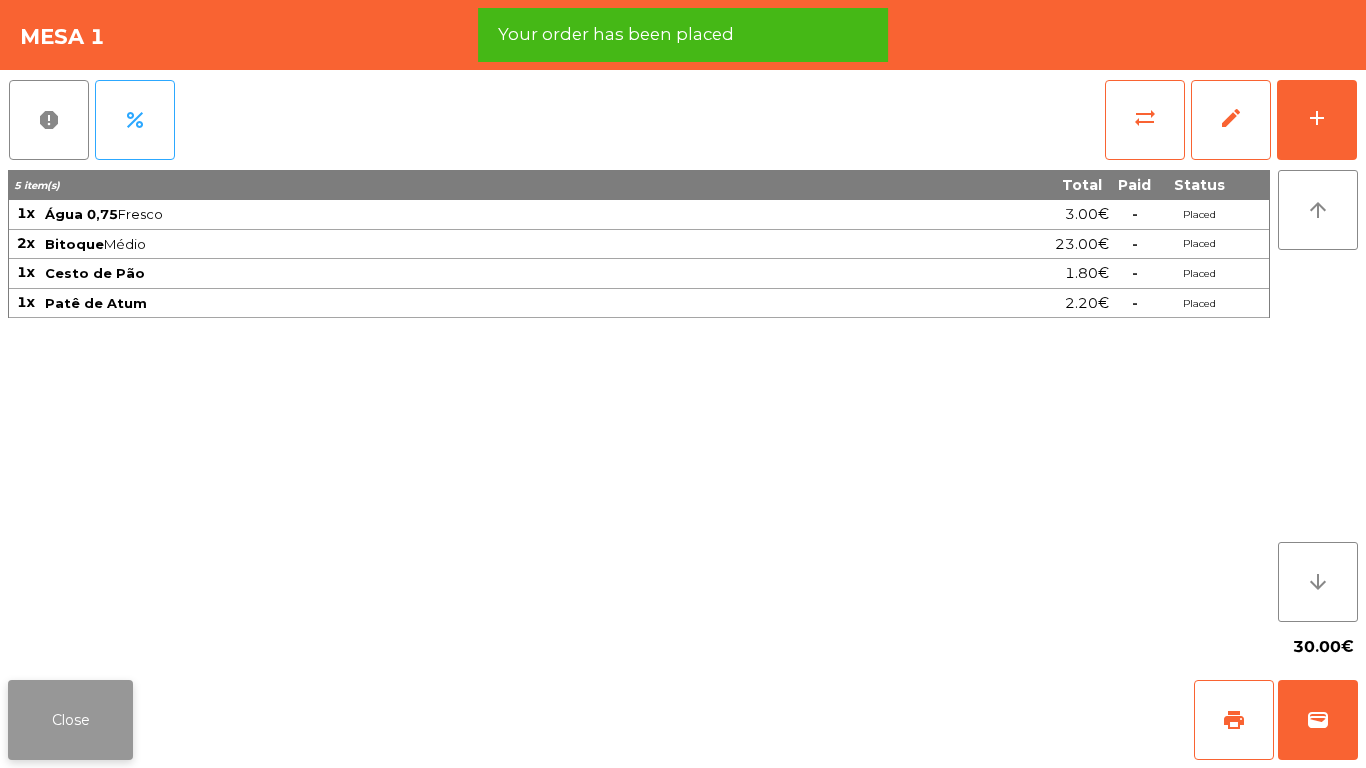 click on "Close" 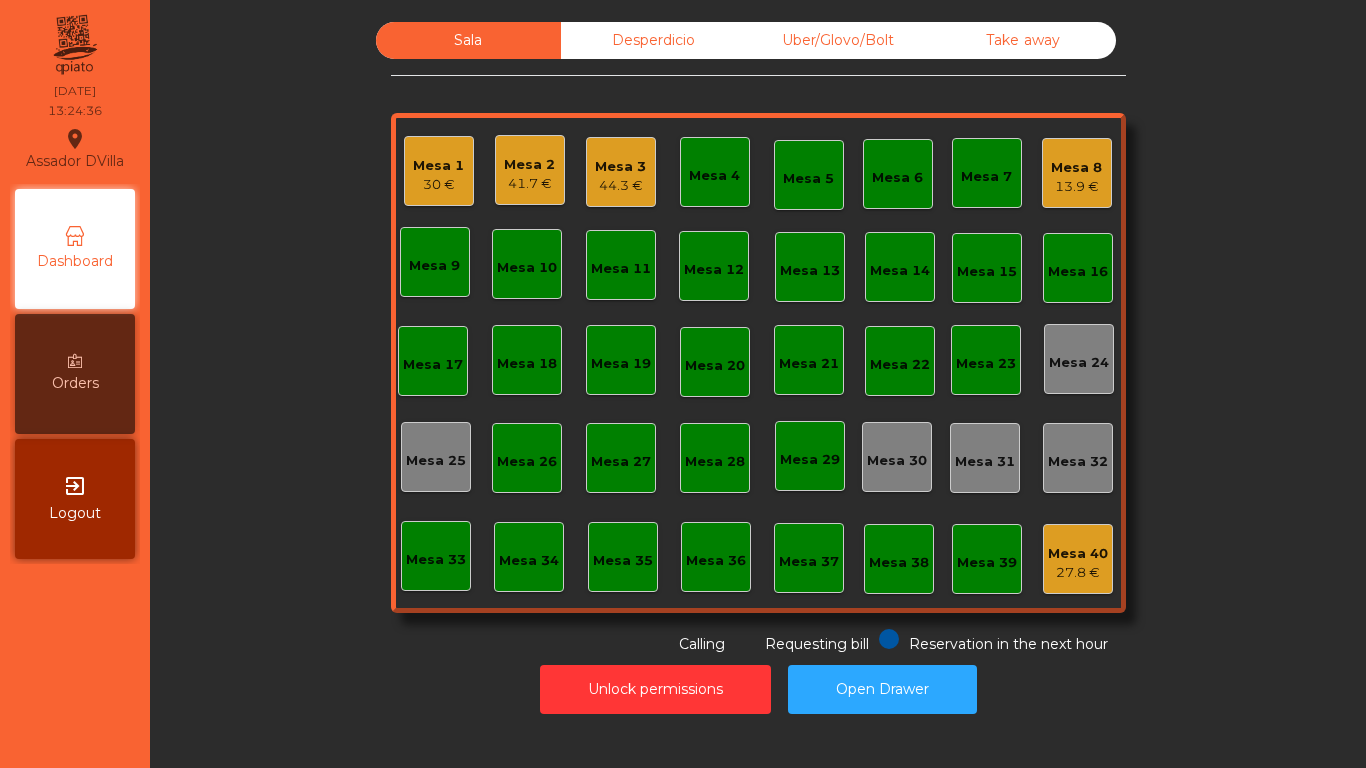 click on "44.3 €" 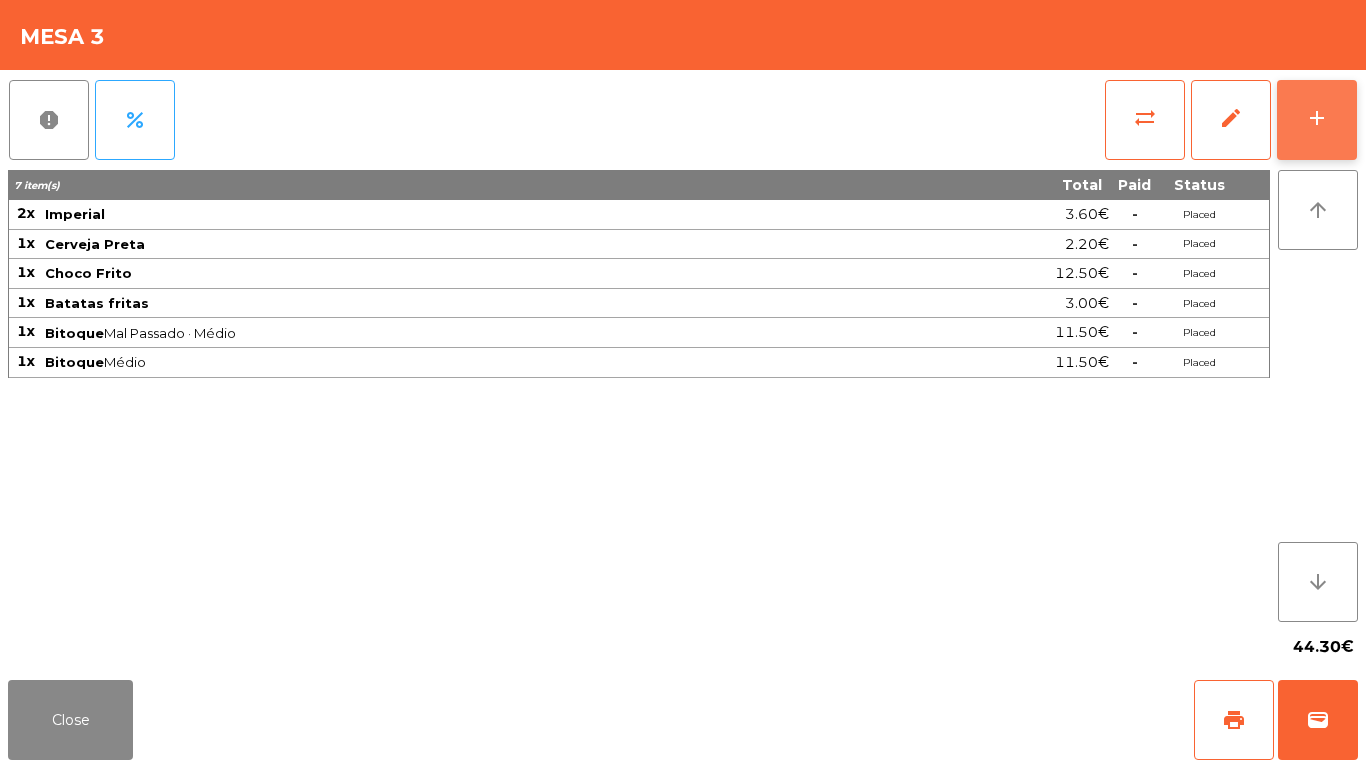 click on "add" 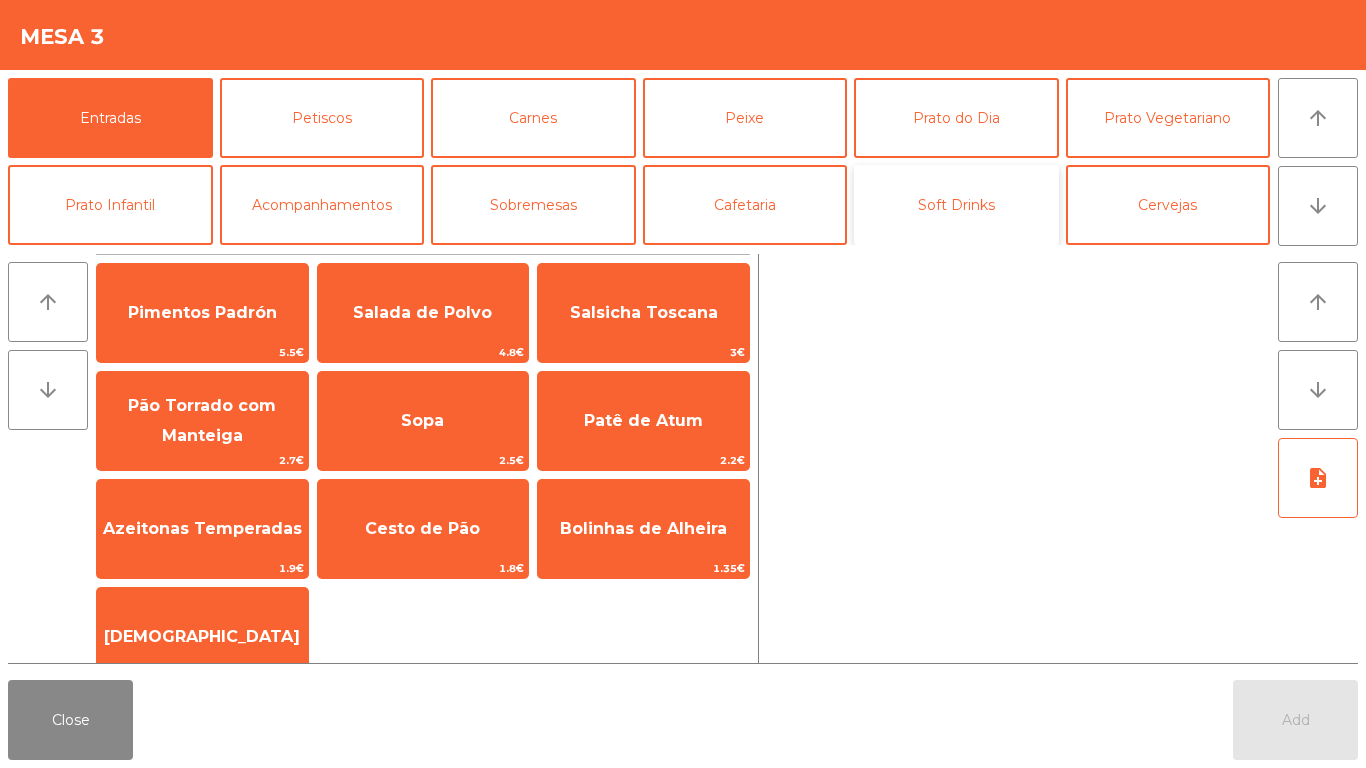 click on "Soft Drinks" 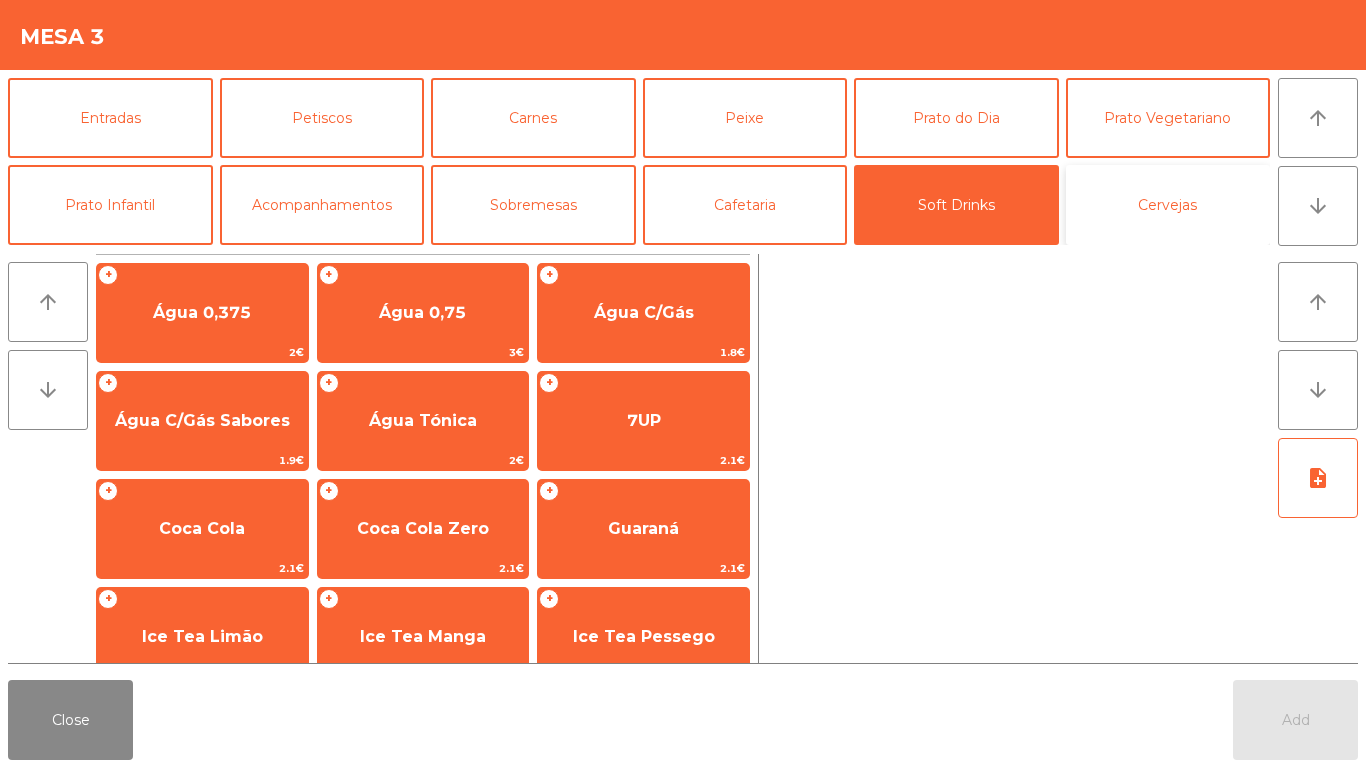 click on "Cervejas" 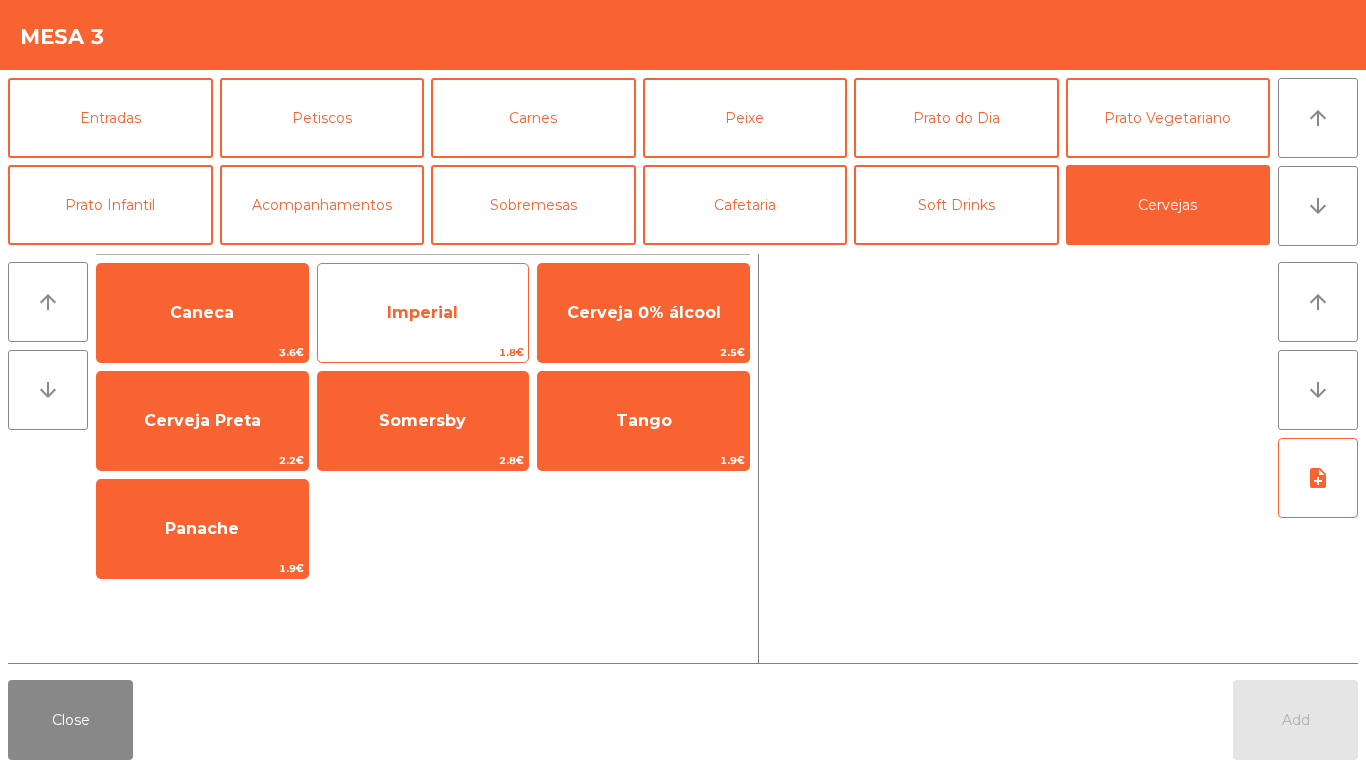 click on "Imperial" 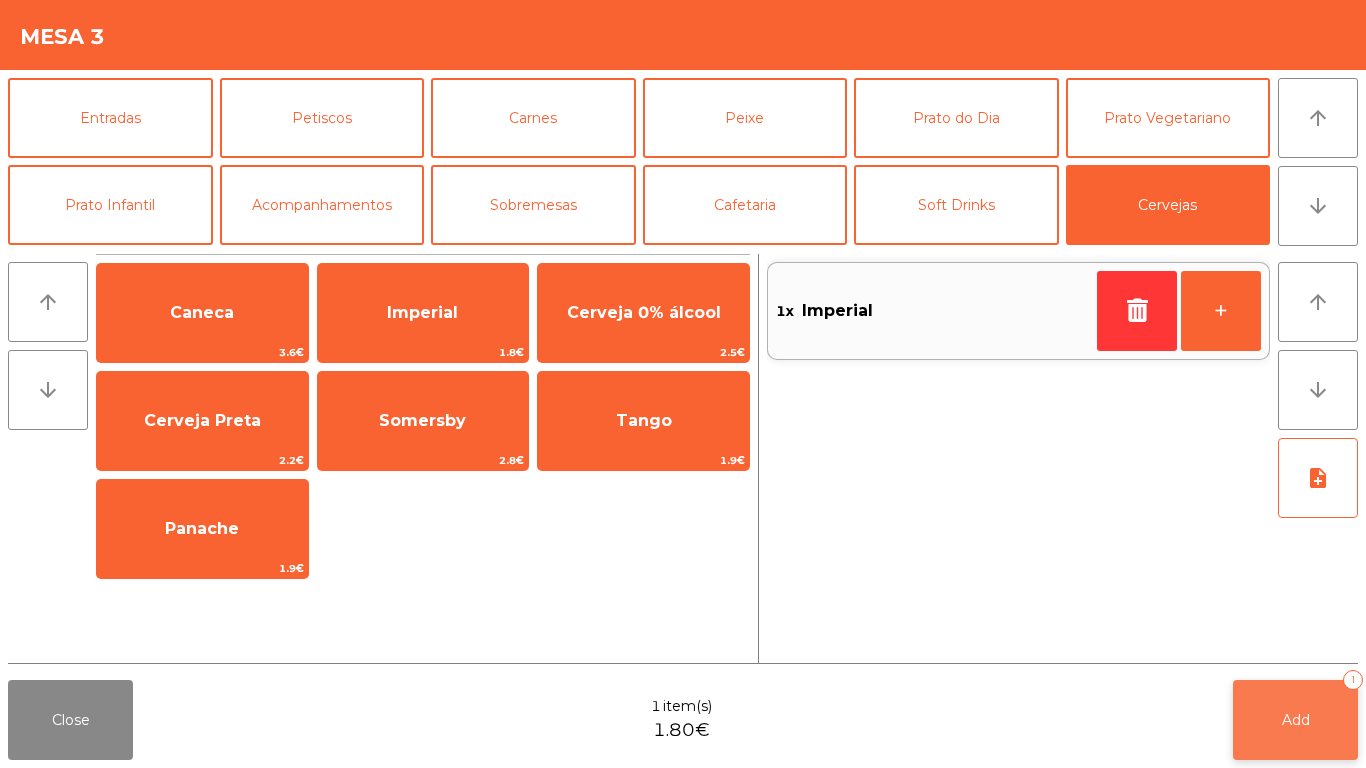 click on "Add   1" 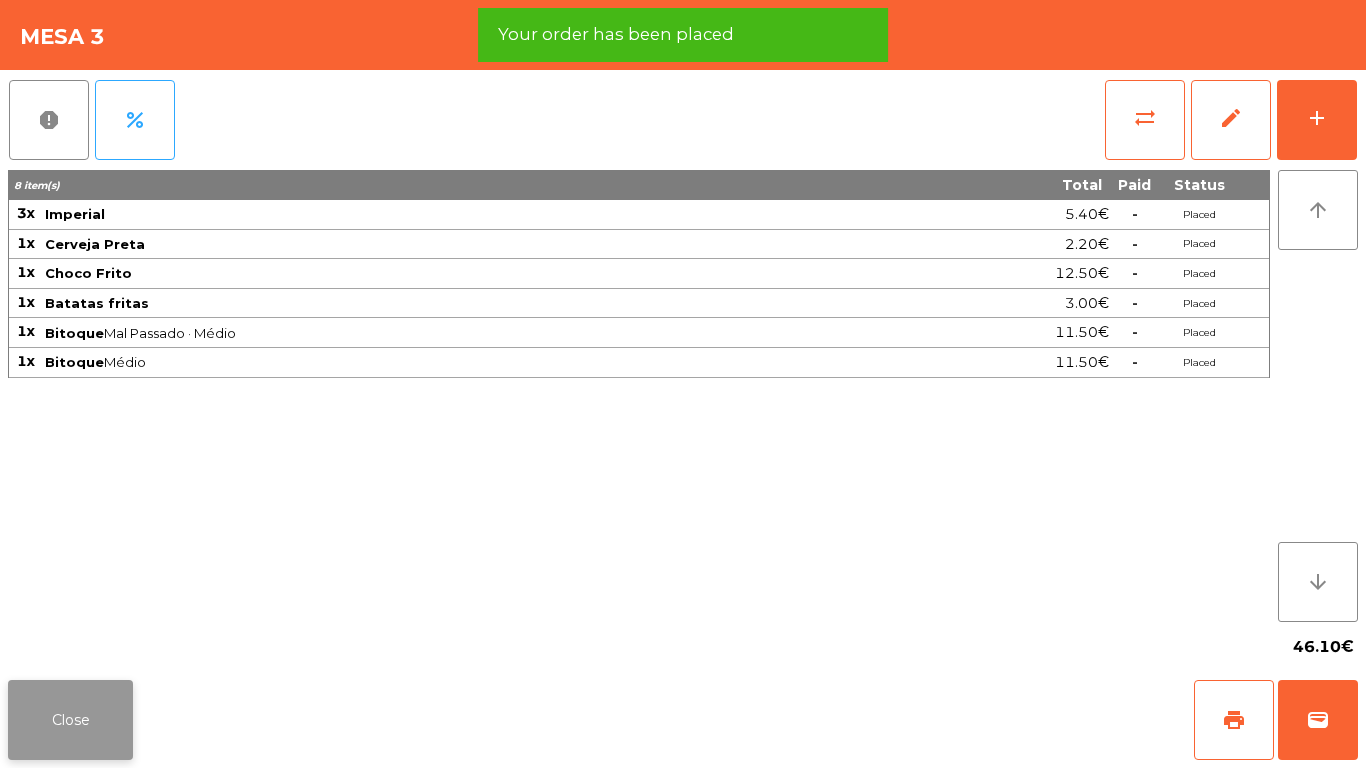 click on "Close" 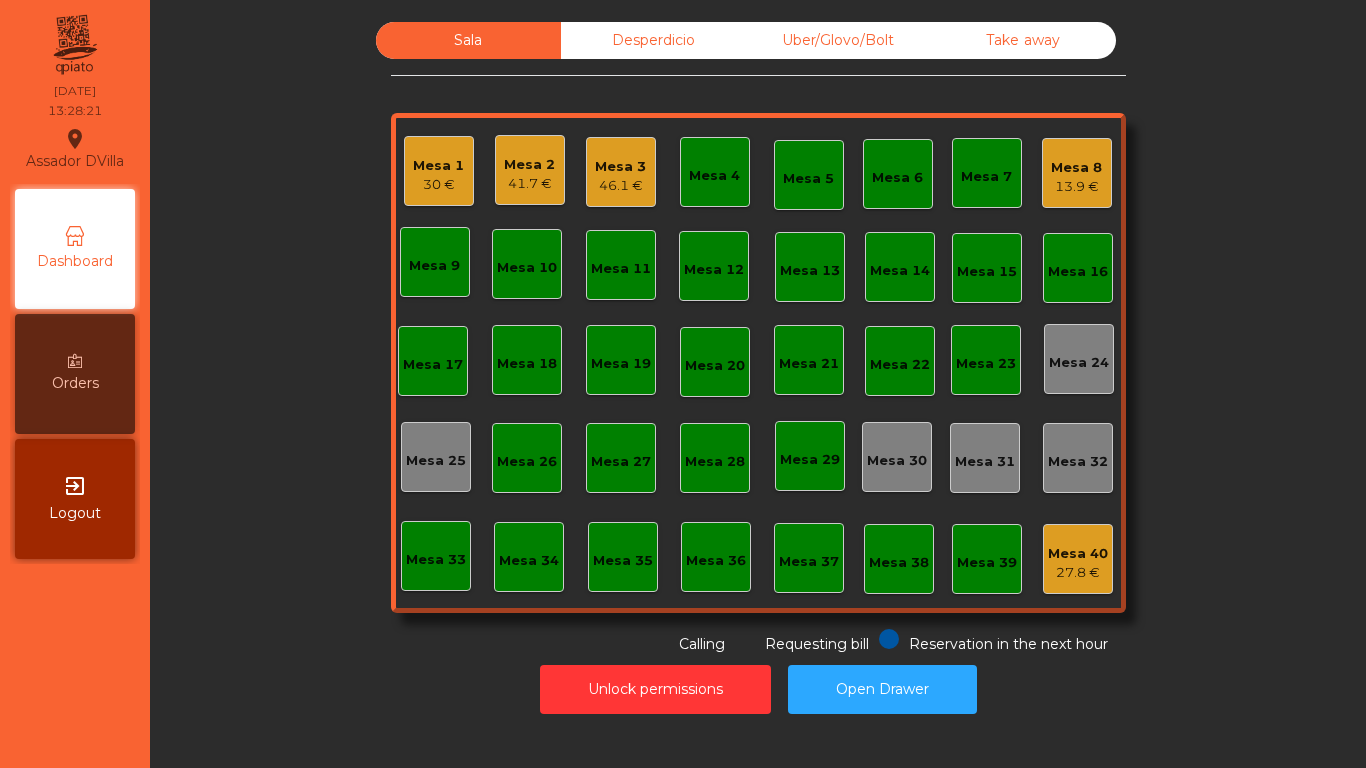 click on "Mesa 4" 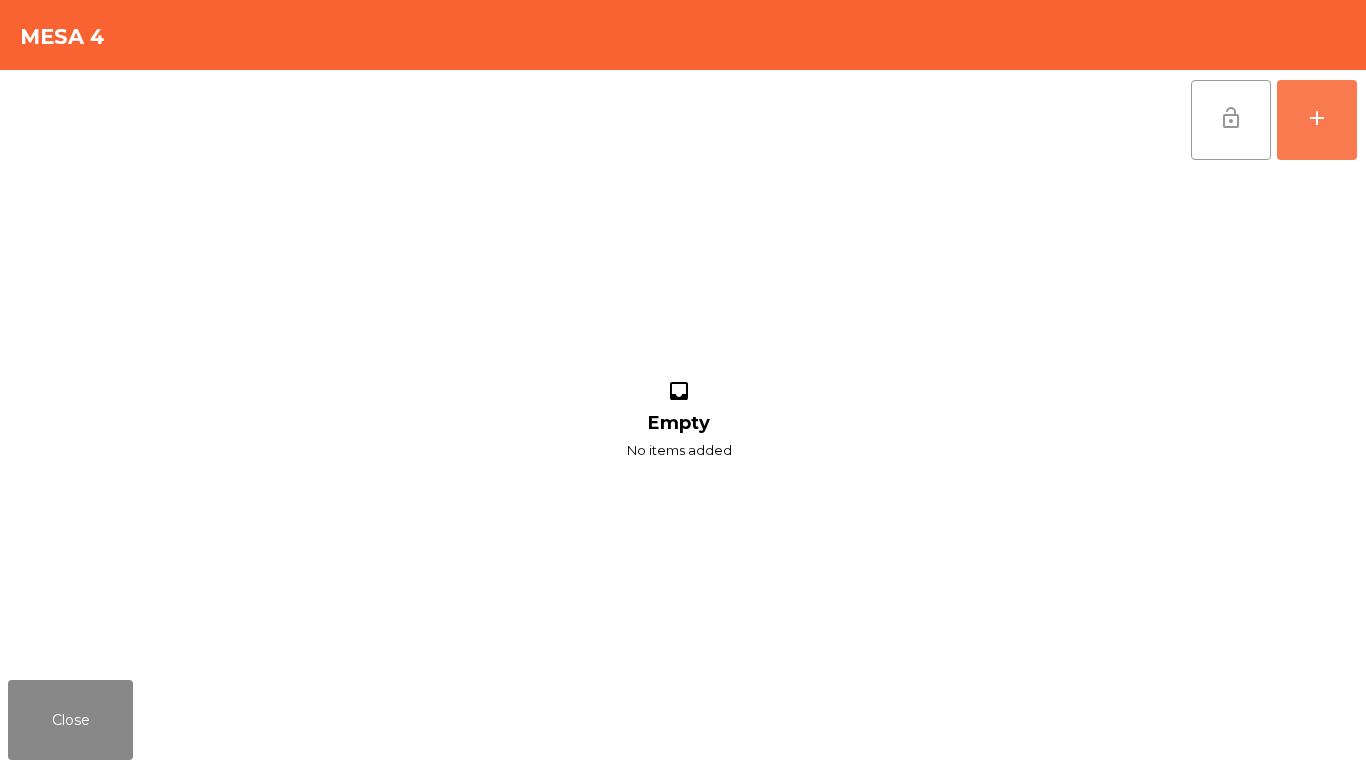 click on "add" 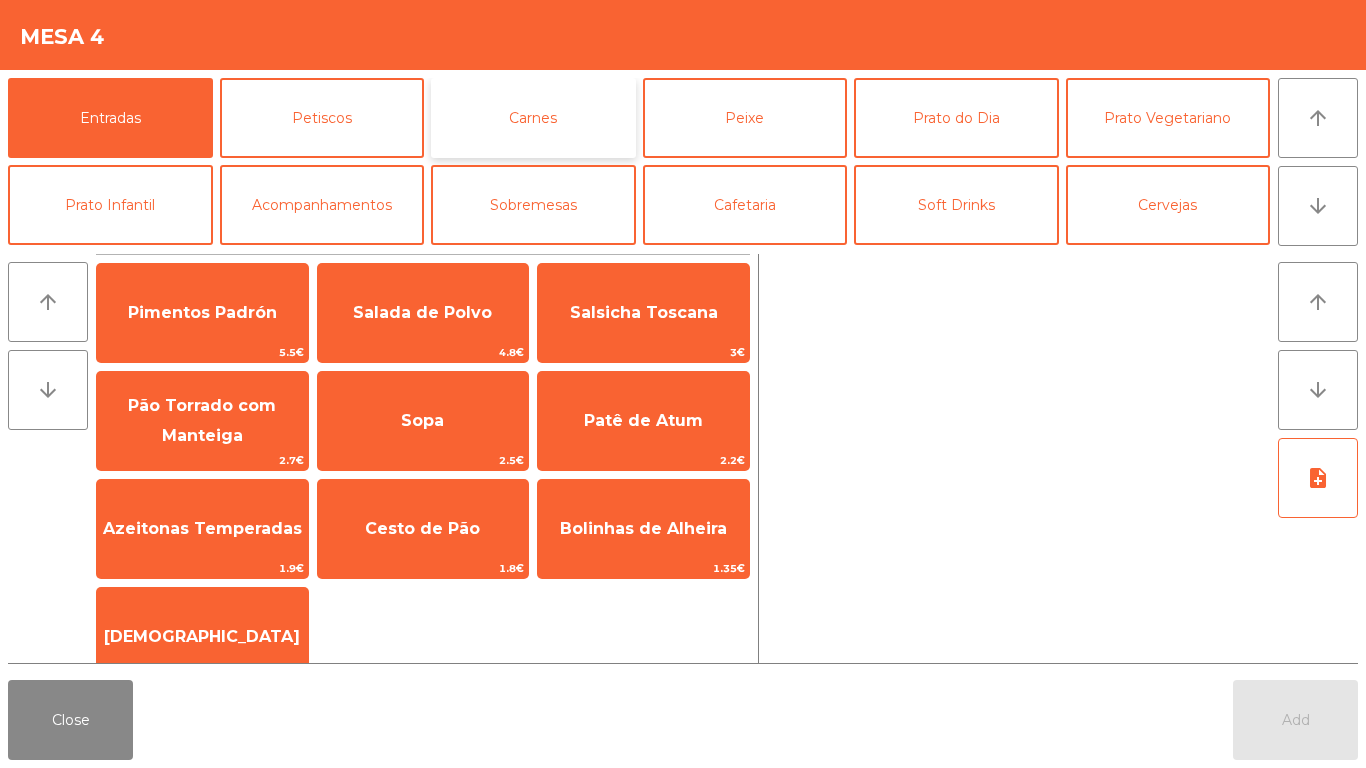 click on "Carnes" 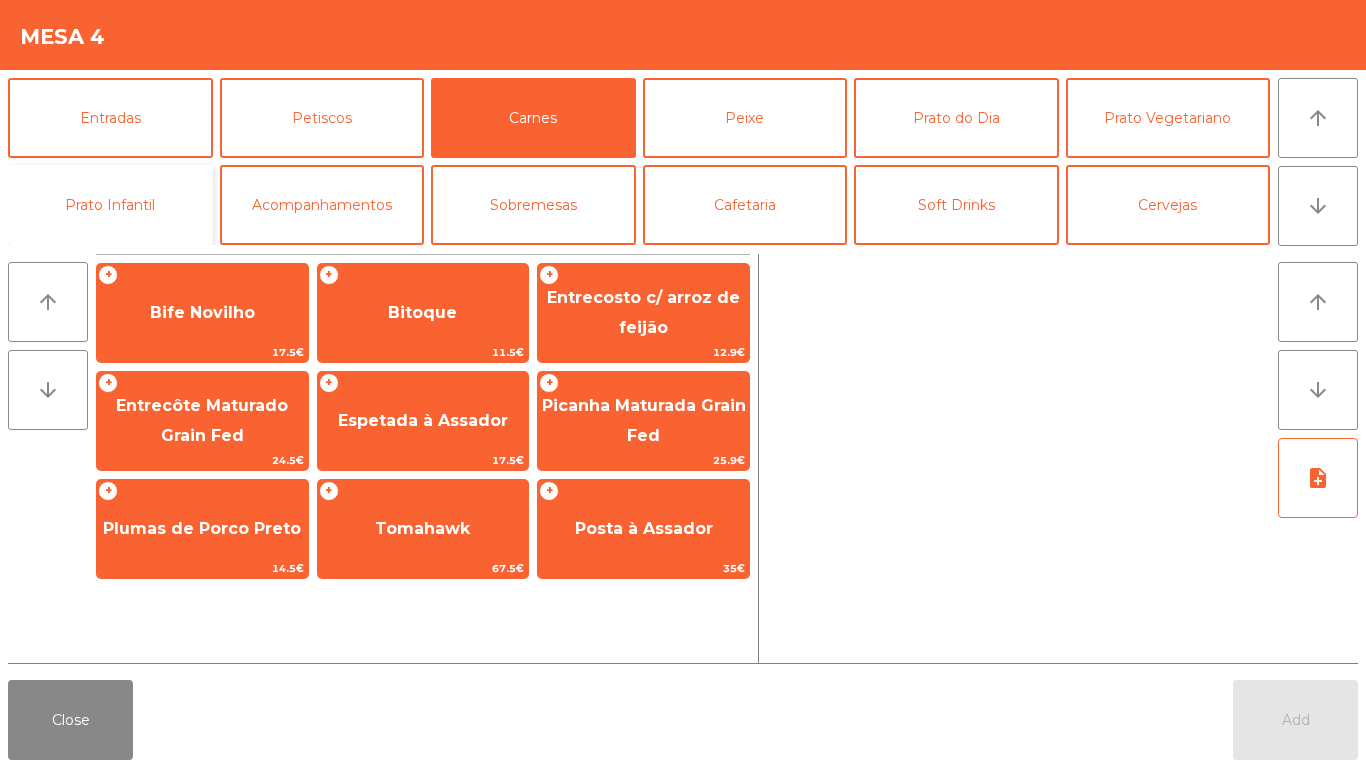 click on "Prato Infantil" 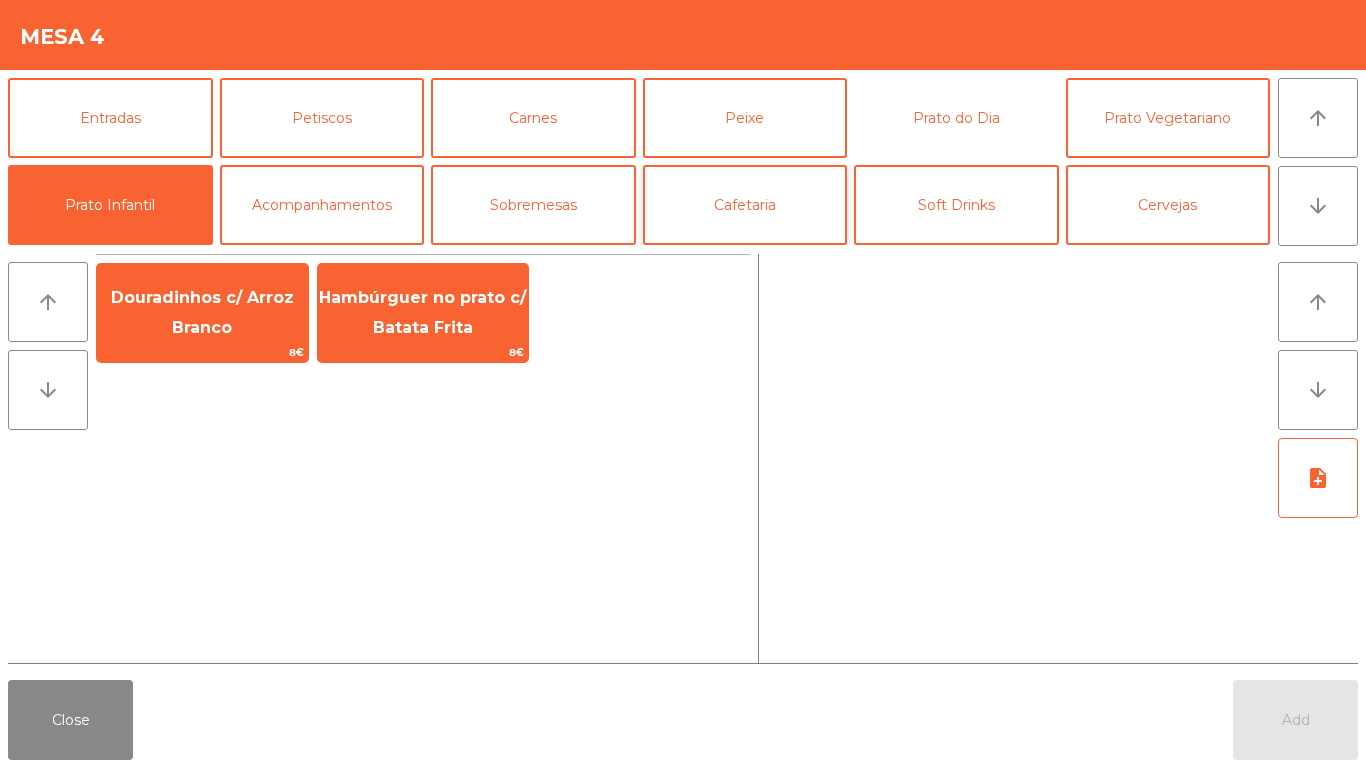 drag, startPoint x: 957, startPoint y: 116, endPoint x: 717, endPoint y: 244, distance: 272 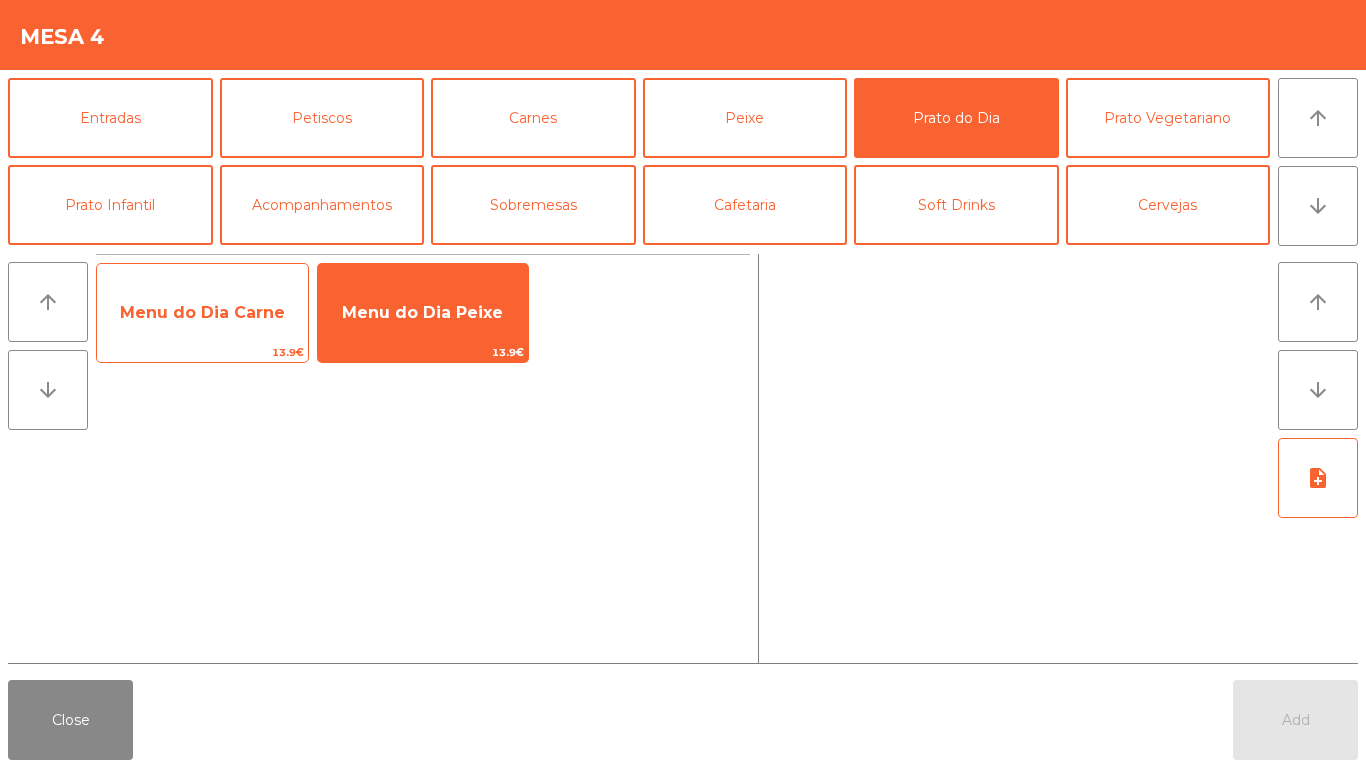 click on "Menu do Dia Carne" 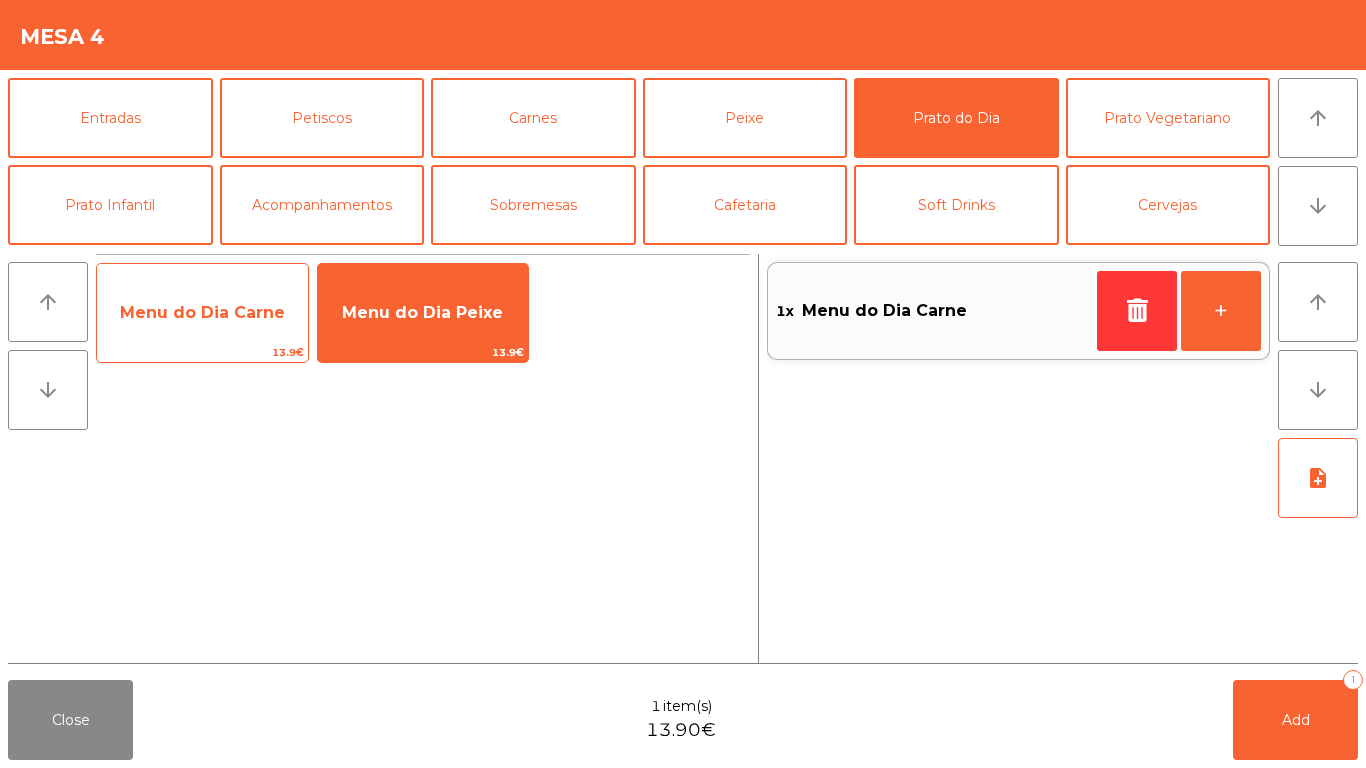 click on "Menu do Dia Carne" 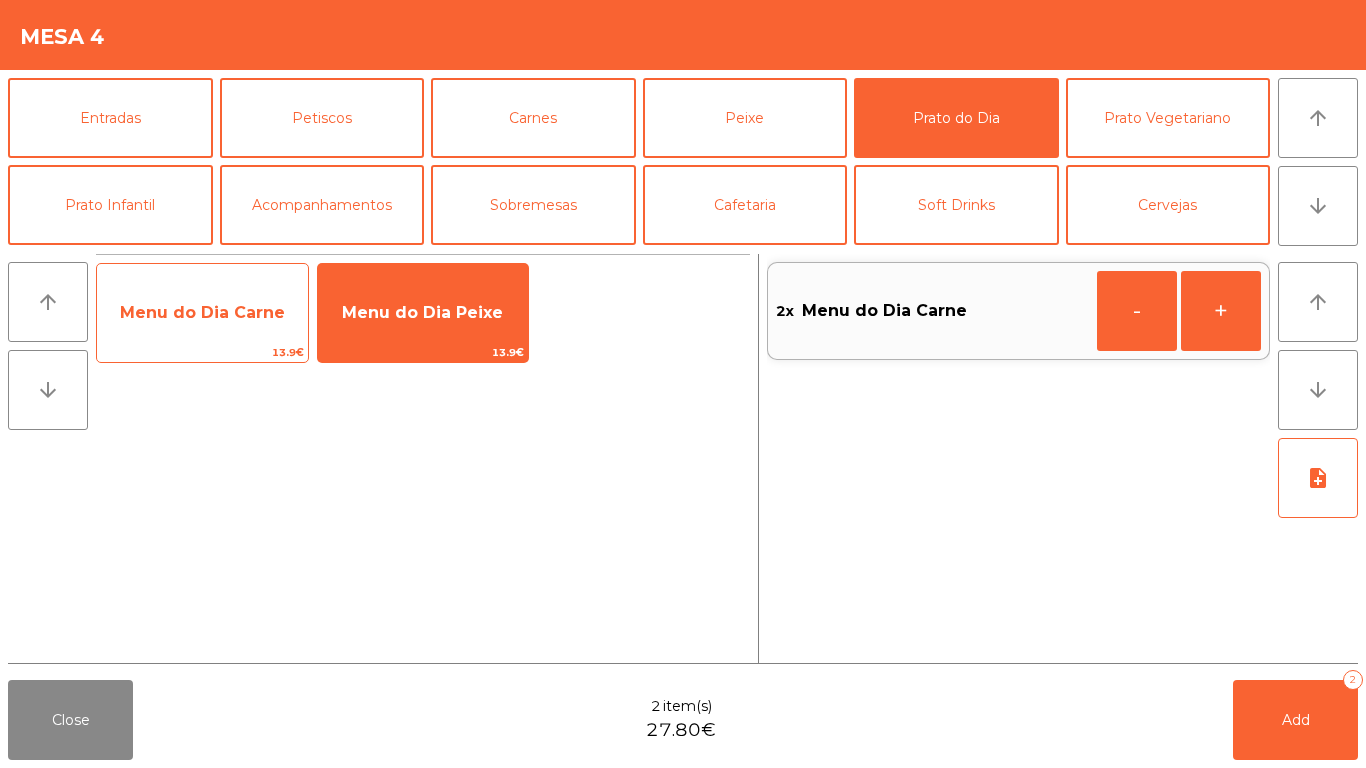 click on "Menu do Dia Carne" 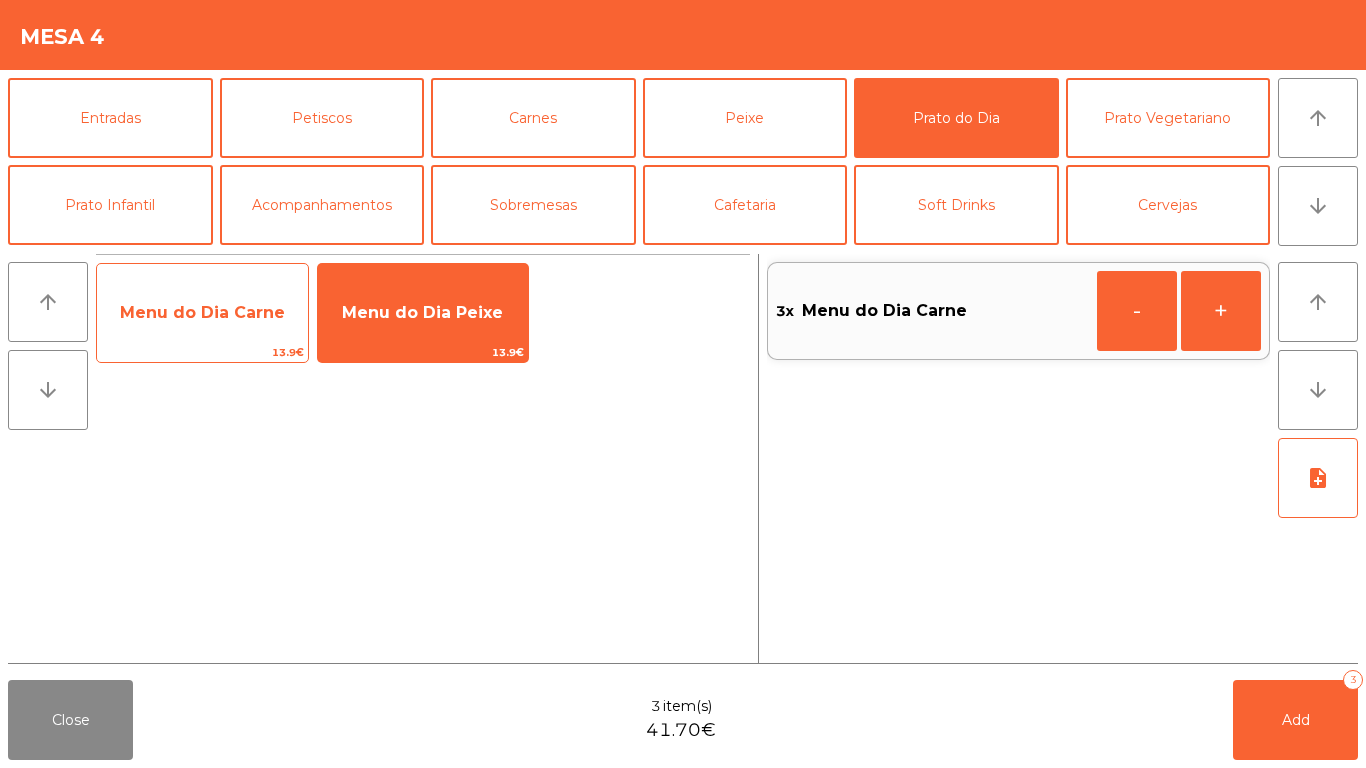 click on "Menu do Dia Carne" 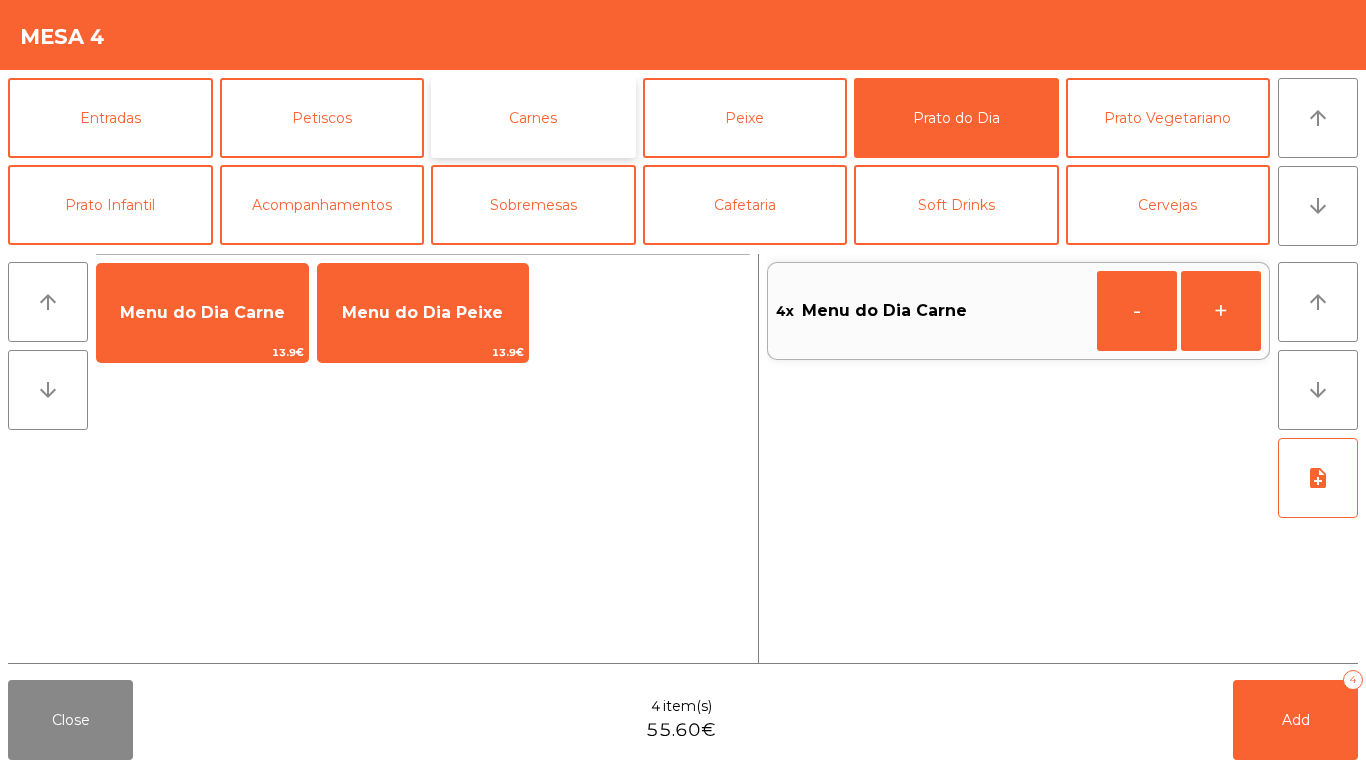drag, startPoint x: 516, startPoint y: 116, endPoint x: 531, endPoint y: 118, distance: 15.132746 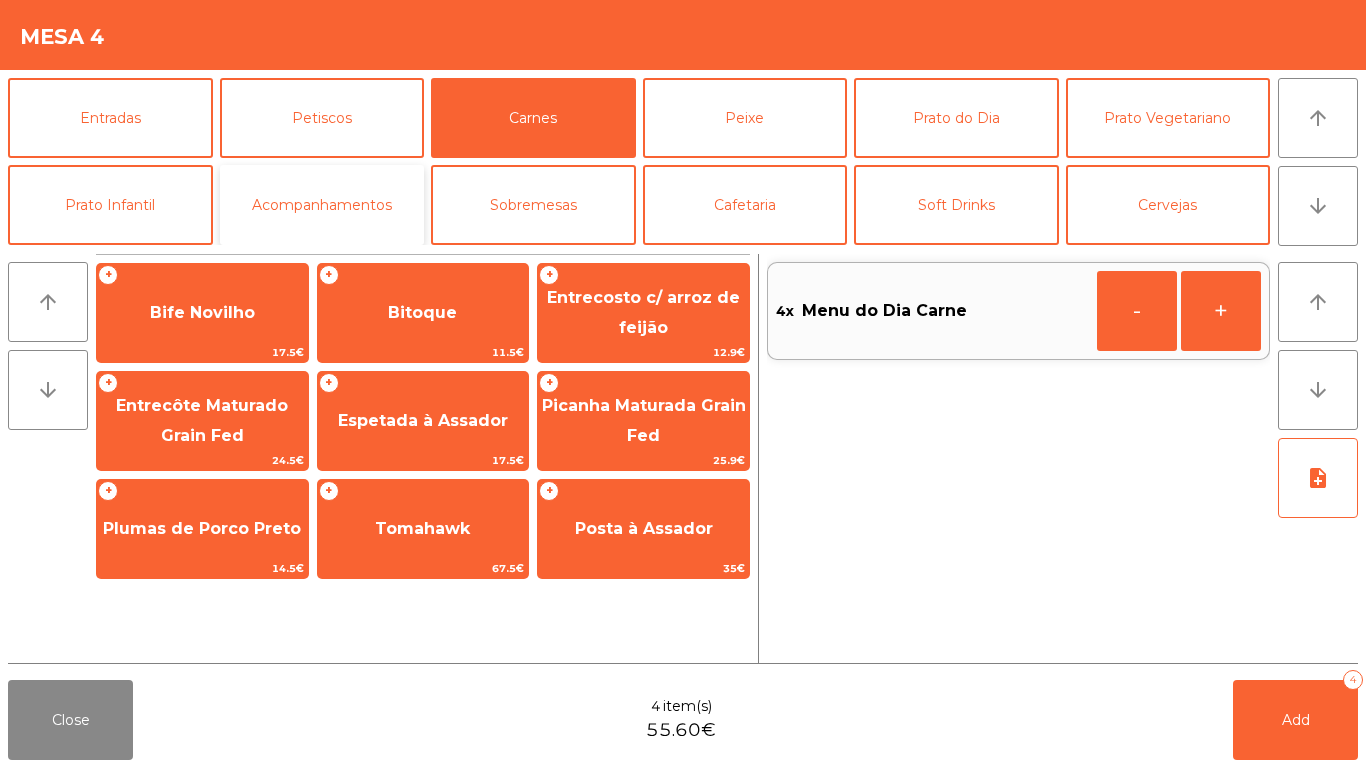 click on "Acompanhamentos" 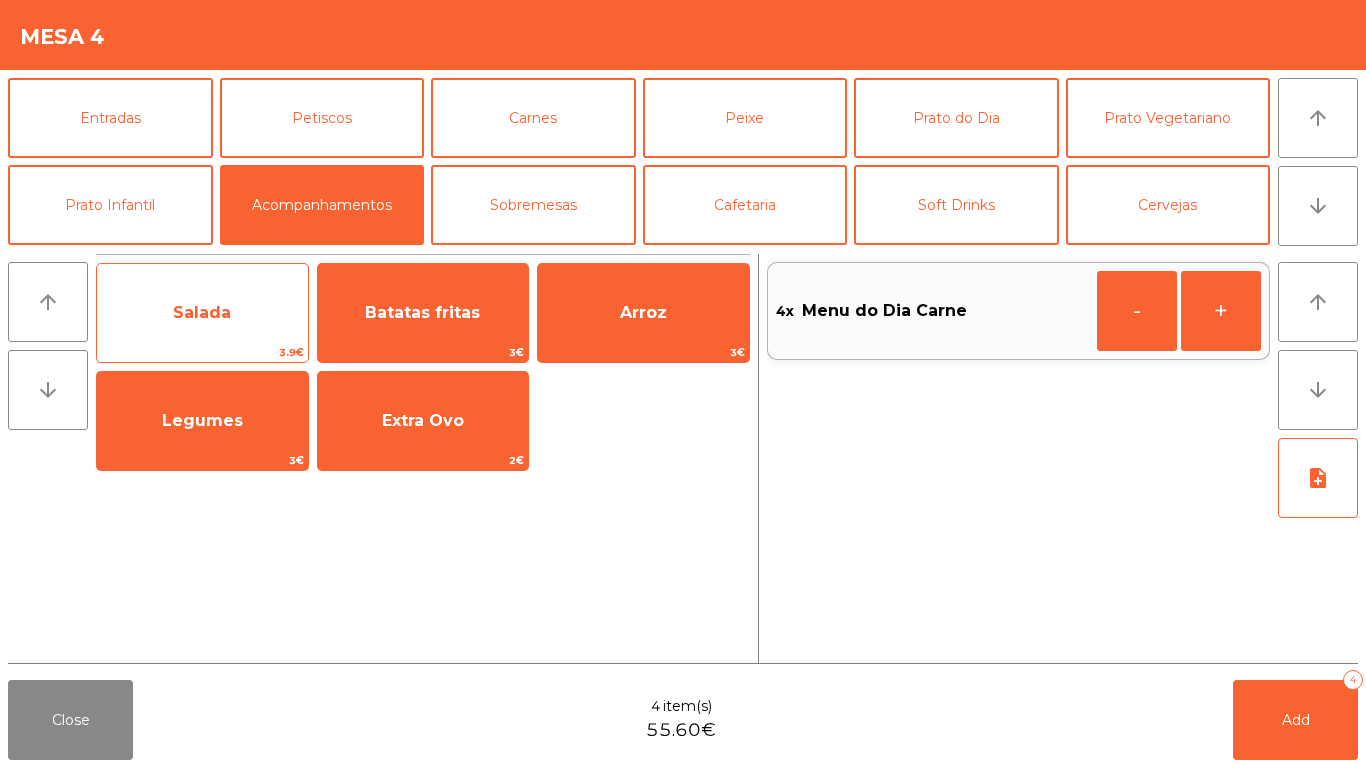 click on "Salada" 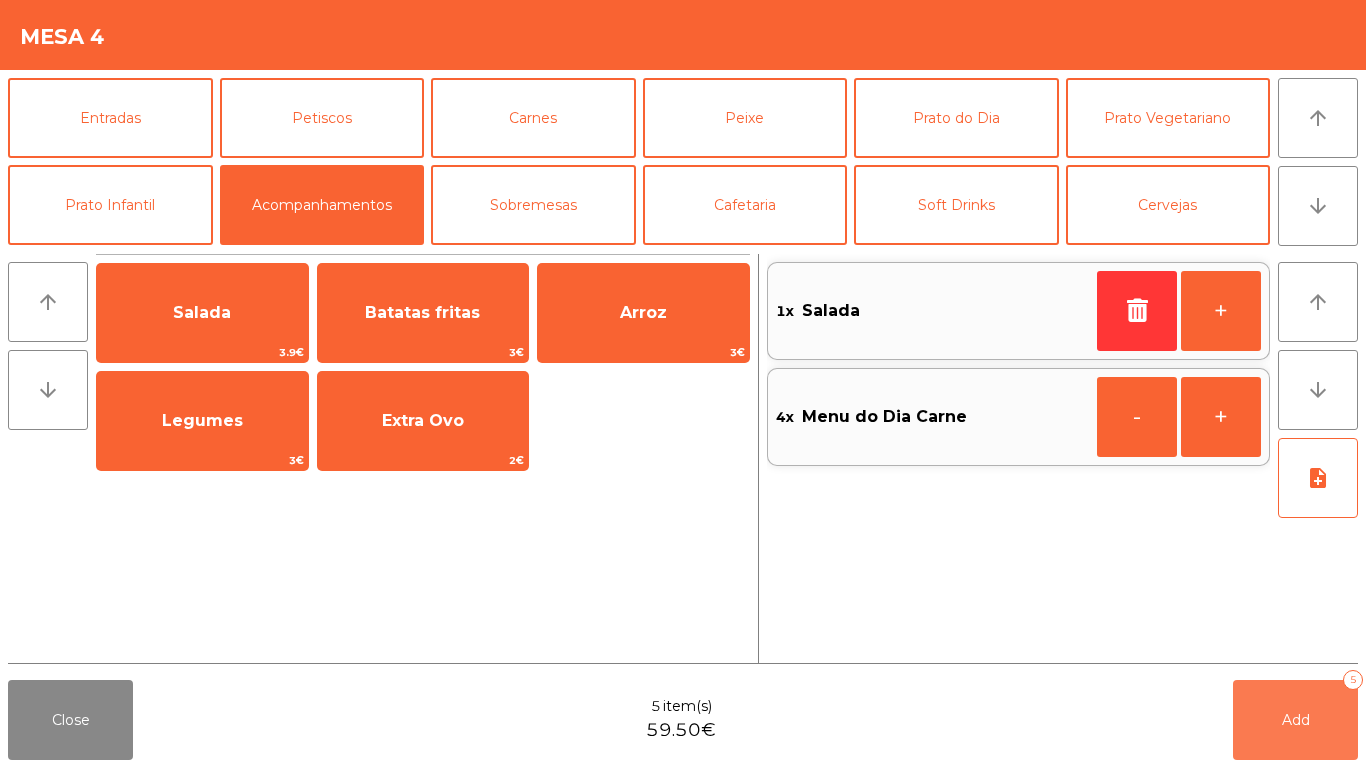 click on "Add" 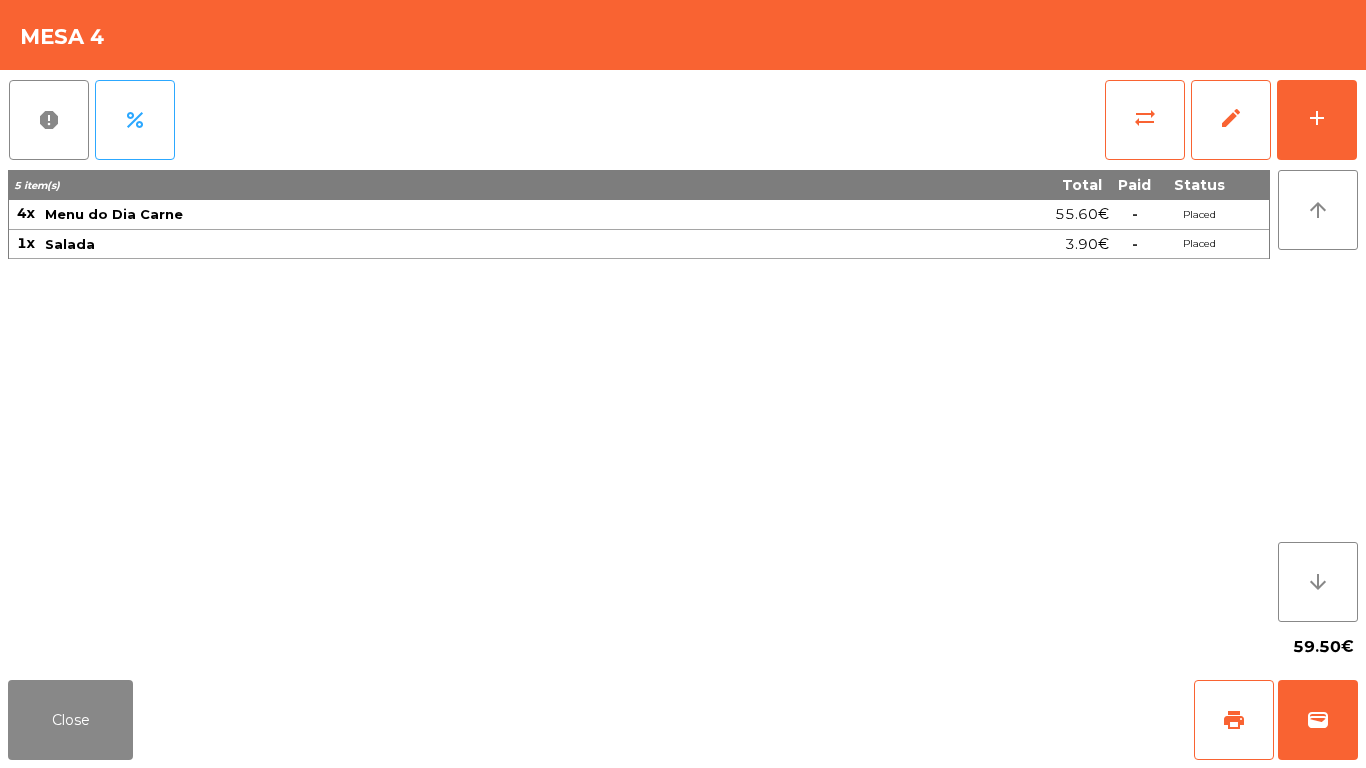 click on "report   percent   sync_alt   edit   add  5 item(s) Total Paid Status 4x Menu do Dia Carne 55.60€  -  Placed 1x Salada 3.90€  -  Placed arrow_upward arrow_downward  59.50€" 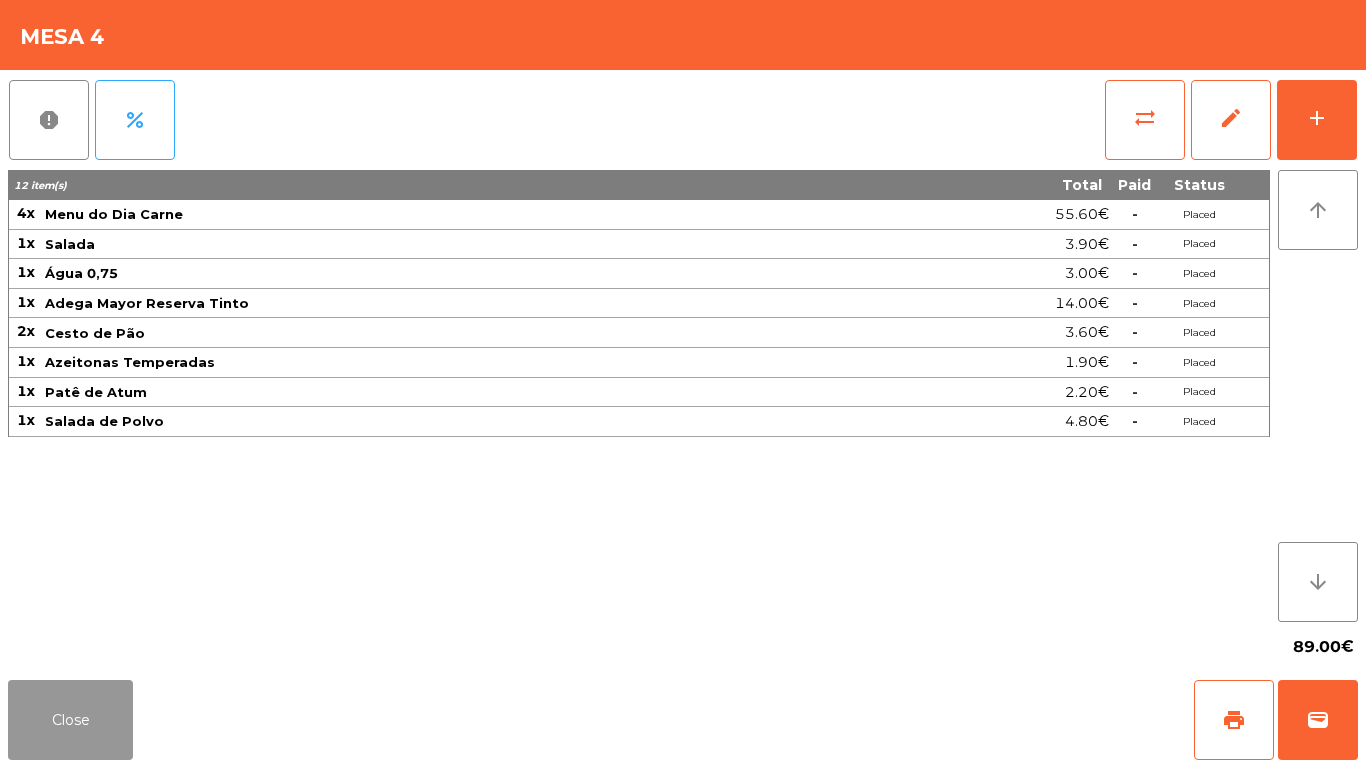 click on "Close" 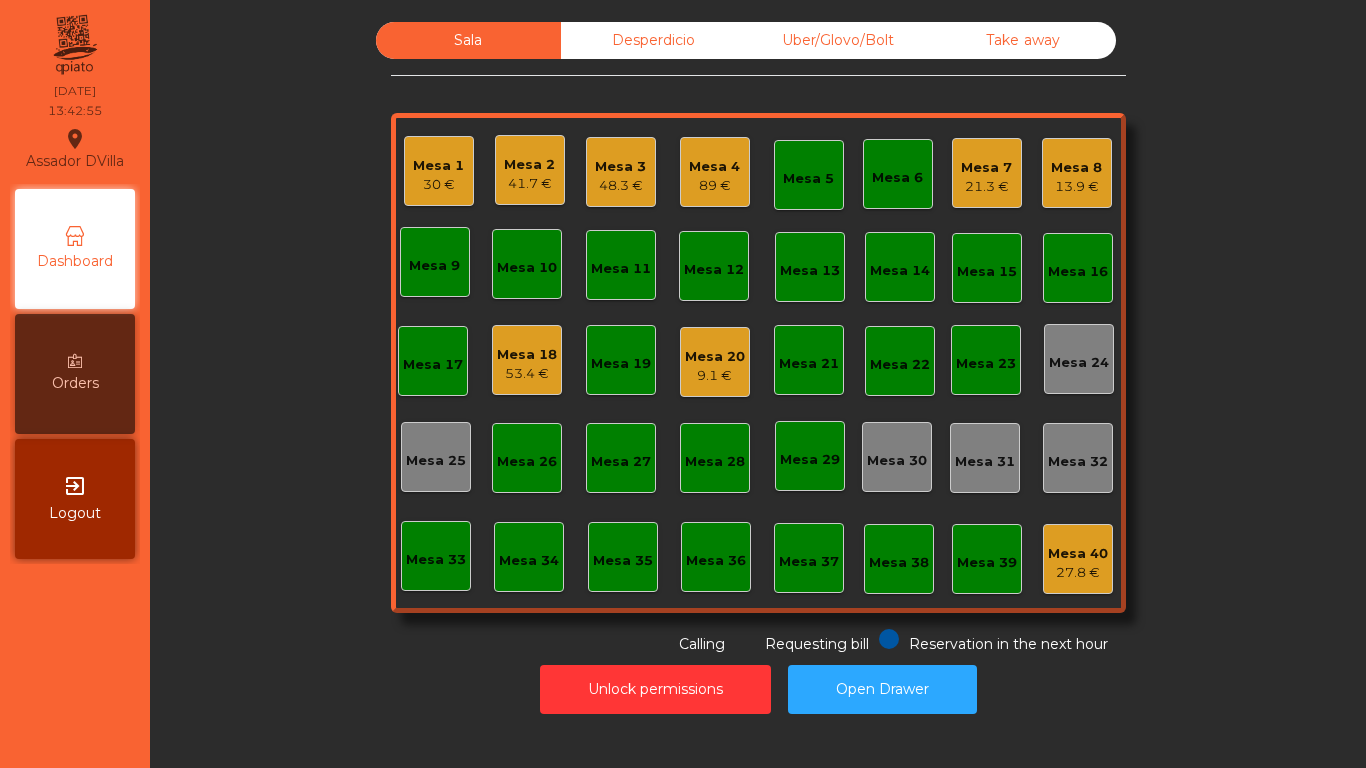 click on "Mesa 18" 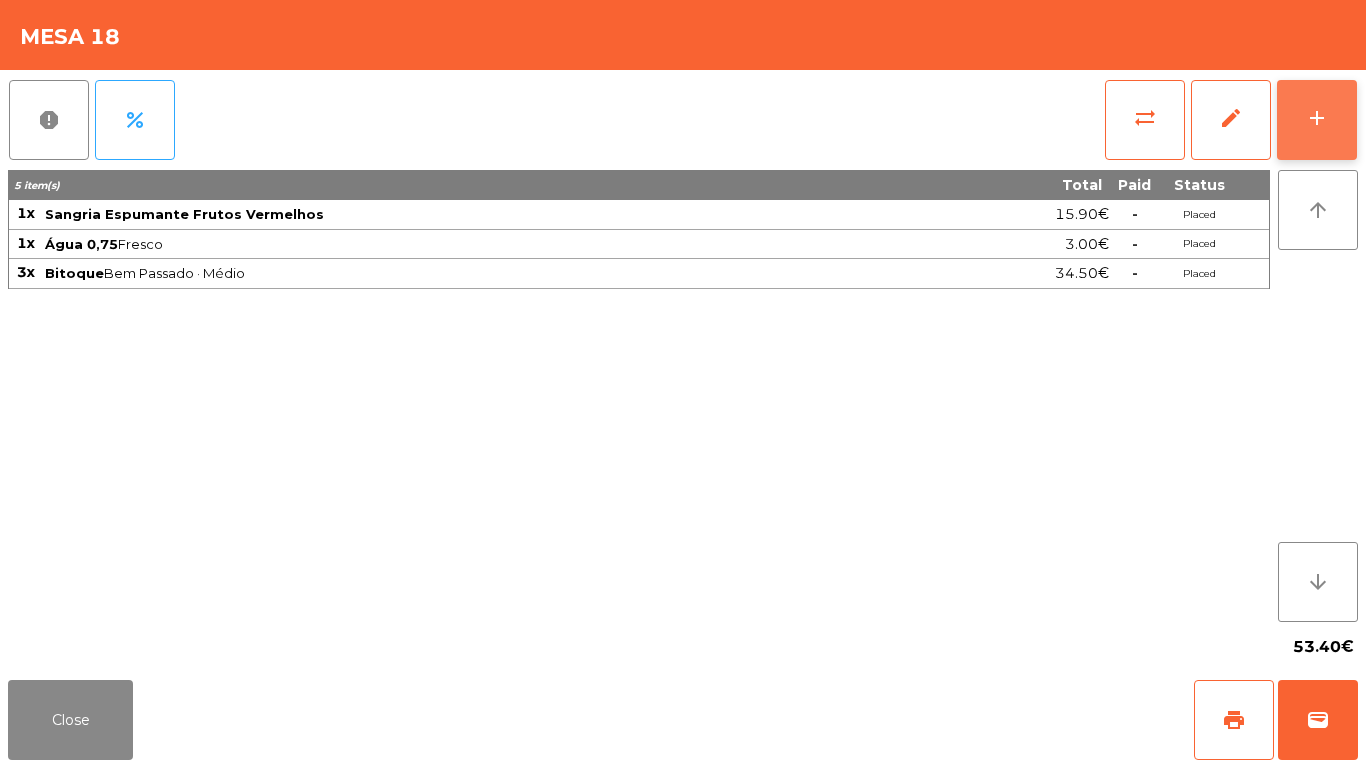 click on "add" 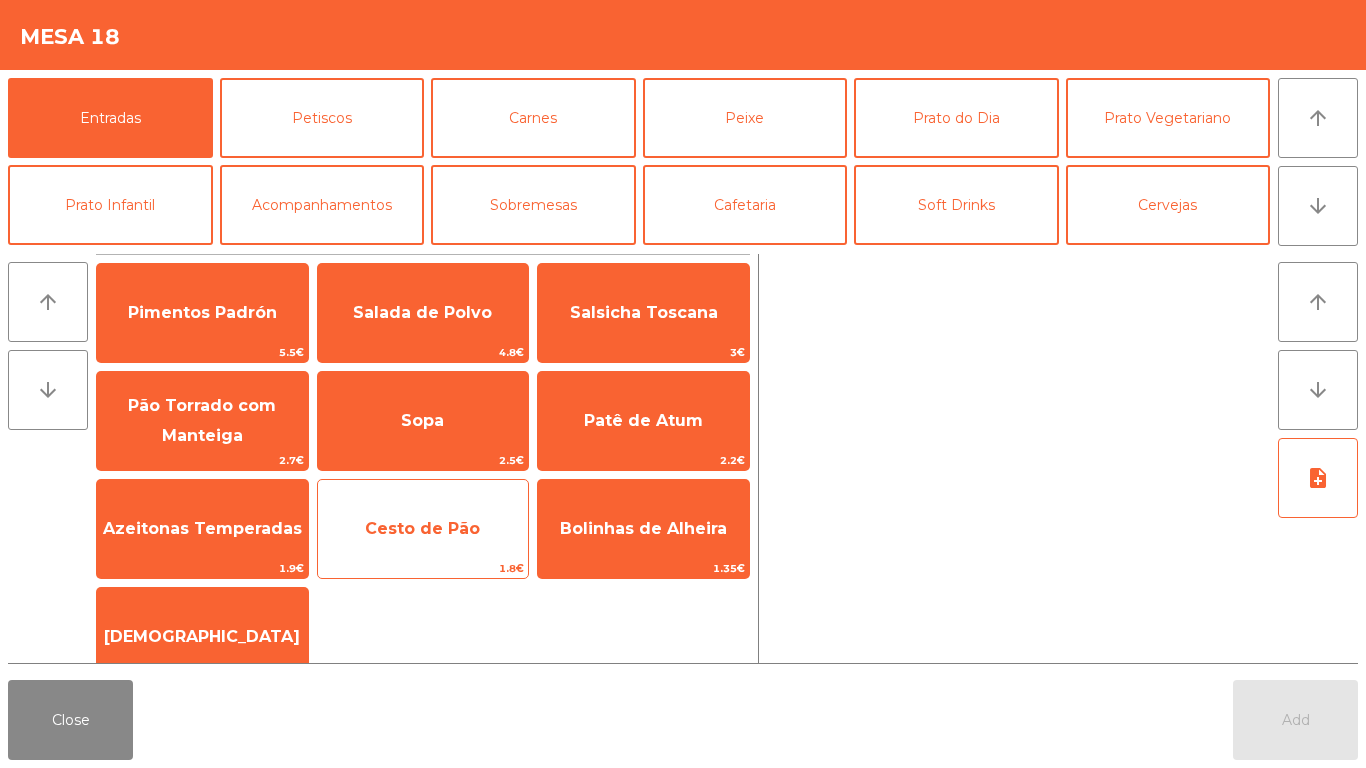 click on "Cesto de Pão" 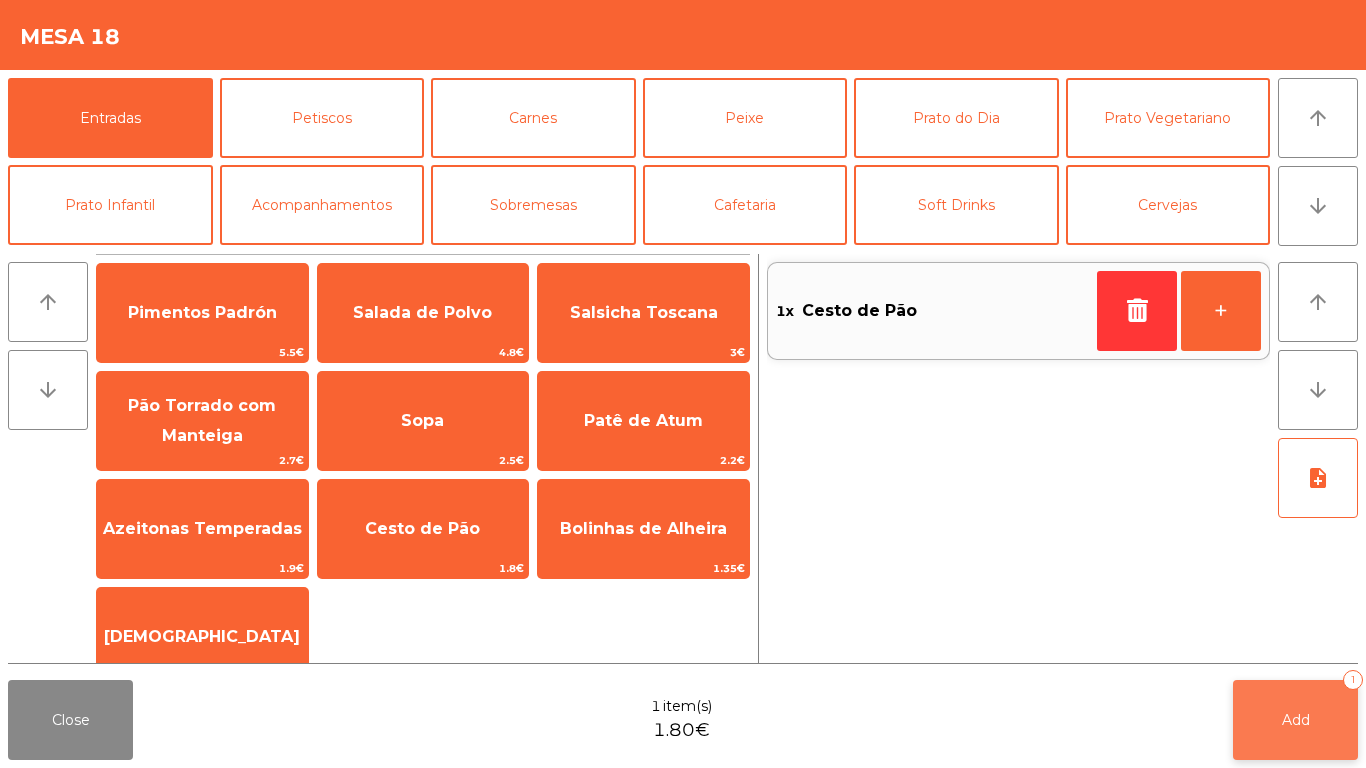 click on "Add" 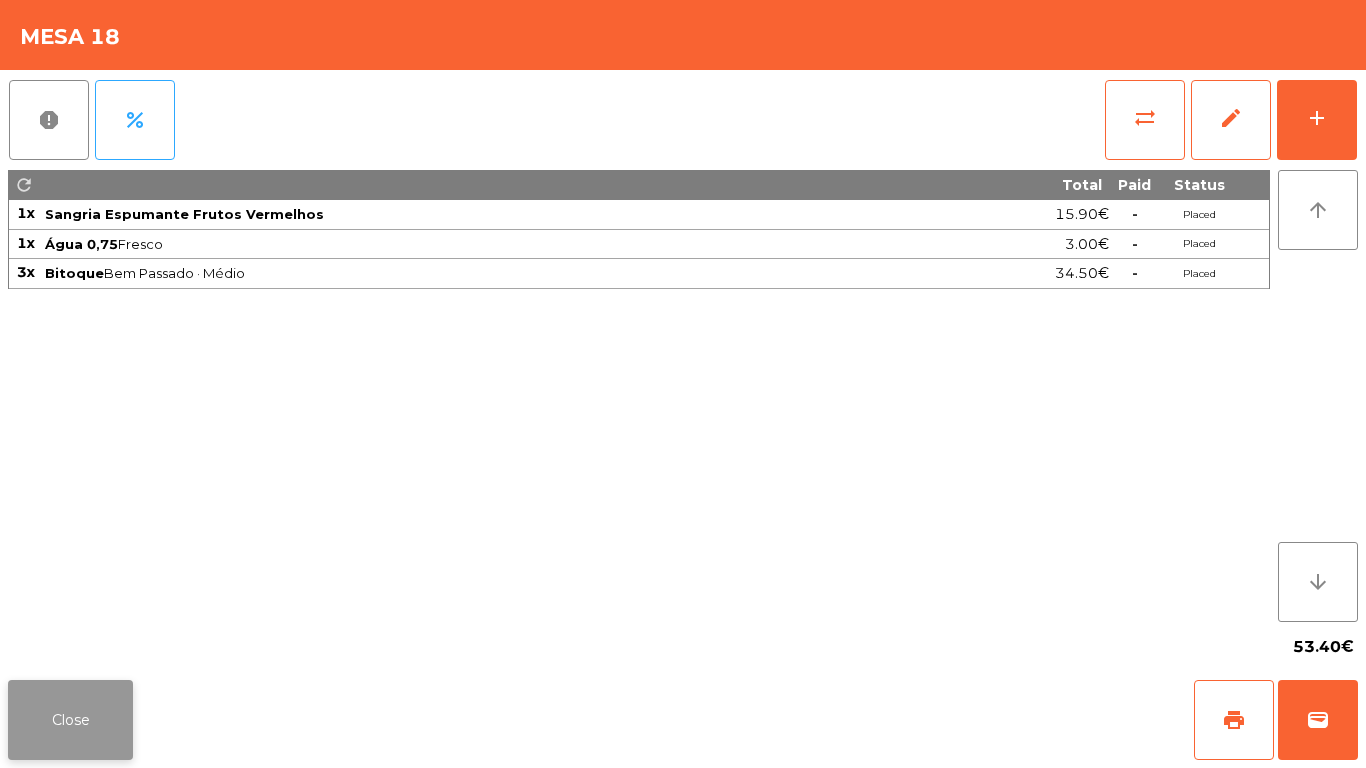 click on "Close" 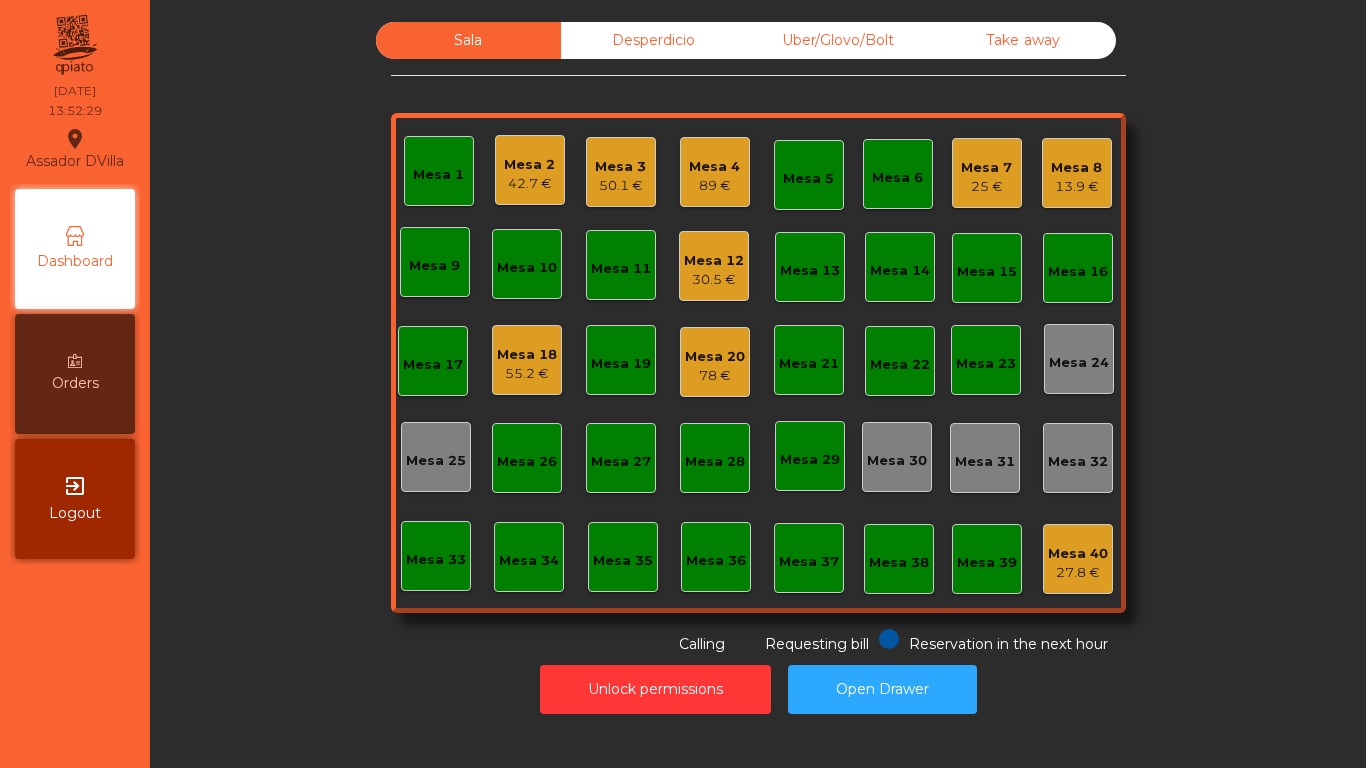 click on "42.7 €" 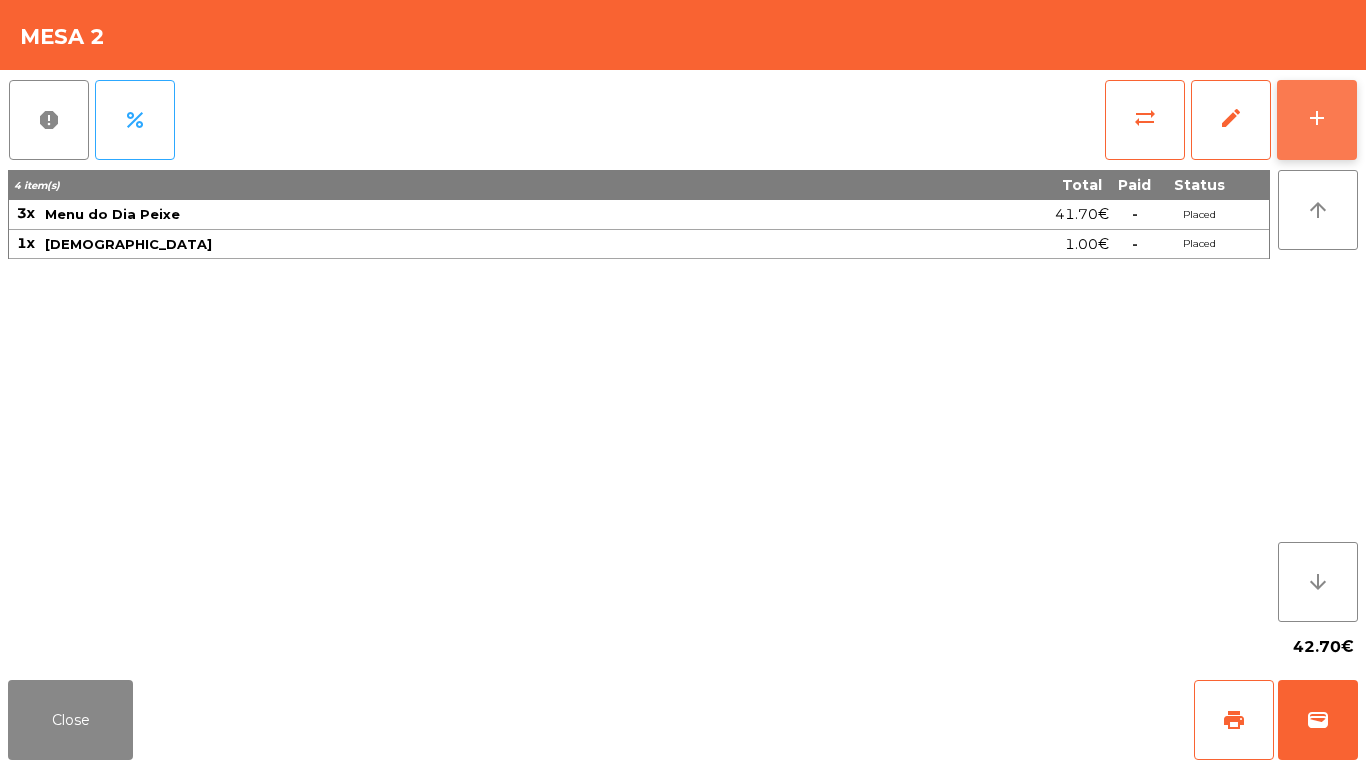 click on "add" 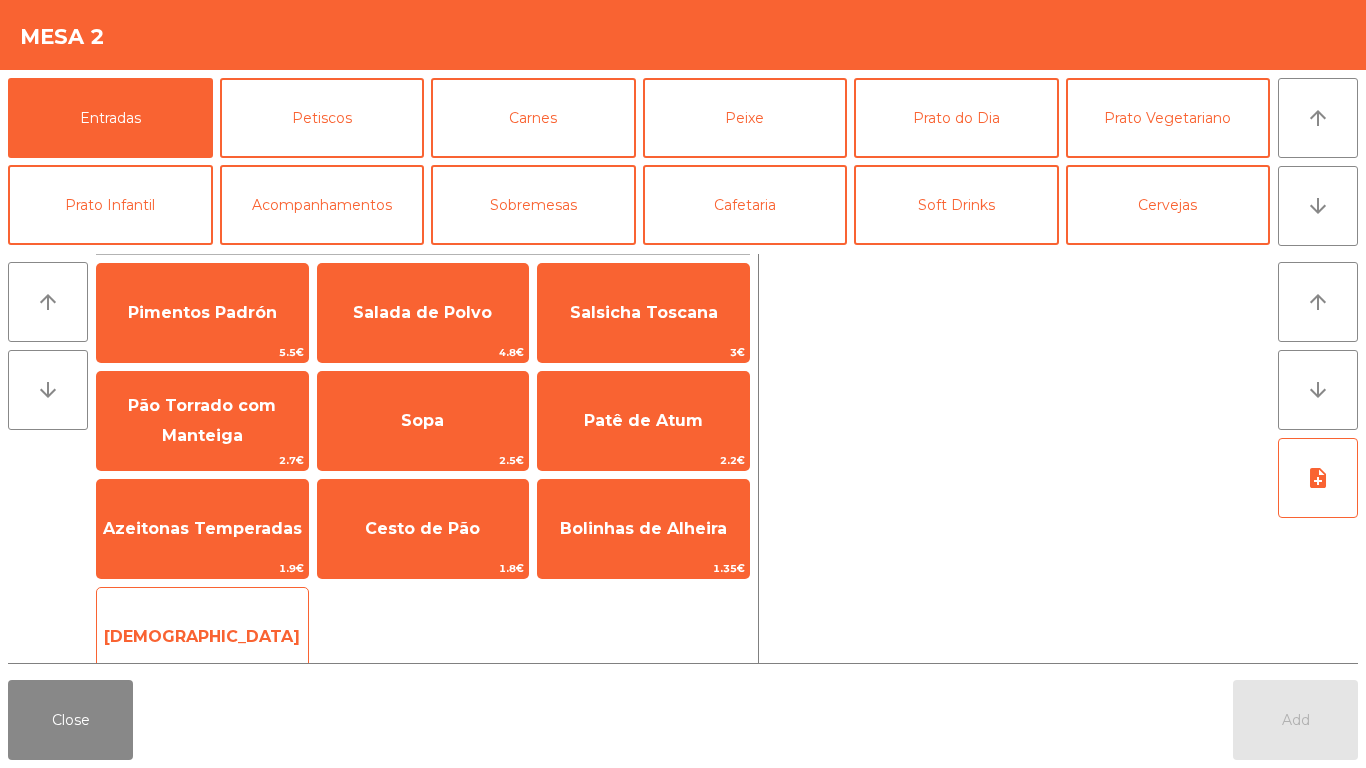 click on "[DEMOGRAPHIC_DATA]" 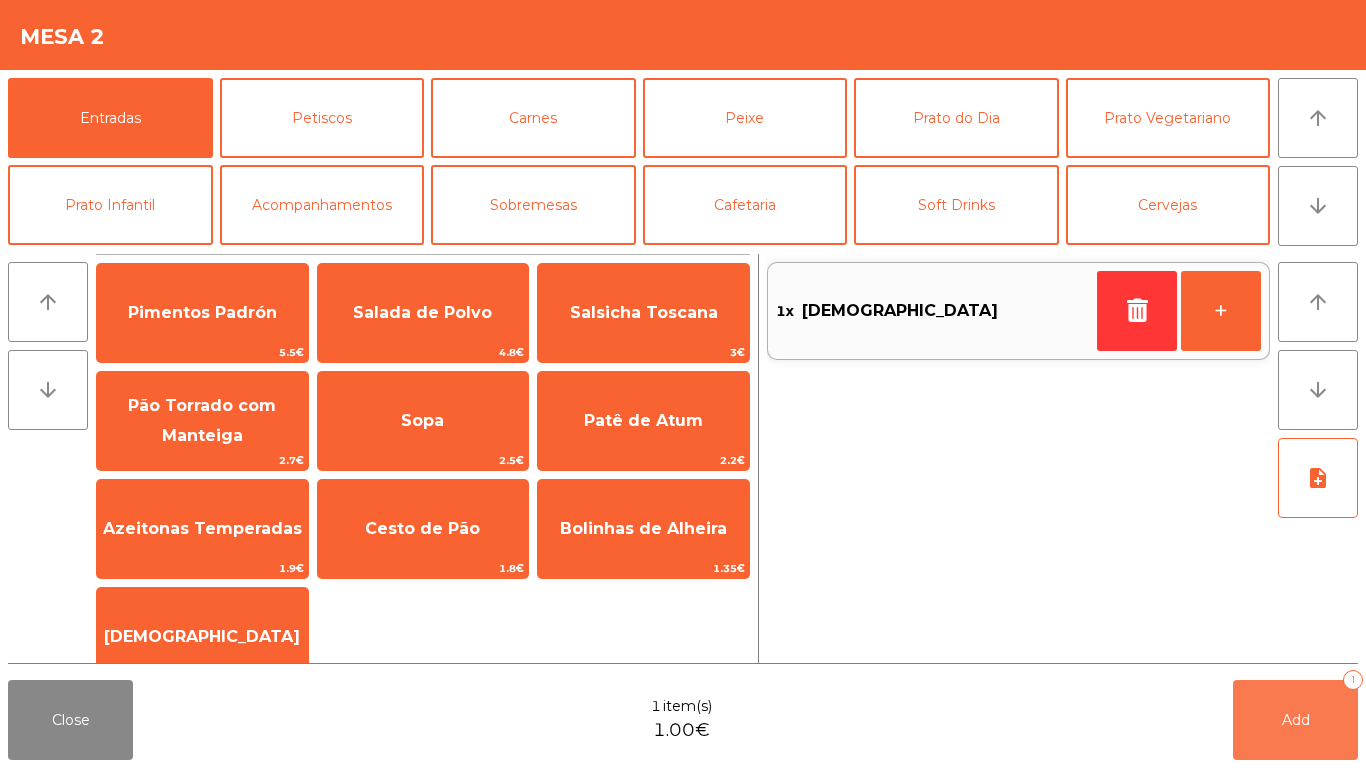 drag, startPoint x: 1323, startPoint y: 701, endPoint x: 1298, endPoint y: 701, distance: 25 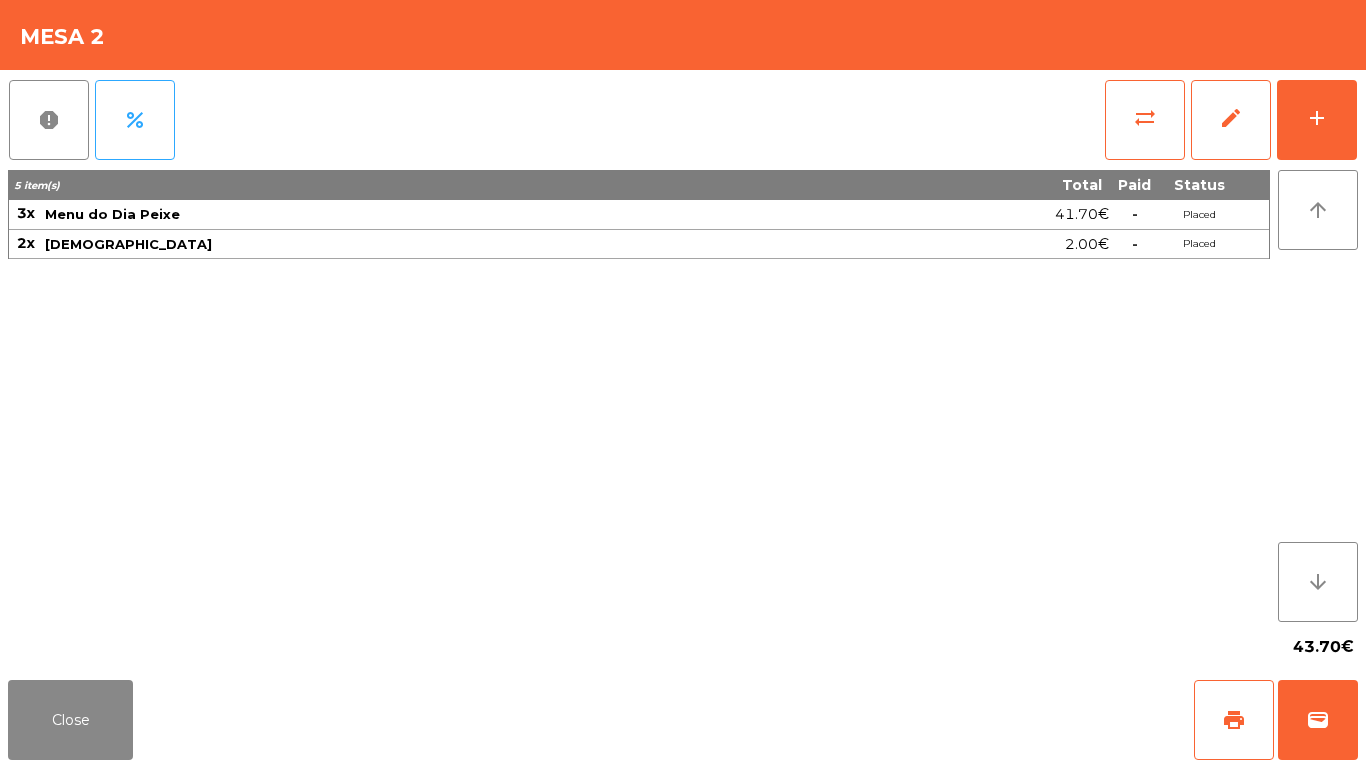 drag, startPoint x: 47, startPoint y: 679, endPoint x: 75, endPoint y: 639, distance: 48.82622 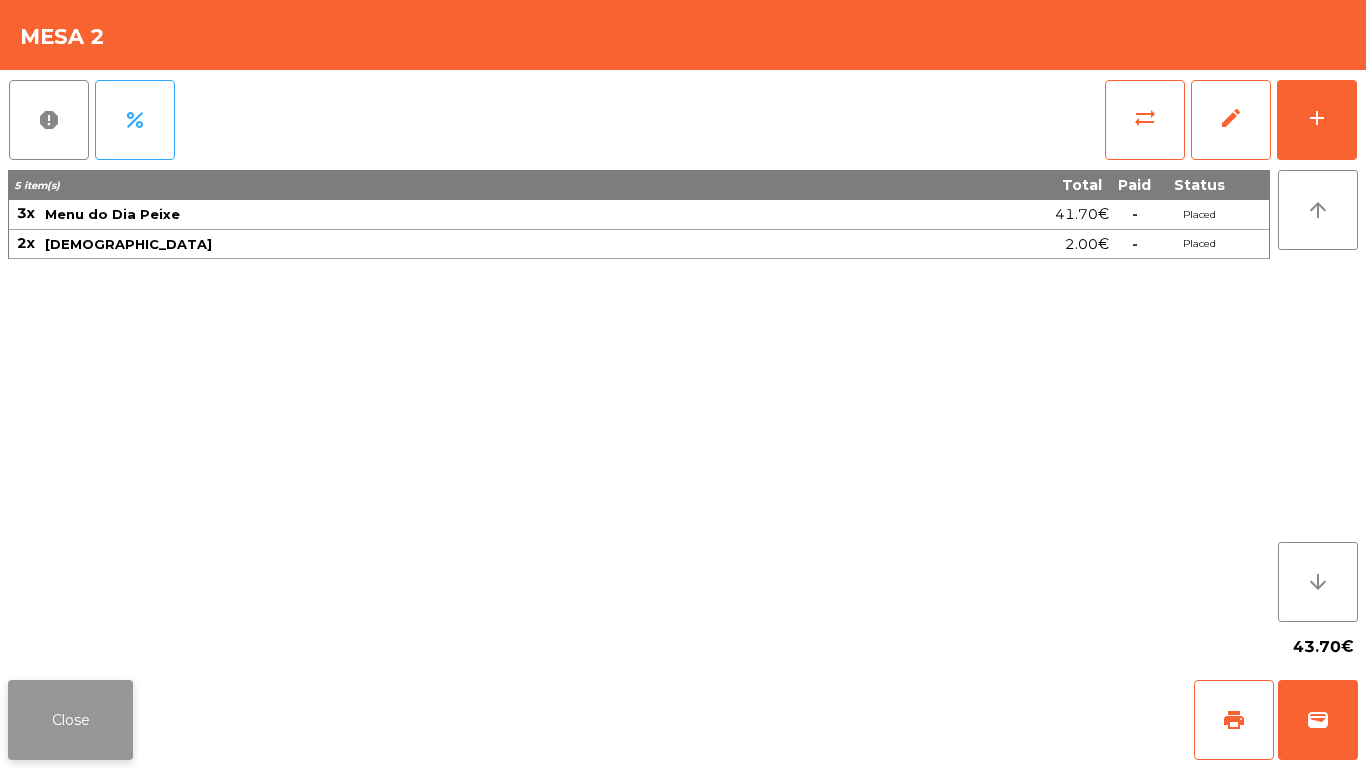click on "Close" 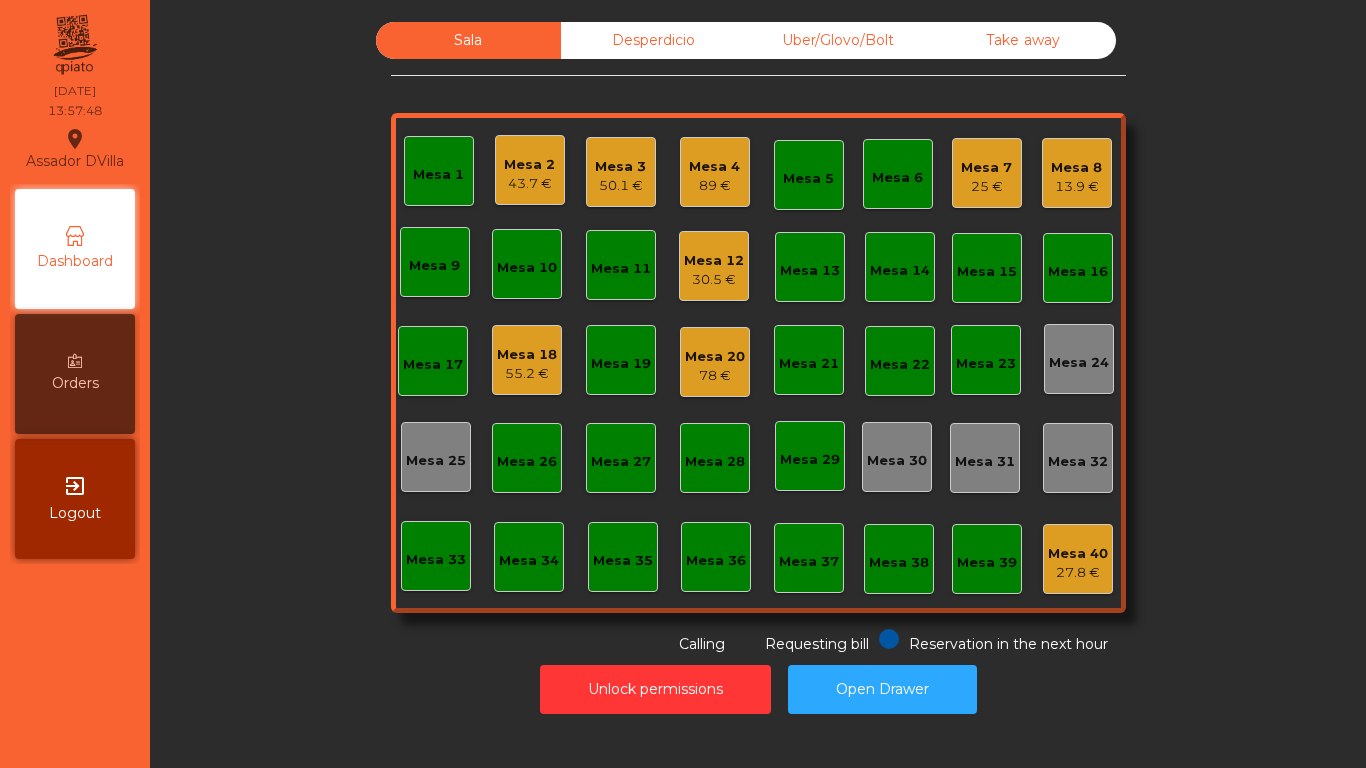 click on "30.5 €" 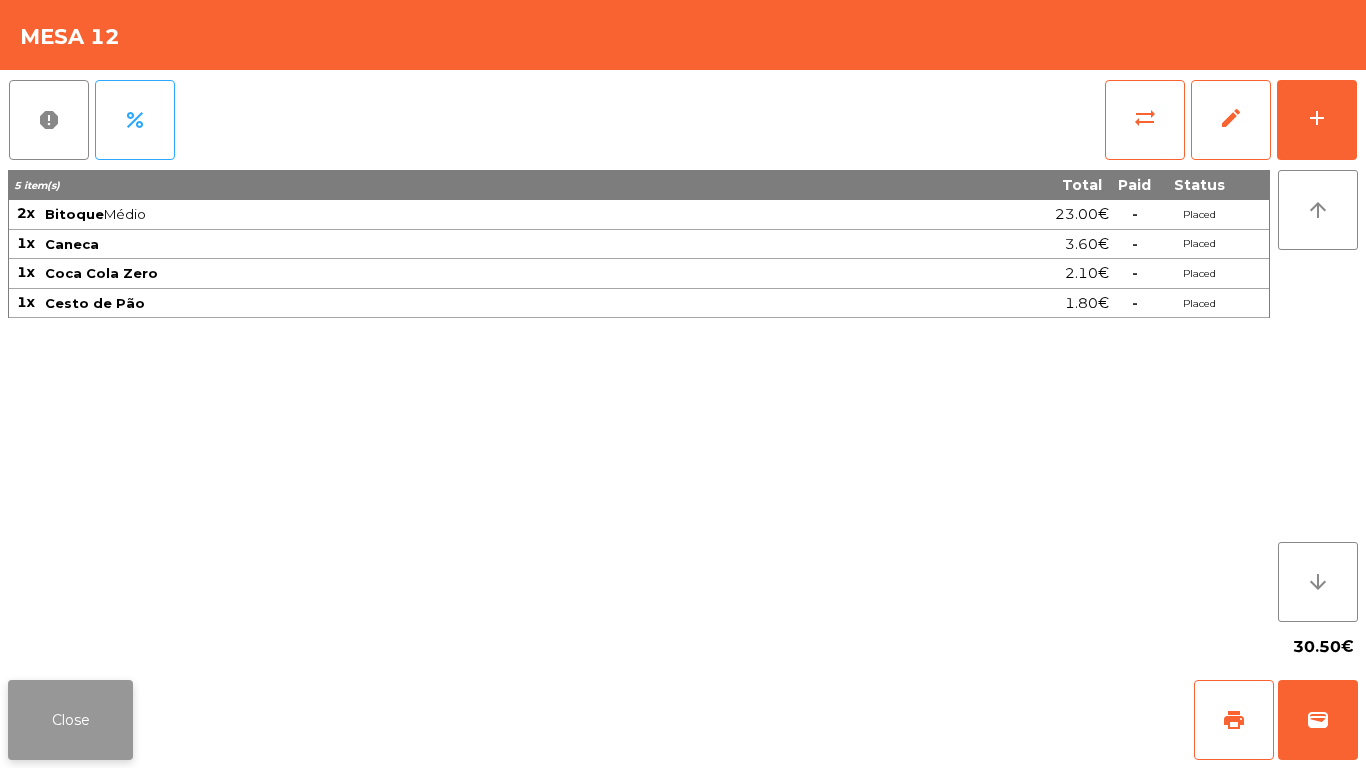click on "Close" 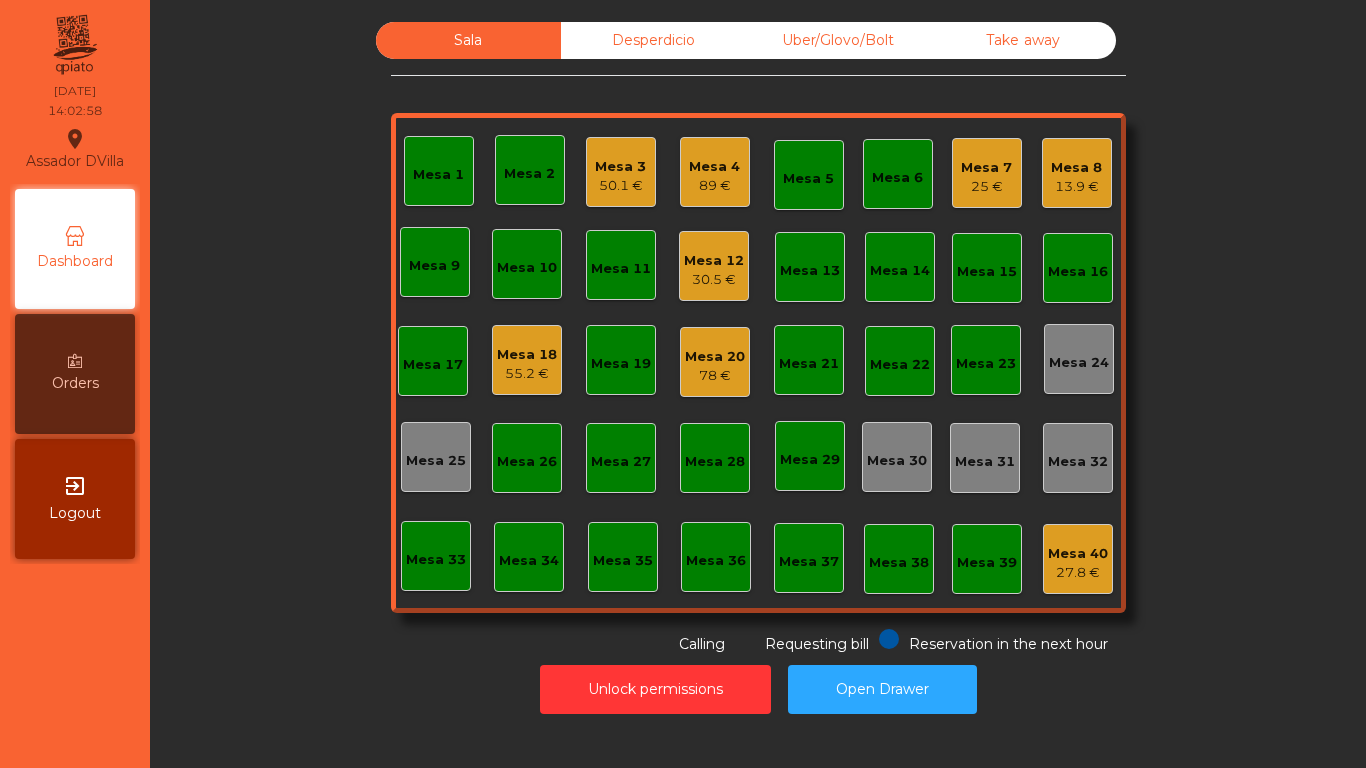 click on "78 €" 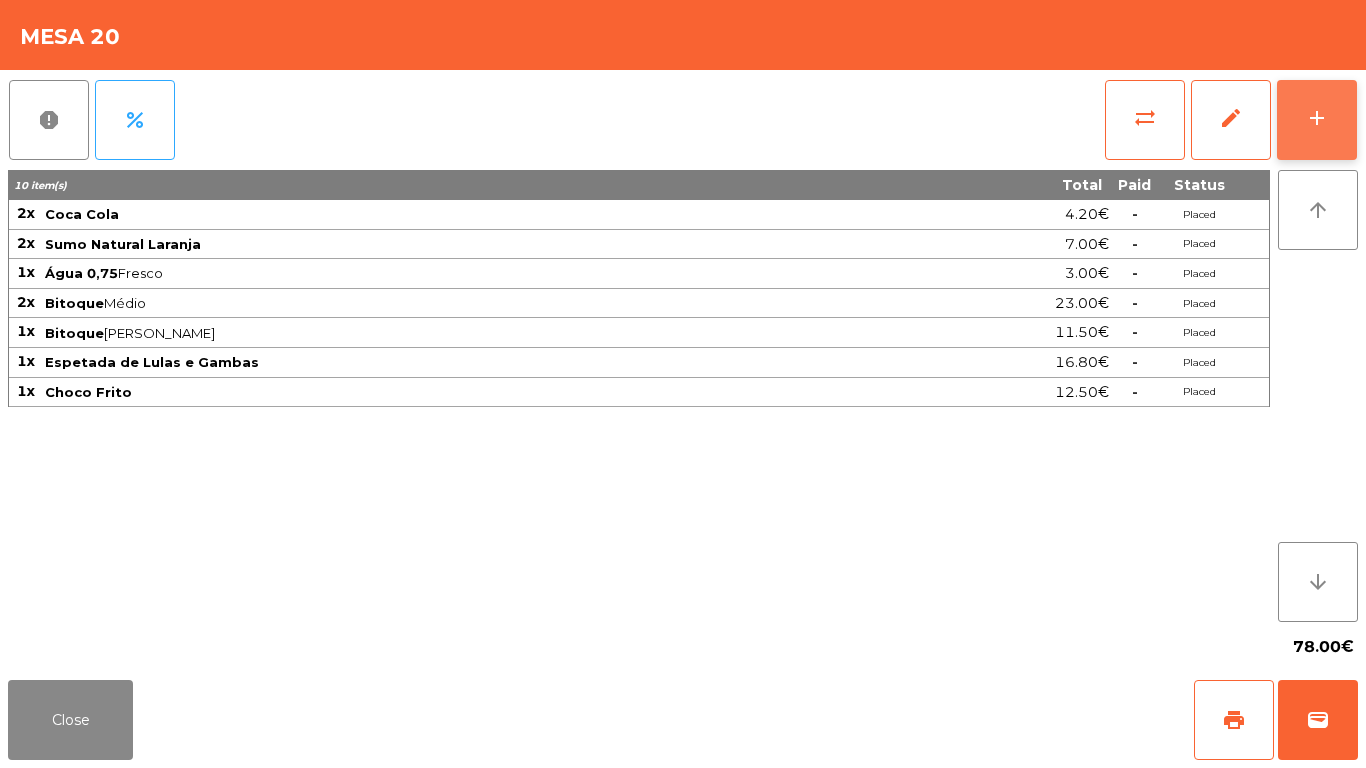 click on "add" 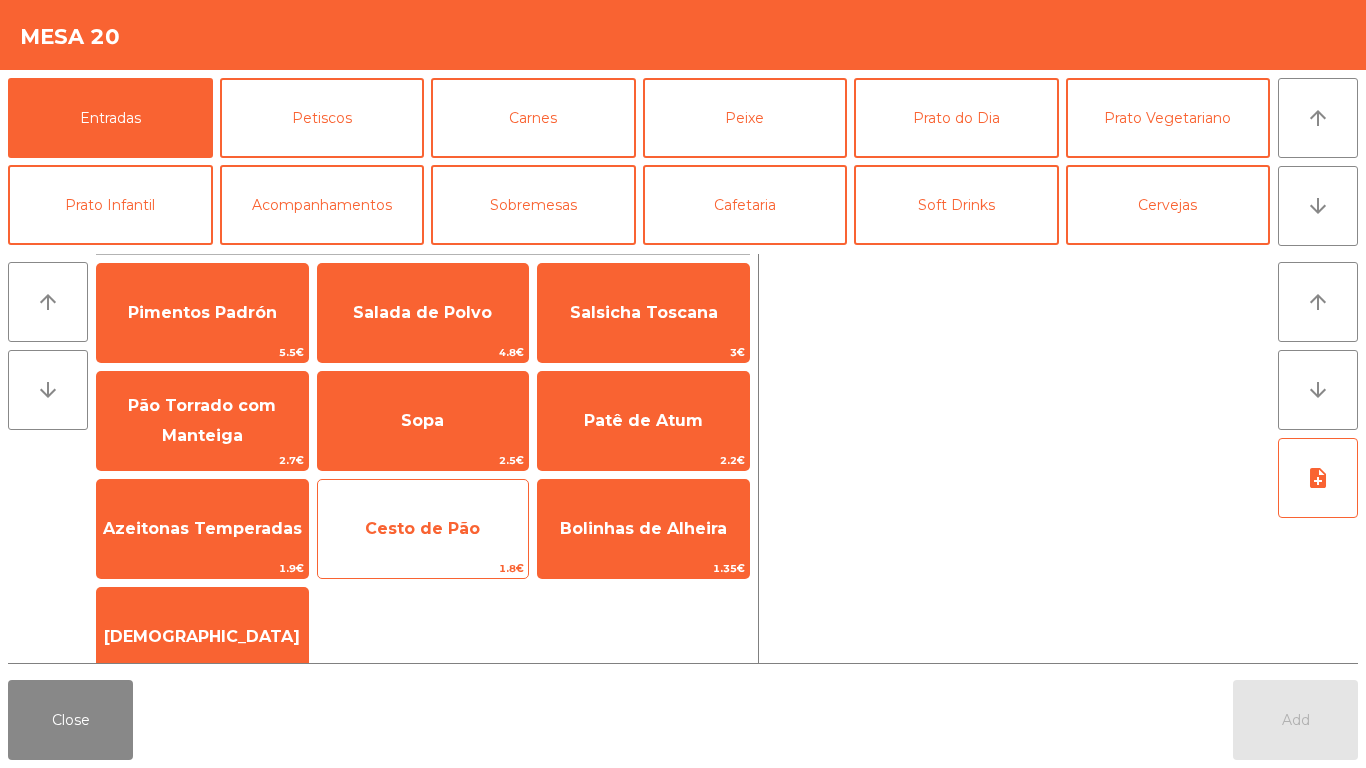 click on "Cesto de Pão" 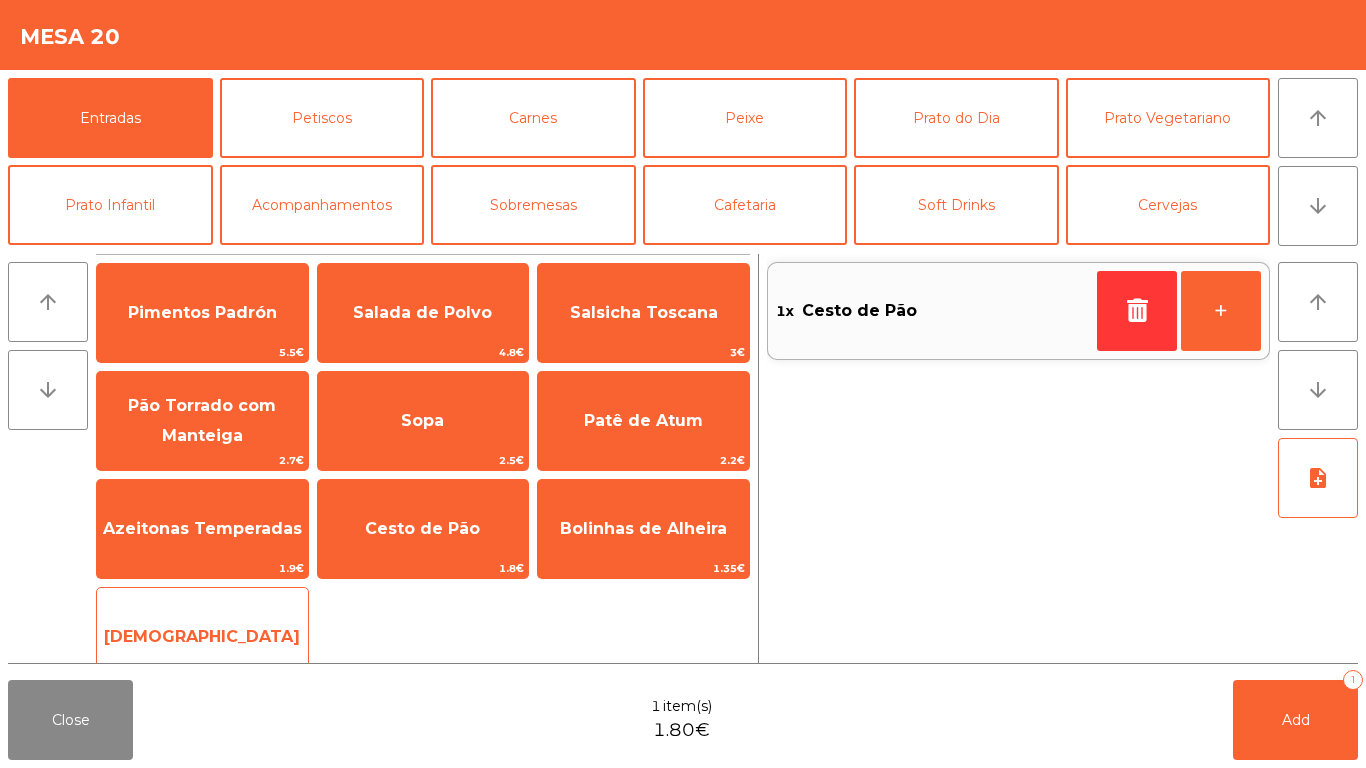 click on "[DEMOGRAPHIC_DATA]" 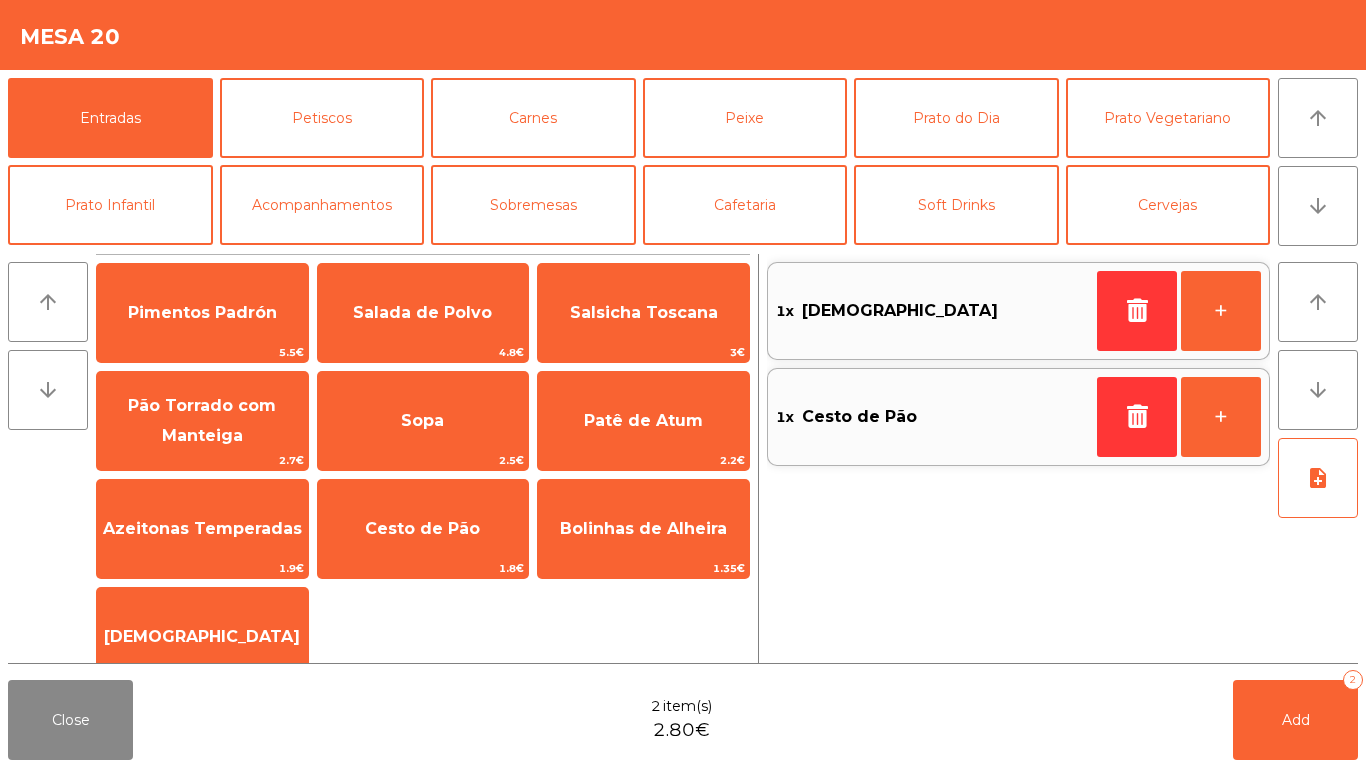 drag, startPoint x: 555, startPoint y: 442, endPoint x: 1272, endPoint y: 593, distance: 732.7278 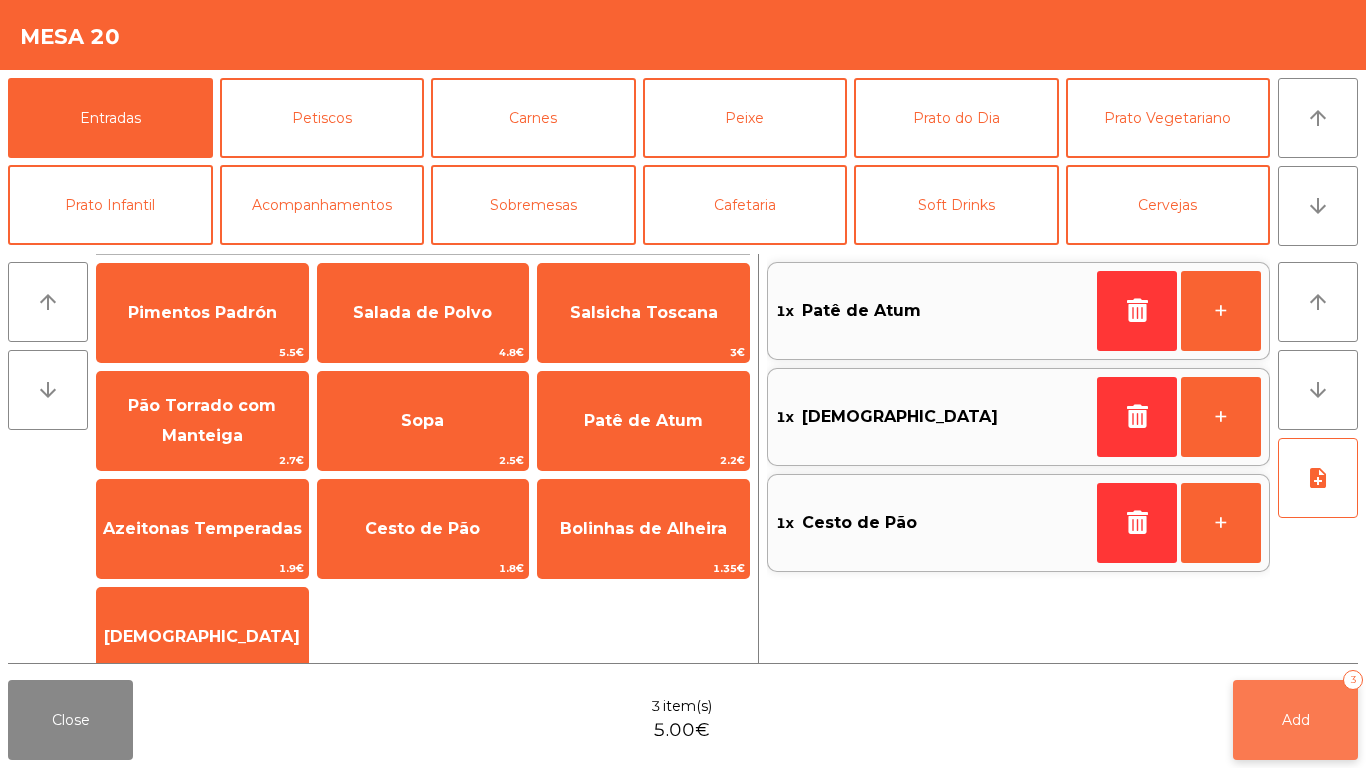 click on "Add   3" 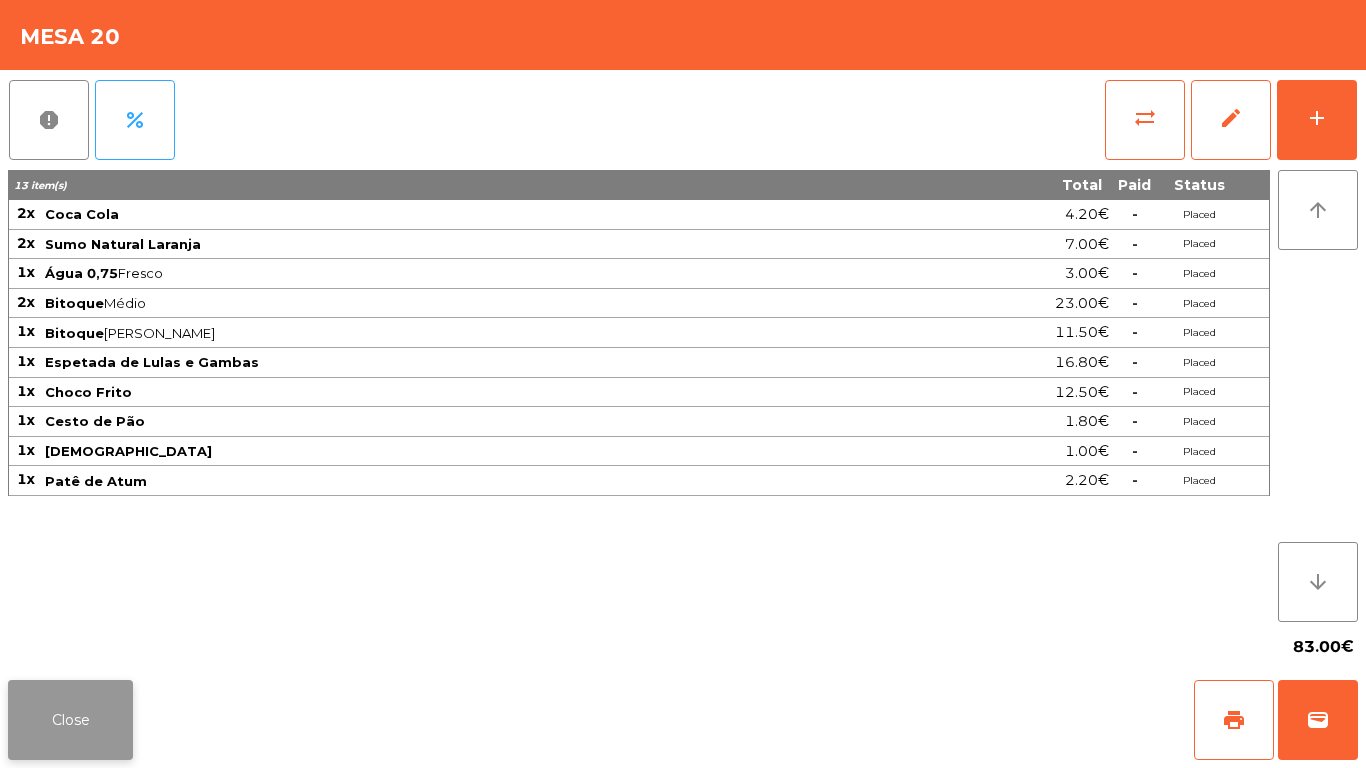 click on "Close" 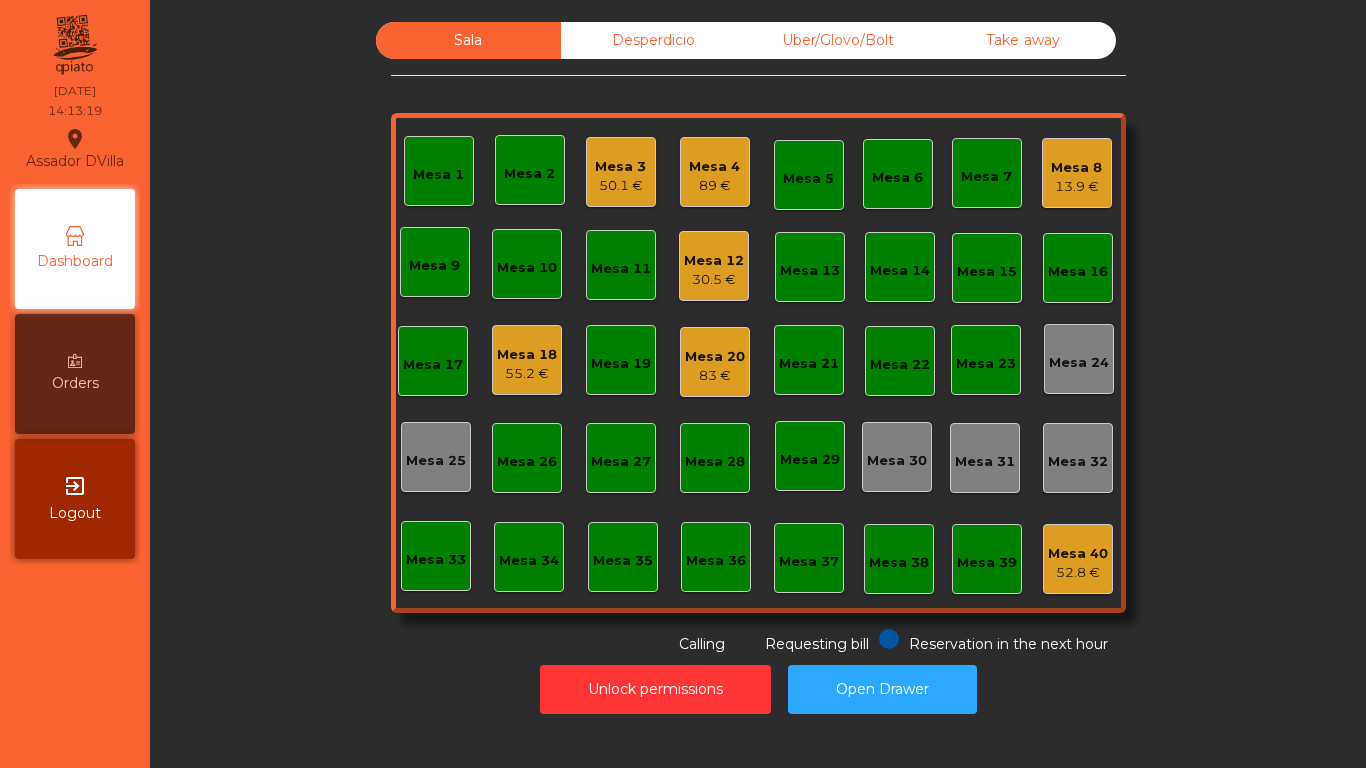 click on "89 €" 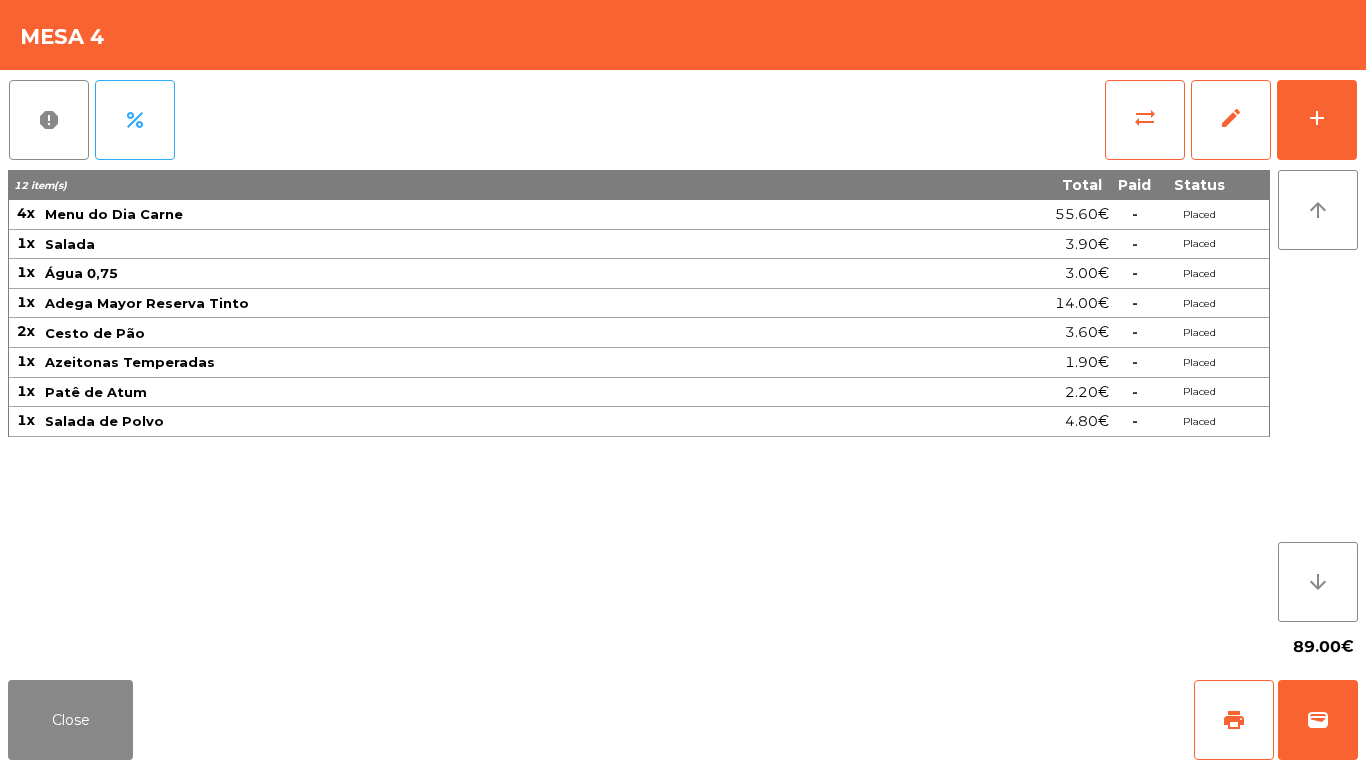 click on "report   percent   sync_alt   edit   add  12 item(s) Total Paid Status 4x Menu do Dia Carne 55.60€  -  Placed 1x Salada 3.90€  -  Placed 1x Água 0,75 3.00€  -  Placed 1x Adega Mayor Reserva Tinto 14.00€  -  Placed 2x Cesto de Pão 3.60€  -  Placed 1x Azeitonas Temperadas 1.90€  -  Placed 1x Patê de Atum 2.20€  -  Placed 1x Salada de Polvo 4.80€  -  Placed arrow_upward arrow_downward  89.00€" 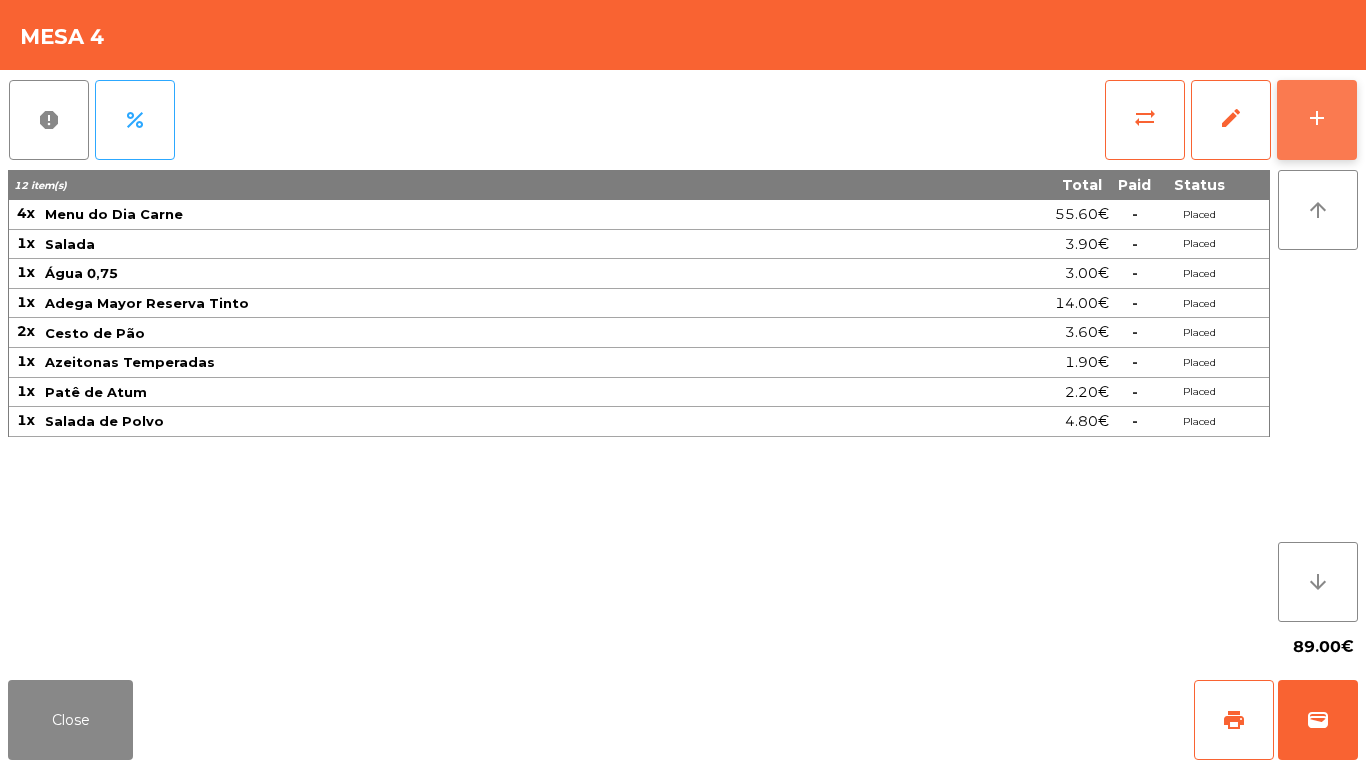 drag, startPoint x: 1354, startPoint y: 116, endPoint x: 1324, endPoint y: 121, distance: 30.413813 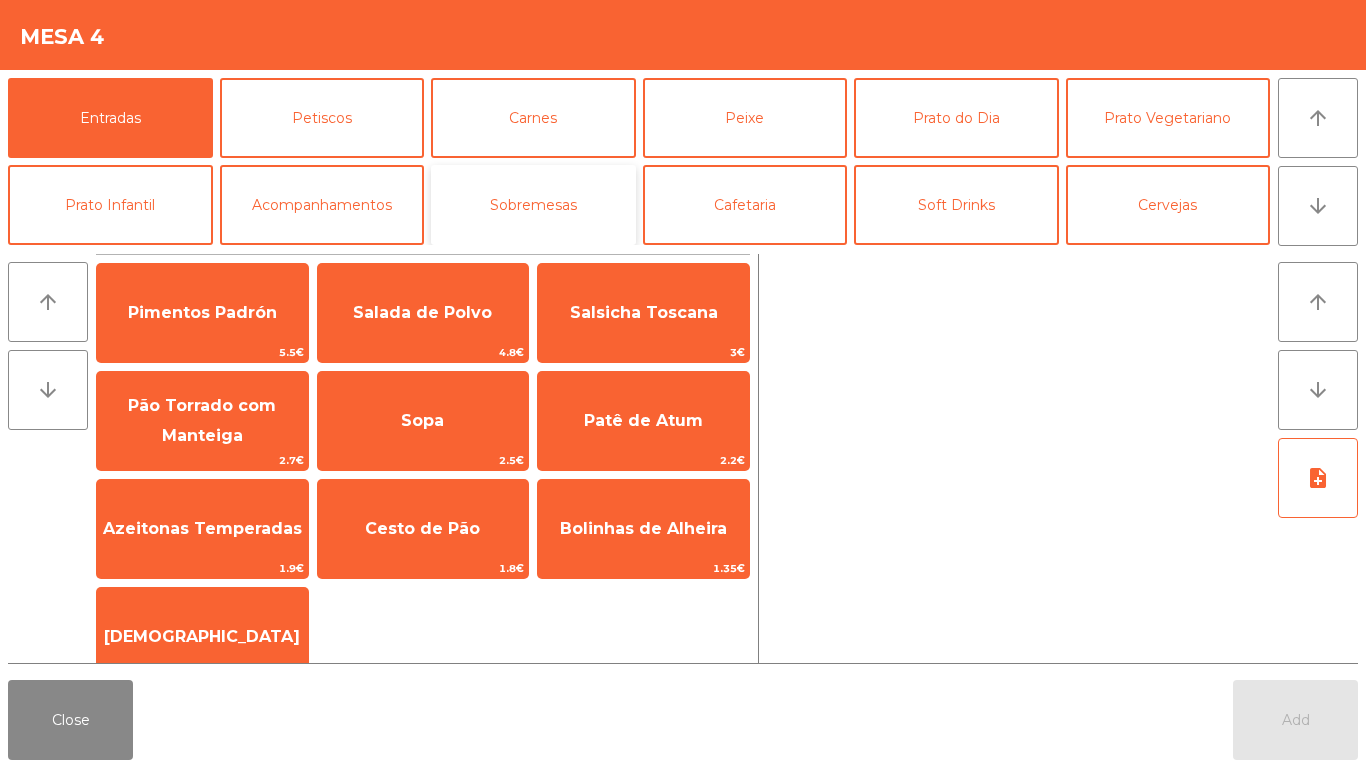 click on "Sobremesas" 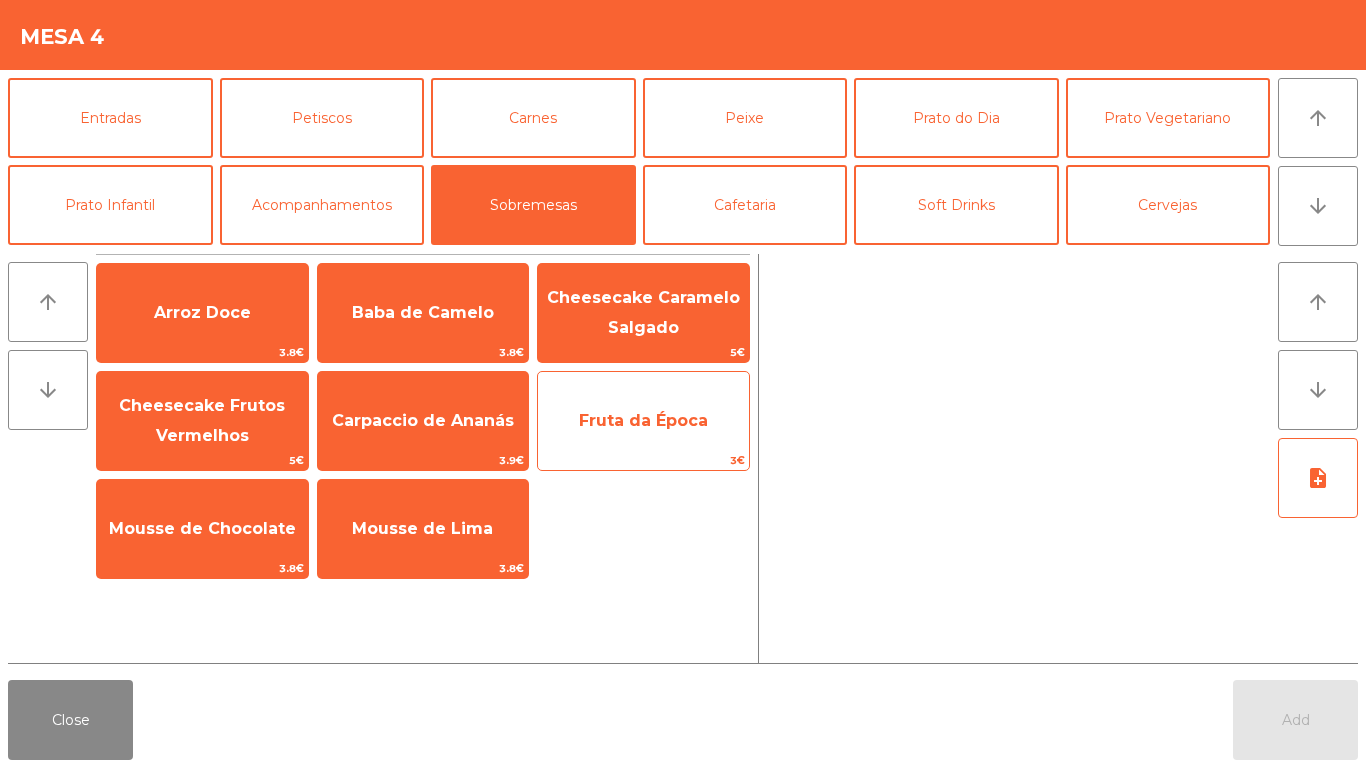 click on "Fruta da Época" 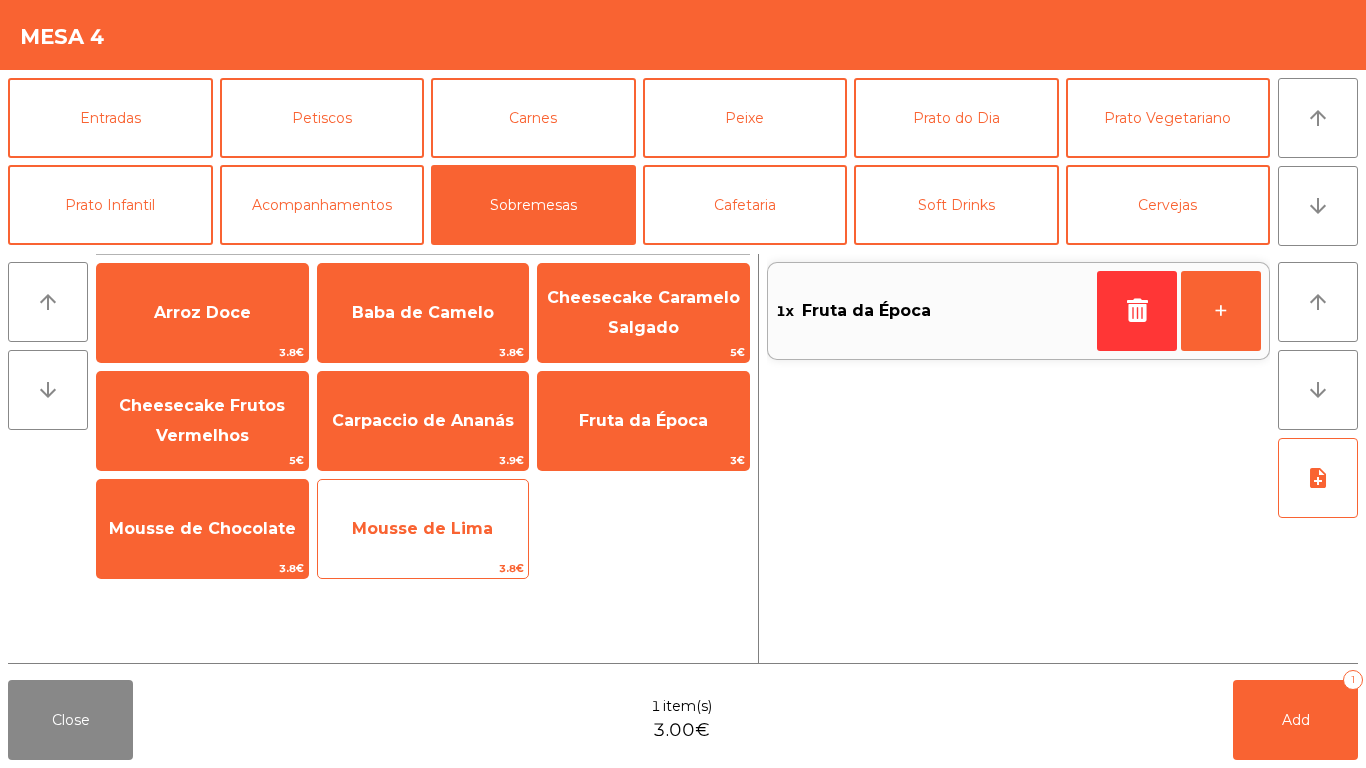 click on "Mousse de Lima" 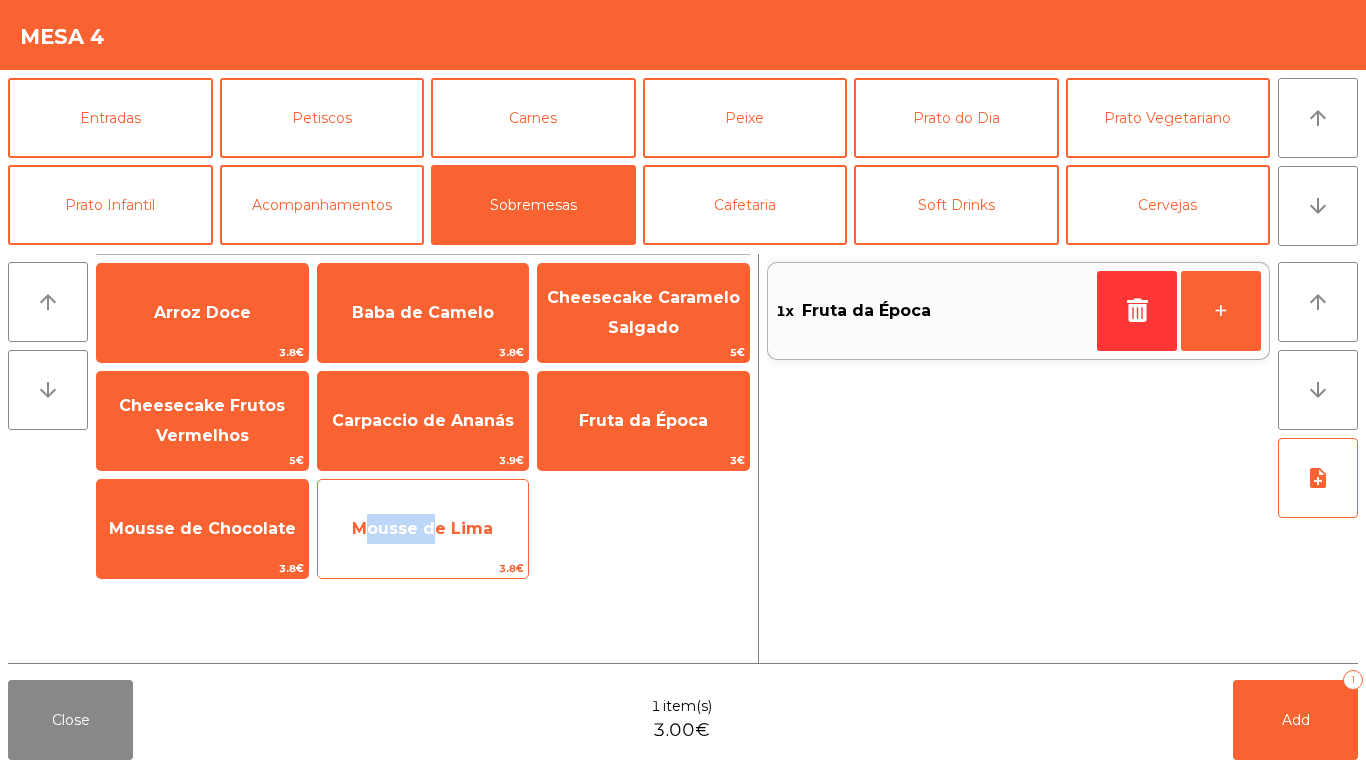 click on "Mousse de Lima" 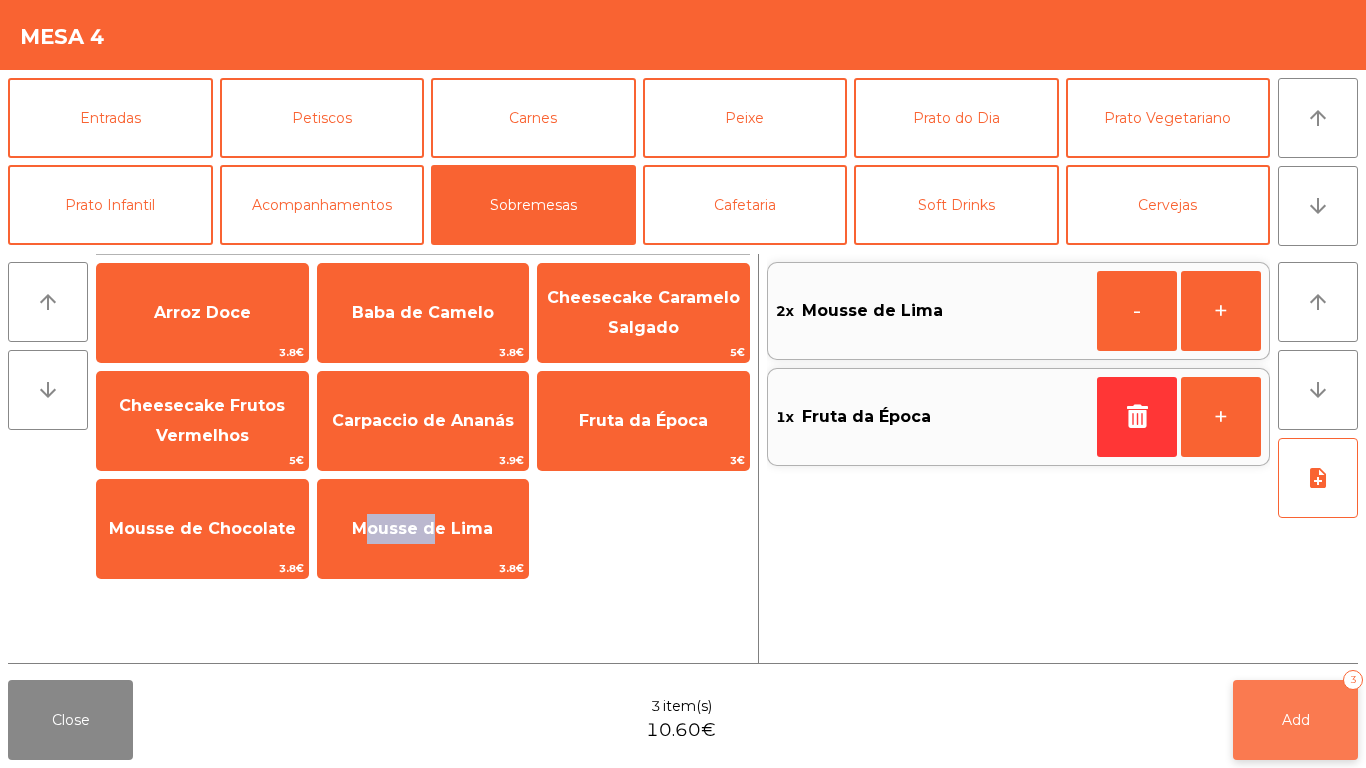 click on "Add   3" 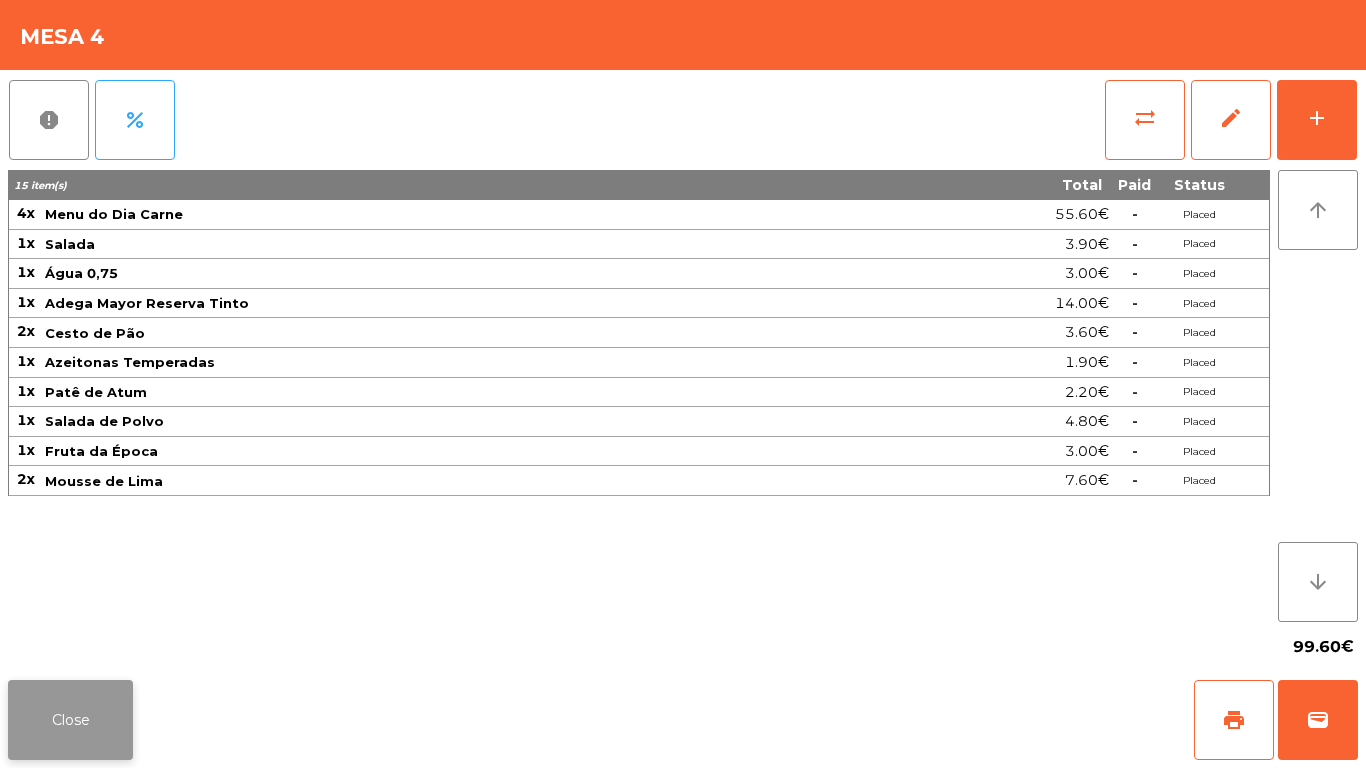 click on "Close   print   wallet" 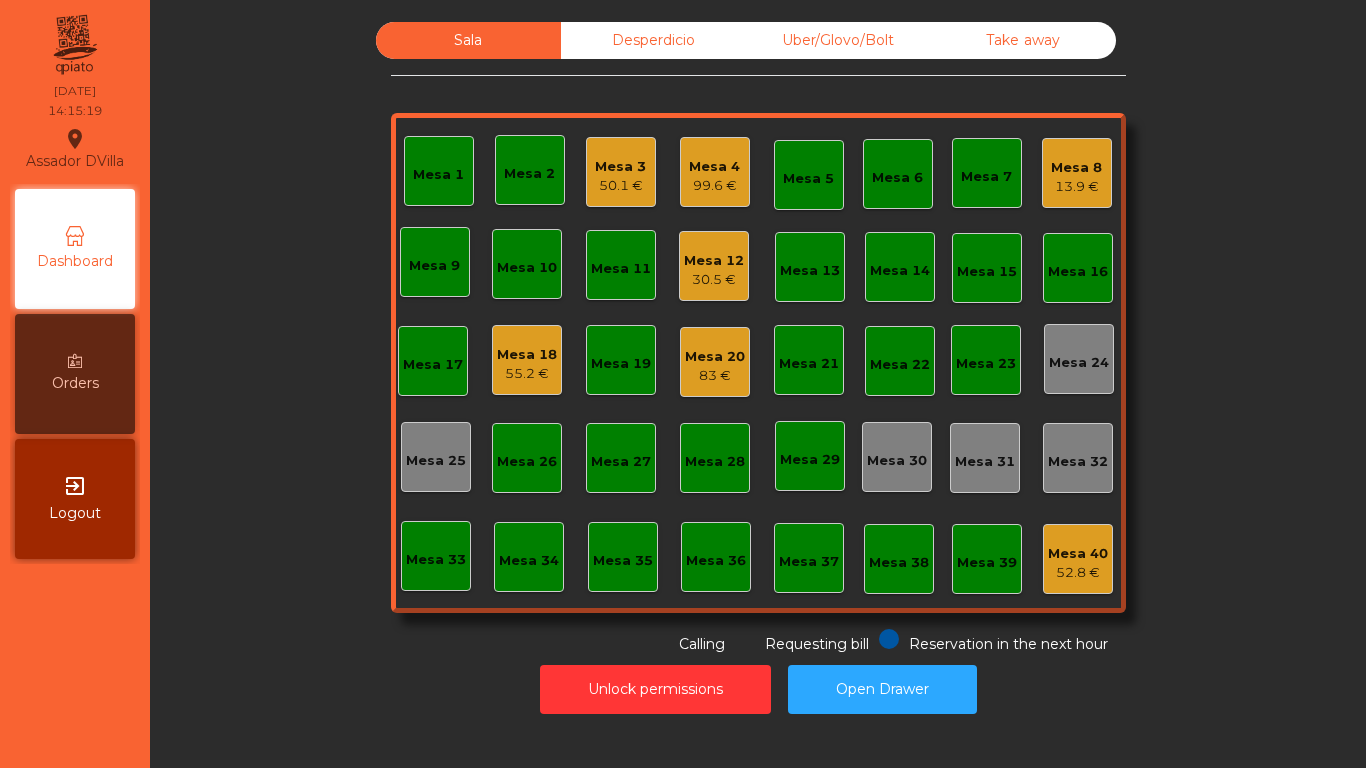 click on "Mesa 8" 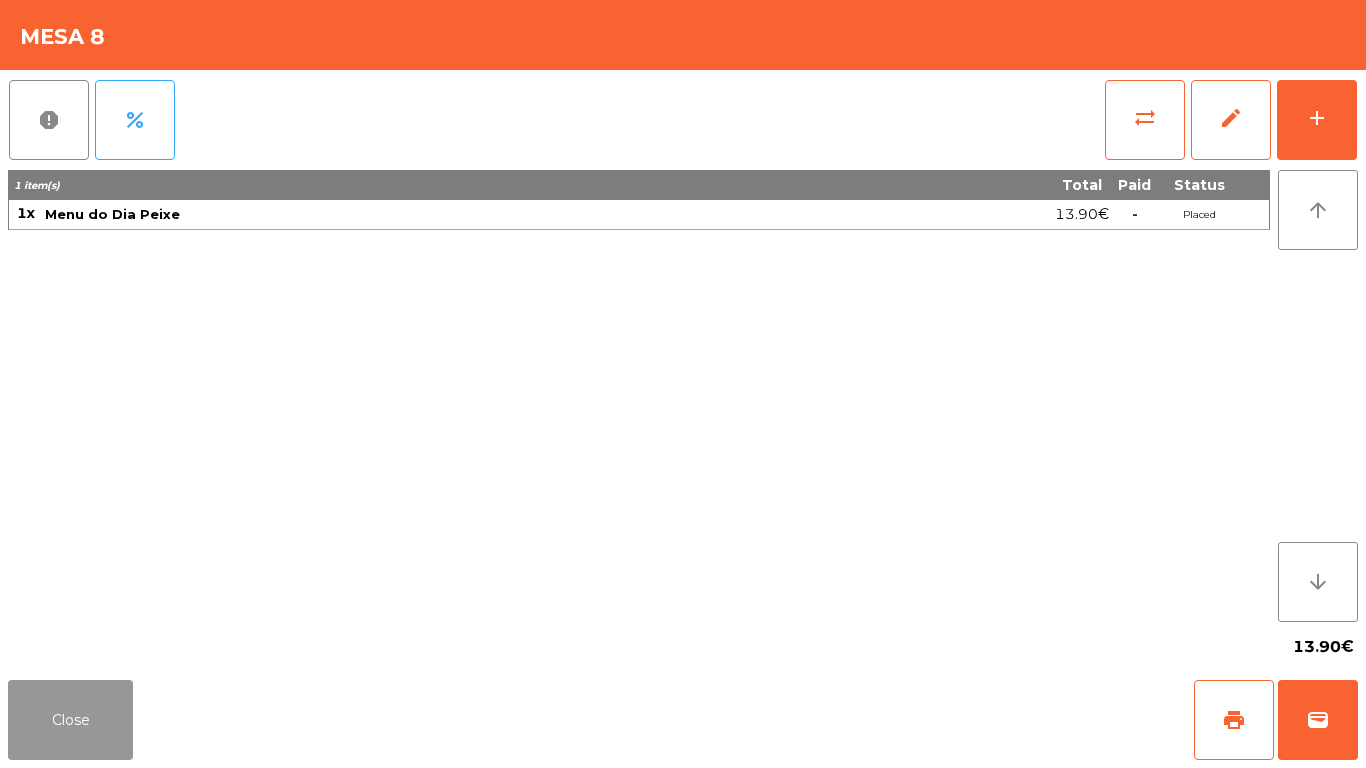 click on "Close" 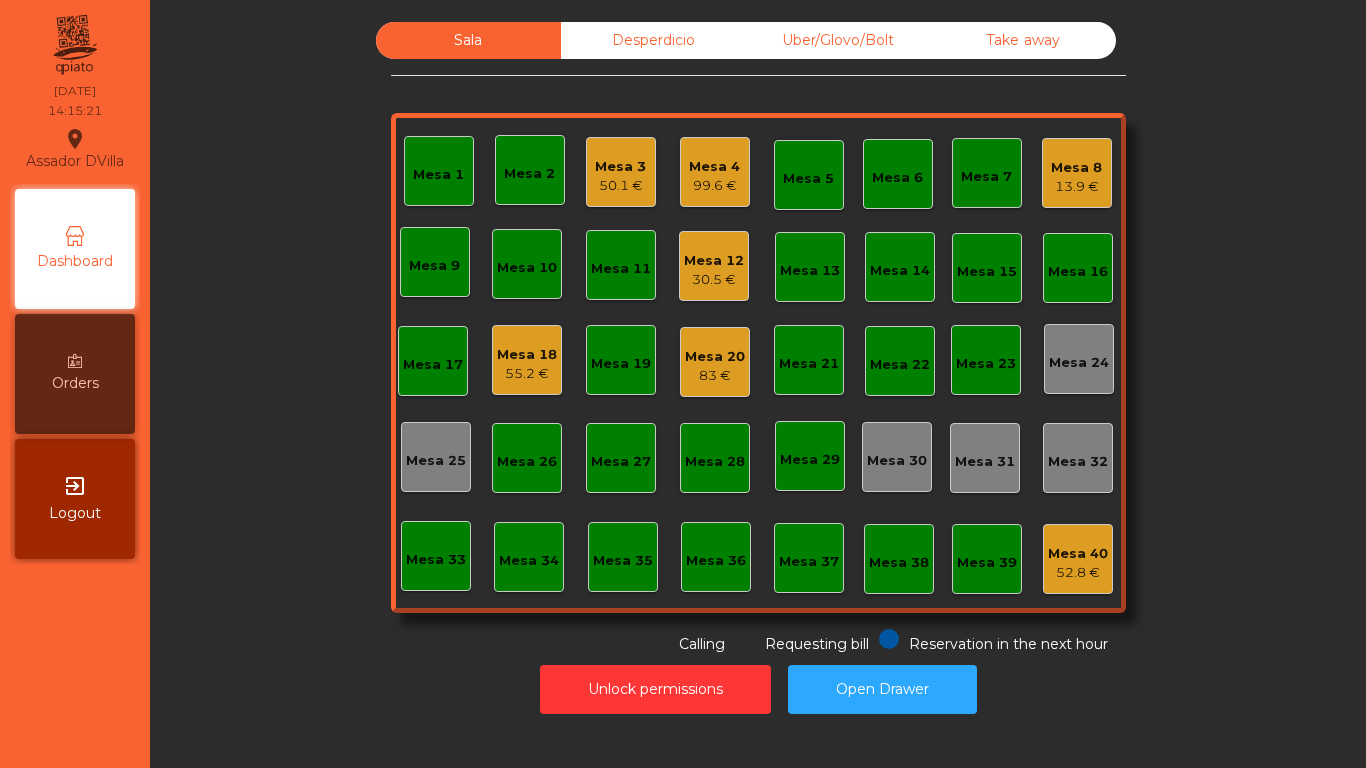 click on "Mesa 5" 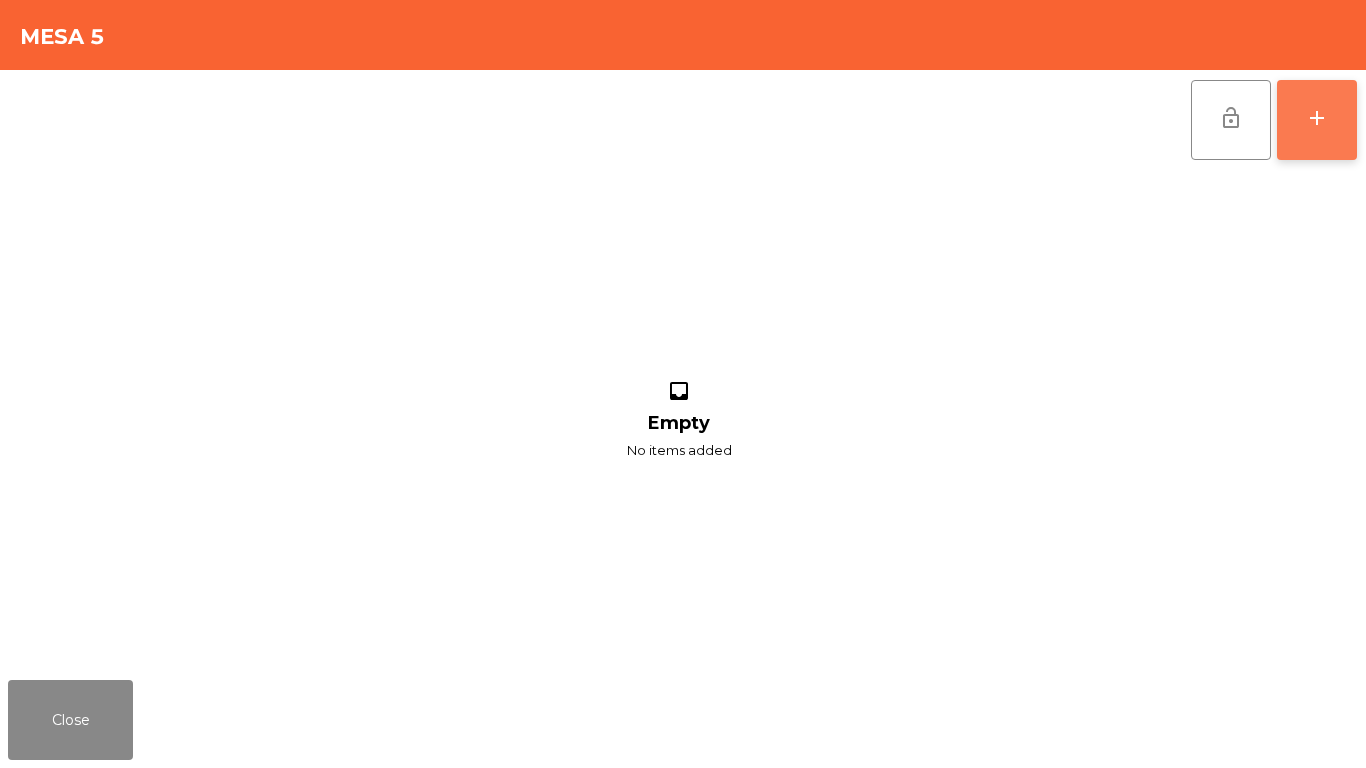 click on "add" 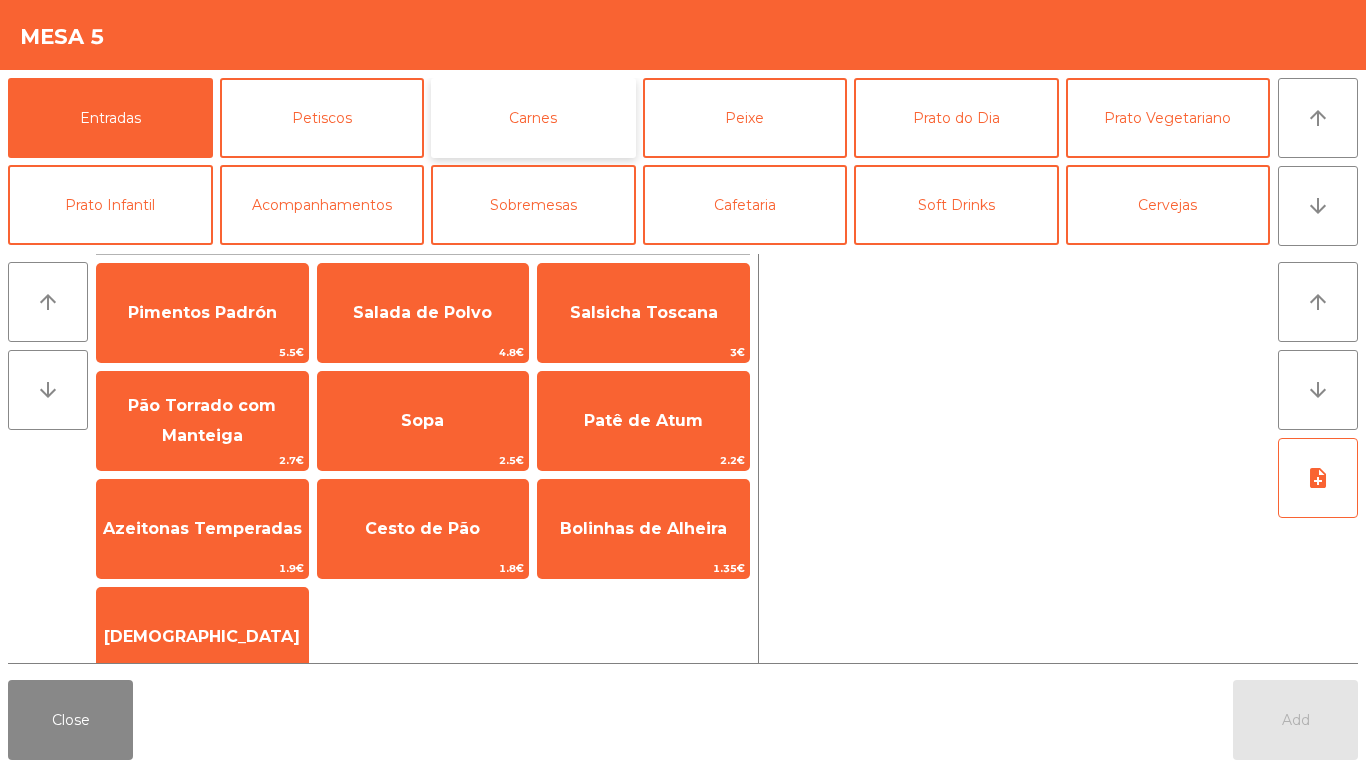click on "Carnes" 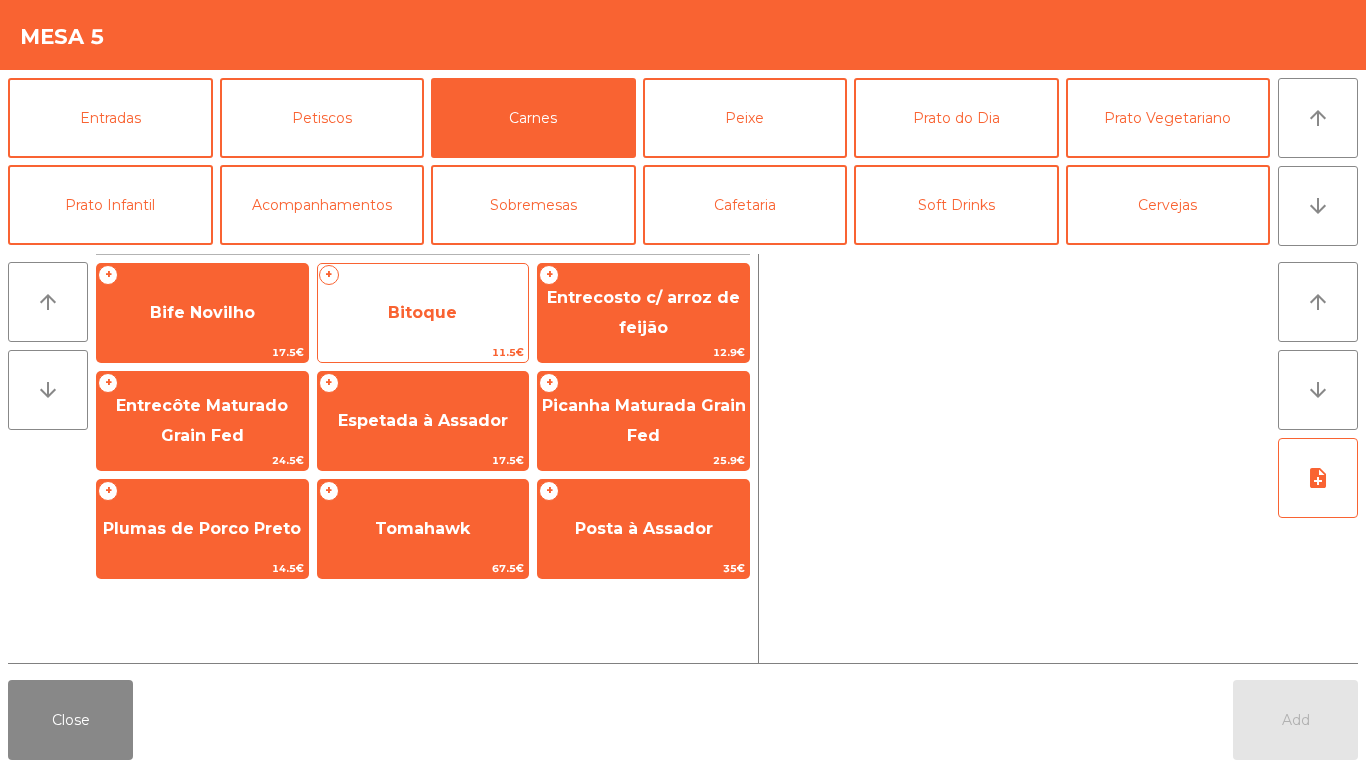 click on "Bitoque" 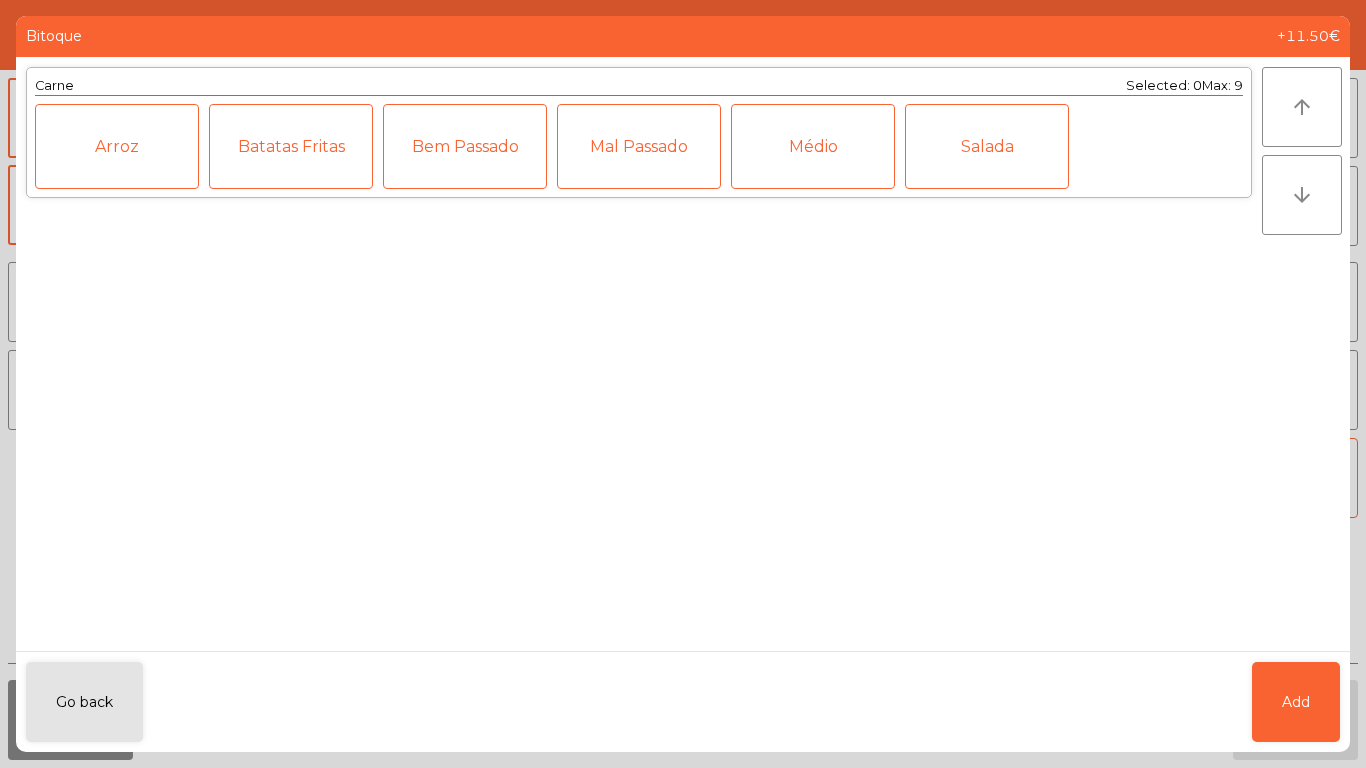click on "Médio" 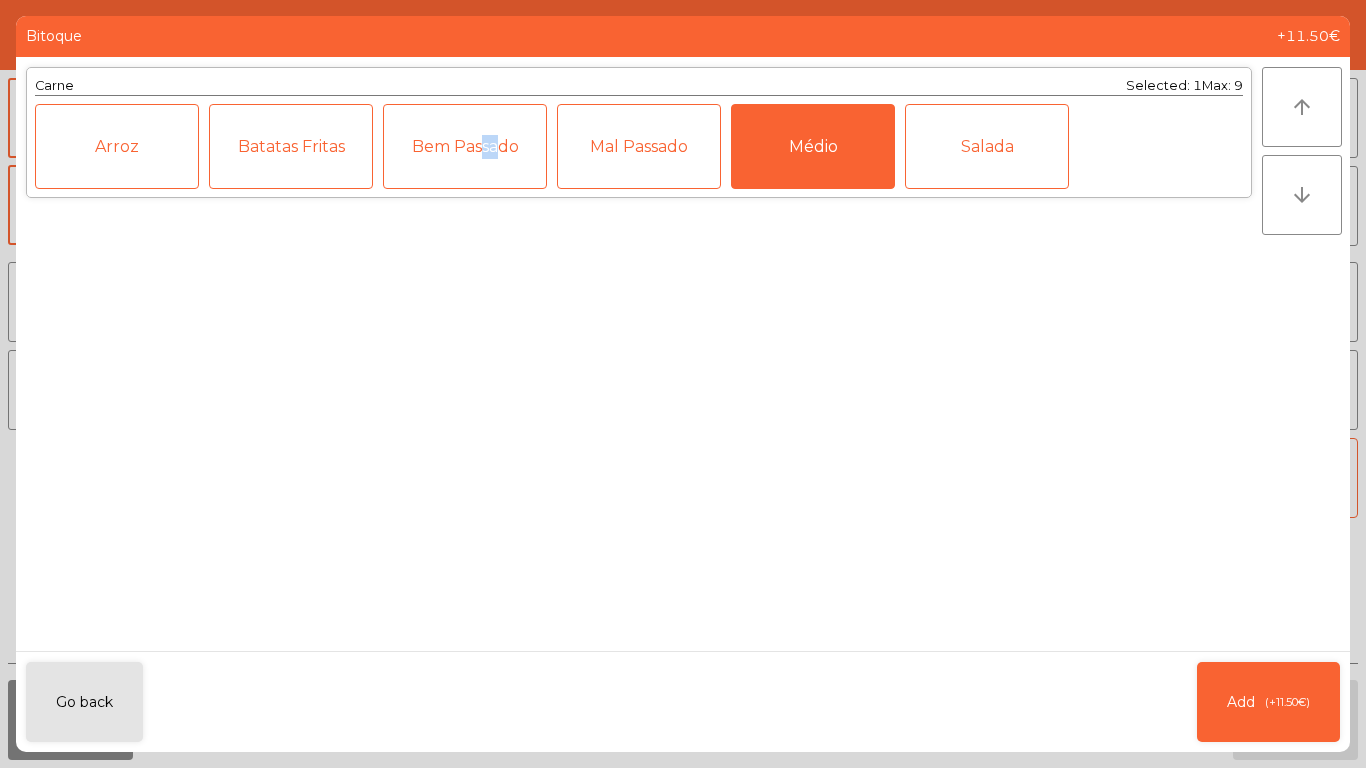 click on "Bem Passado" 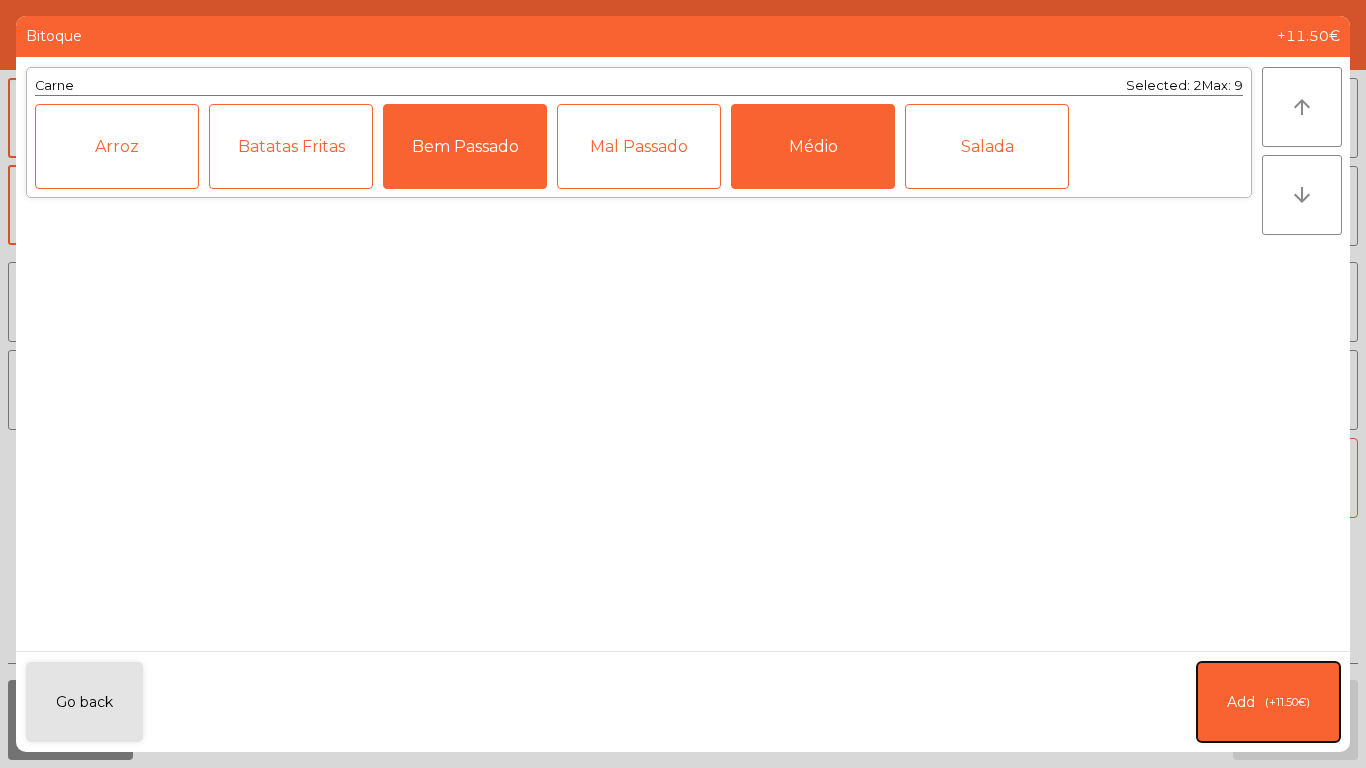 click on "(+11.50€)" 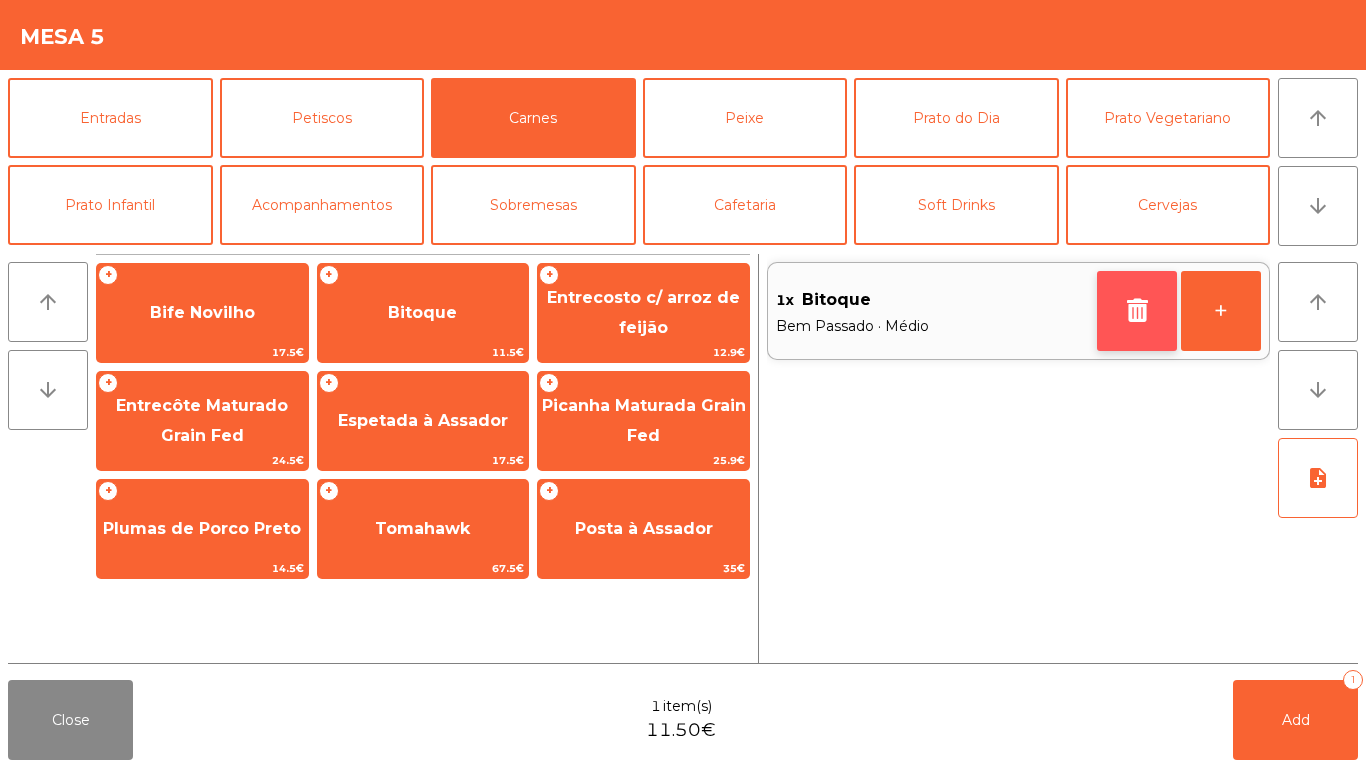 click 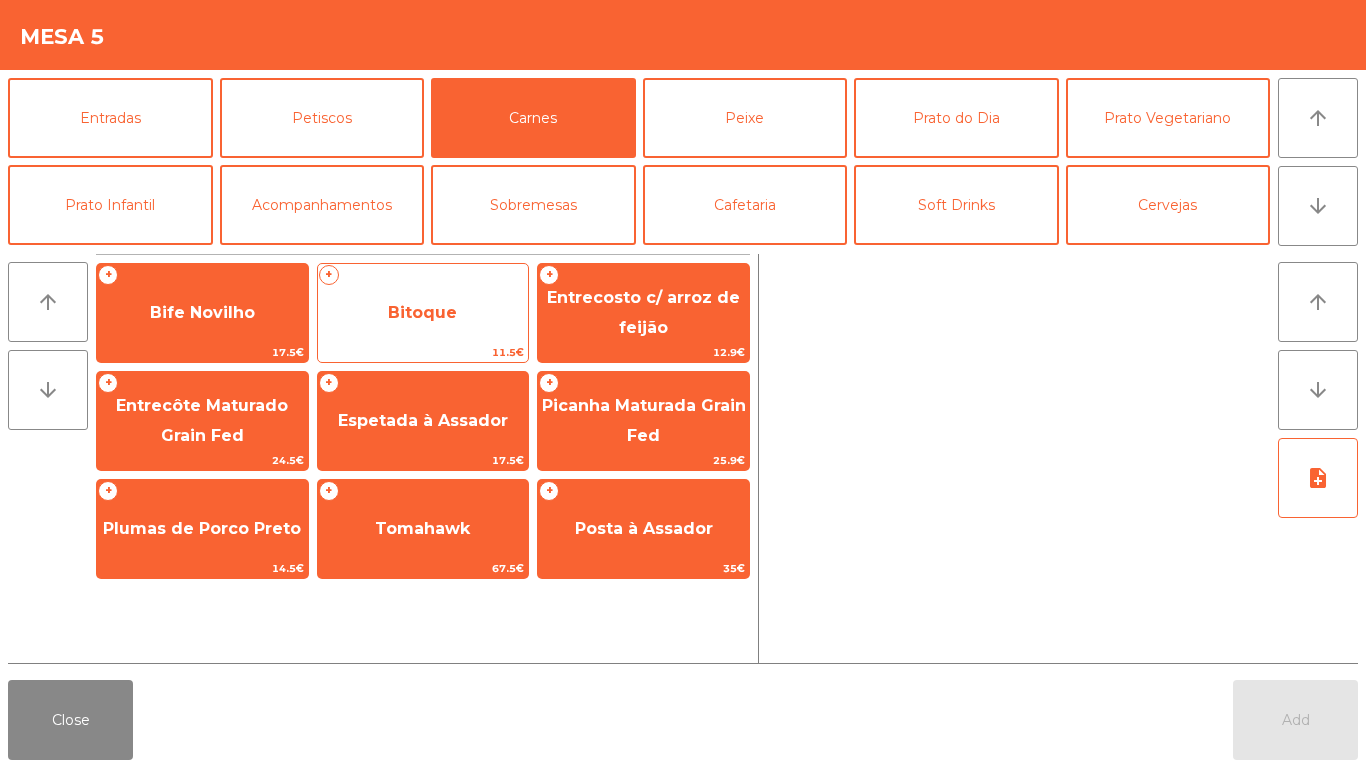 click on "Bitoque" 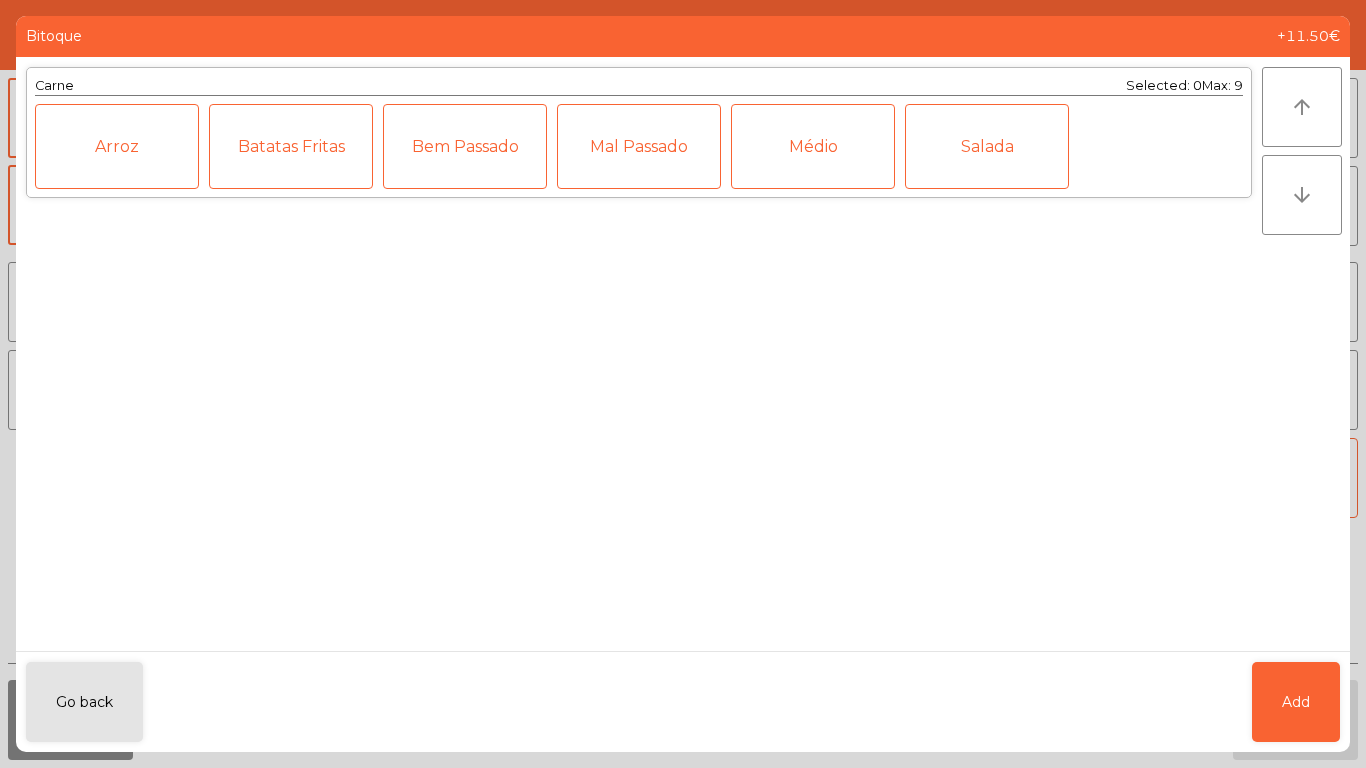 click on "Bem Passado" 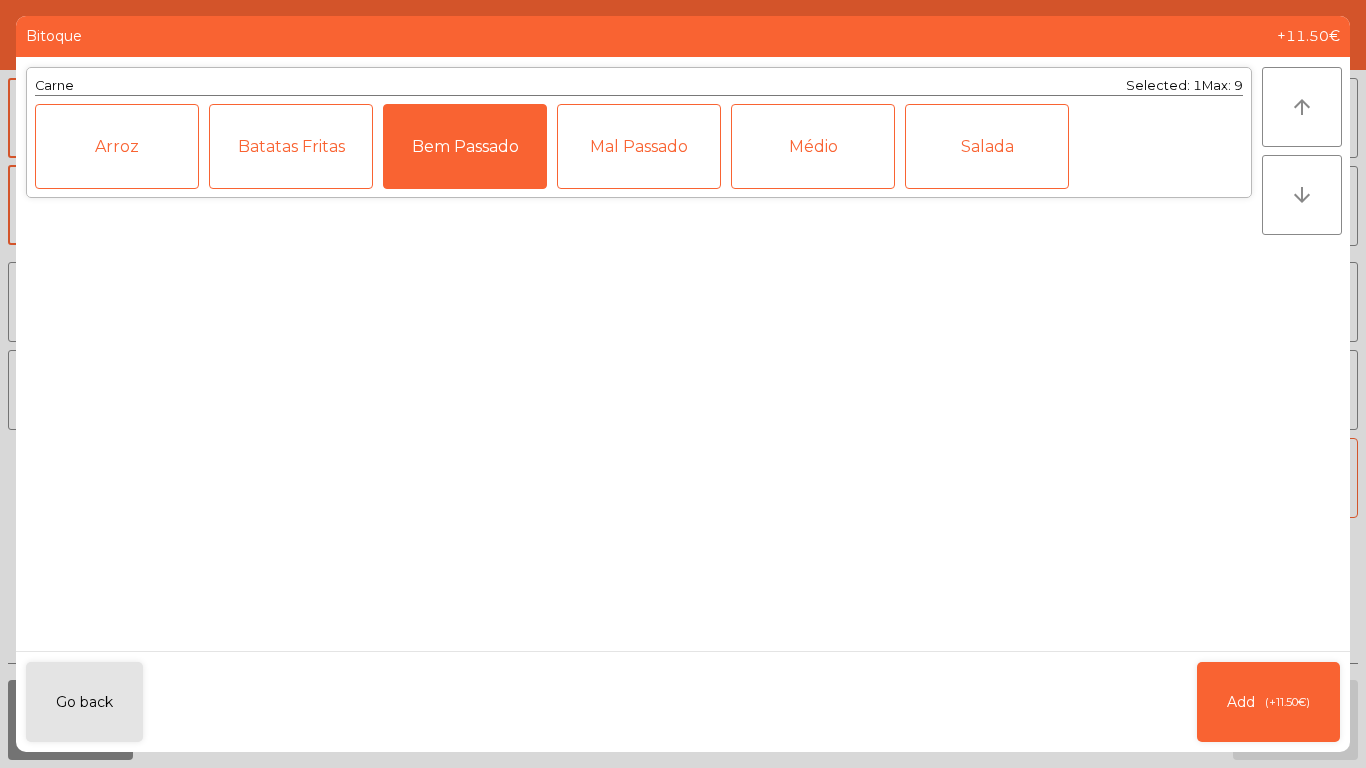 click on "Médio" 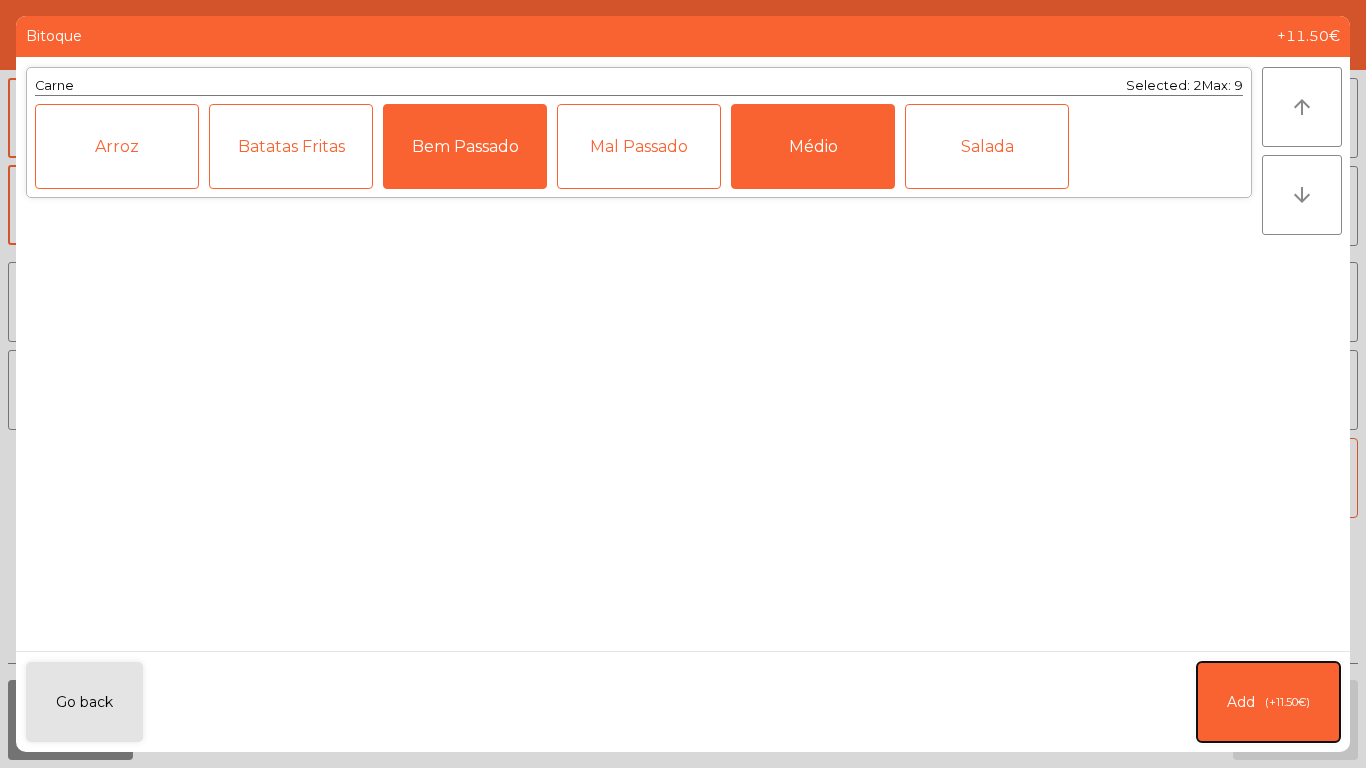 click on "(+11.50€)" 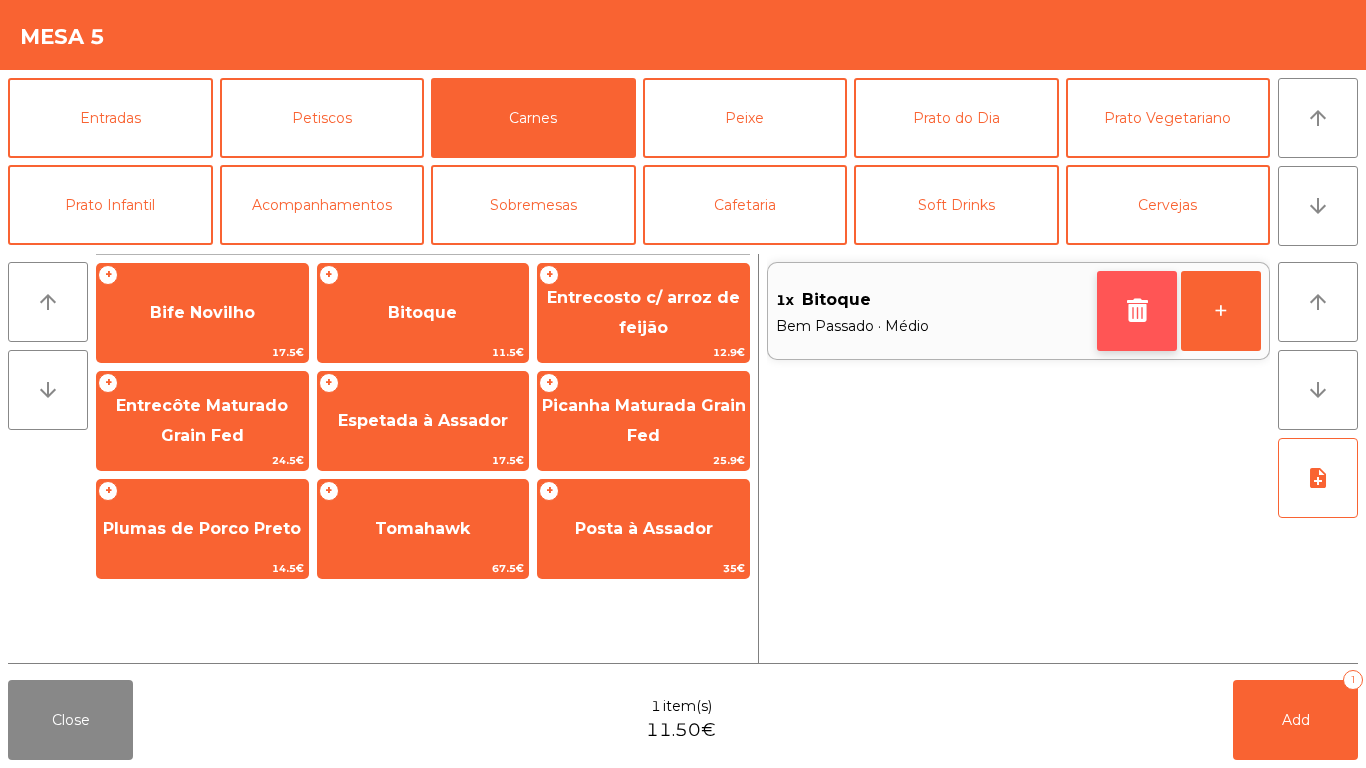 click 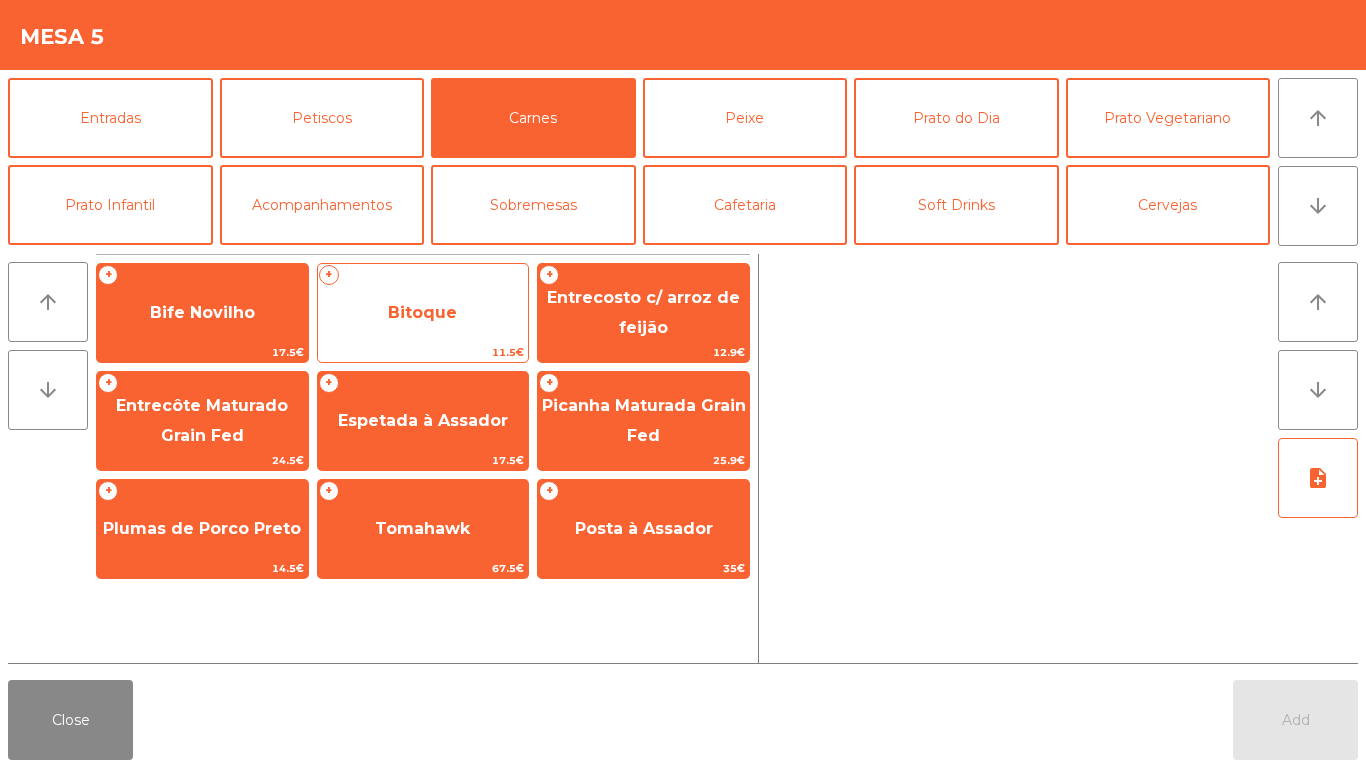 click on "Bitoque" 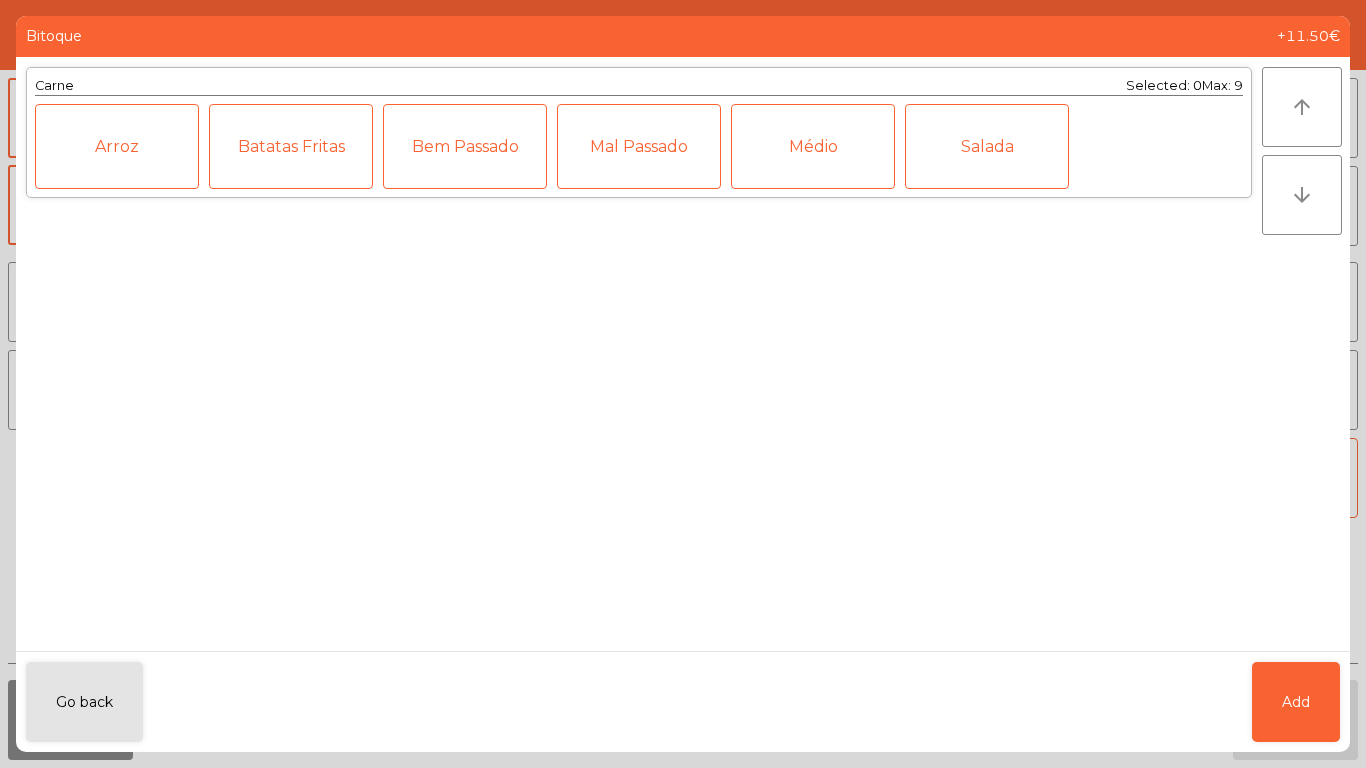click on "Médio" 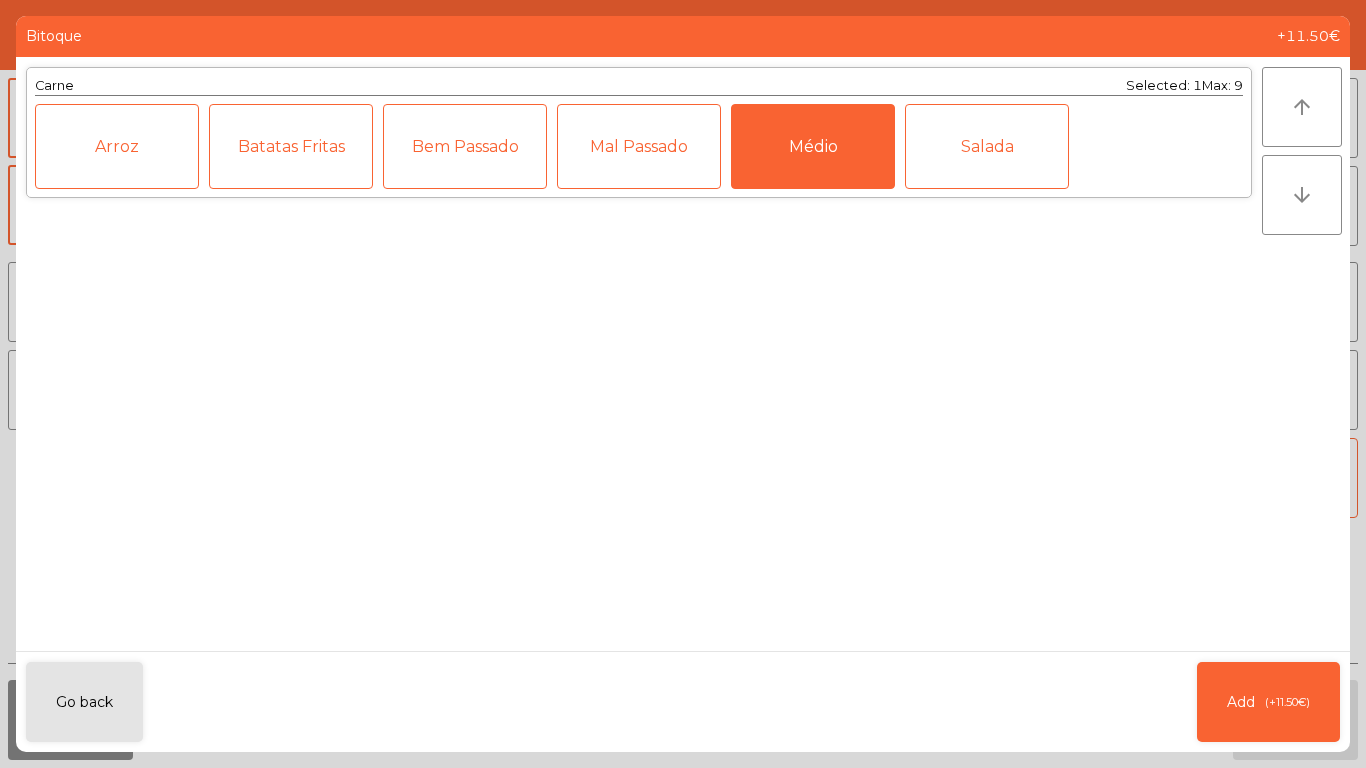 click on "Bem Passado" 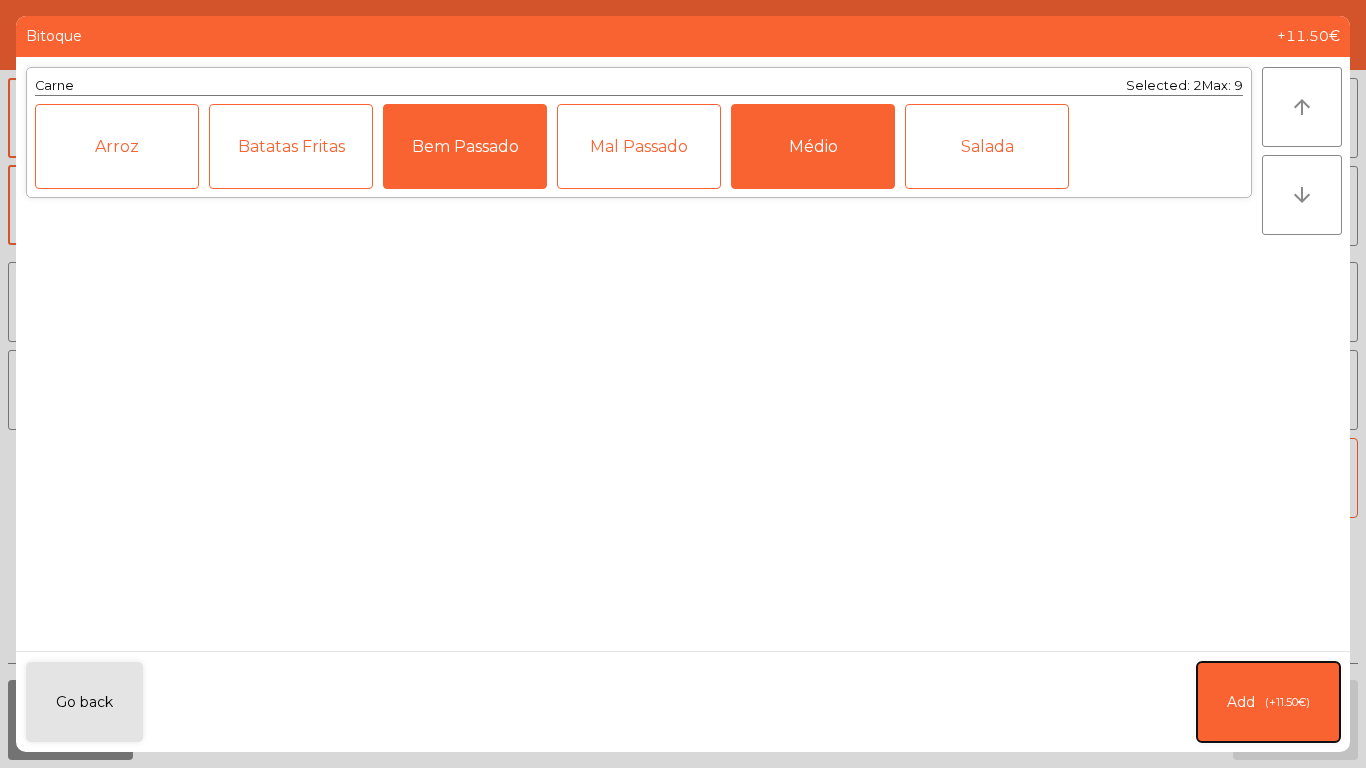 click on "Add" 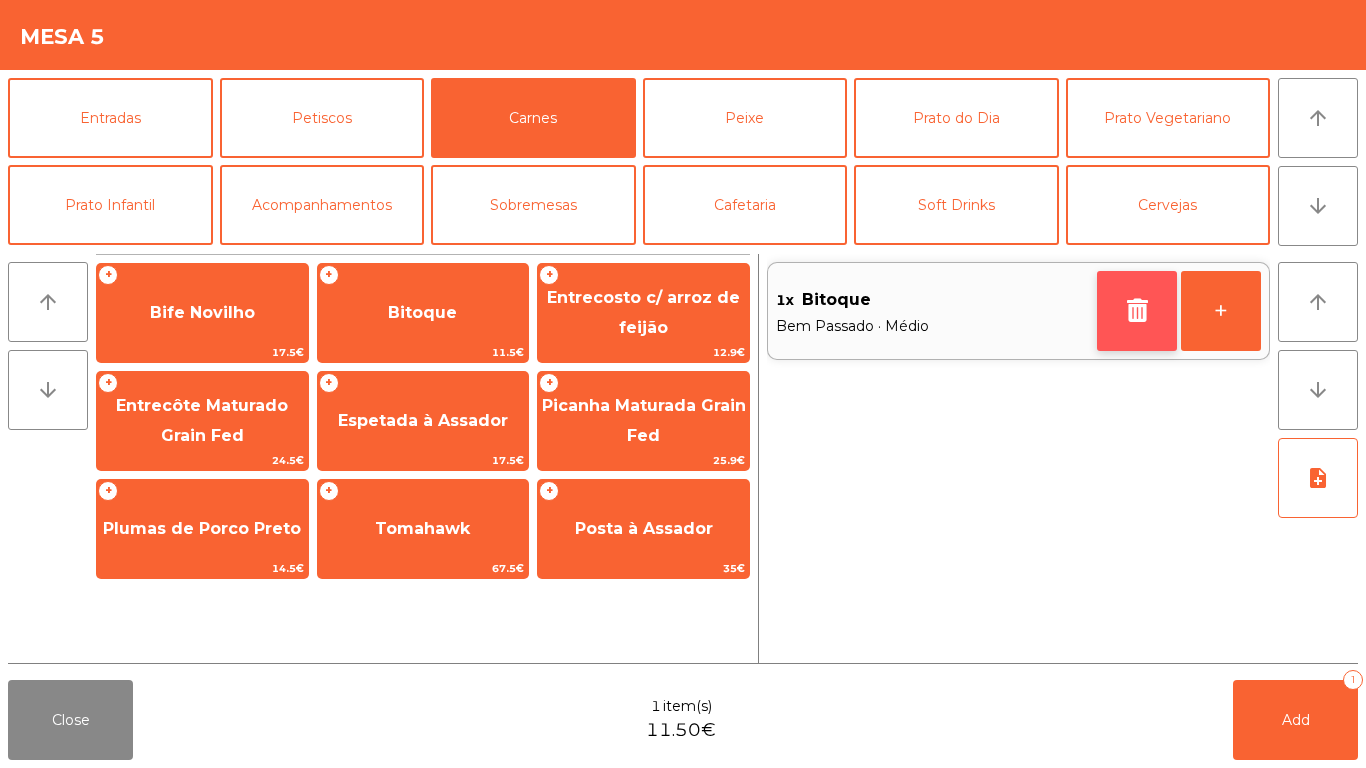 click 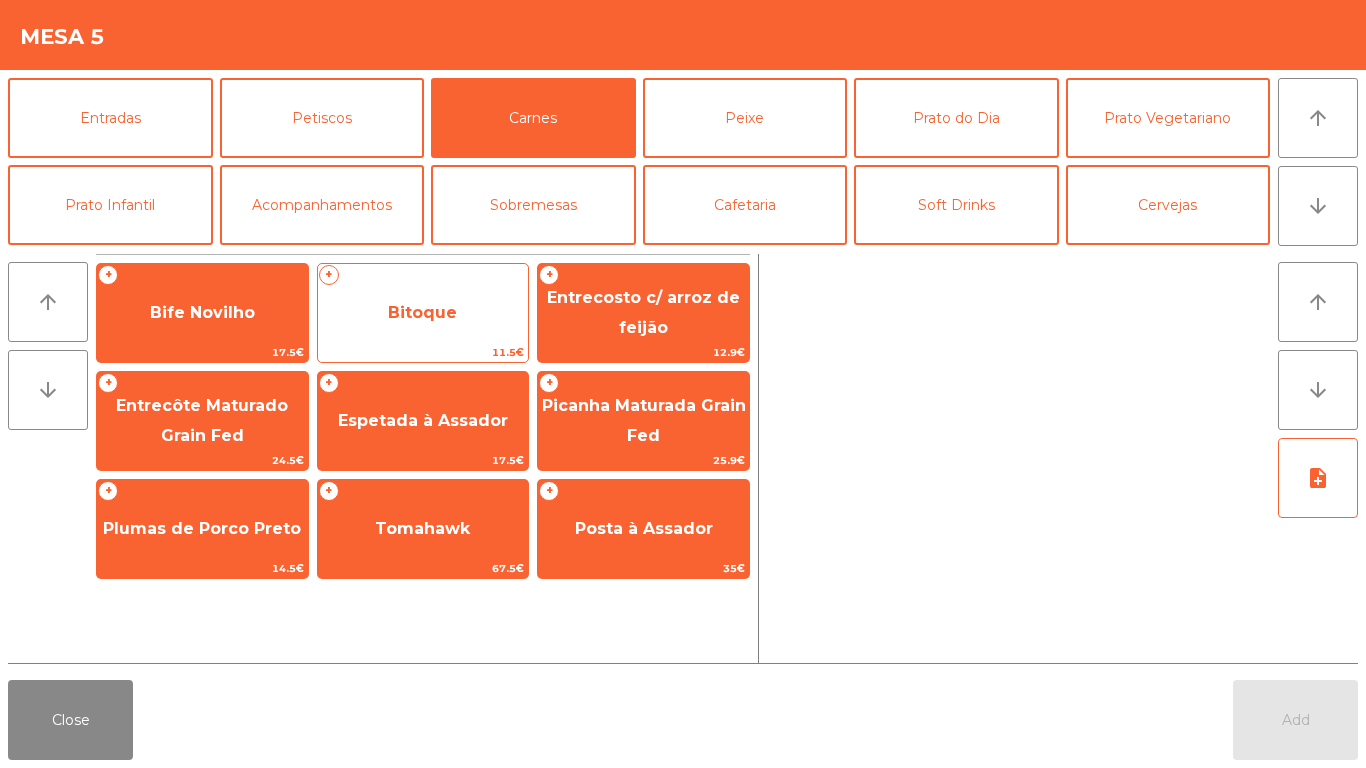click on "Bitoque" 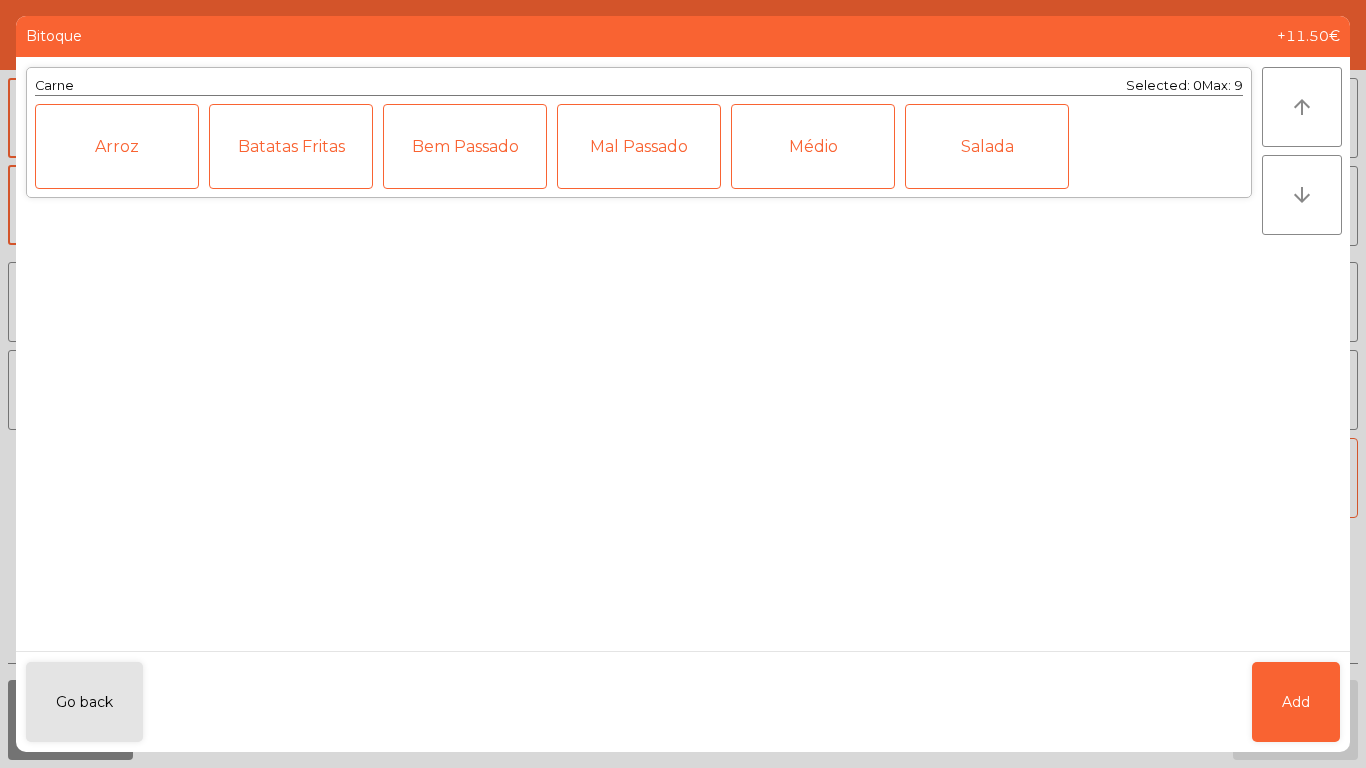 click on "Médio" 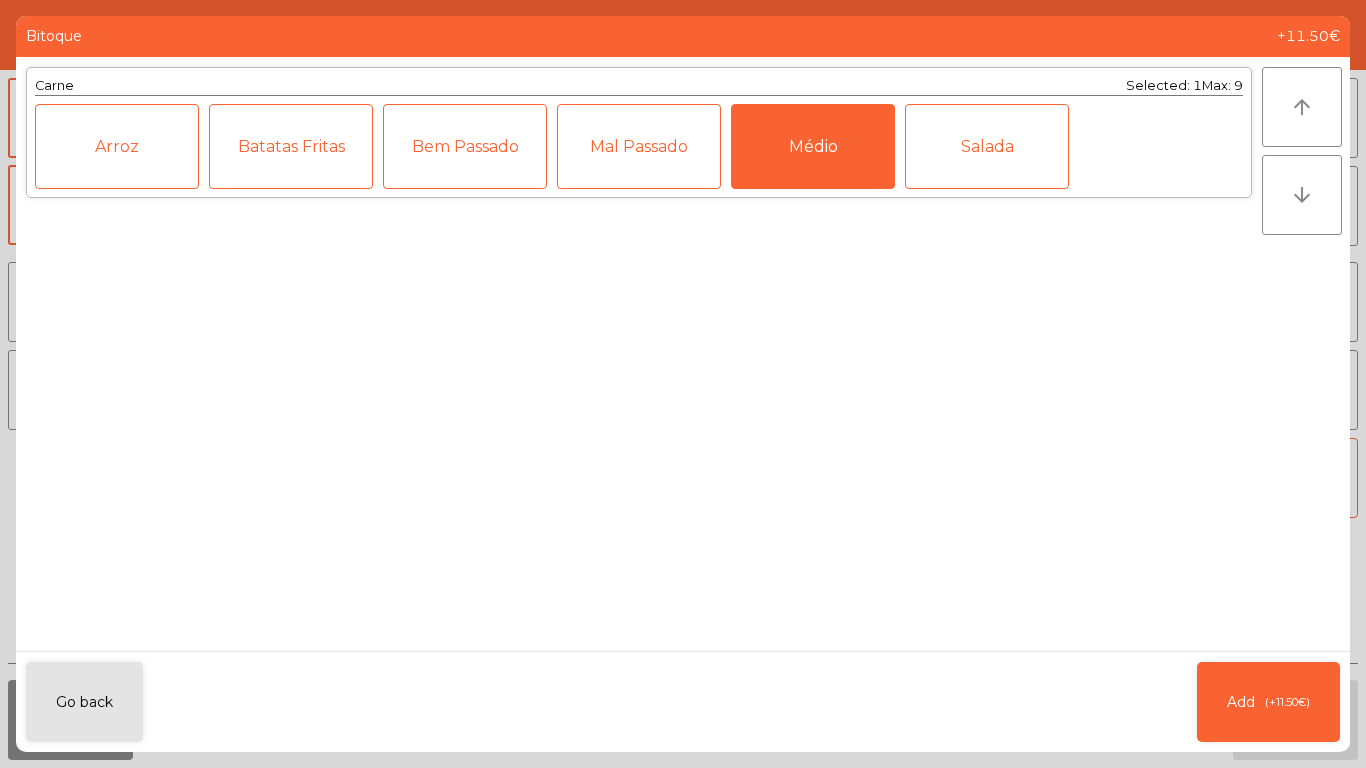 click on "Bem Passado" 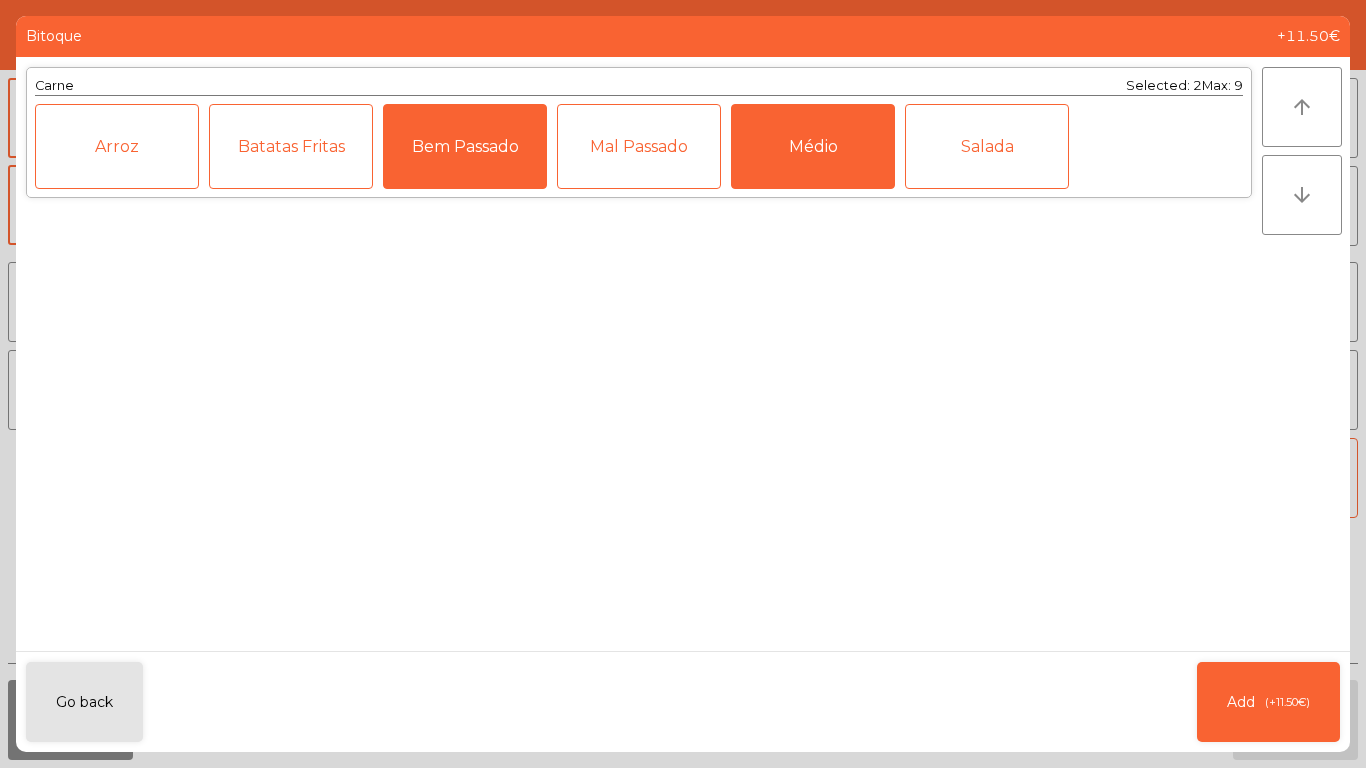 click on "Batatas Fritas" 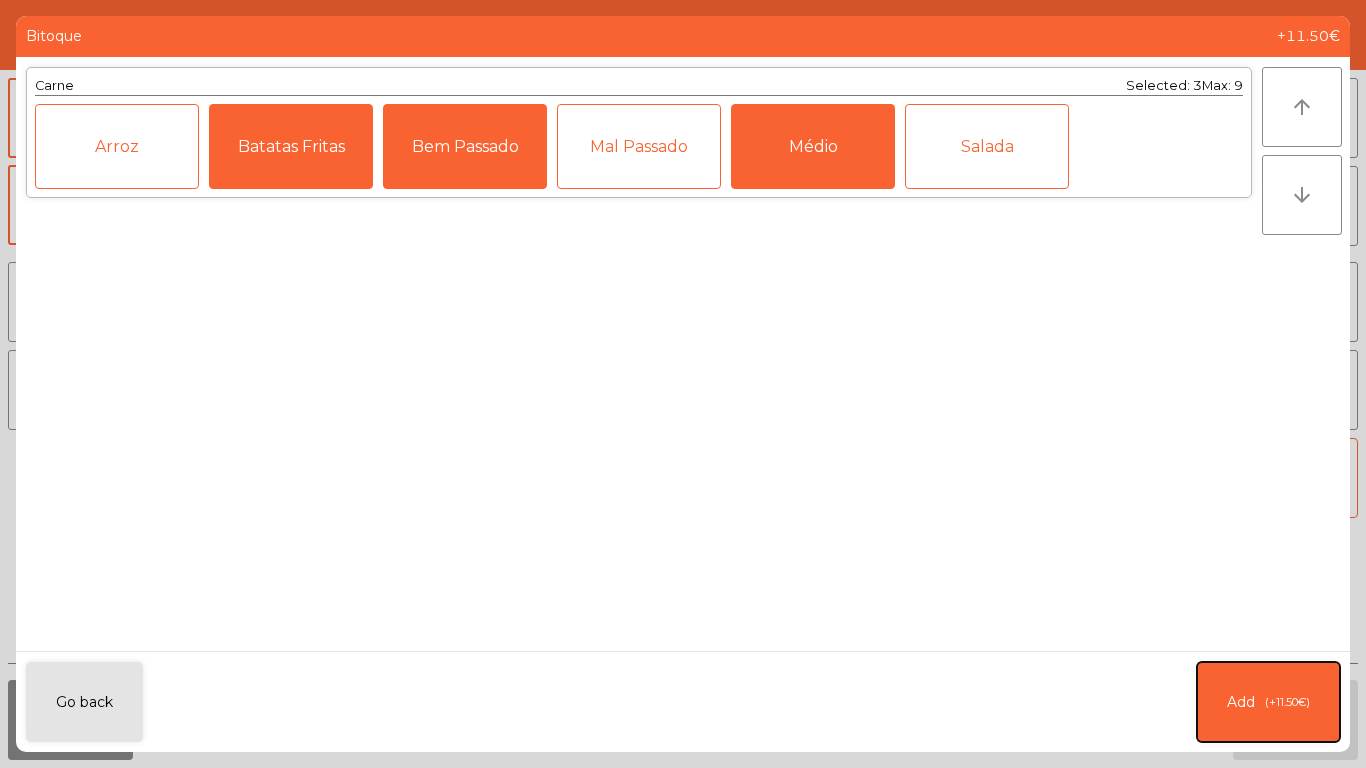 drag, startPoint x: 1266, startPoint y: 692, endPoint x: 1037, endPoint y: 414, distance: 360.17358 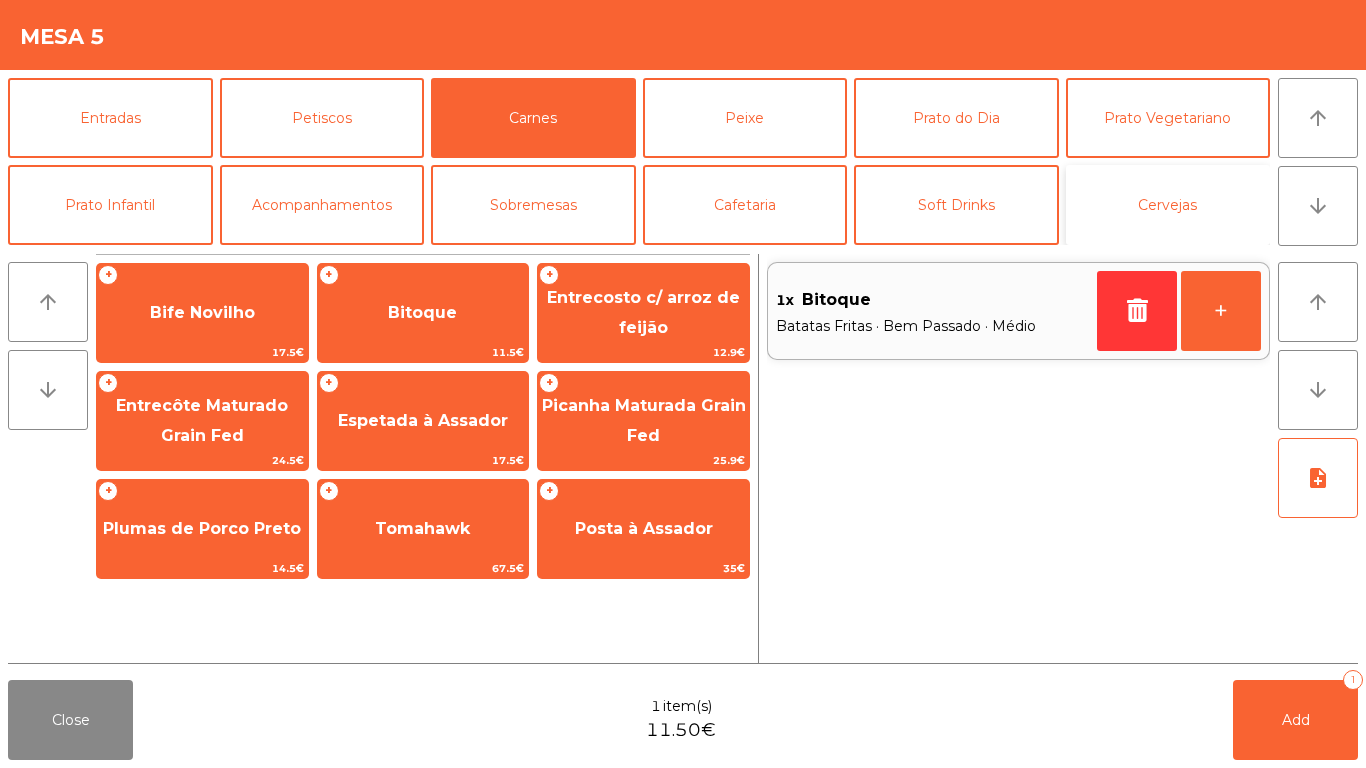 click on "Cervejas" 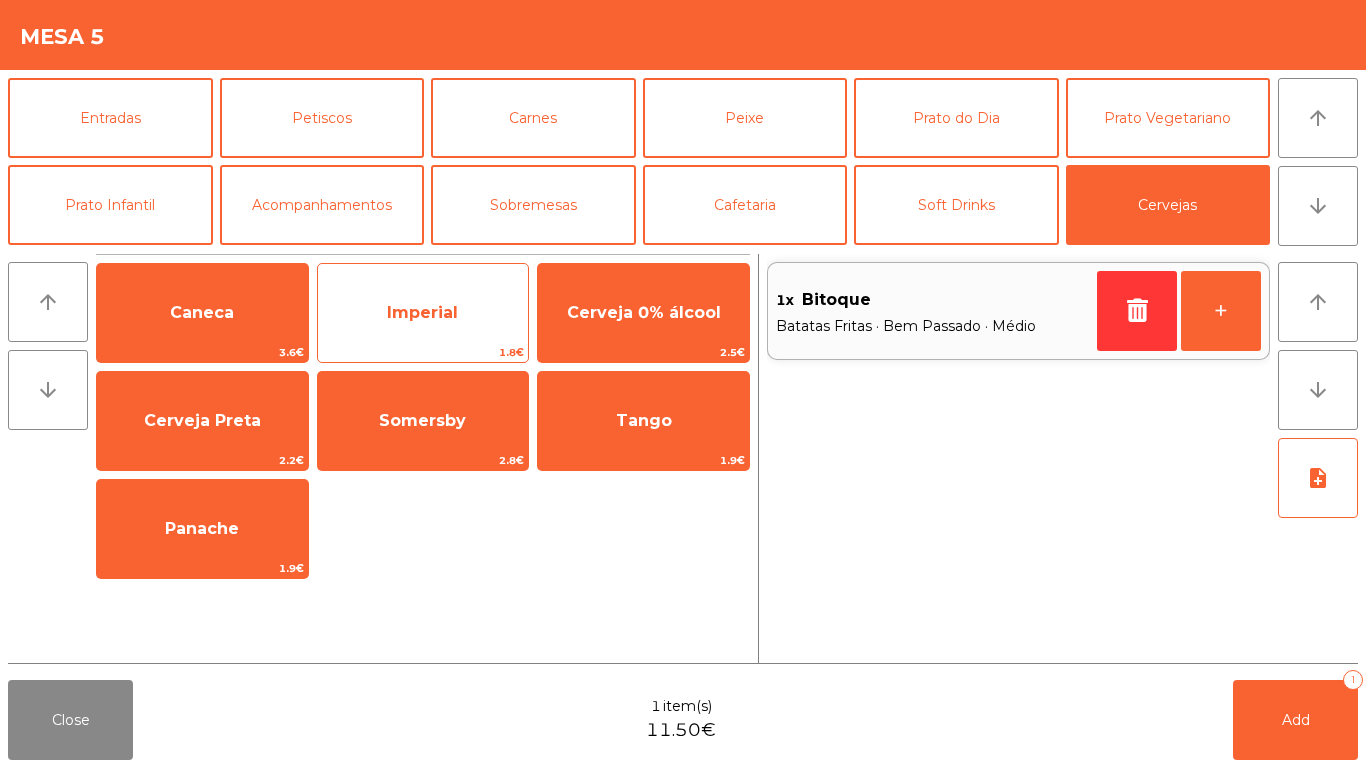 click on "1.8€" 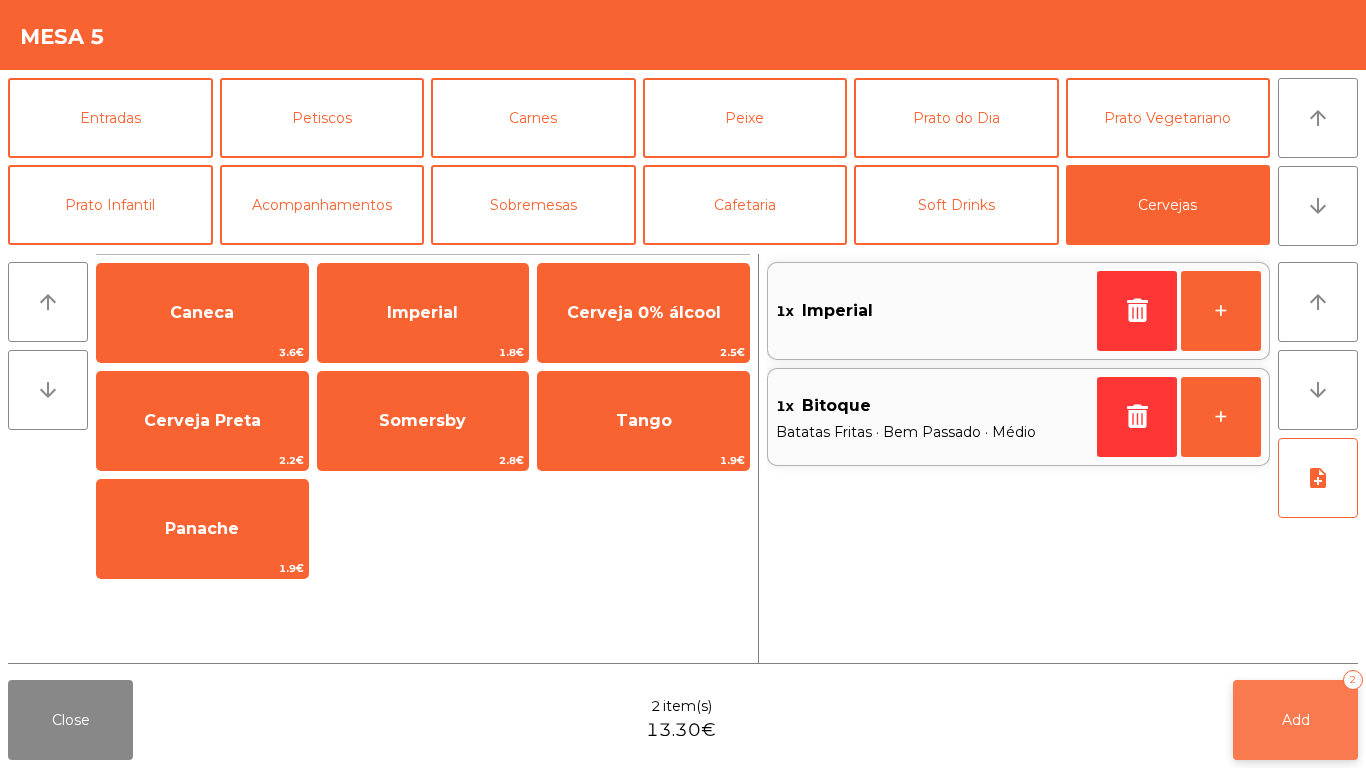 click on "Add   2" 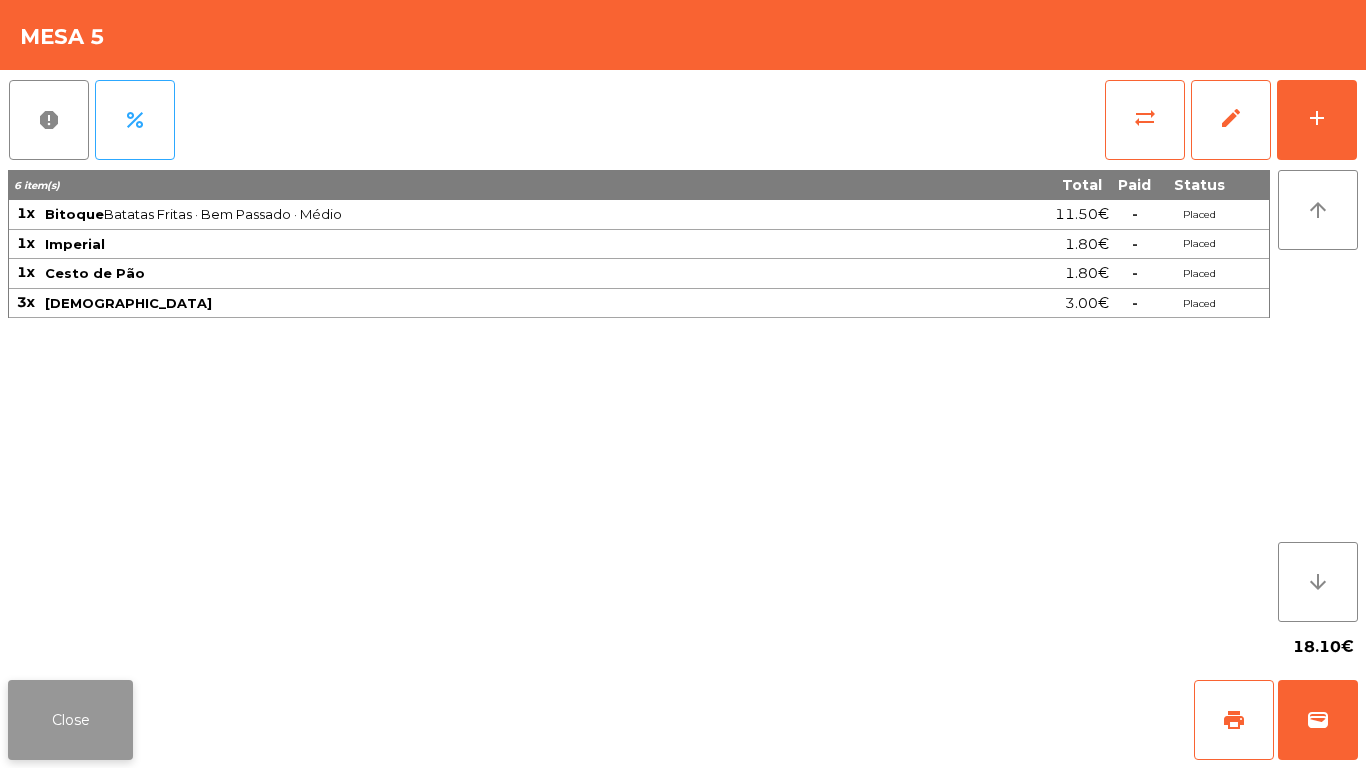 click on "Close" 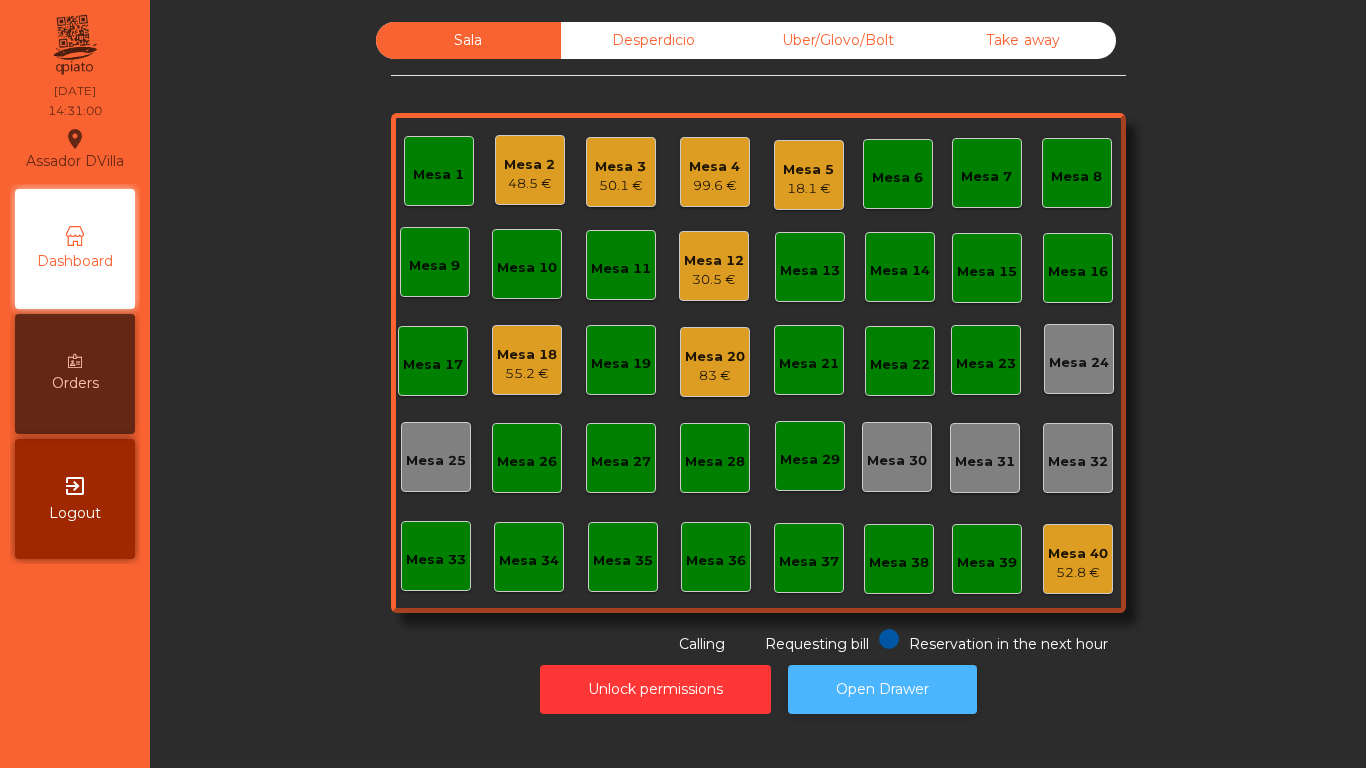 click on "Open Drawer" 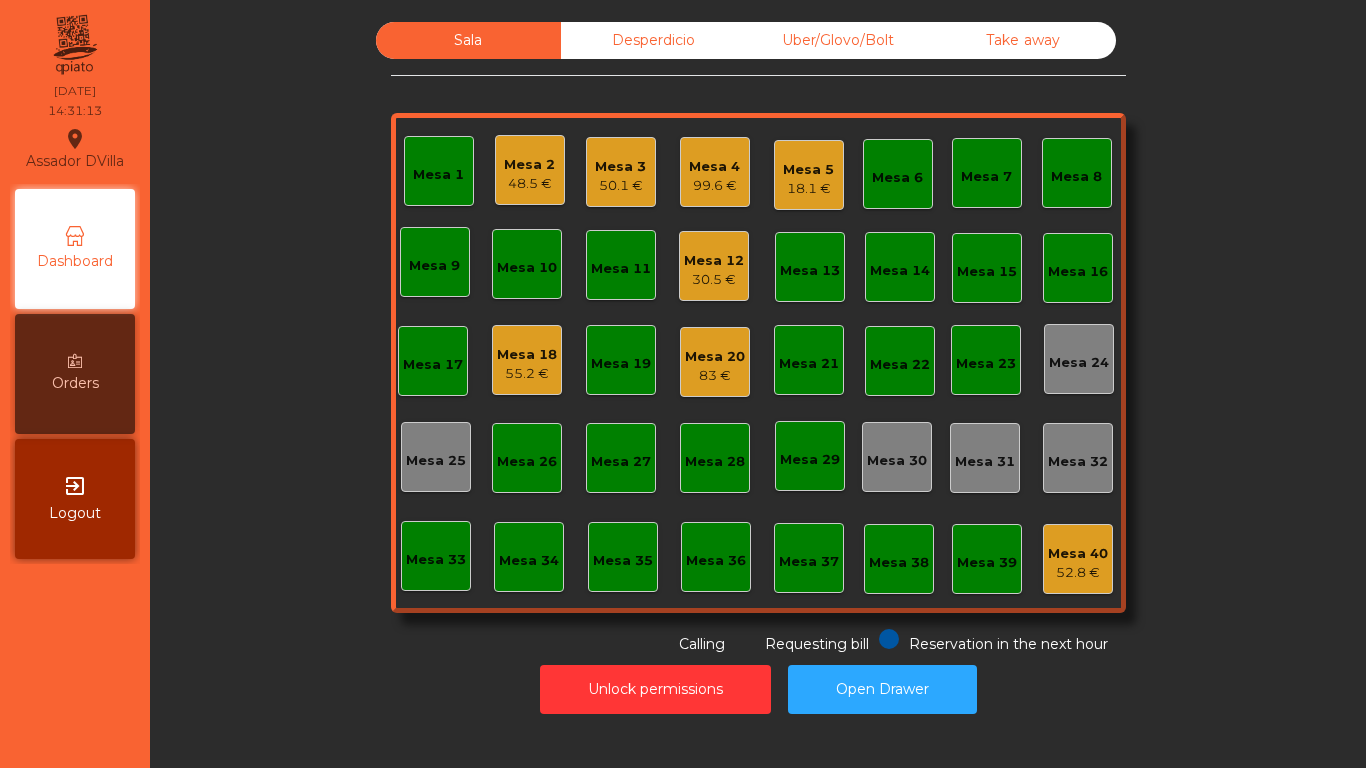click on "Mesa 4" 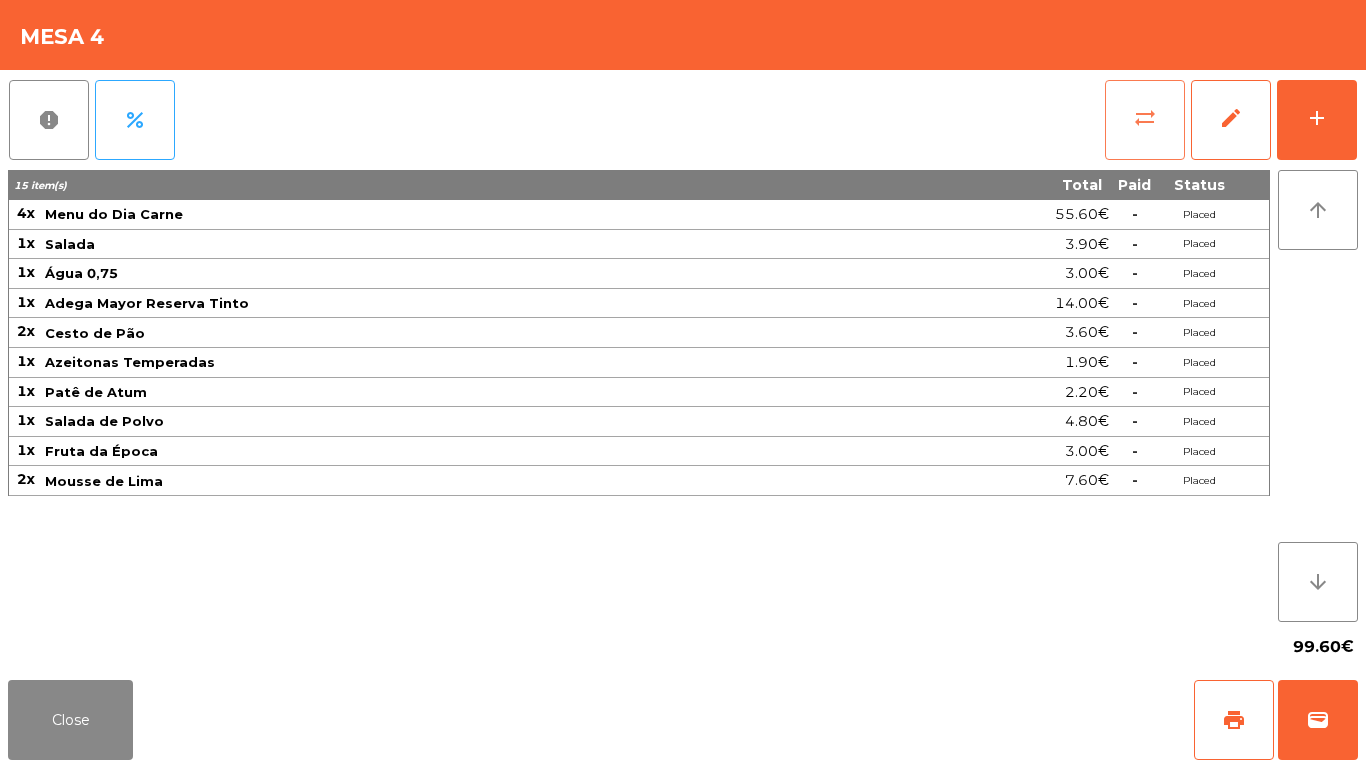 click on "sync_alt" 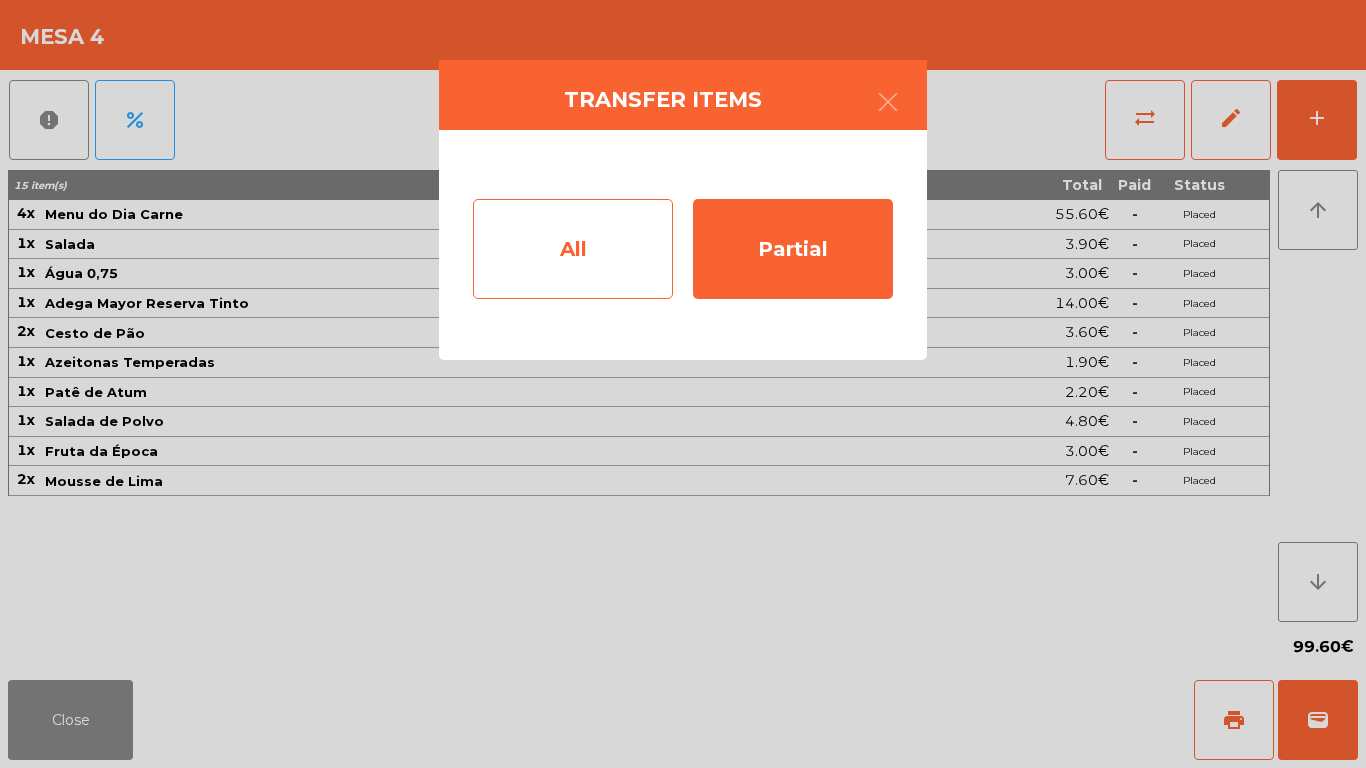 click on "All" 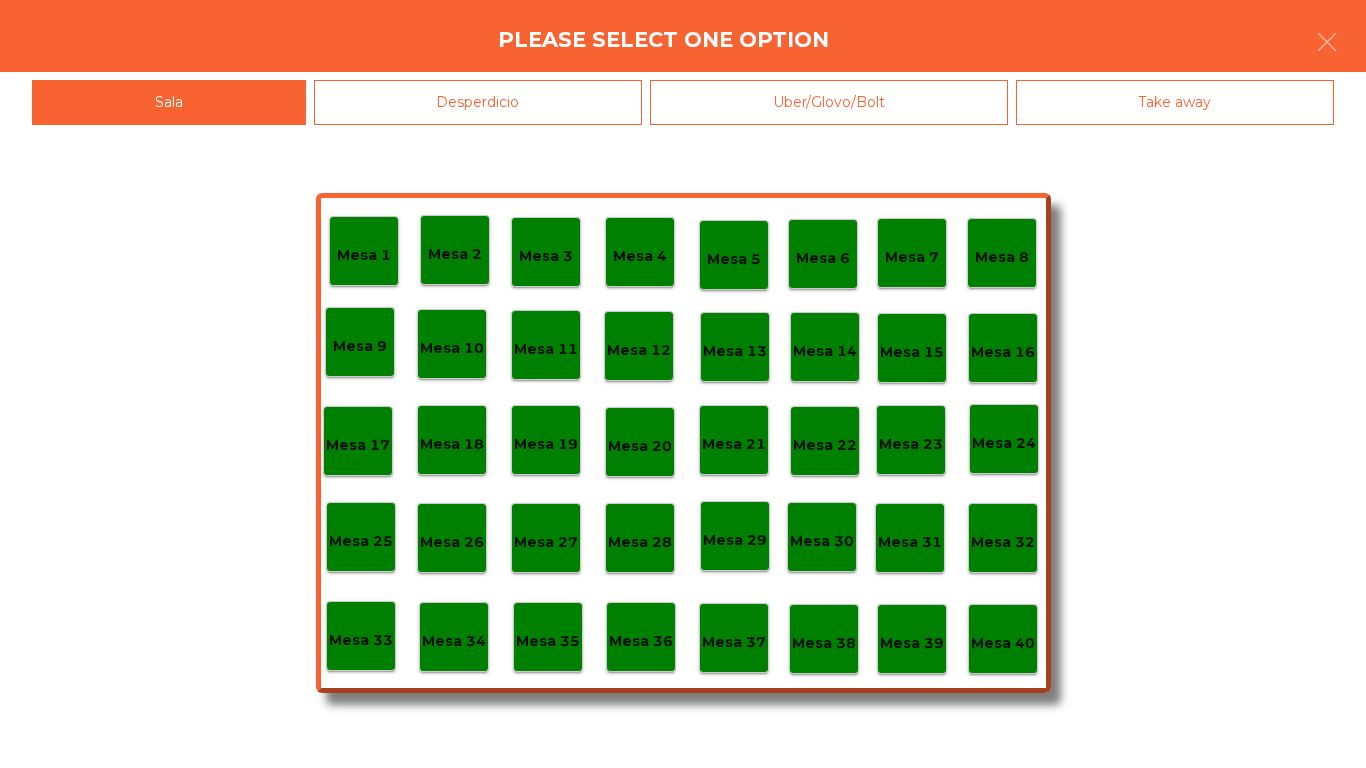 click on "Mesa 39" 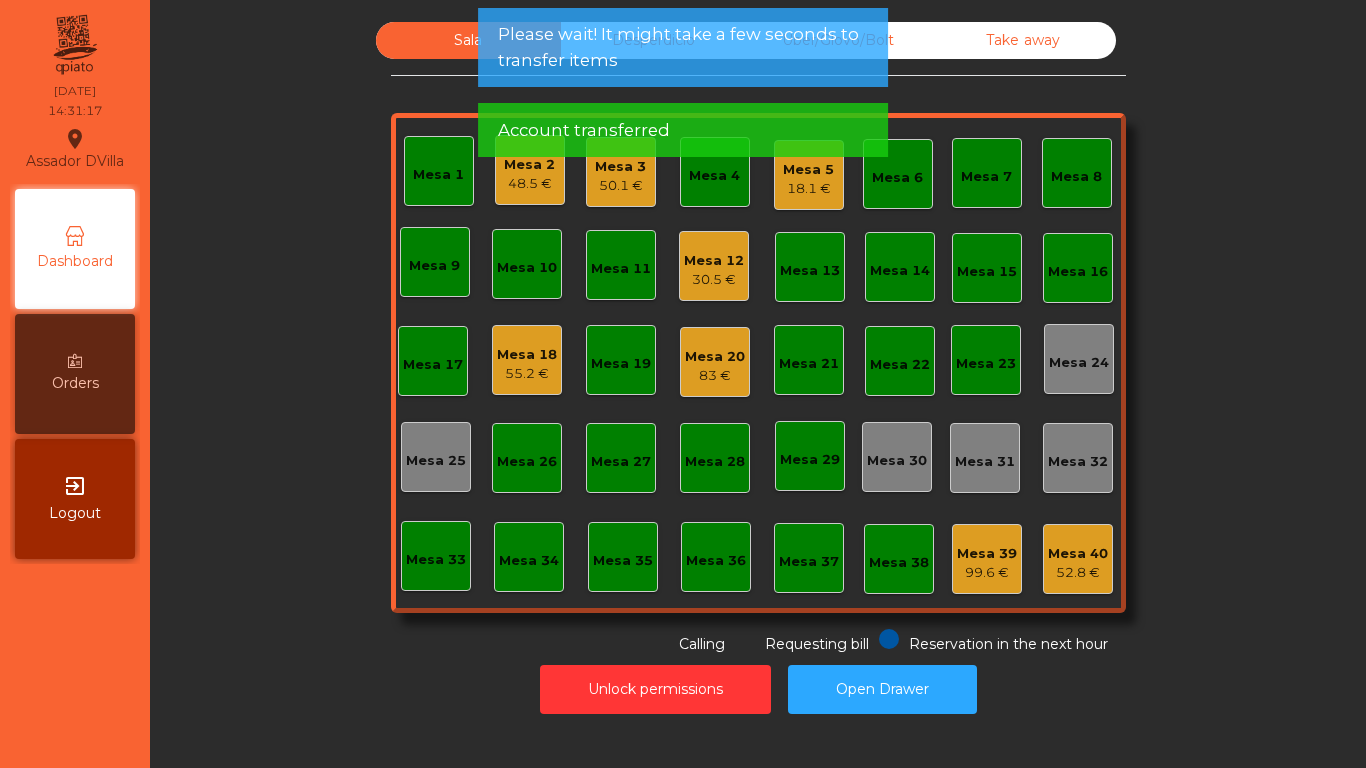 click on "Mesa 1   Mesa 2   48.5 €   Mesa 3   50.1 €   Mesa 4   Mesa 5   18.1 €   Mesa 6   Mesa 7   Mesa 8   Mesa 9   Mesa 10   Mesa 11   Mesa 12   30.5 €   [GEOGRAPHIC_DATA] 13   Mesa 14   [GEOGRAPHIC_DATA] 16   [GEOGRAPHIC_DATA] 18   55.2 €   [GEOGRAPHIC_DATA] 19   [GEOGRAPHIC_DATA] 20   83 €   [GEOGRAPHIC_DATA] 21   [GEOGRAPHIC_DATA] 22   [GEOGRAPHIC_DATA] 23   [GEOGRAPHIC_DATA] 24   [GEOGRAPHIC_DATA] 25   Mesa 26   [GEOGRAPHIC_DATA] 27   [GEOGRAPHIC_DATA] 28   [GEOGRAPHIC_DATA] 29   [GEOGRAPHIC_DATA] 30   [GEOGRAPHIC_DATA] 31   [GEOGRAPHIC_DATA] 32   [GEOGRAPHIC_DATA] 33   [GEOGRAPHIC_DATA] 34   [GEOGRAPHIC_DATA] 36   Mesa 37   Mesa 38   Mesa 39   99.6 €   Mesa 40   52.8 €" 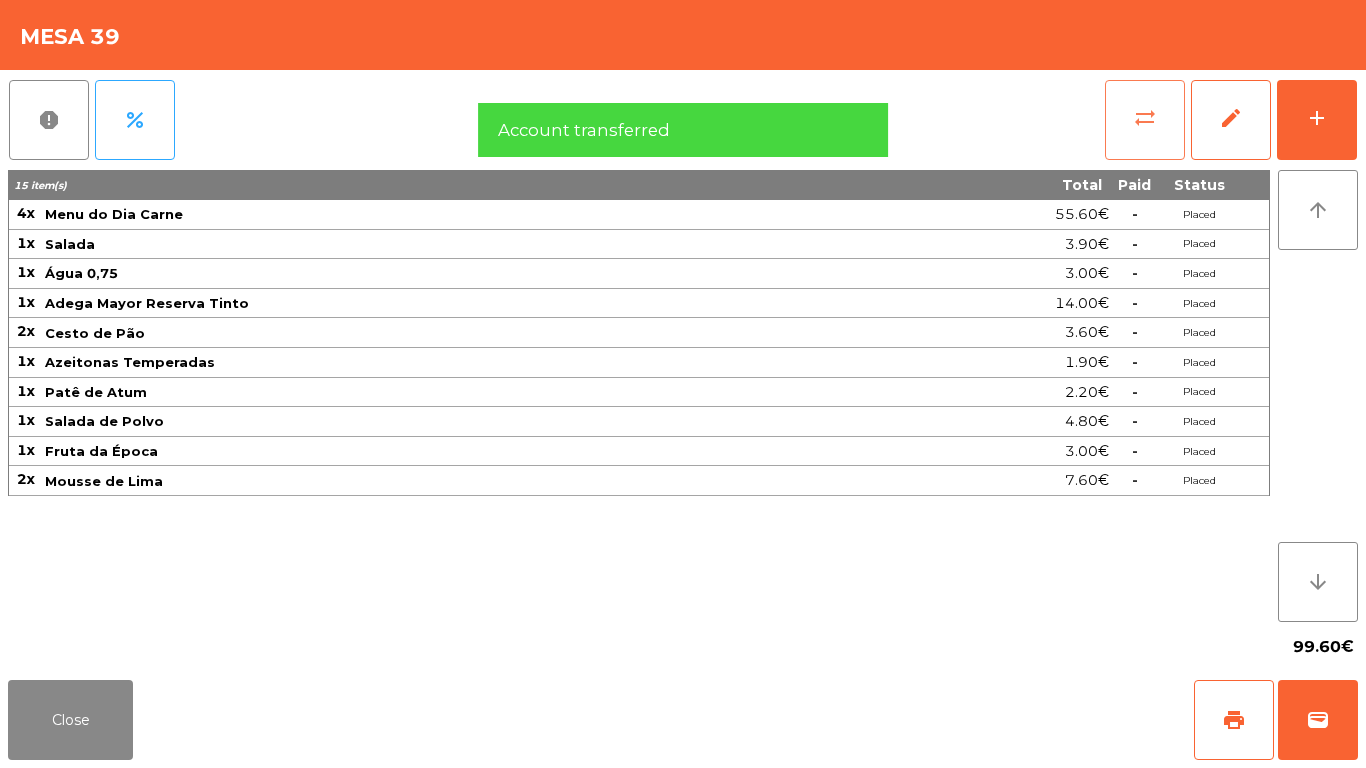 drag, startPoint x: 1082, startPoint y: 143, endPoint x: 1116, endPoint y: 144, distance: 34.0147 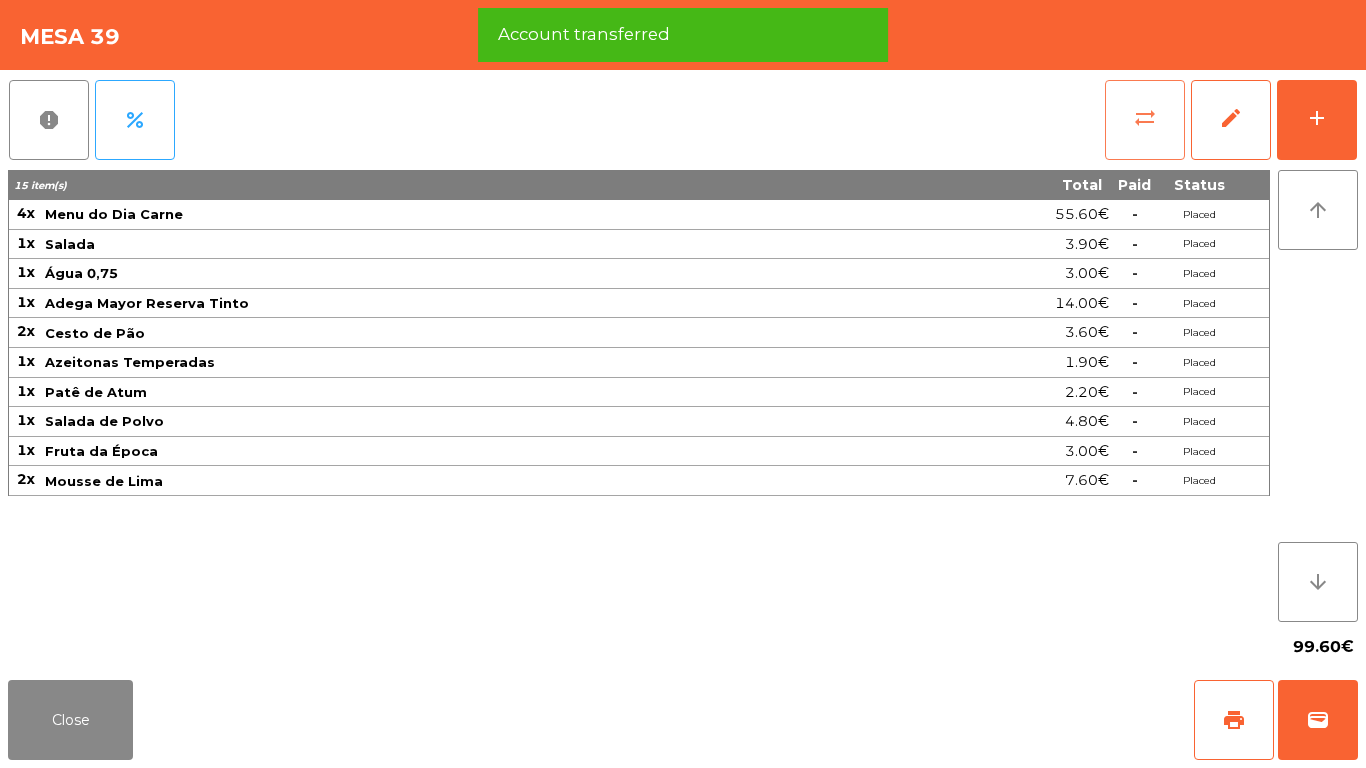 click on "sync_alt" 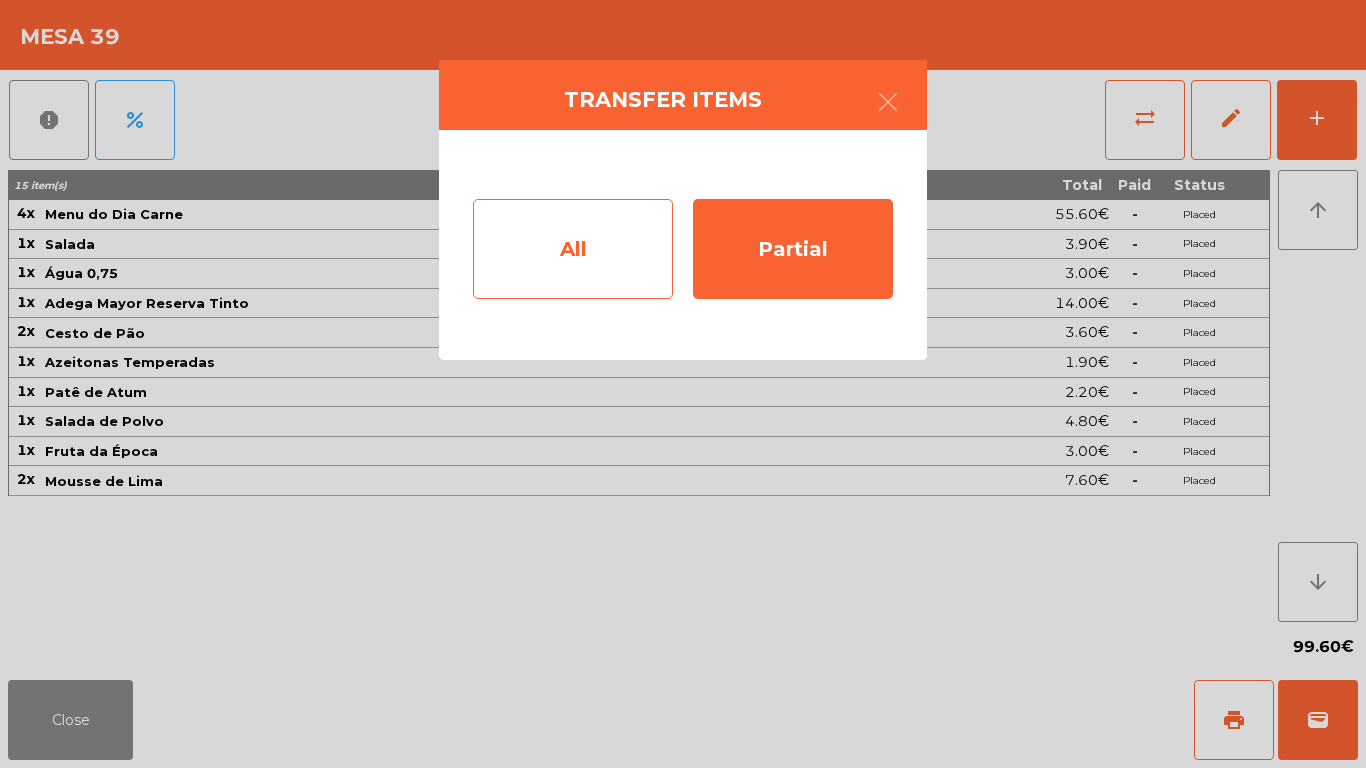 click on "All" 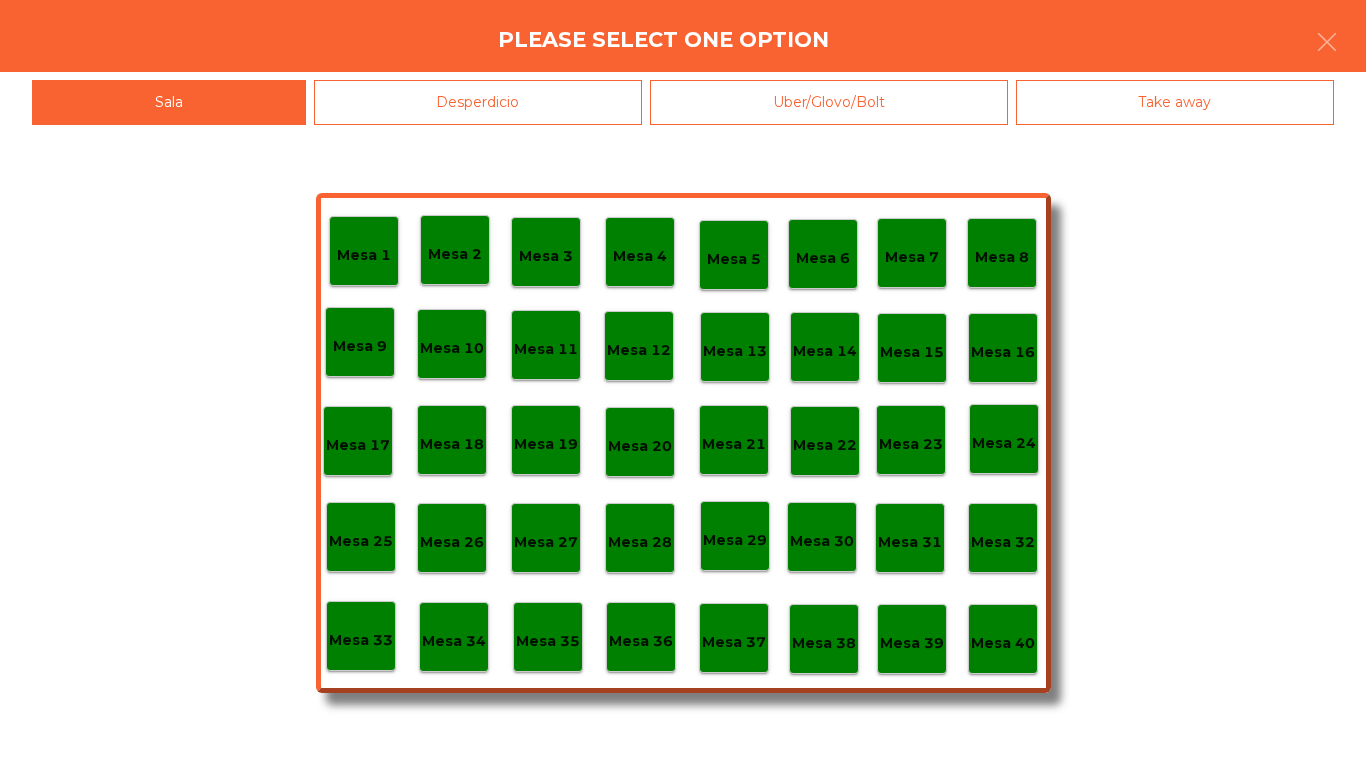click on "Mesa 40" 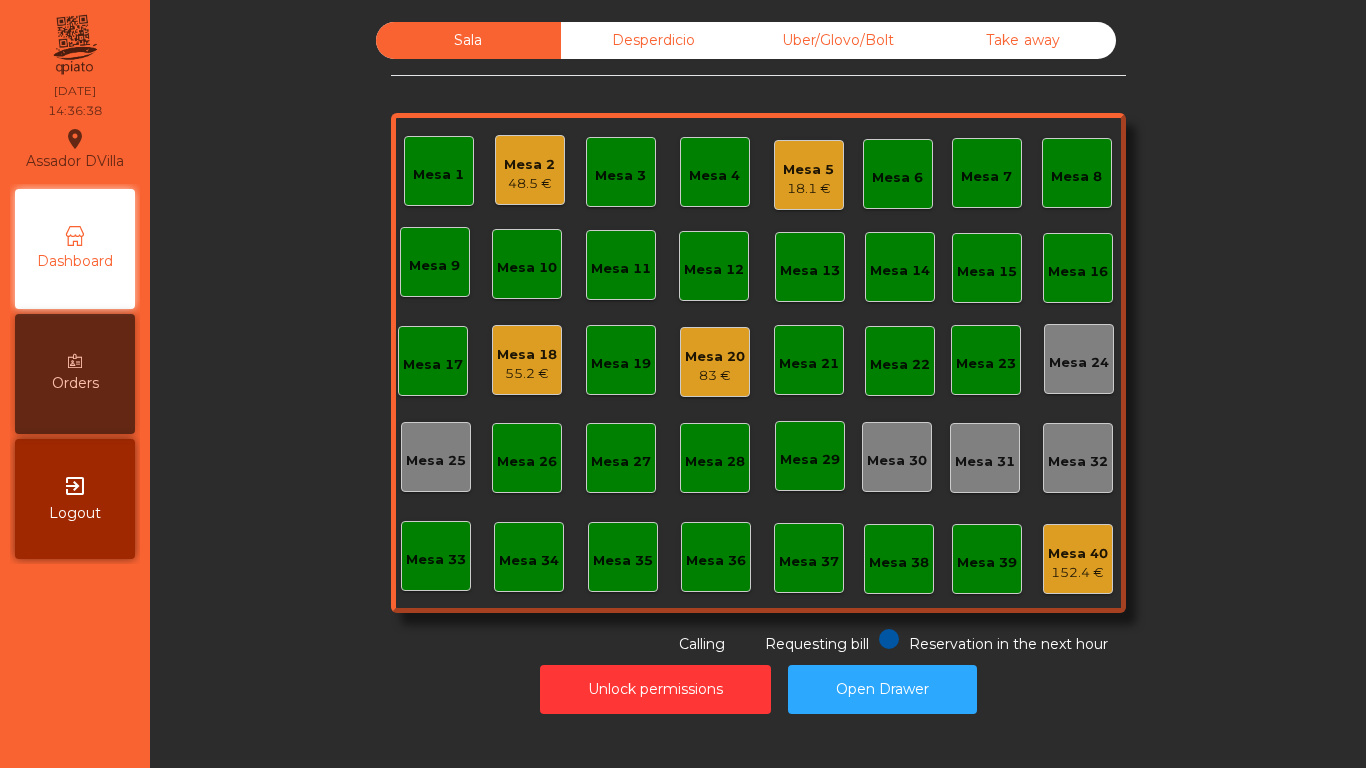 scroll, scrollTop: 0, scrollLeft: 0, axis: both 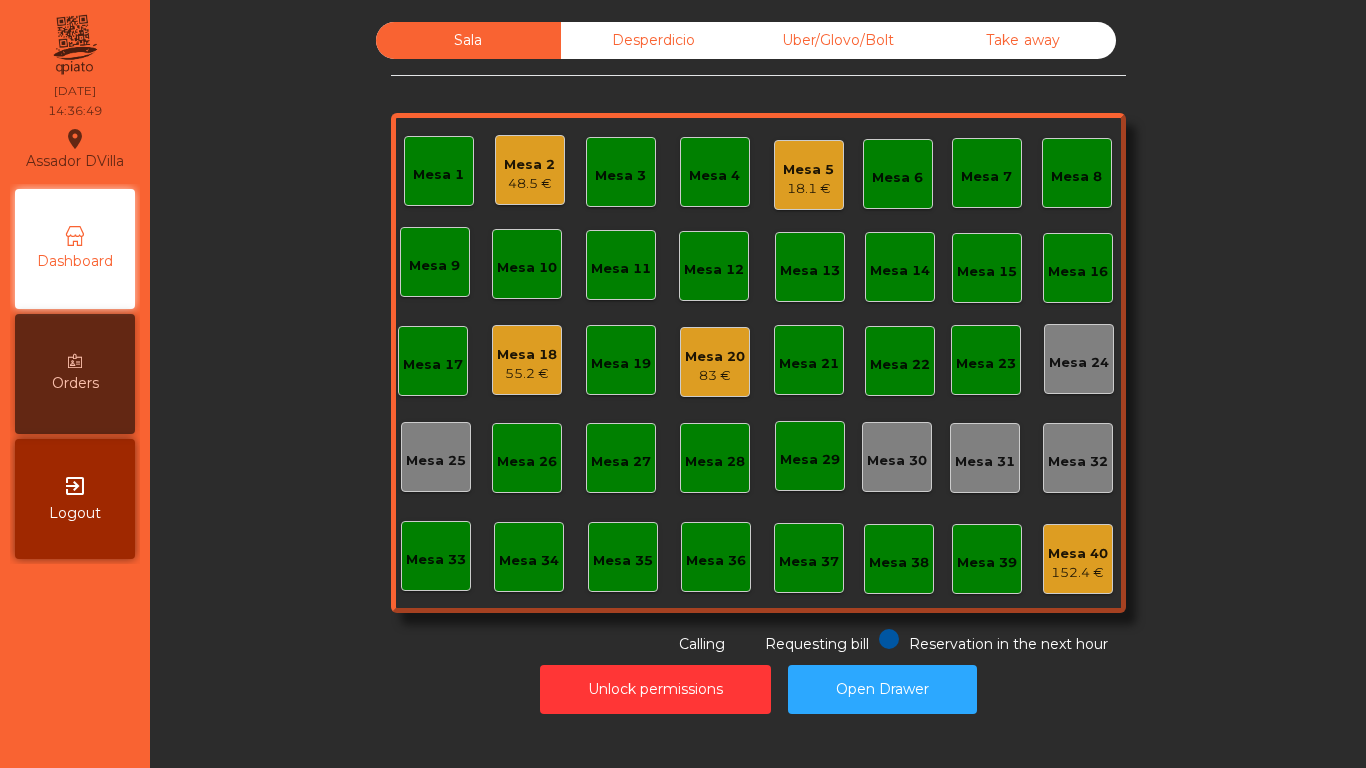 click on "55.2 €" 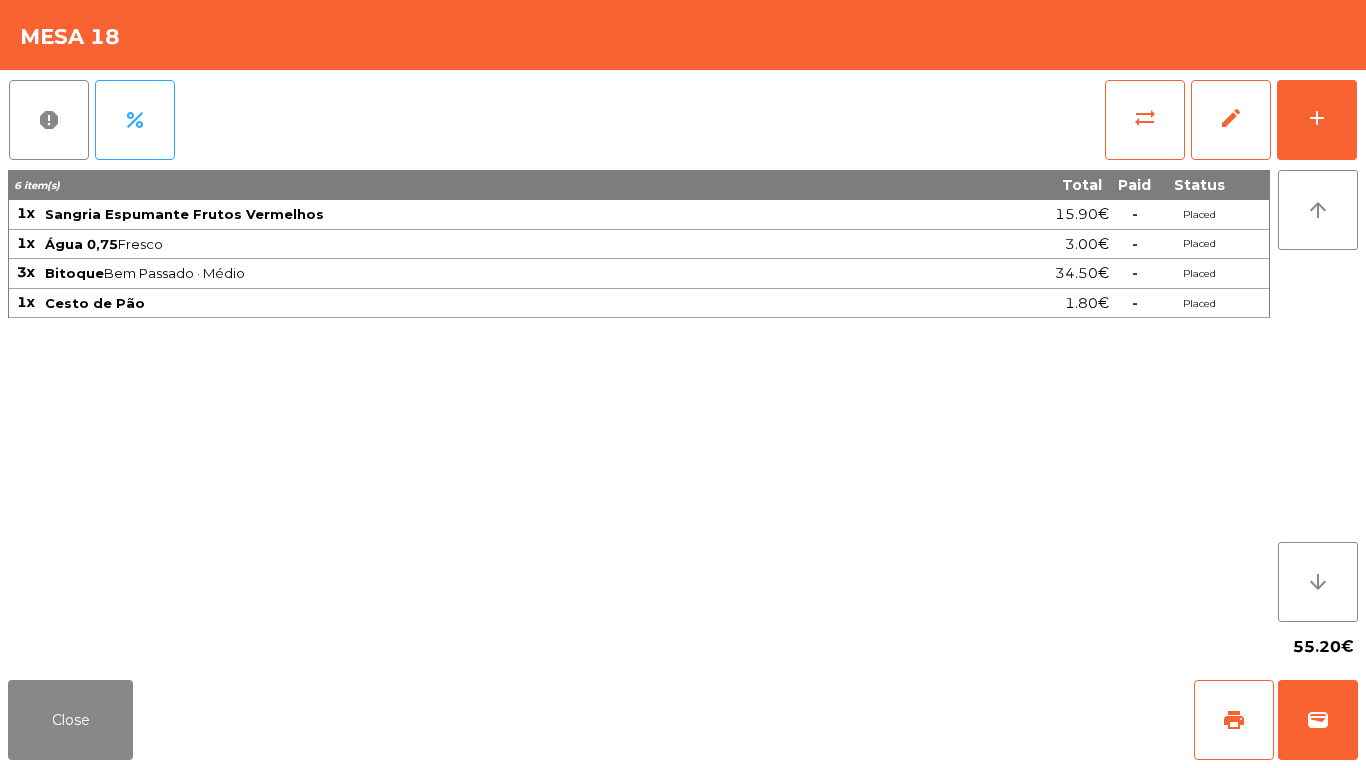 click on "report   percent   sync_alt   edit   add  6 item(s) Total Paid Status 1x Sangria Espumante Frutos Vermelhos 15.90€  -  Placed 1x Água 0,75  Fresco  3.00€  -  Placed 3x Bitoque  Bem Passado · Médio  34.50€  -  Placed 1x Cesto de Pão 1.80€  -  Placed arrow_upward arrow_downward  55.20€" 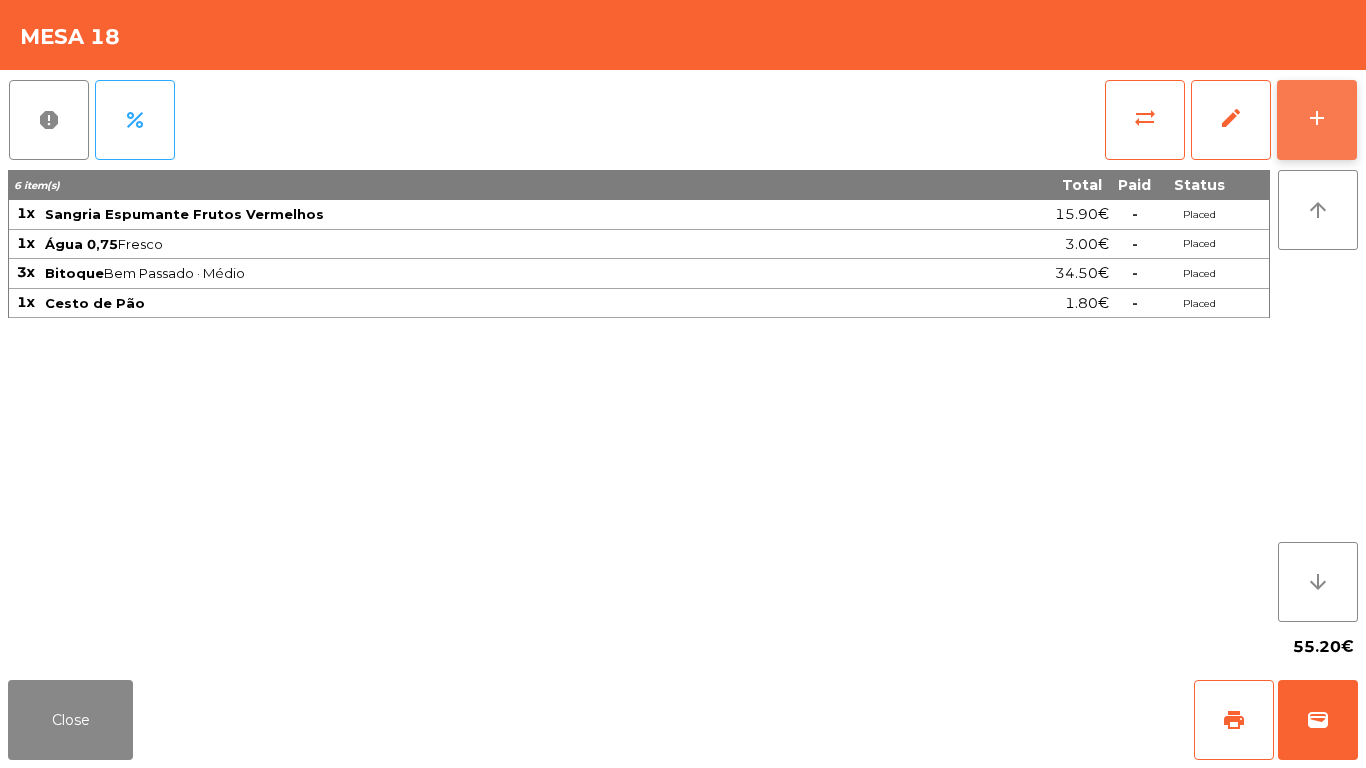click on "add" 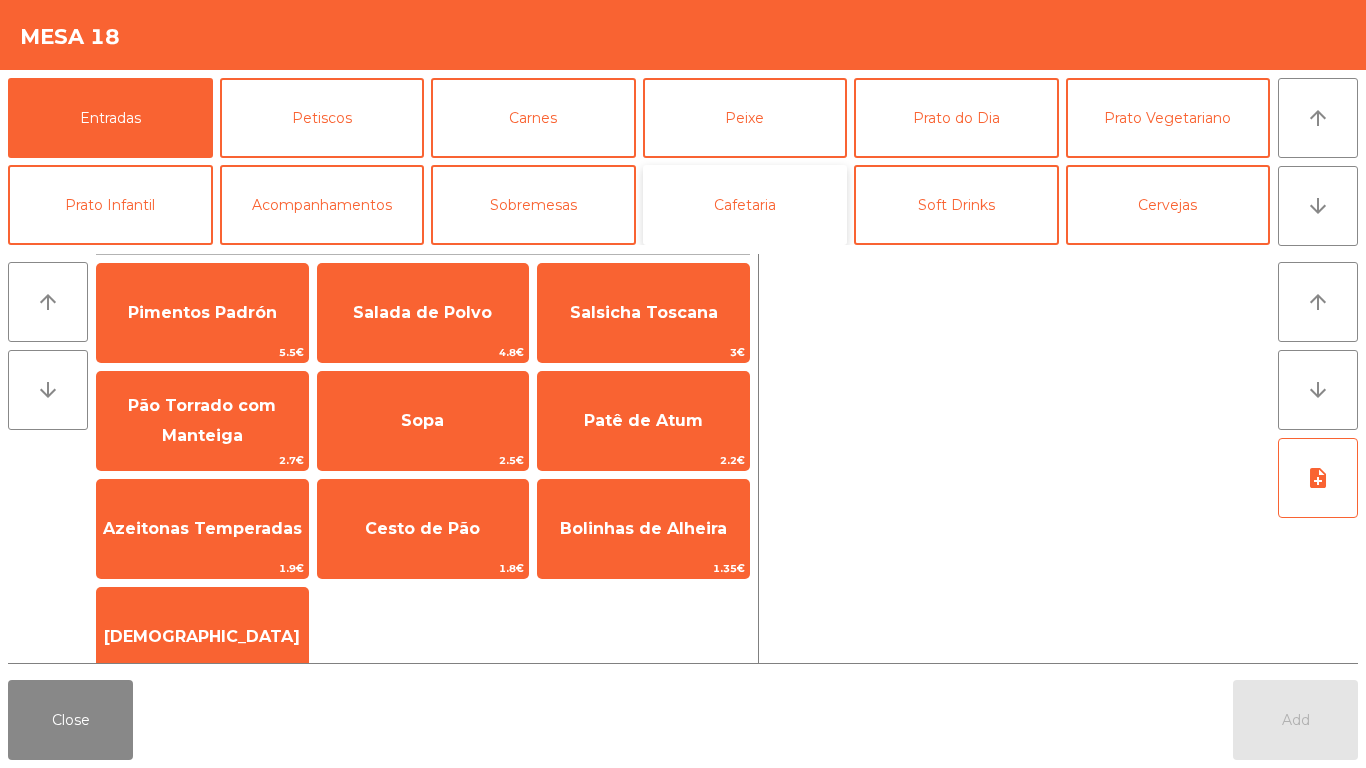 click on "Cafetaria" 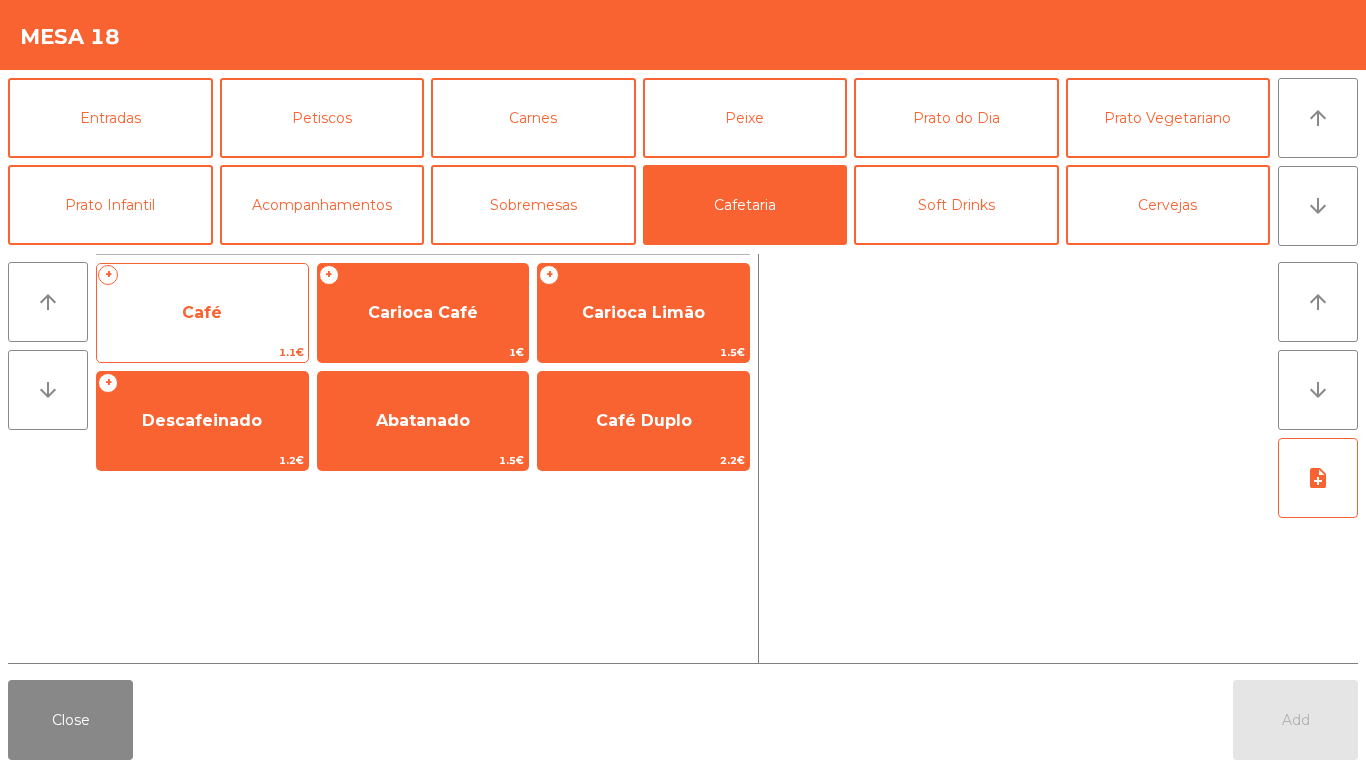 click on "Café" 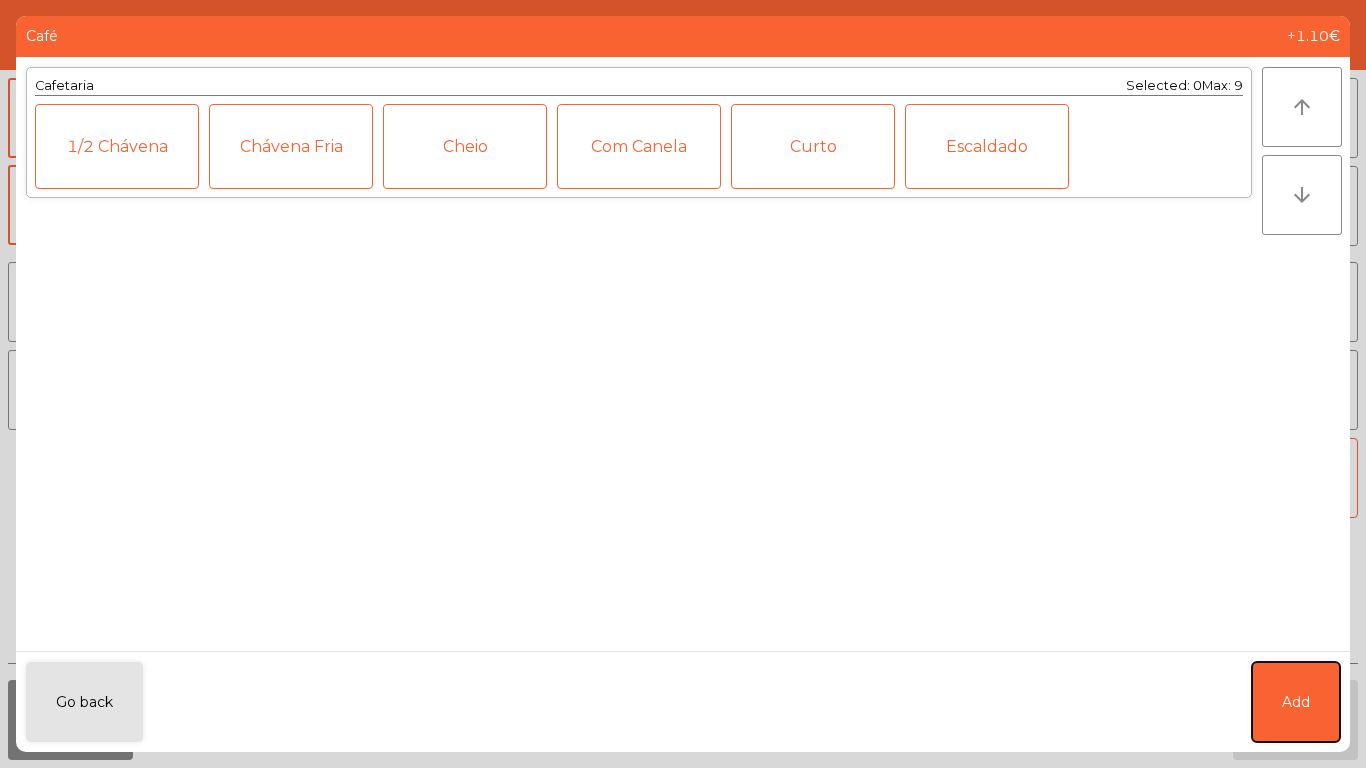 click on "Add" 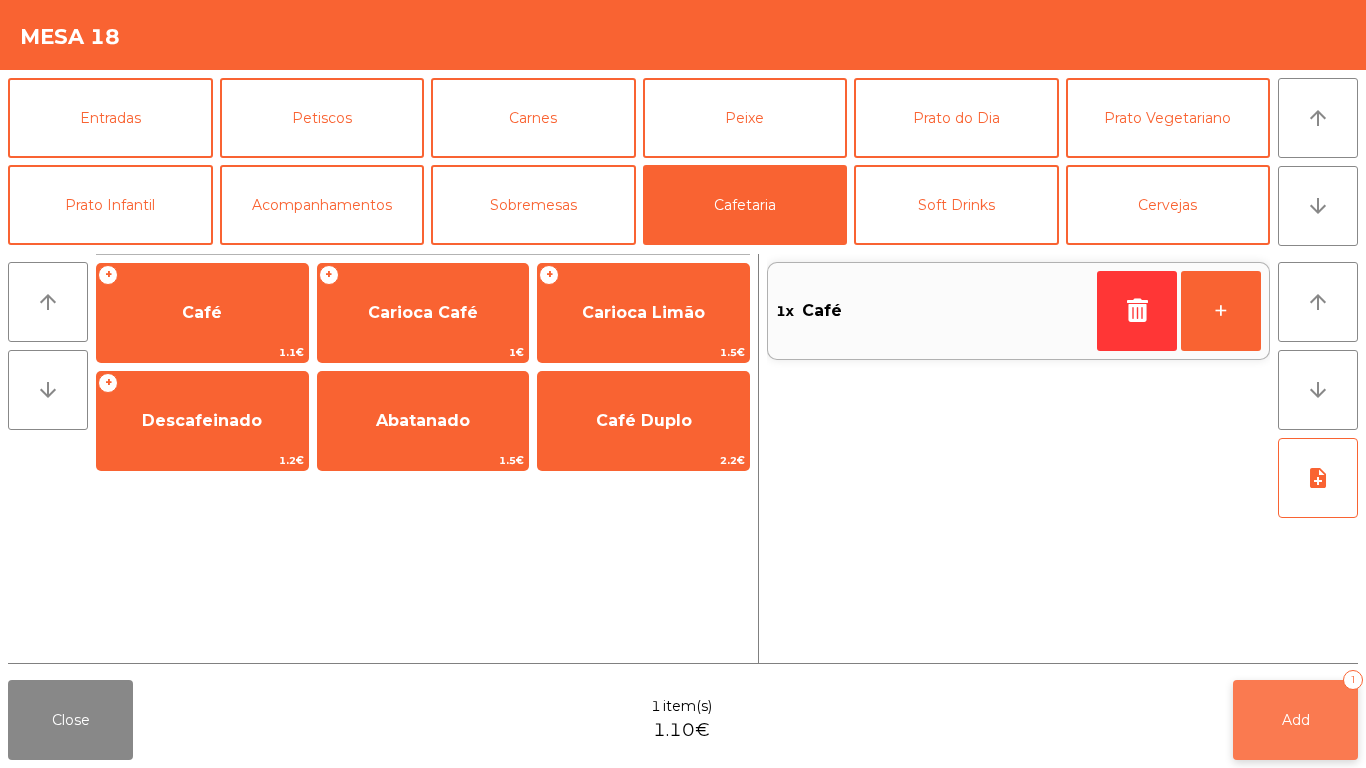 click on "Add" 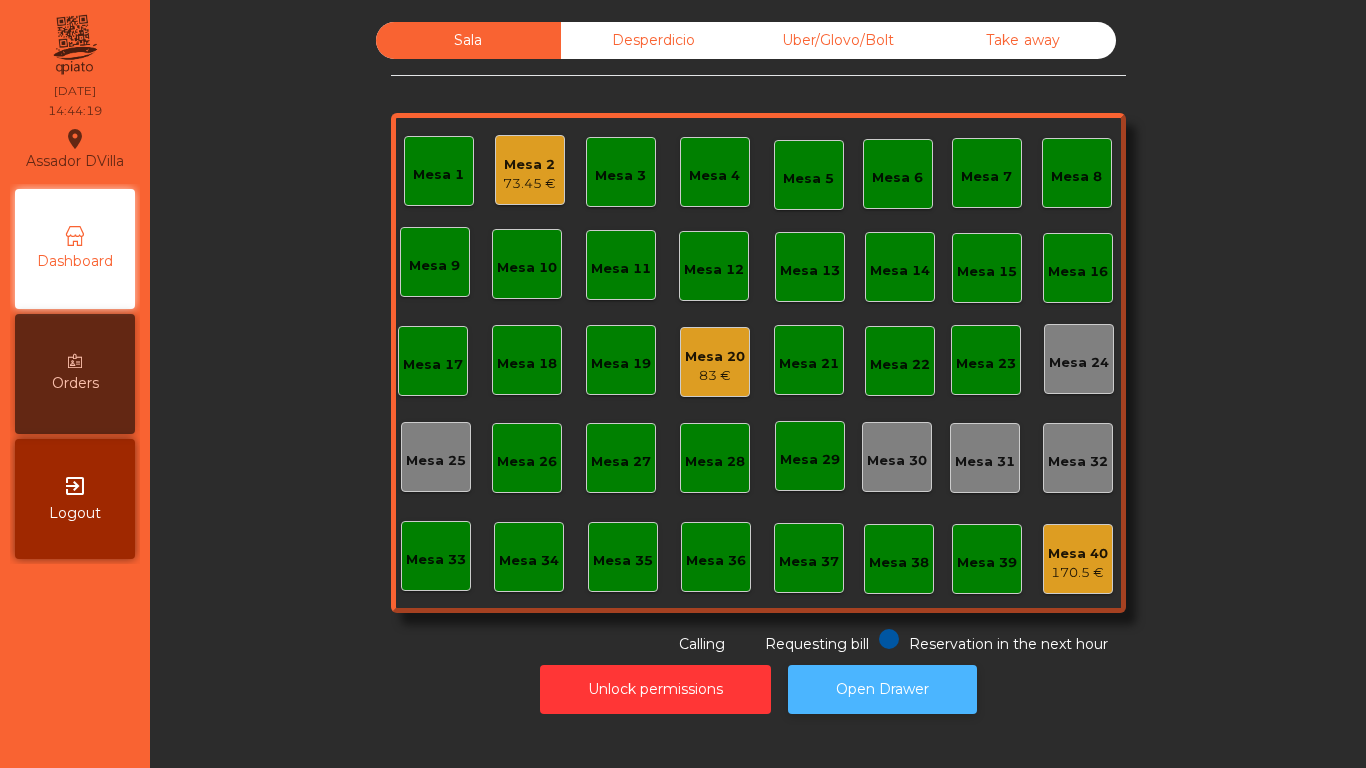 click on "Open Drawer" 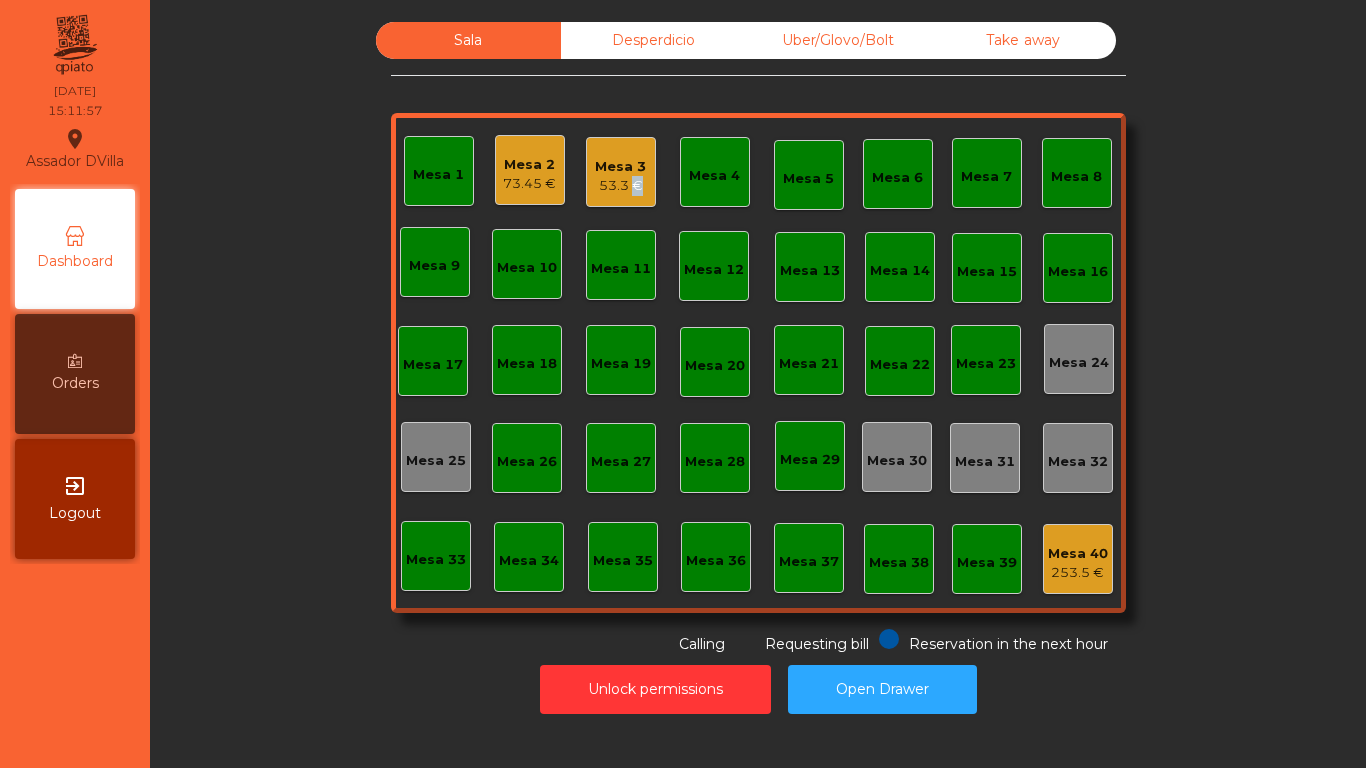click on "53.3 €" 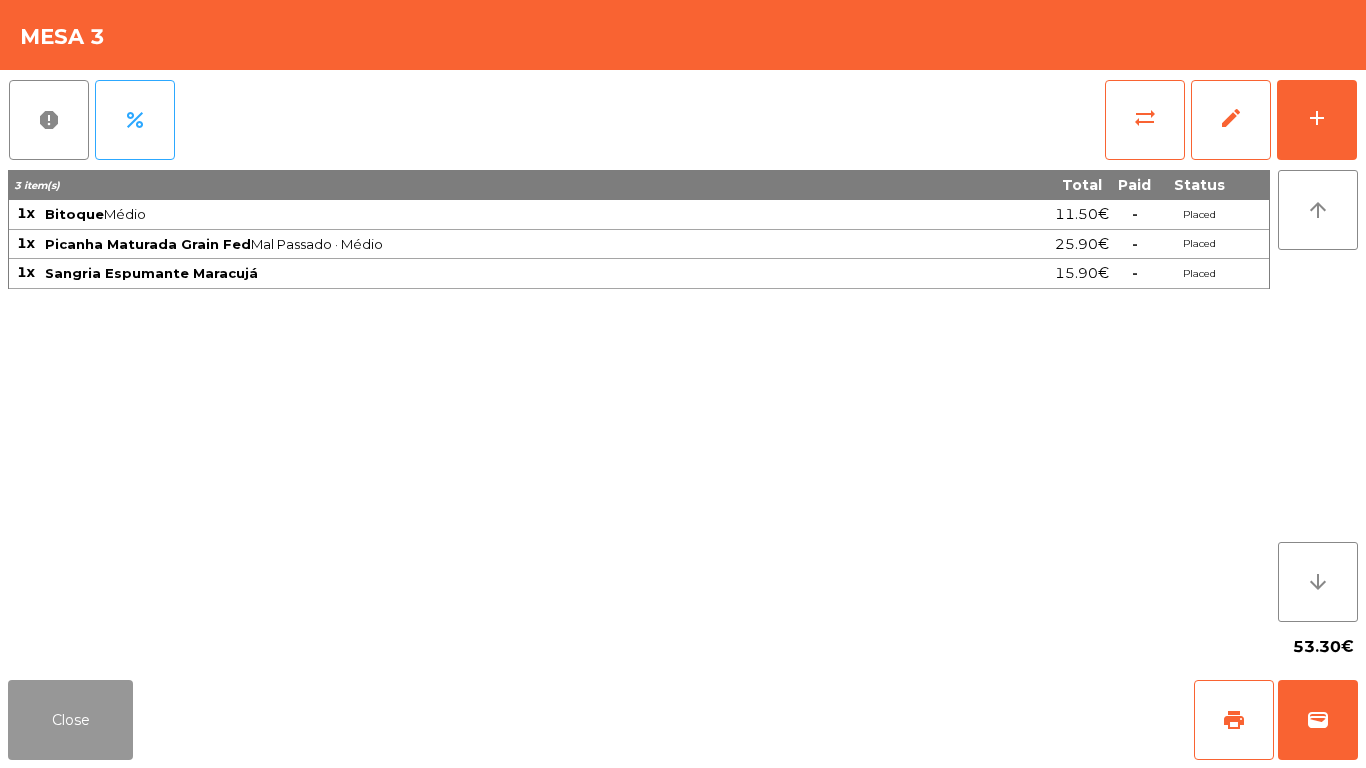 click on "Close" 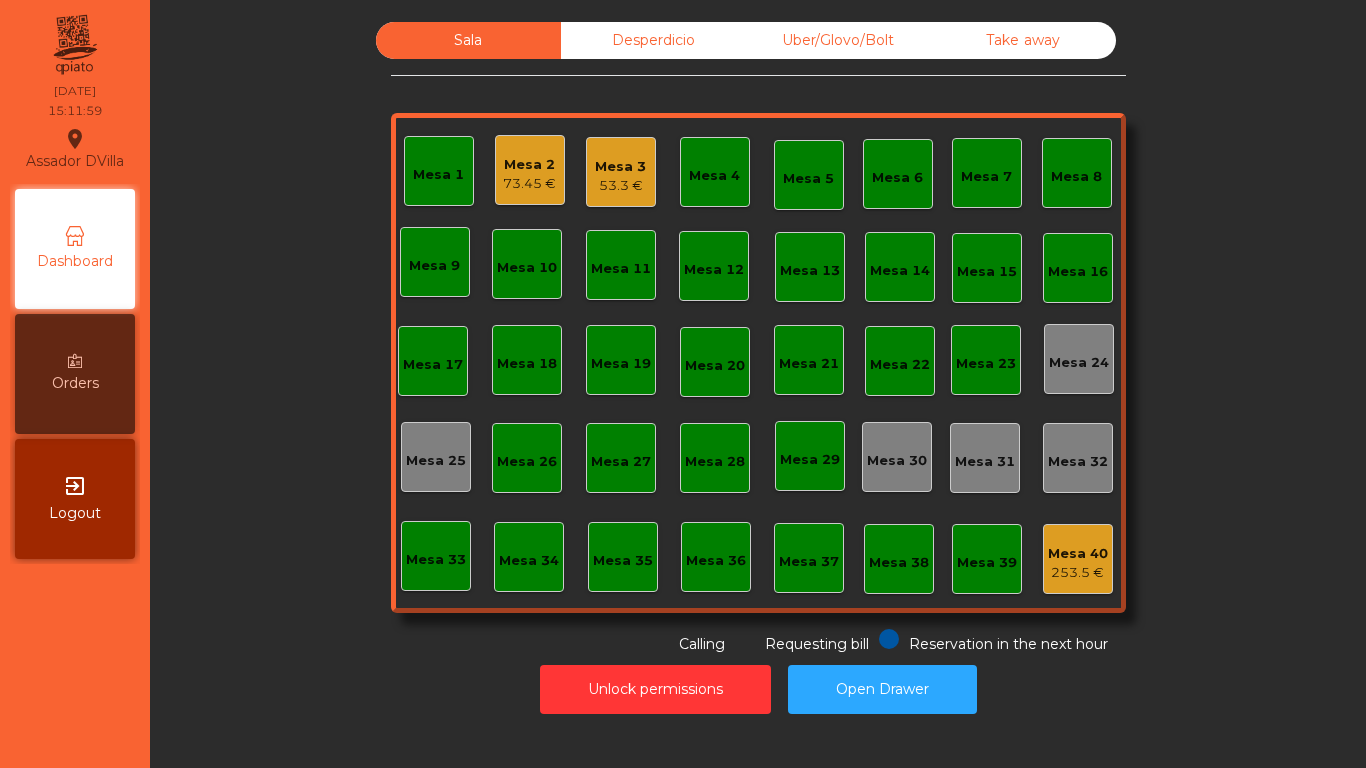 click on "73.45 €" 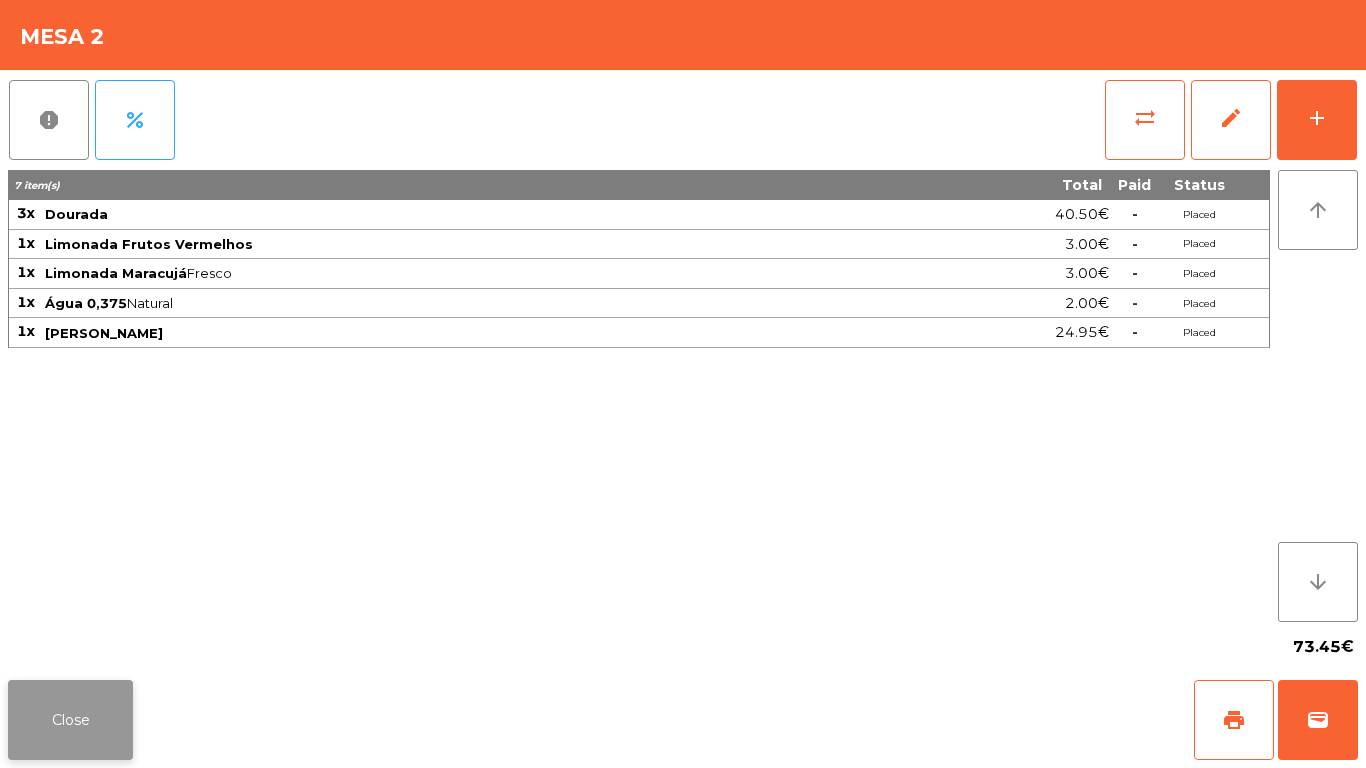 click on "Close" 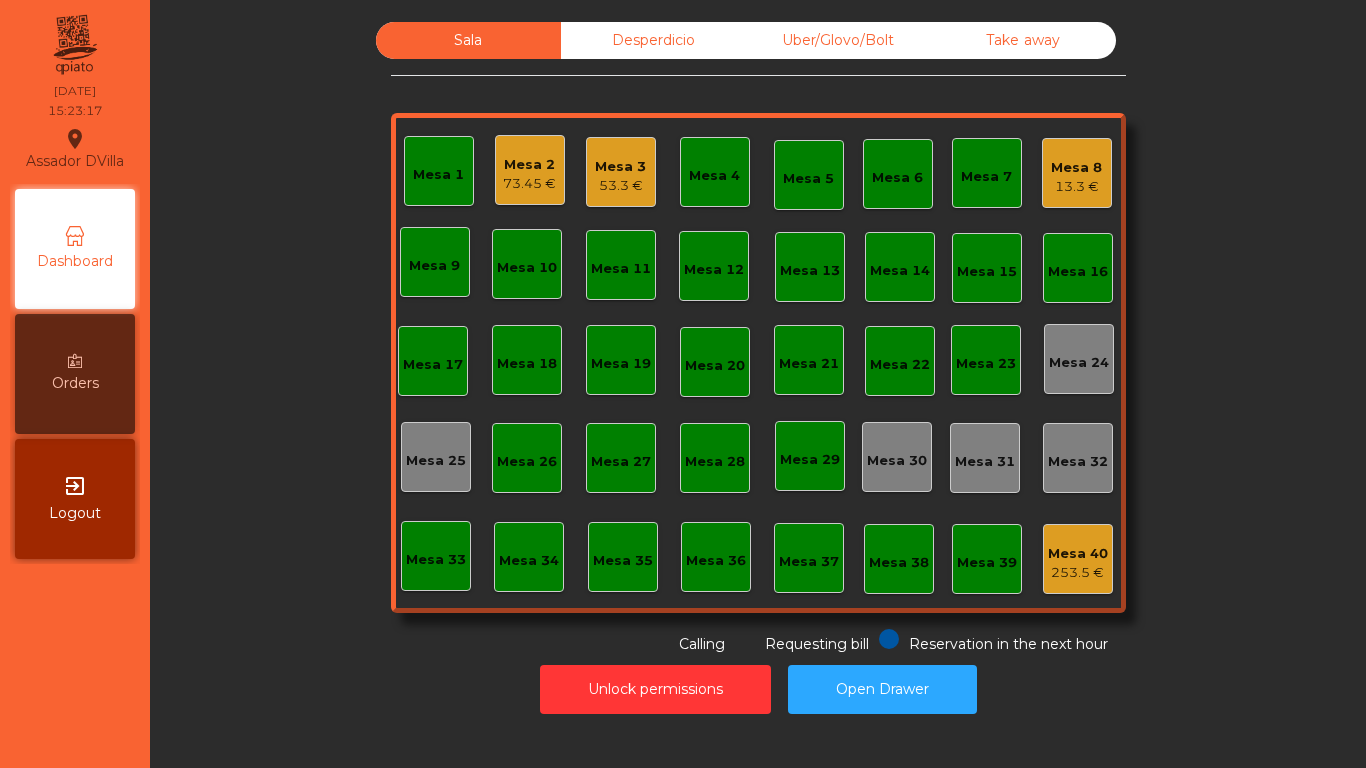 click on "73.45 €" 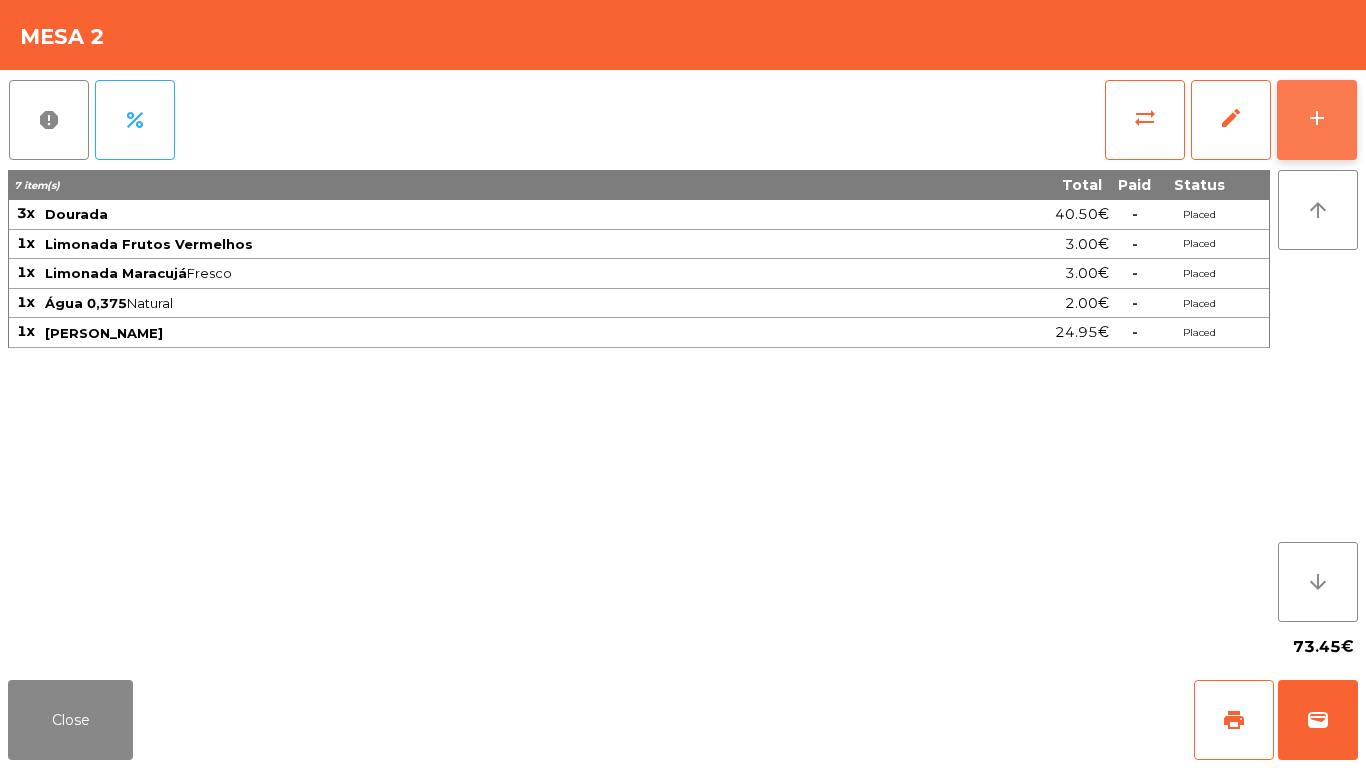 click on "add" 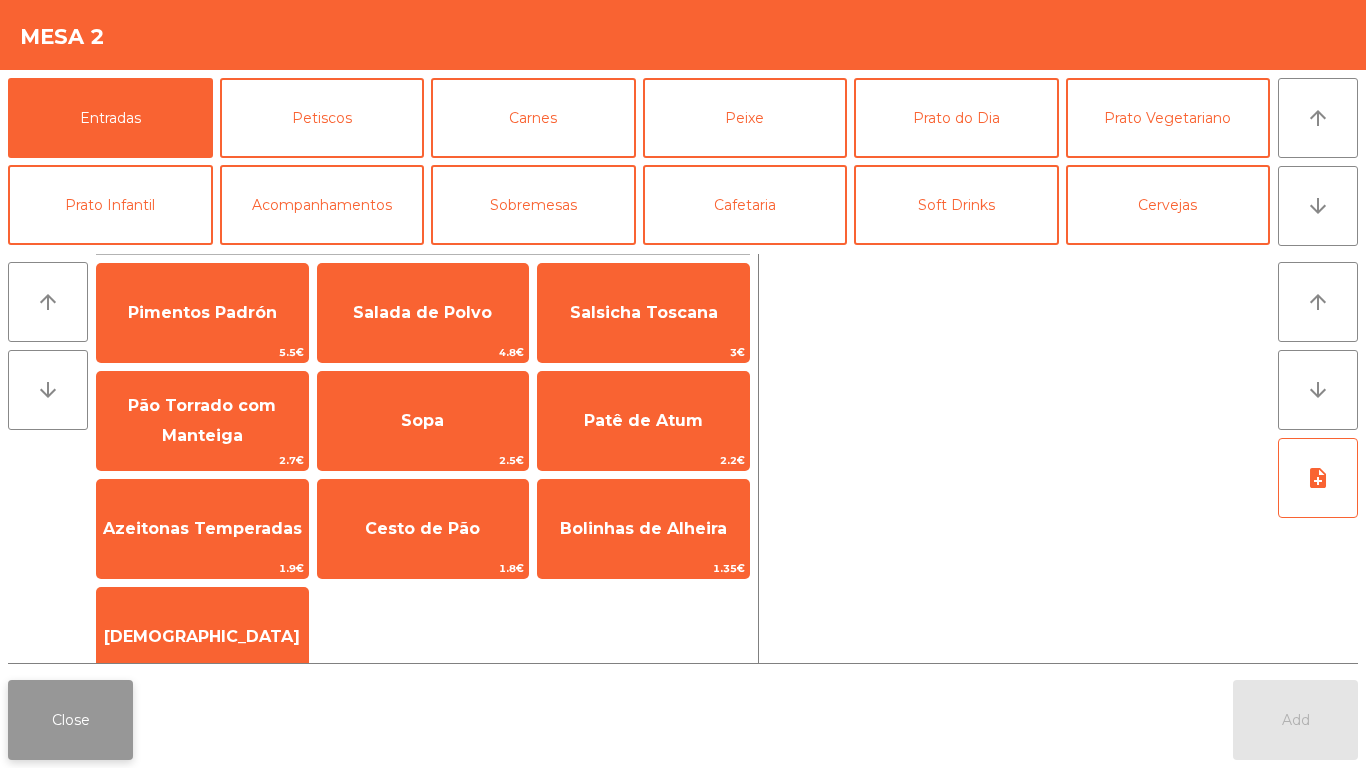 click on "Close" 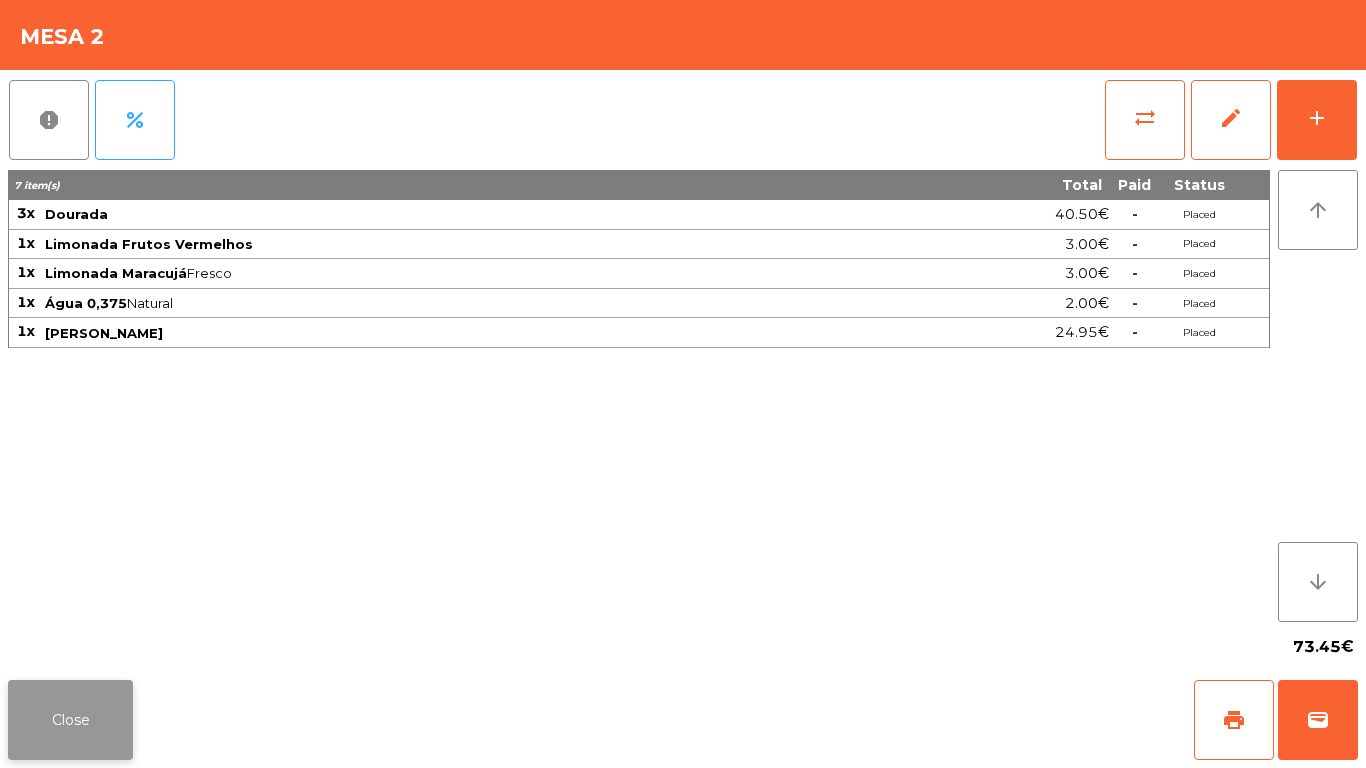 click on "Close" 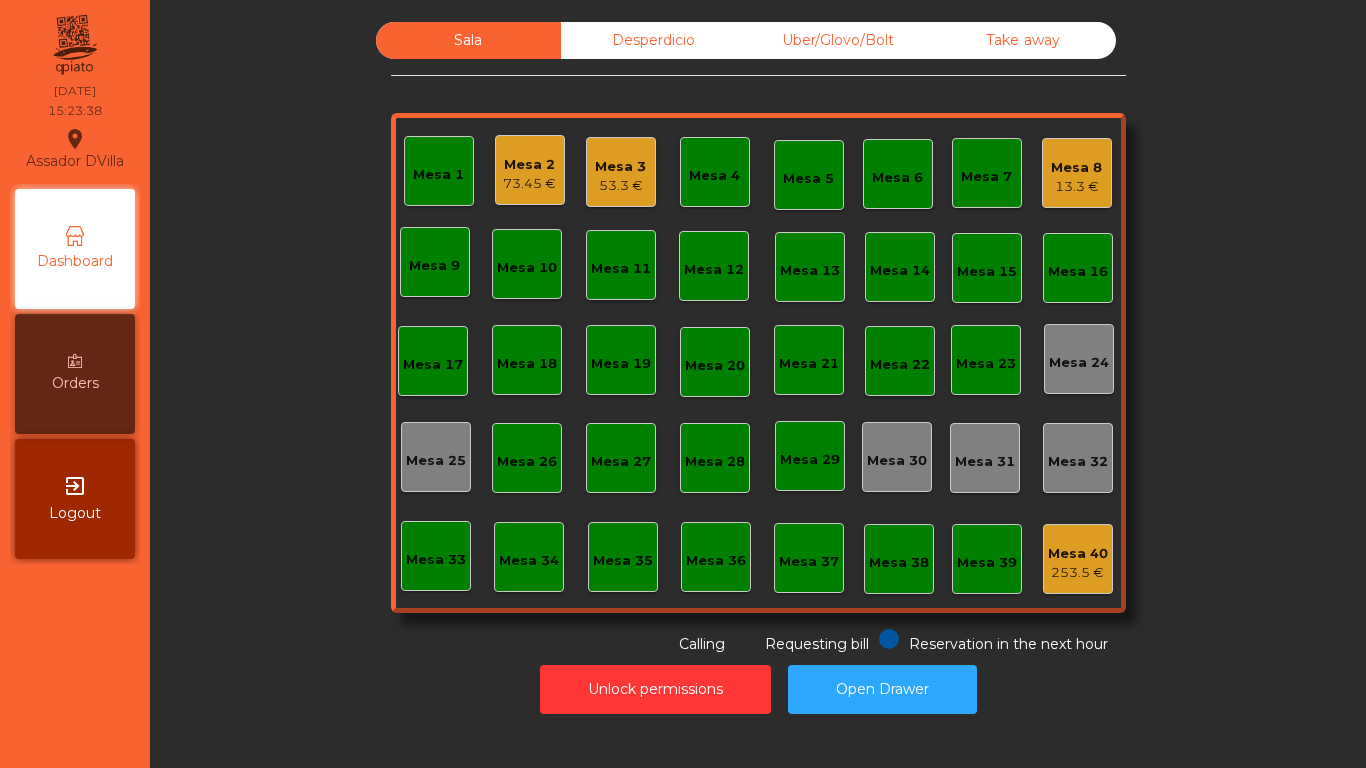 click on "Mesa 8" 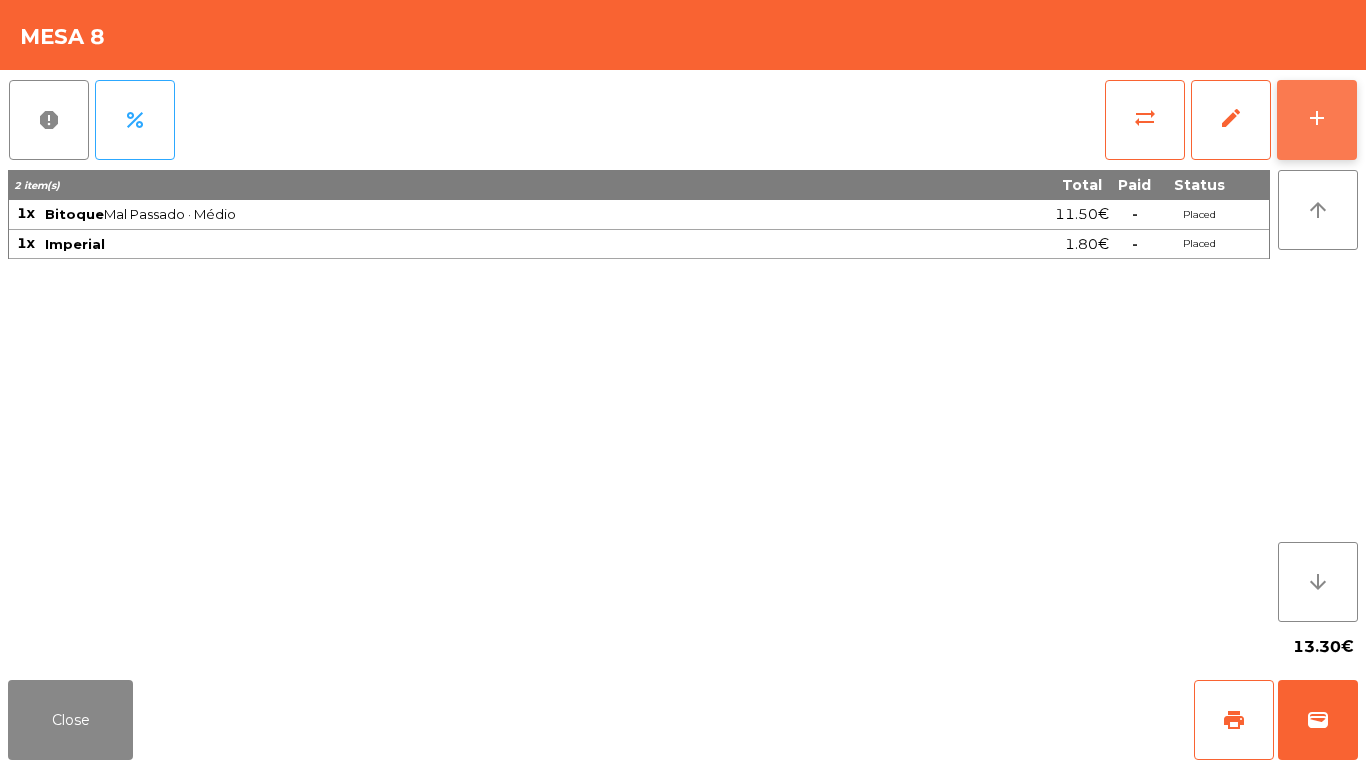 click on "add" 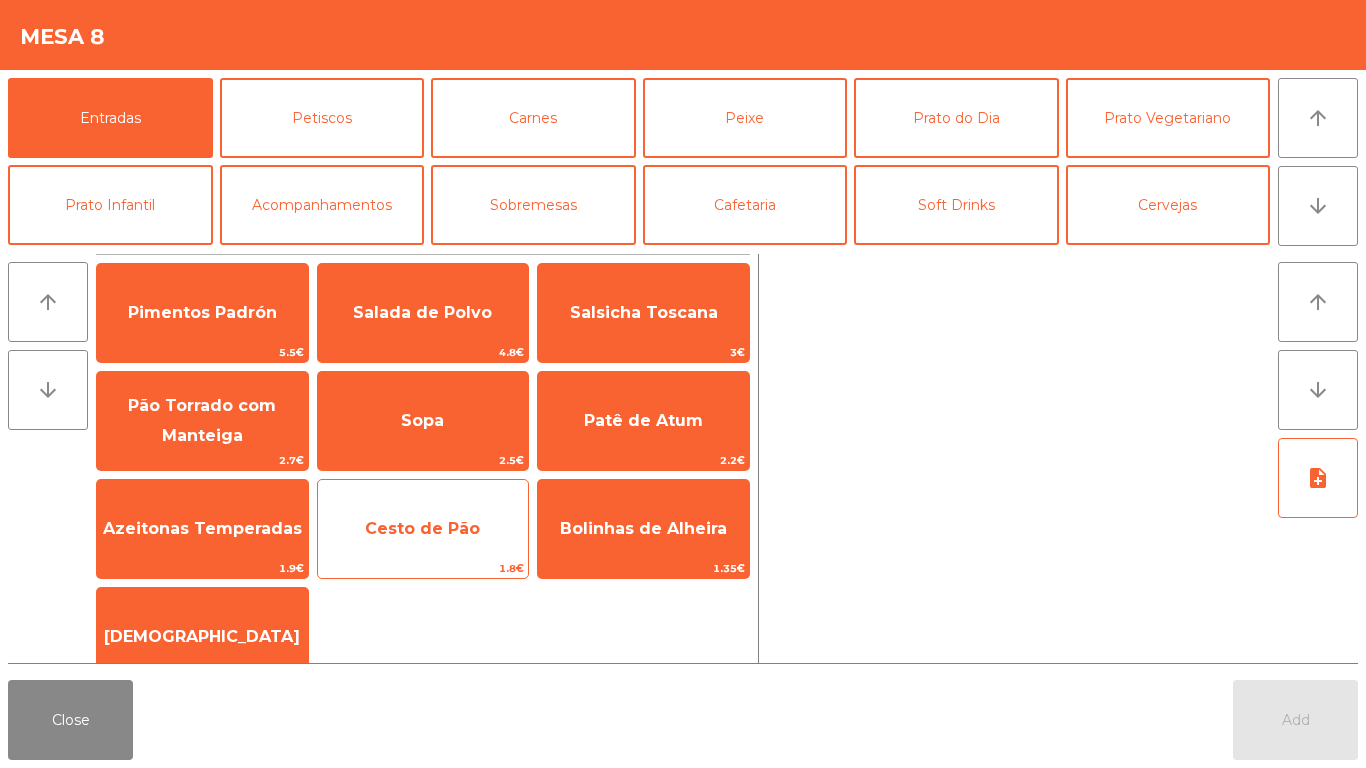 click on "Cesto de Pão" 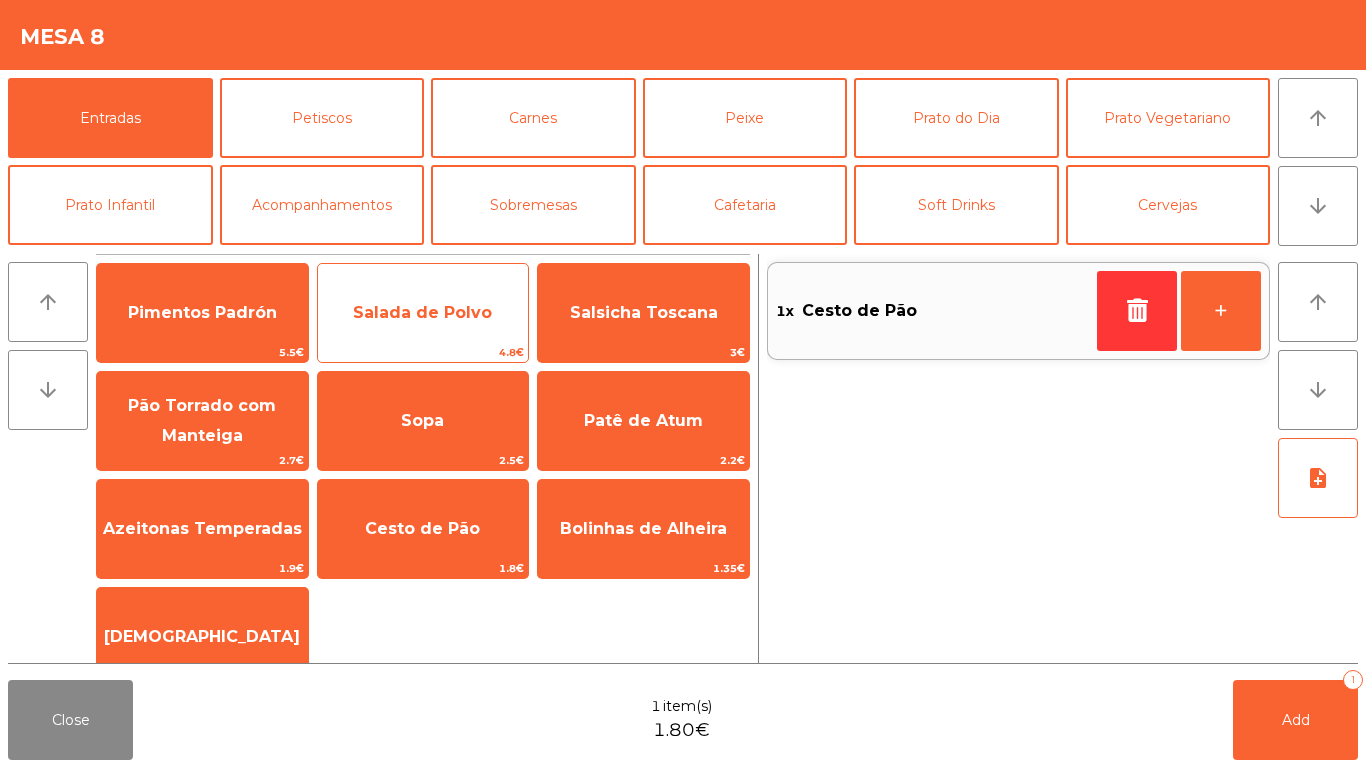 click on "Salada de Polvo" 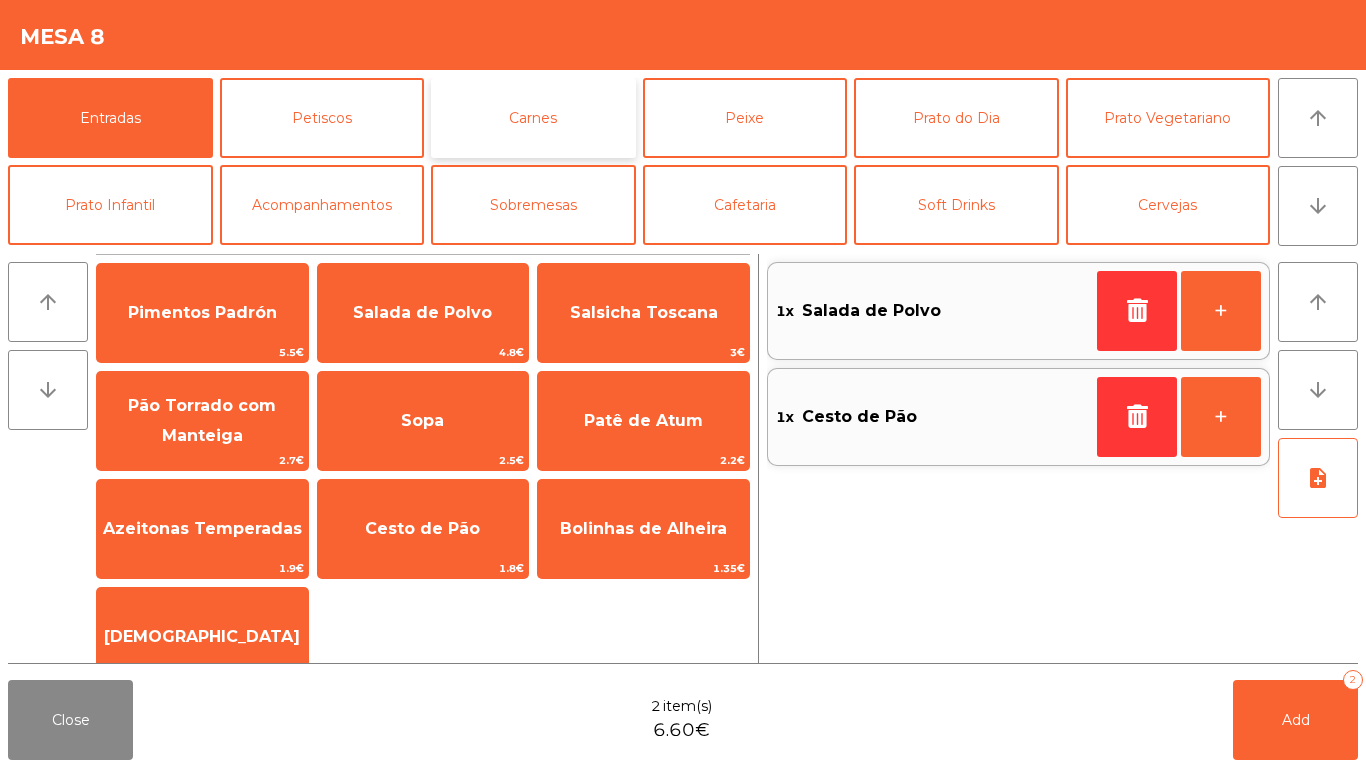 click on "Carnes" 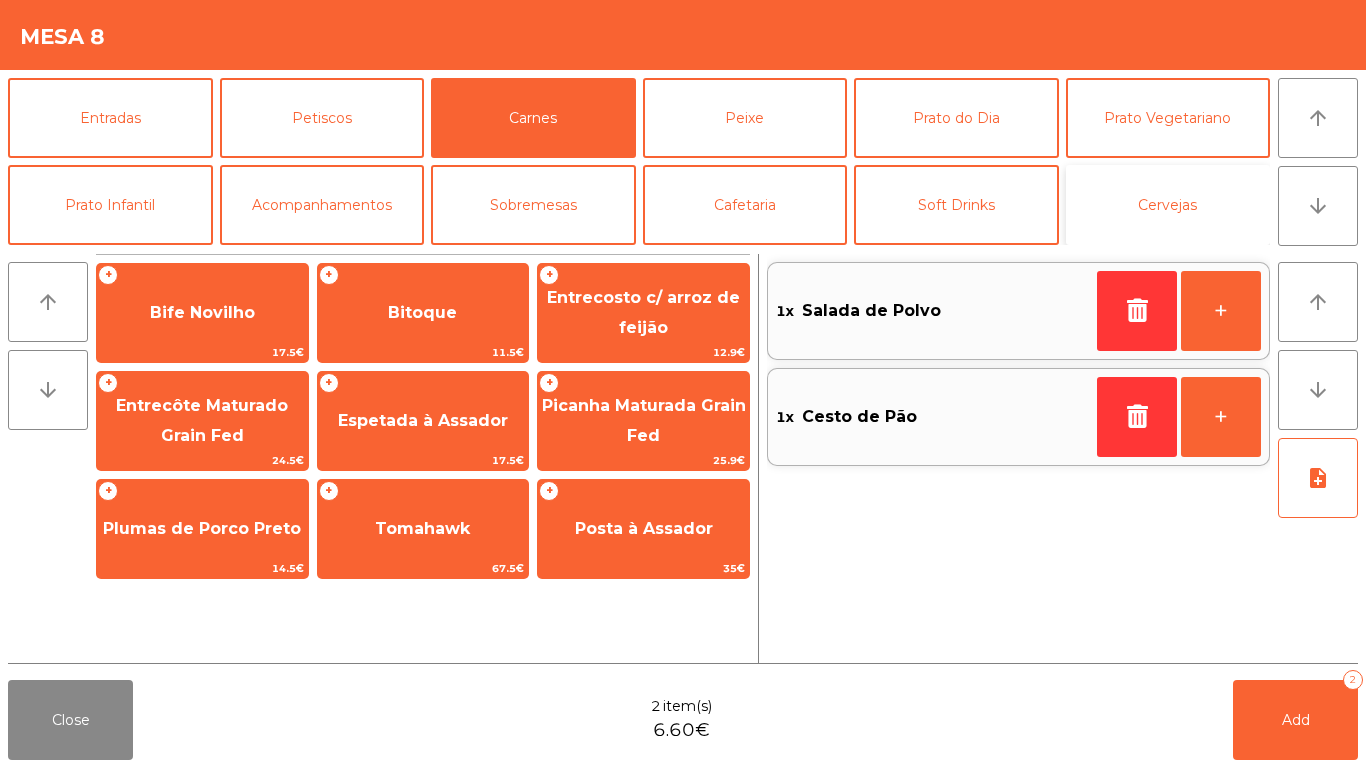 click on "Cervejas" 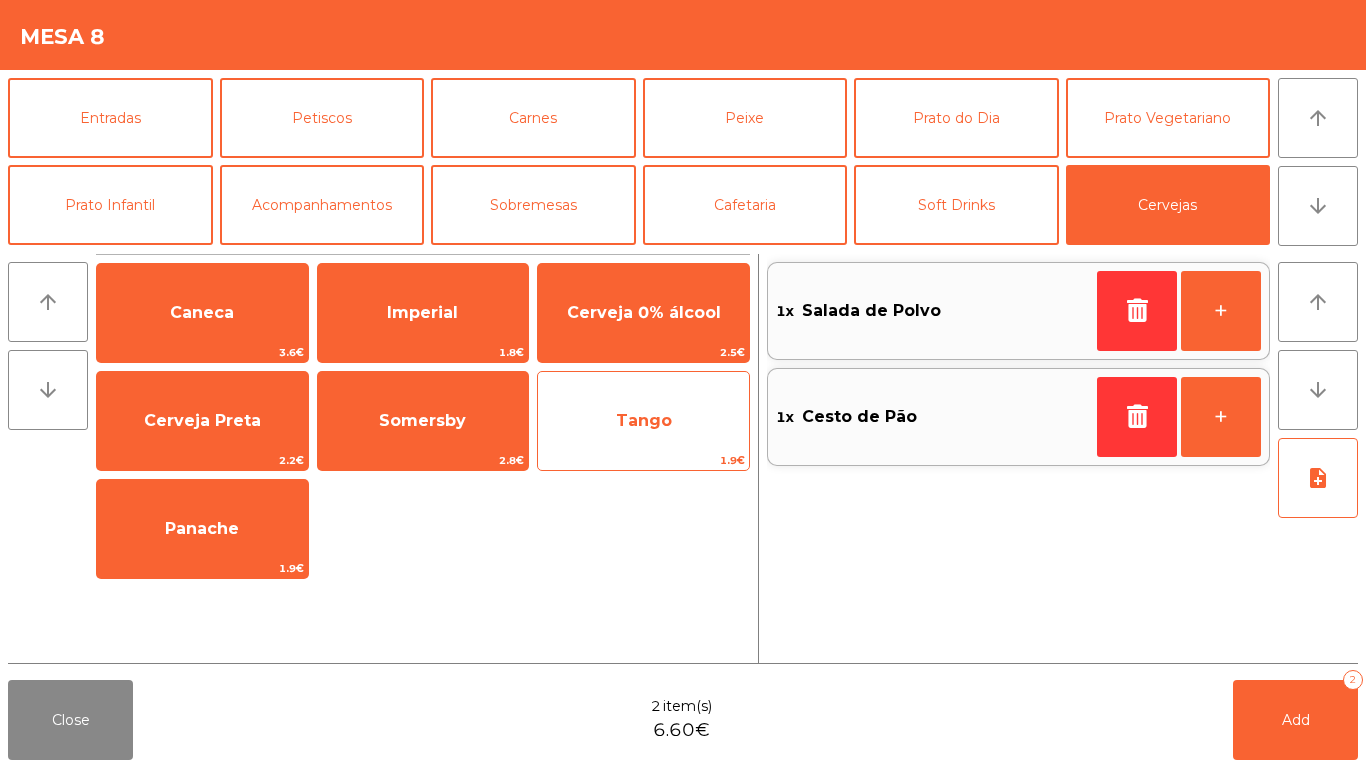 click on "Imperial" 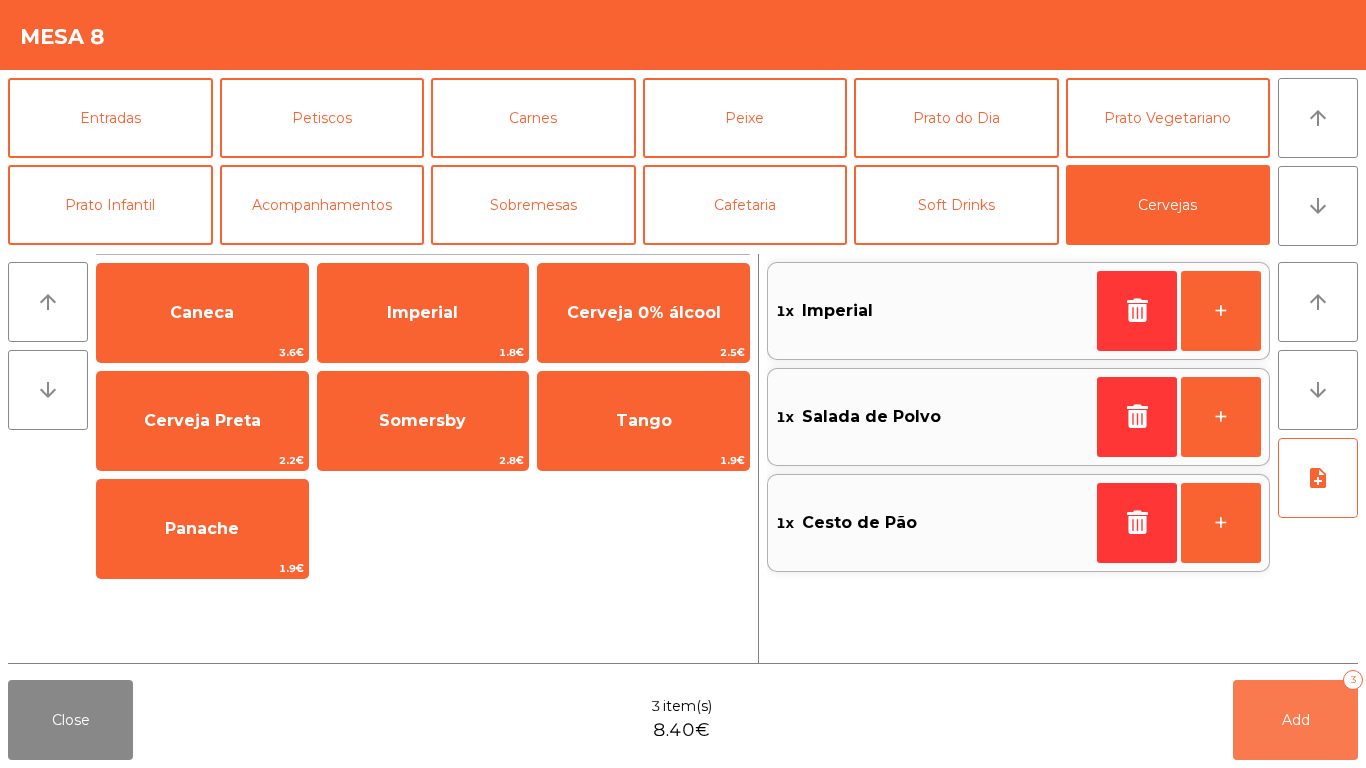 drag, startPoint x: 1330, startPoint y: 738, endPoint x: 723, endPoint y: 495, distance: 653.8333 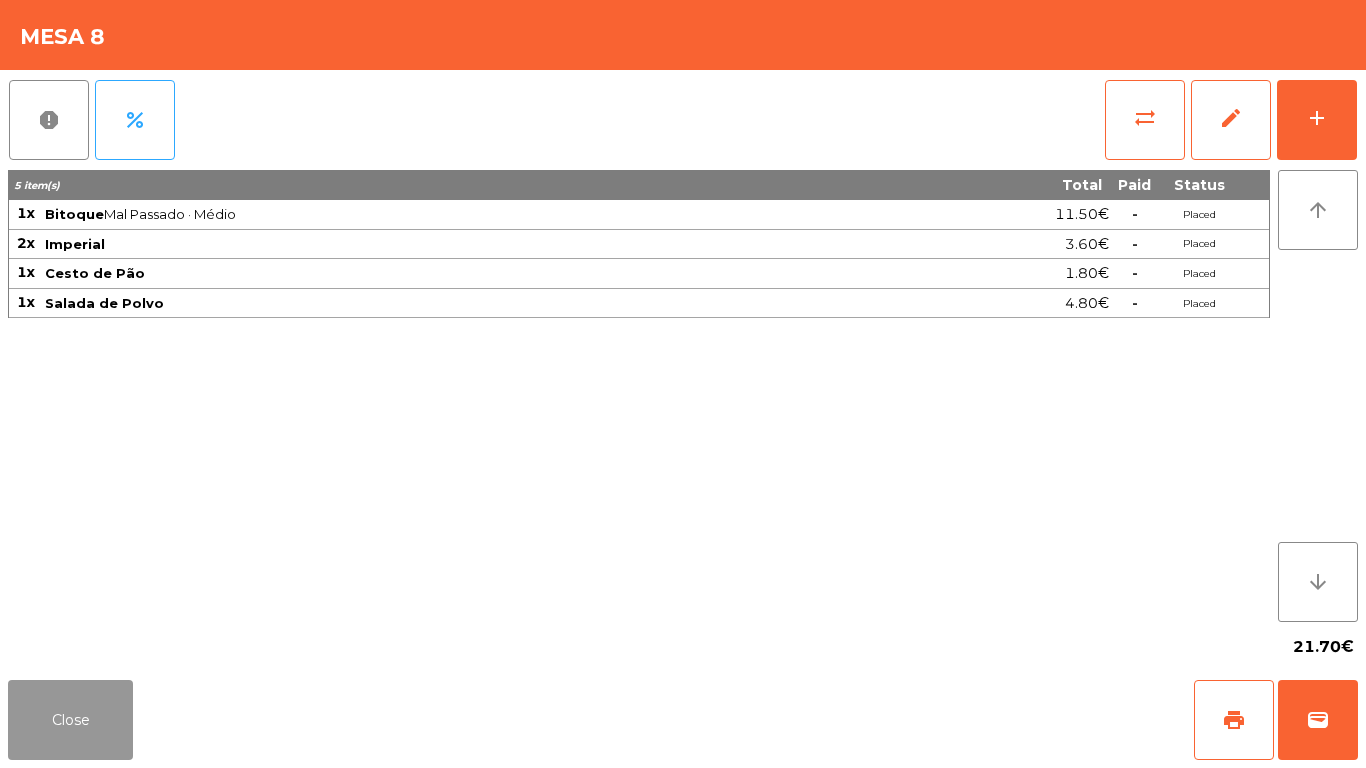 drag, startPoint x: 59, startPoint y: 751, endPoint x: 338, endPoint y: 264, distance: 561.2575 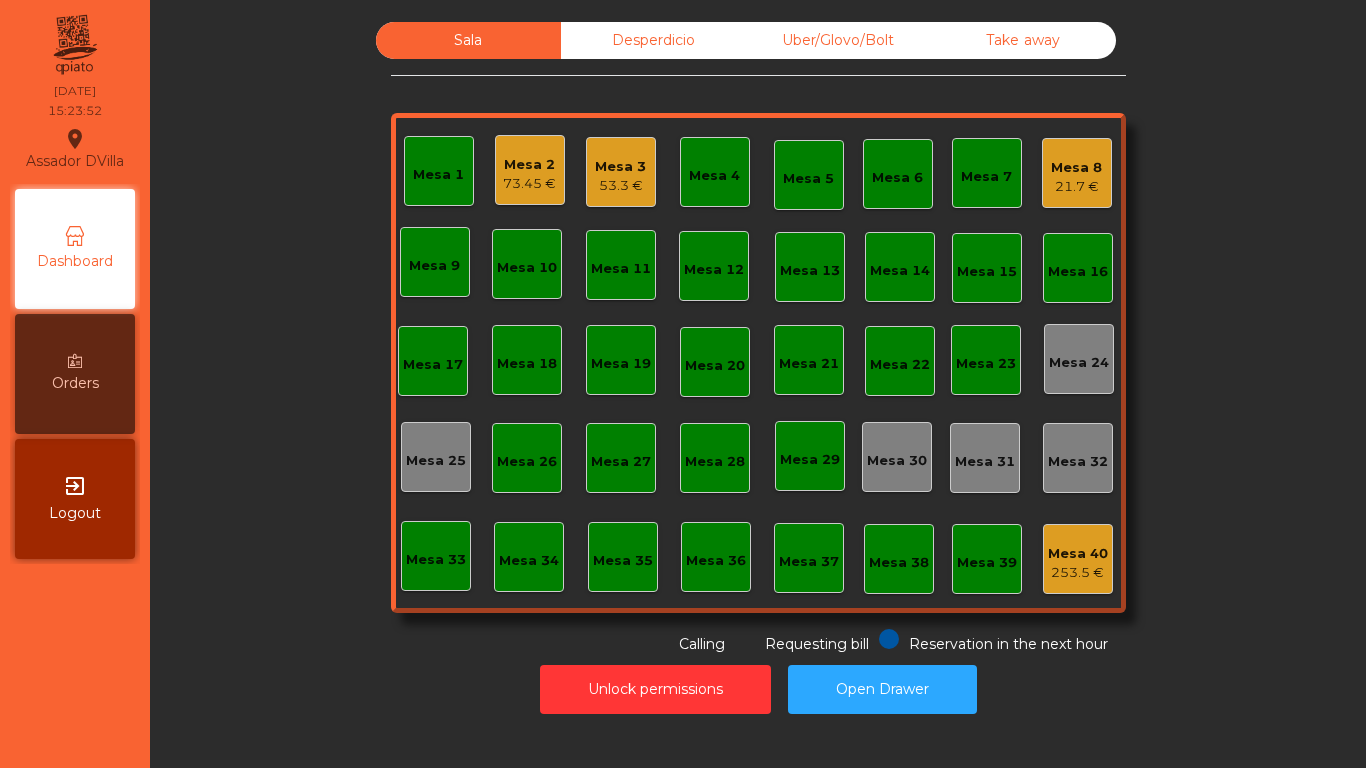 click on "73.45 €" 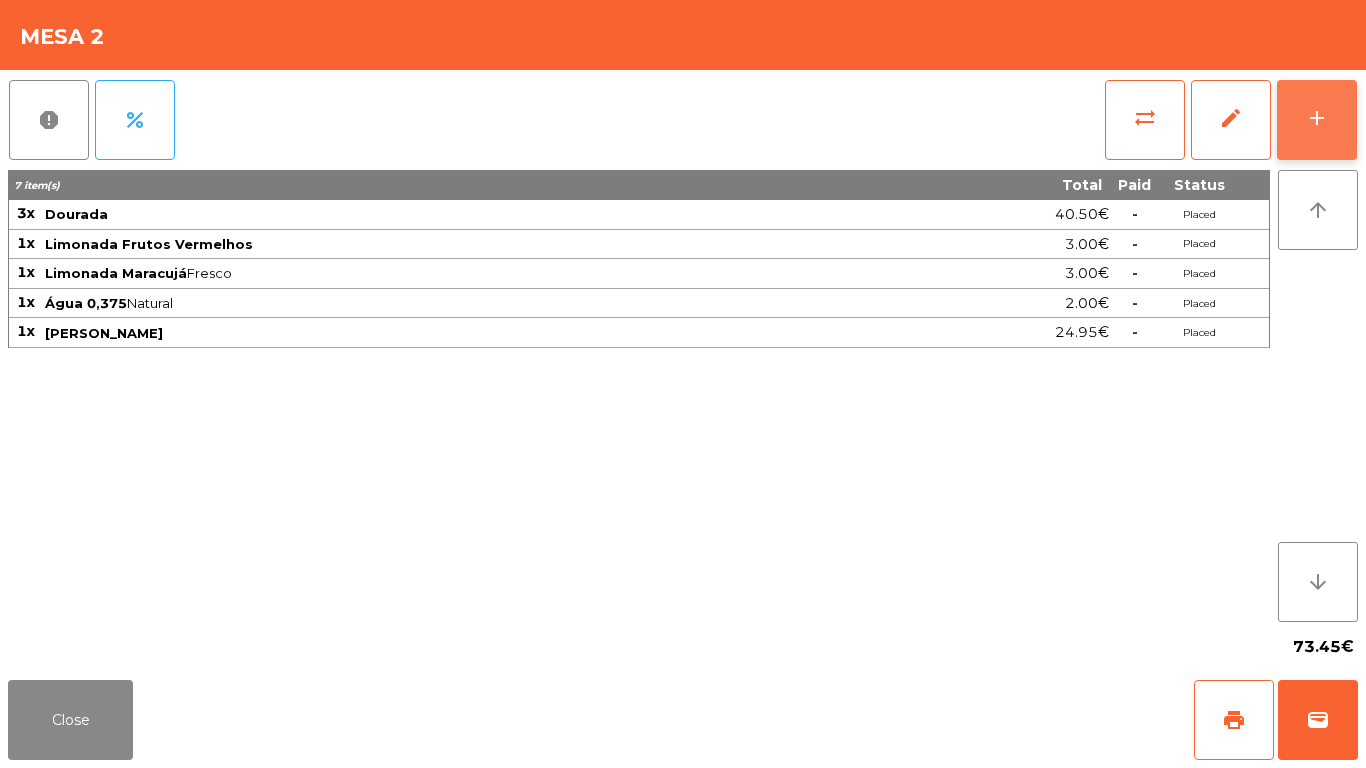 drag, startPoint x: 1350, startPoint y: 105, endPoint x: 1281, endPoint y: 113, distance: 69.46222 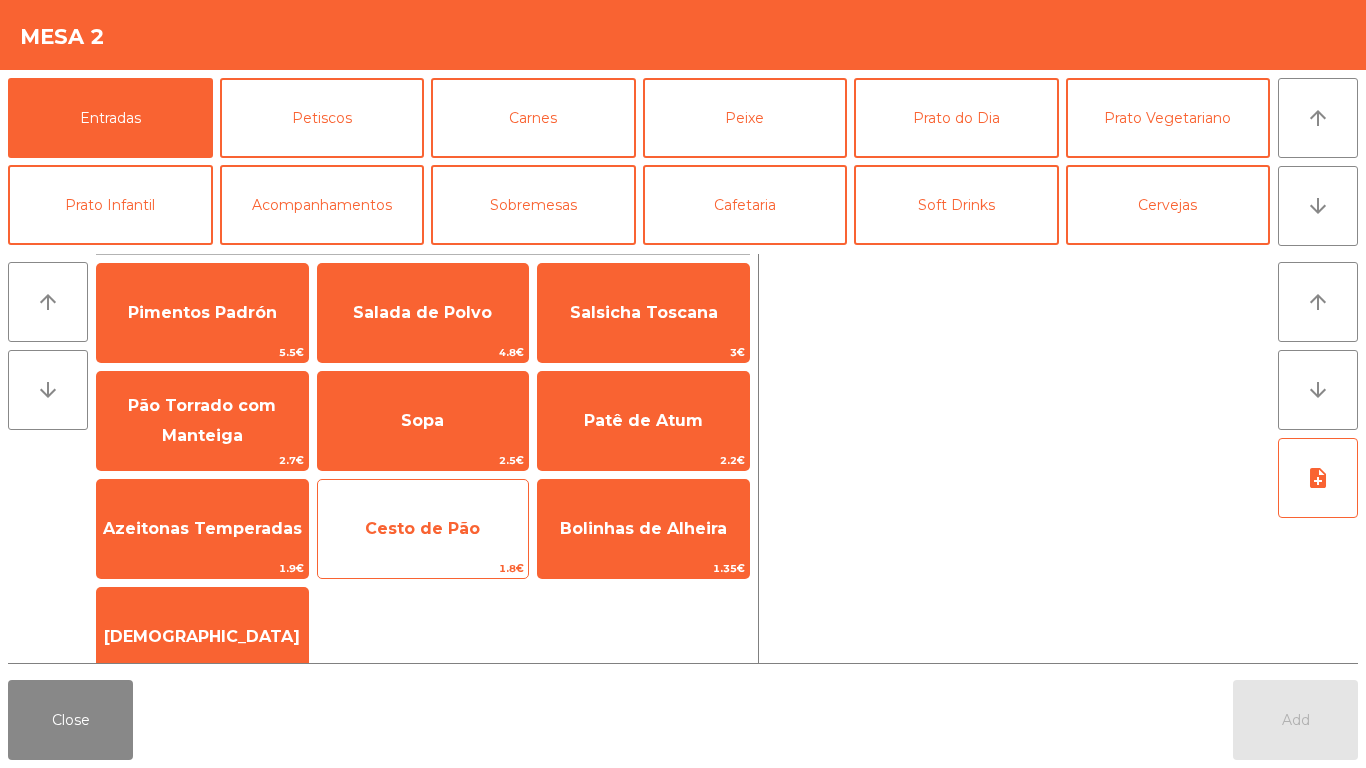 click on "Cesto de Pão   1.8€" 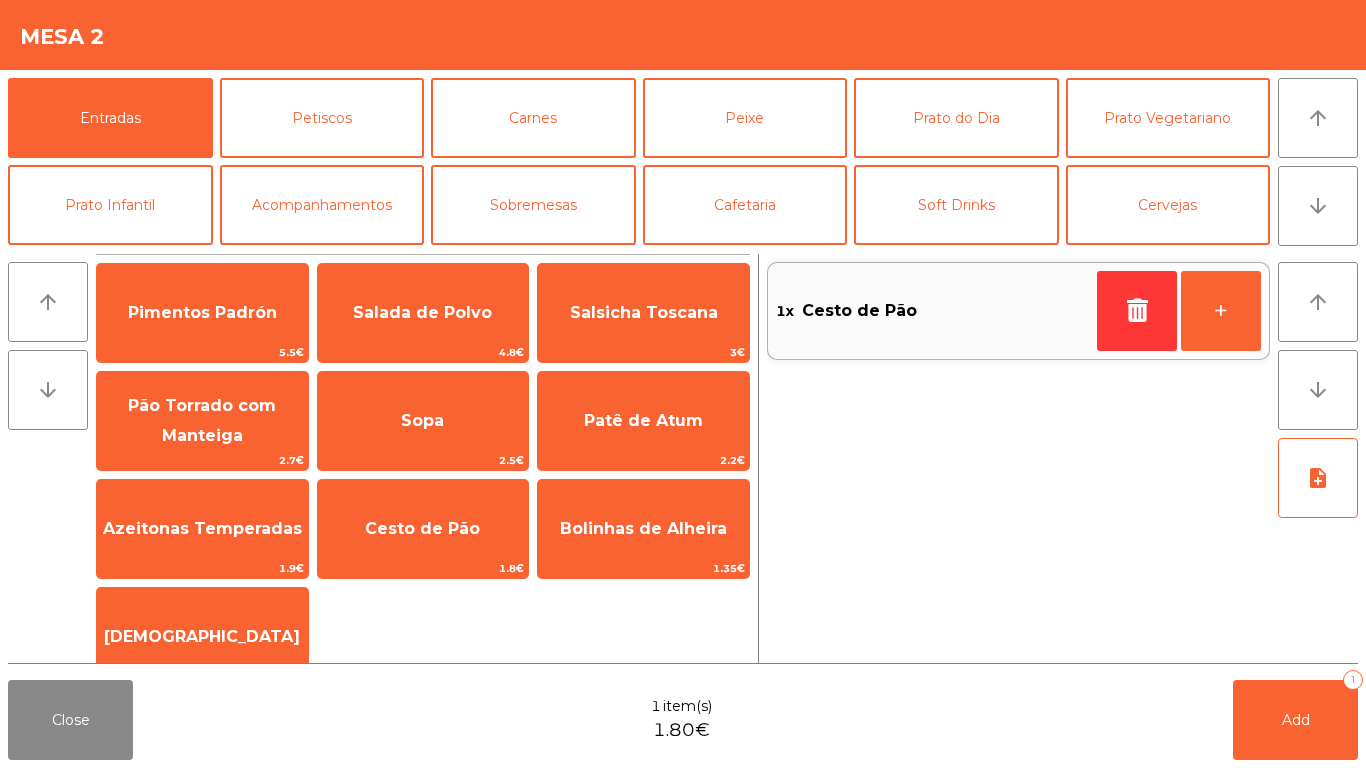 click on "Close  1 item(s)  1.80€   Add   1" 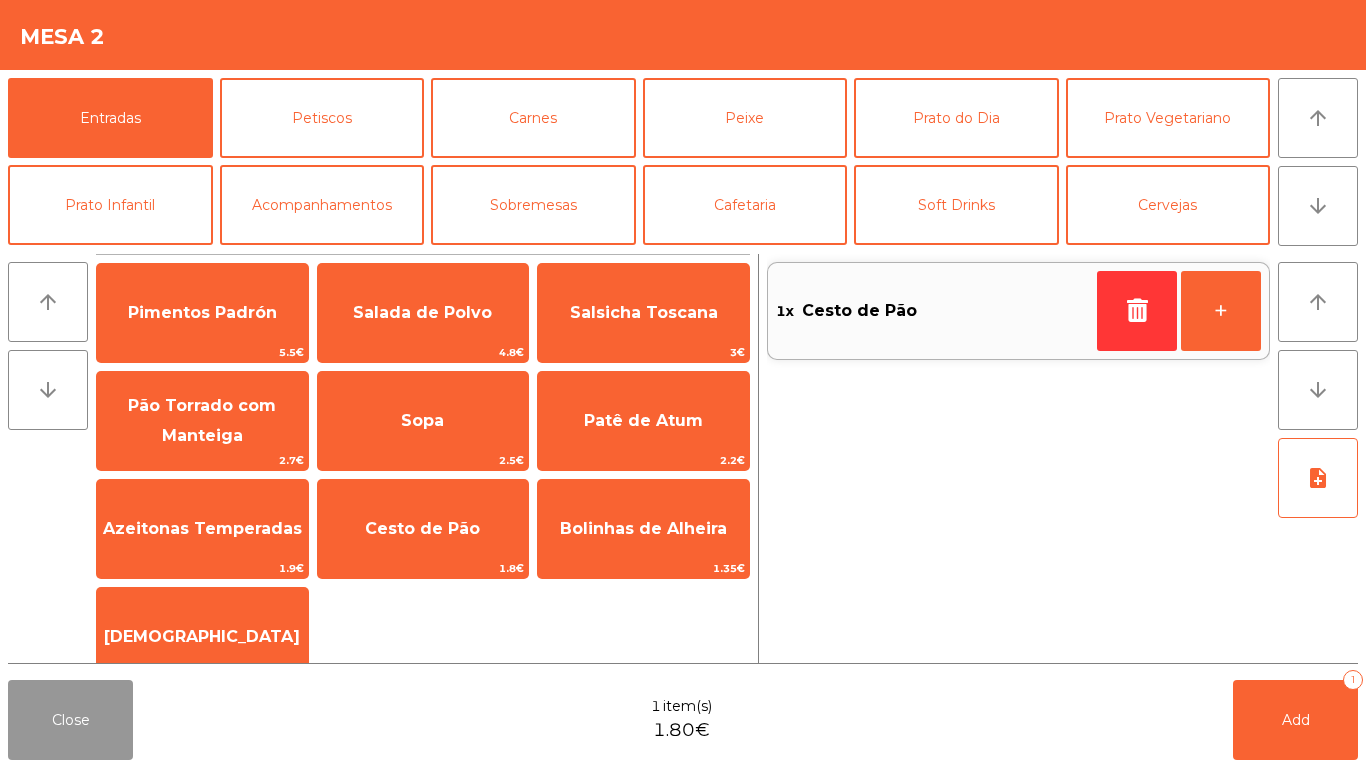 click on "Close" 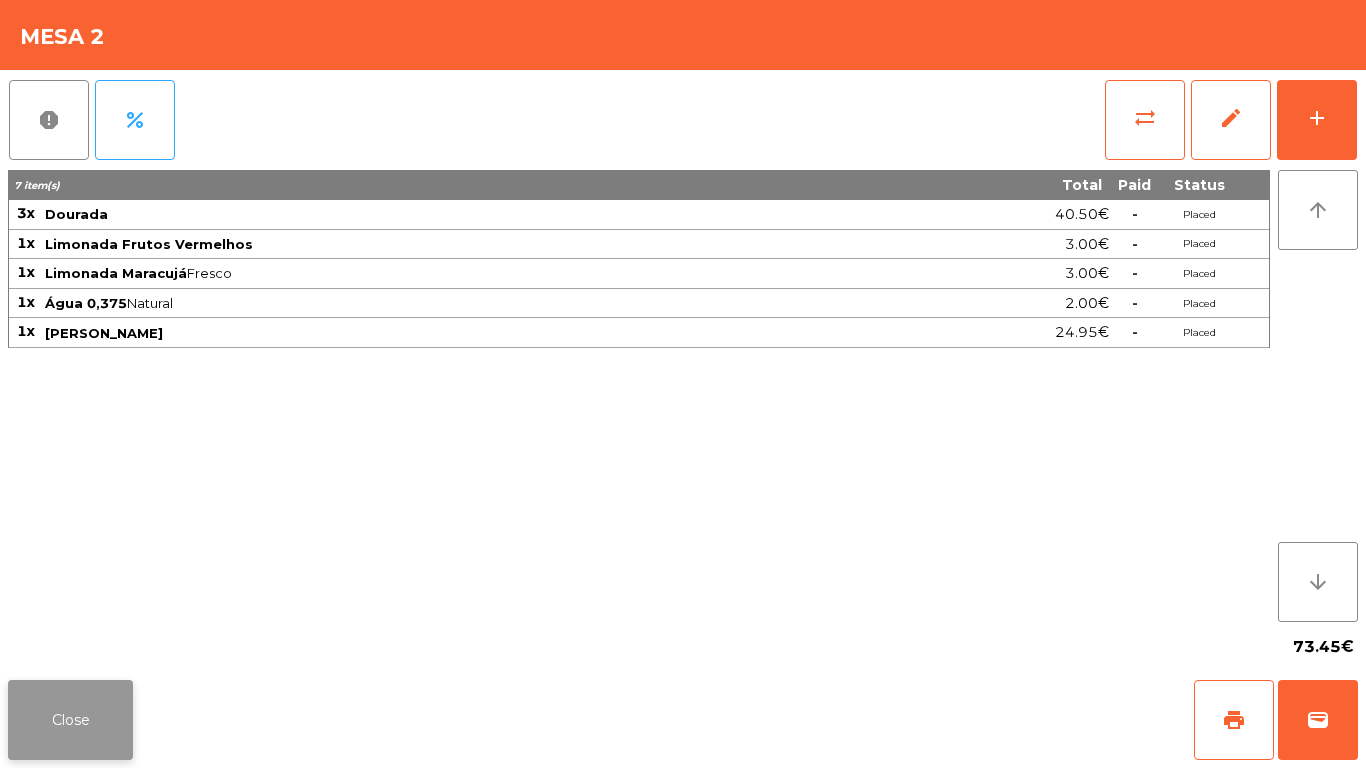 click on "Close" 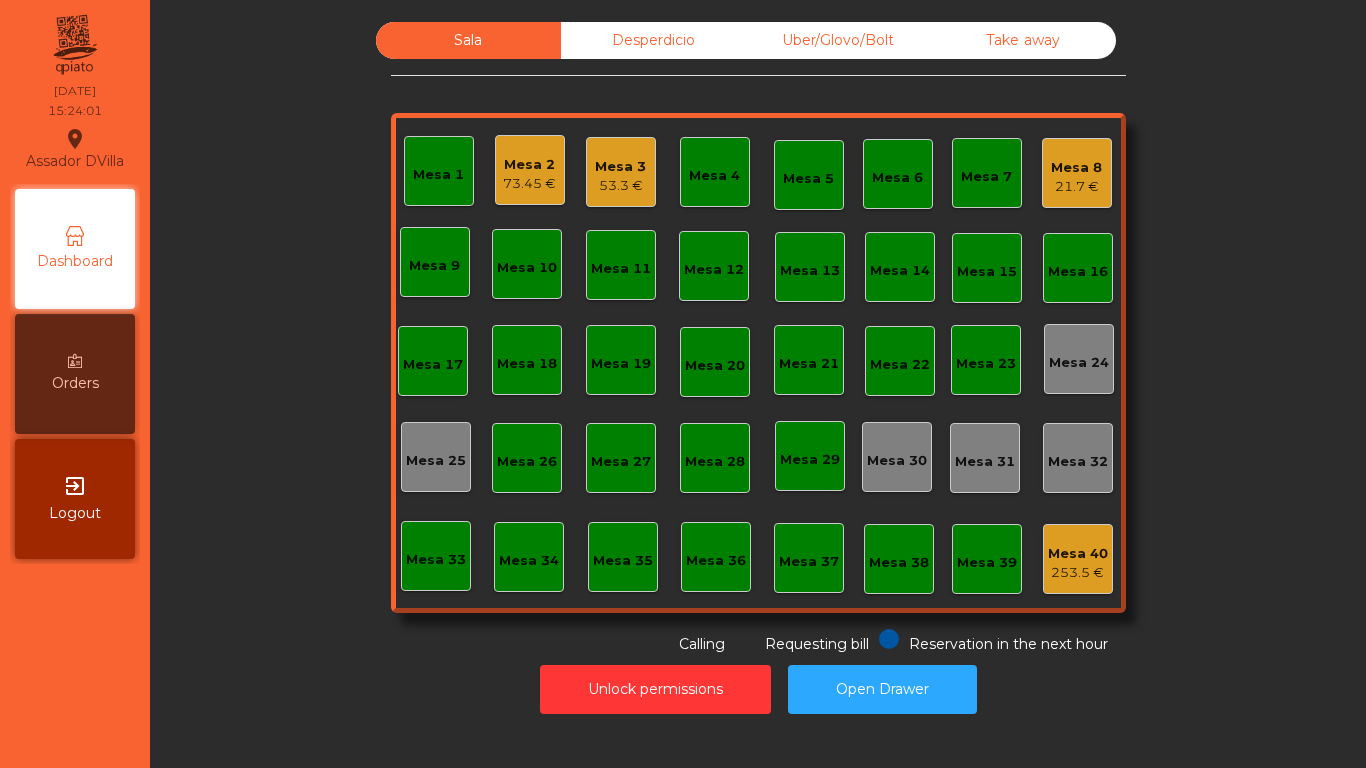 click on "Mesa 3   53.3 €" 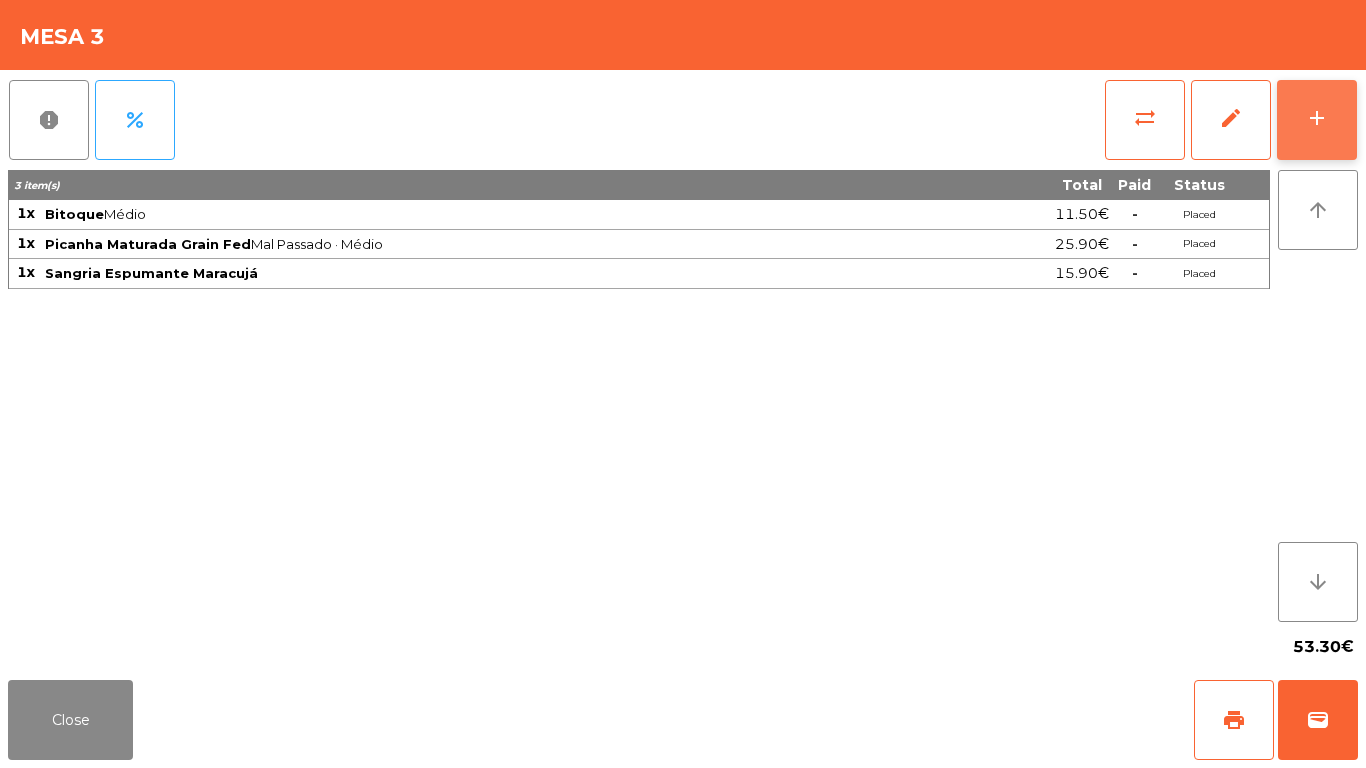 click on "add" 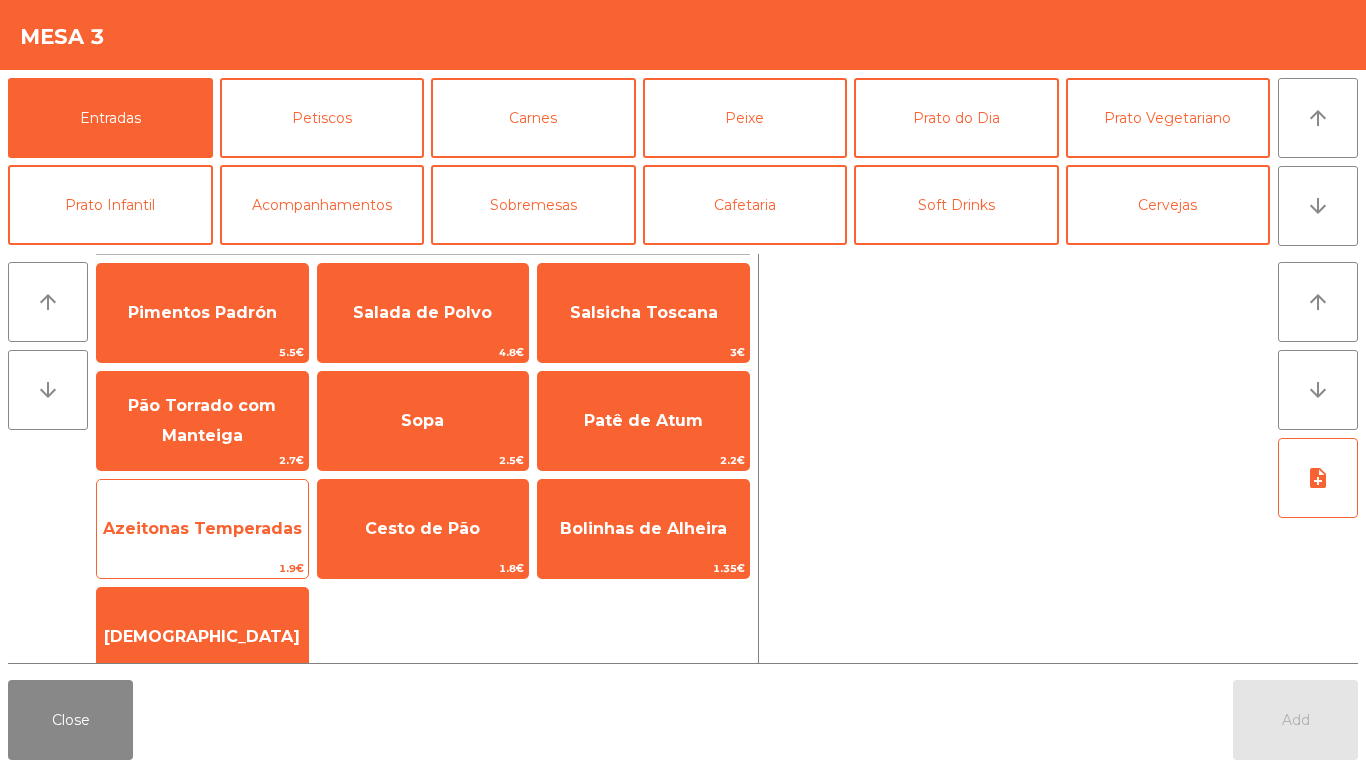 drag, startPoint x: 376, startPoint y: 488, endPoint x: 203, endPoint y: 567, distance: 190.18413 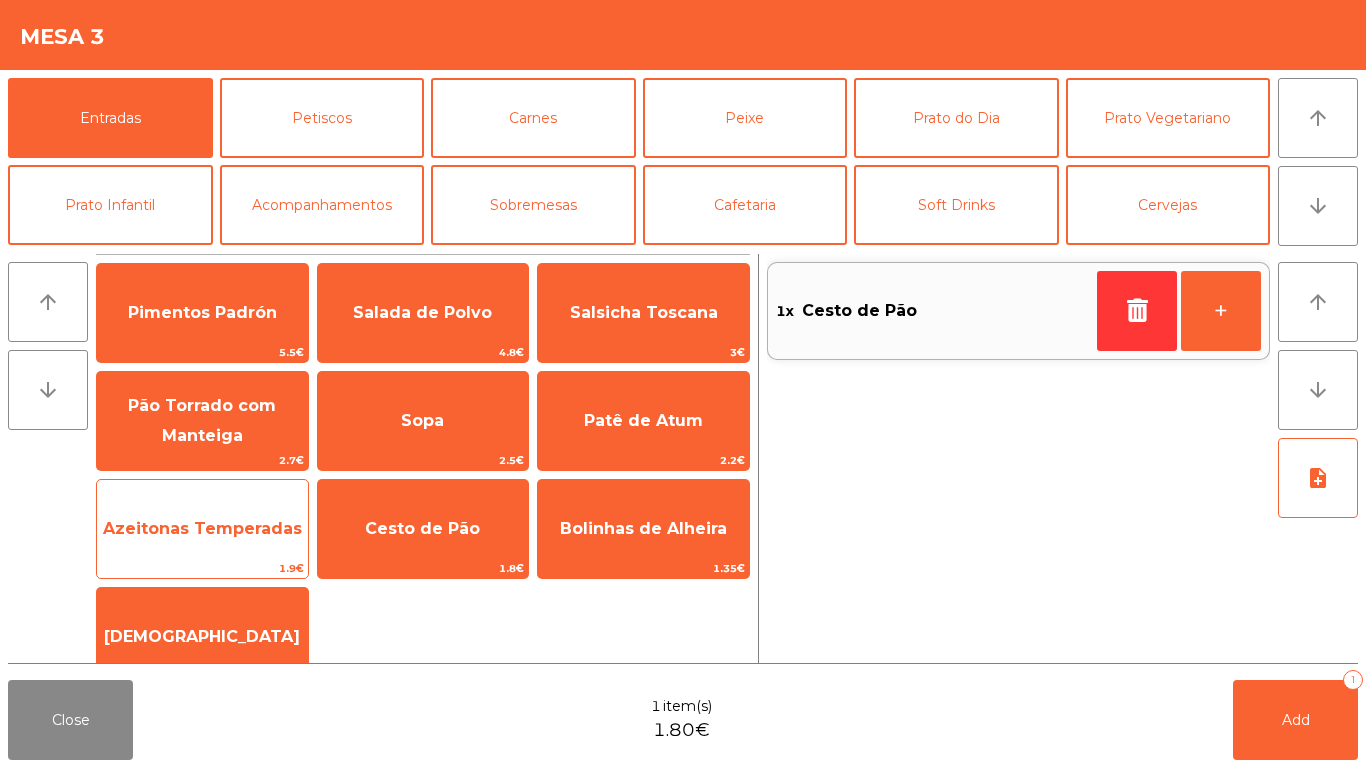 click on "Azeitonas Temperadas" 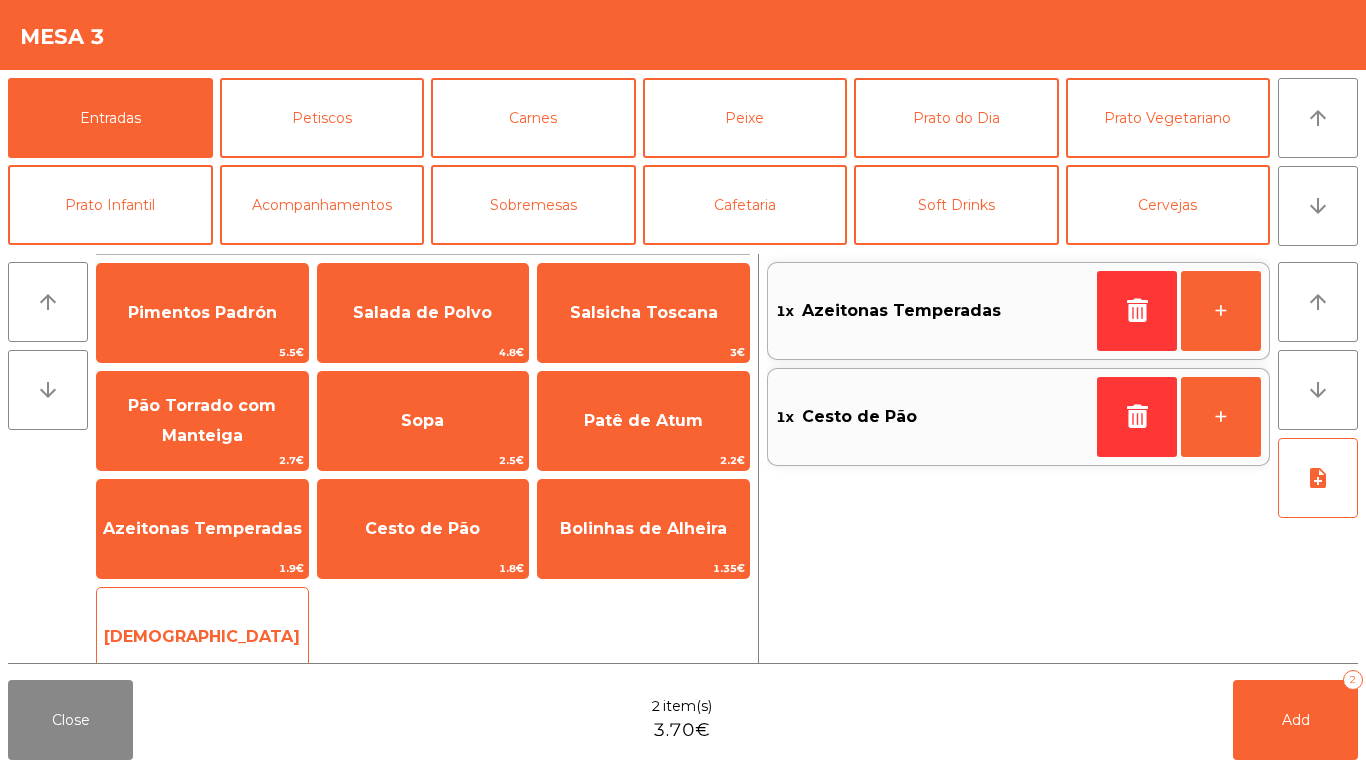 drag, startPoint x: 273, startPoint y: 664, endPoint x: 268, endPoint y: 644, distance: 20.615528 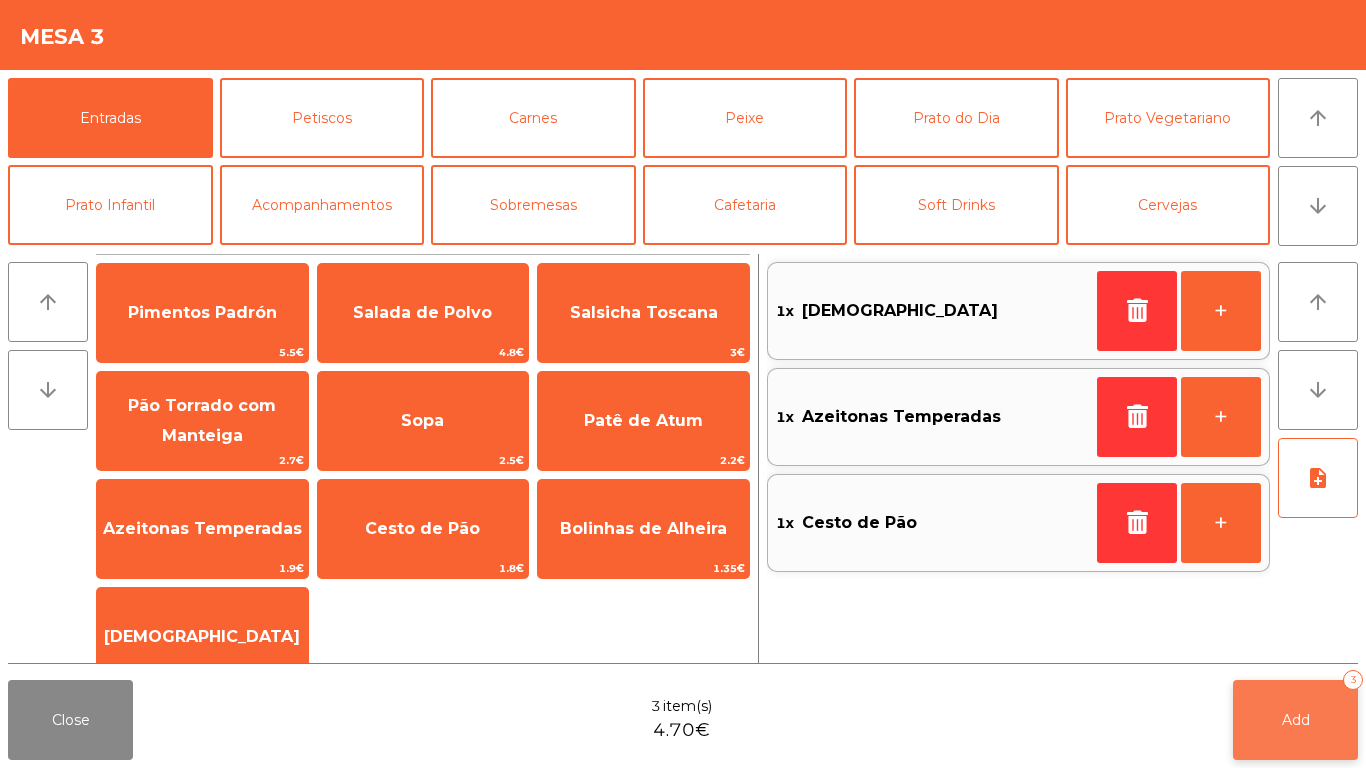 click on "Add   3" 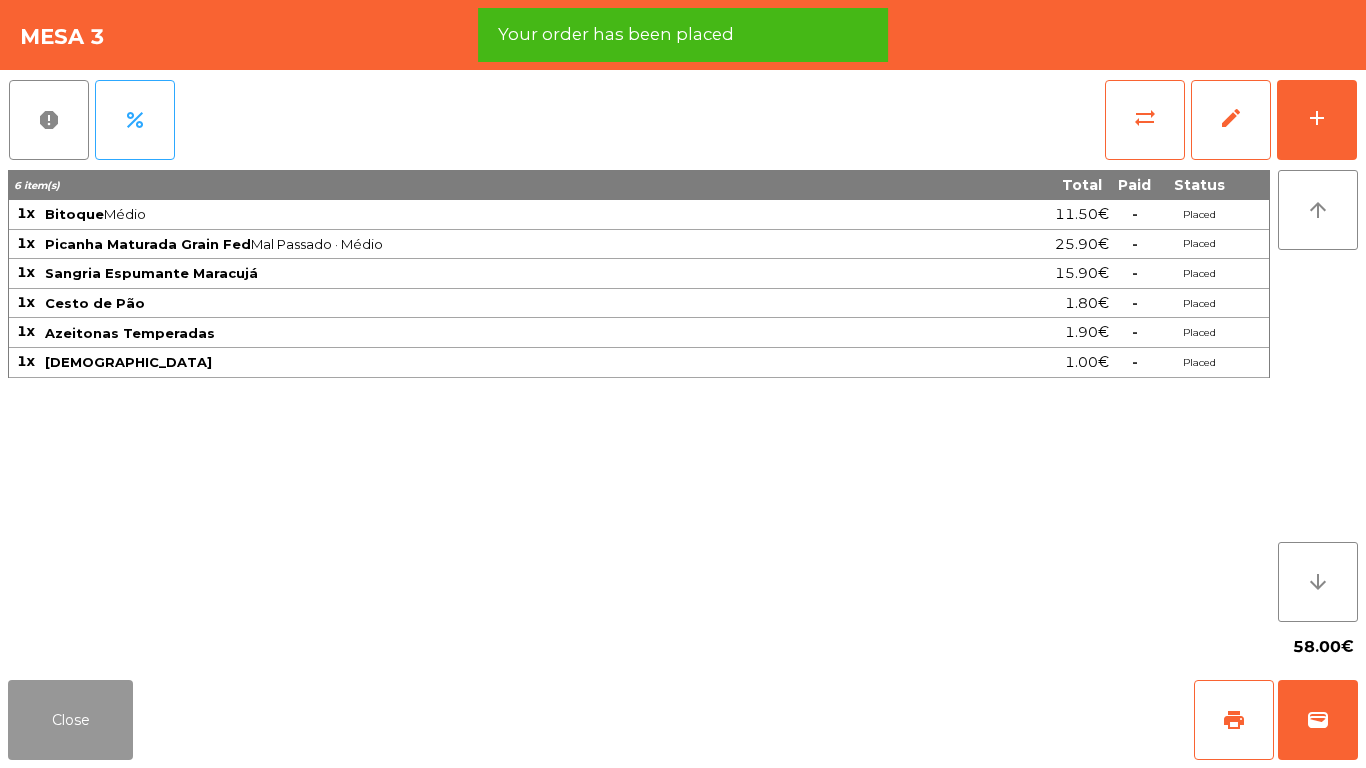 click on "Close" 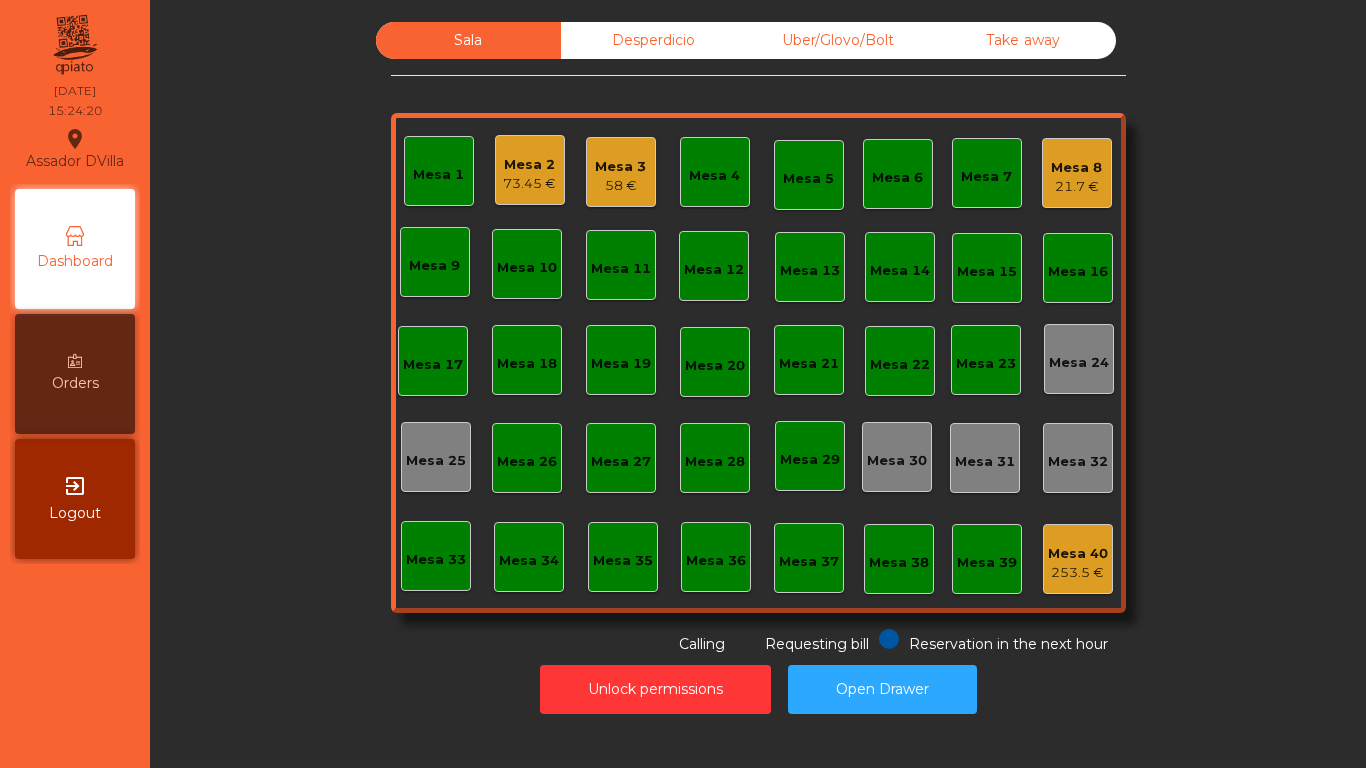 click on "73.45 €" 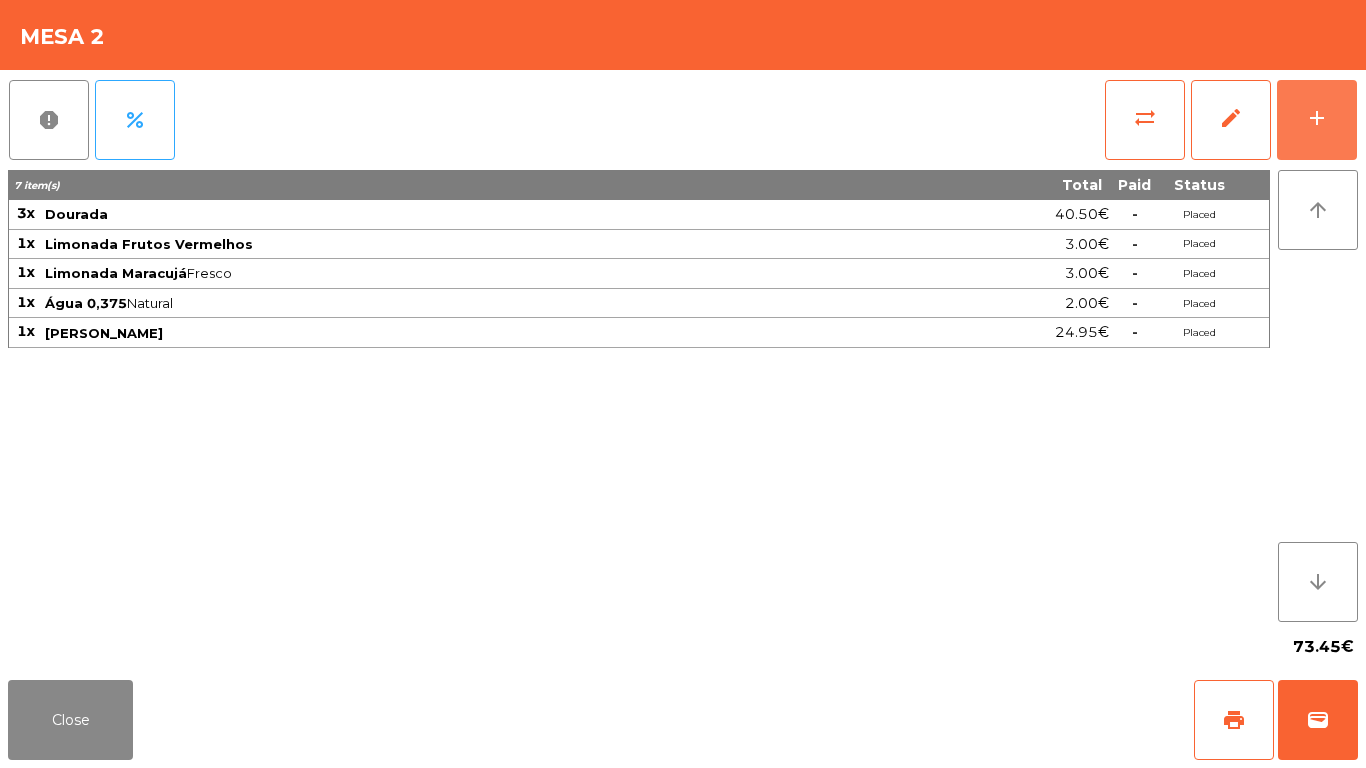 drag, startPoint x: 1332, startPoint y: 80, endPoint x: 1274, endPoint y: 90, distance: 58.855755 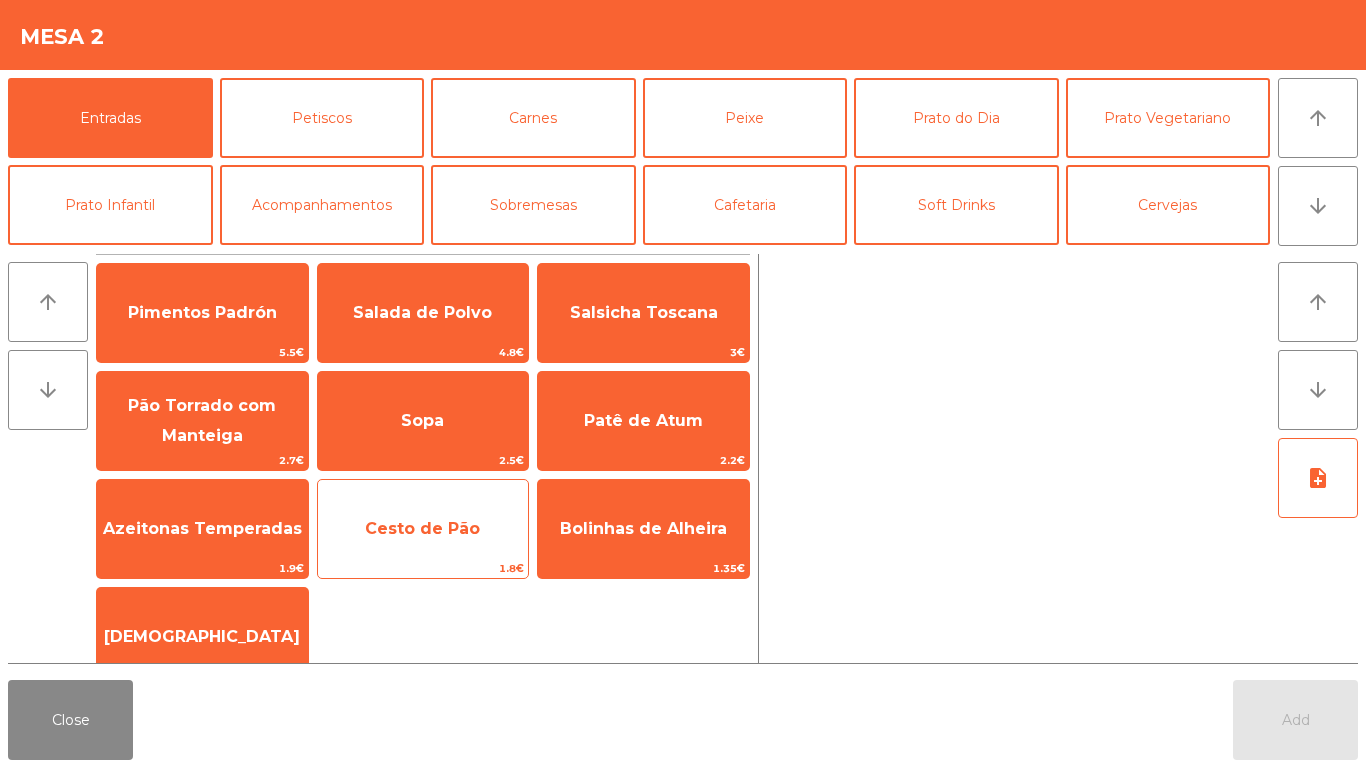 click on "Cesto de Pão" 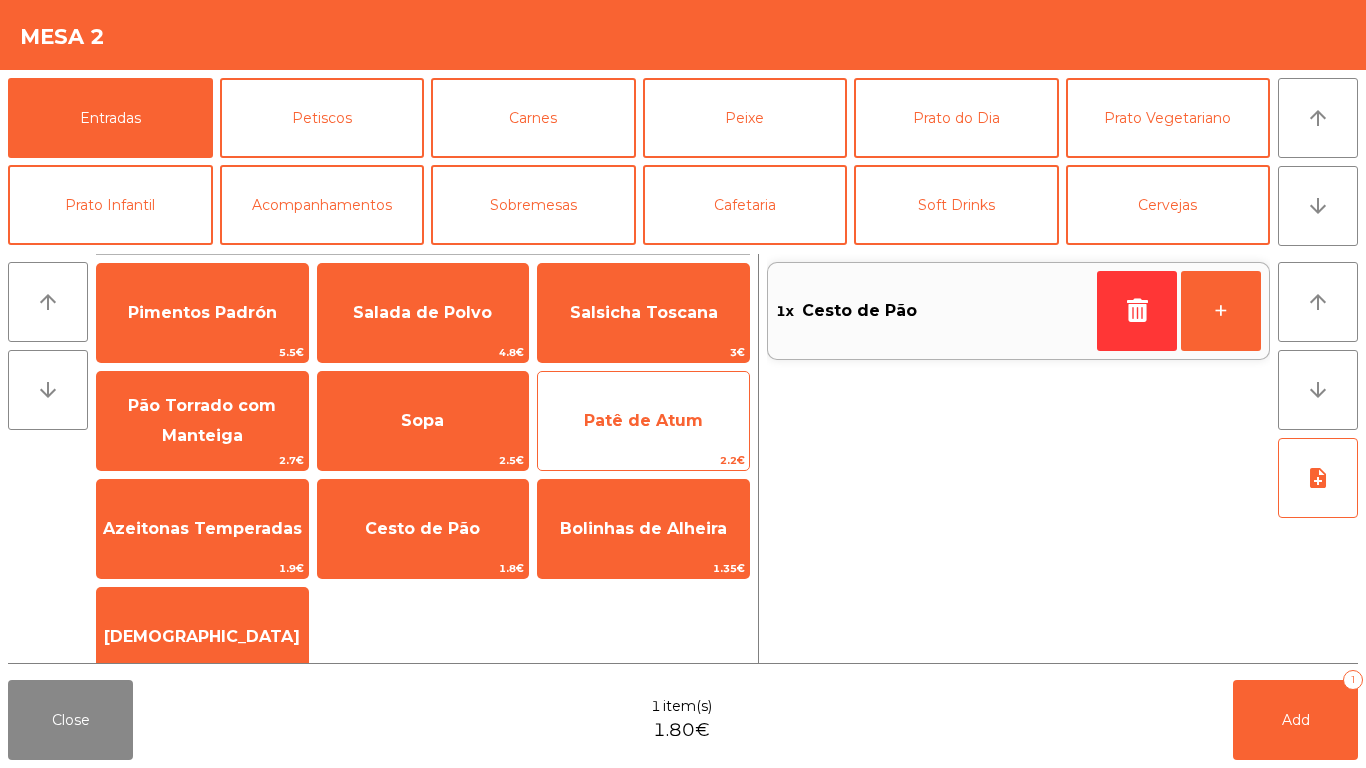 drag, startPoint x: 578, startPoint y: 414, endPoint x: 571, endPoint y: 460, distance: 46.52956 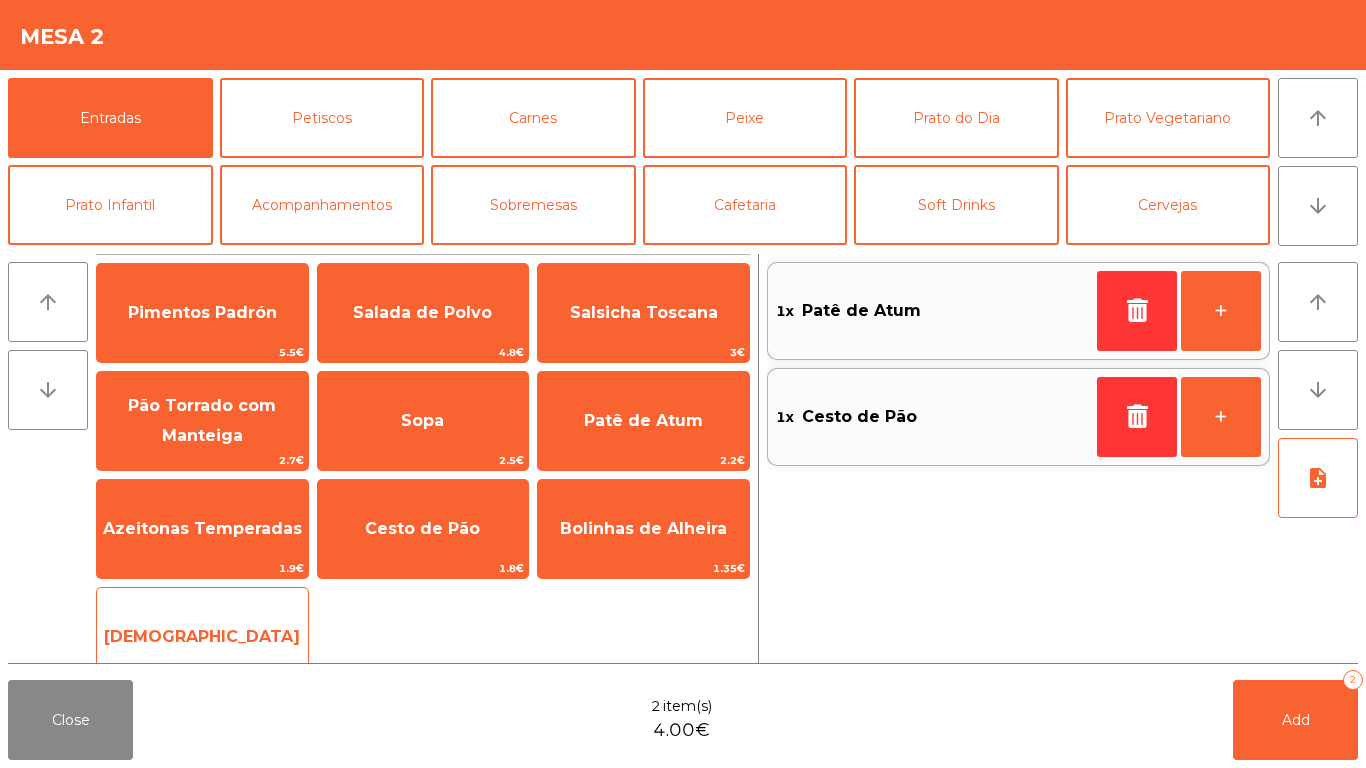 click on "[DEMOGRAPHIC_DATA]" 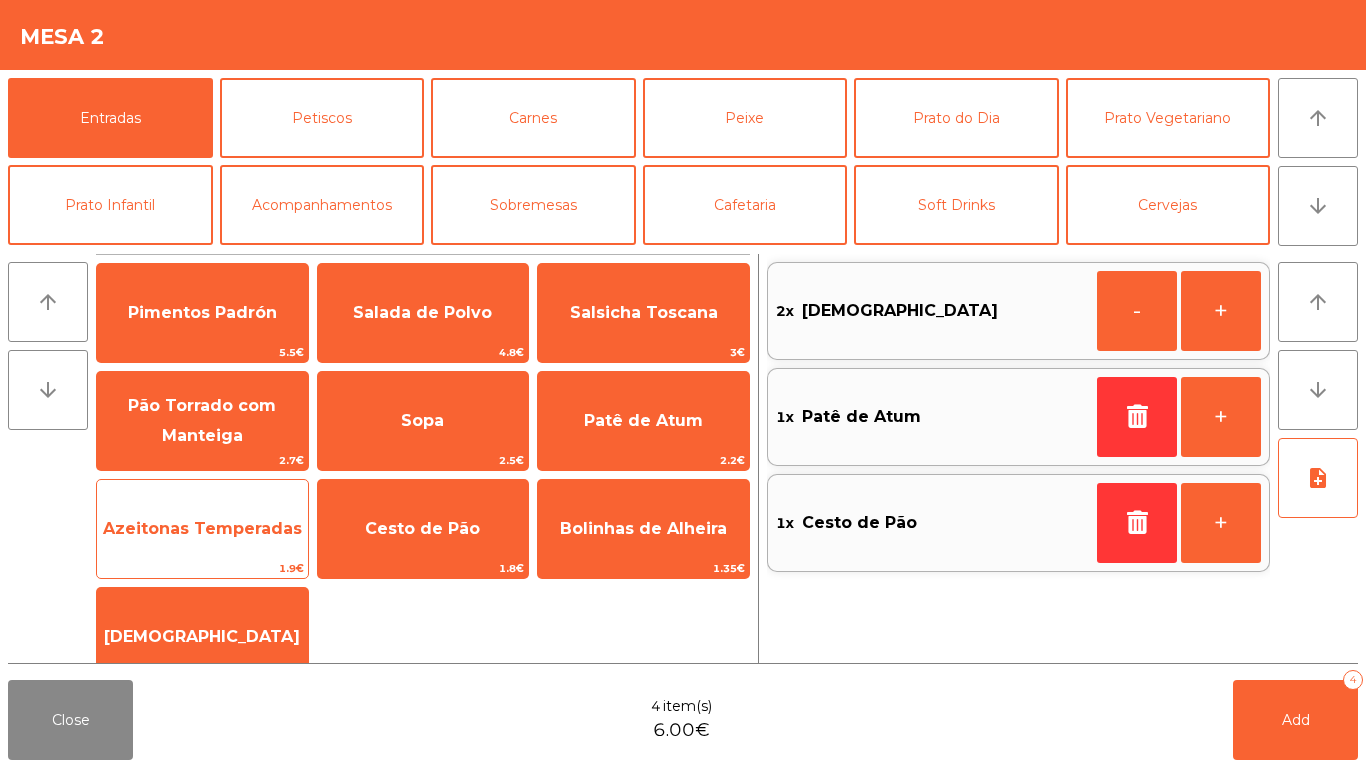 click on "Azeitonas Temperadas" 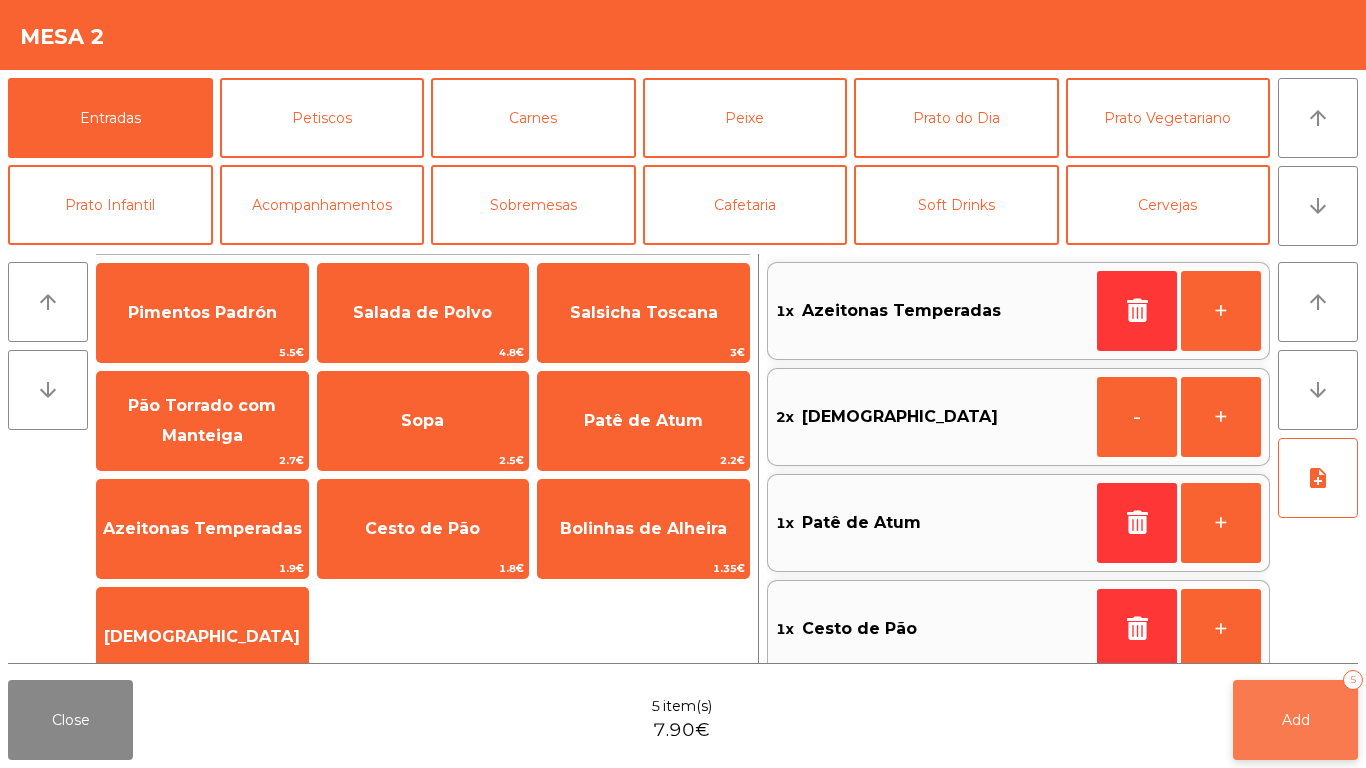 click on "Add   5" 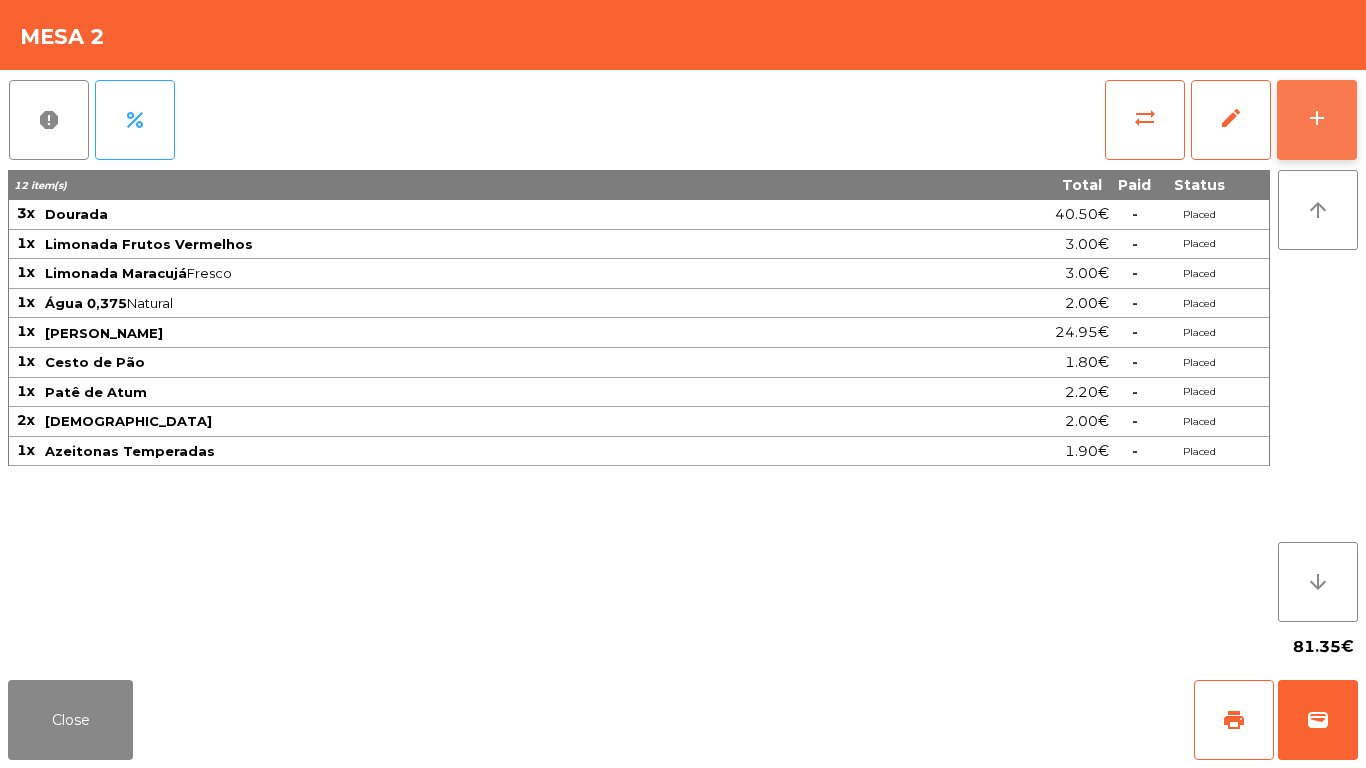 click on "add" 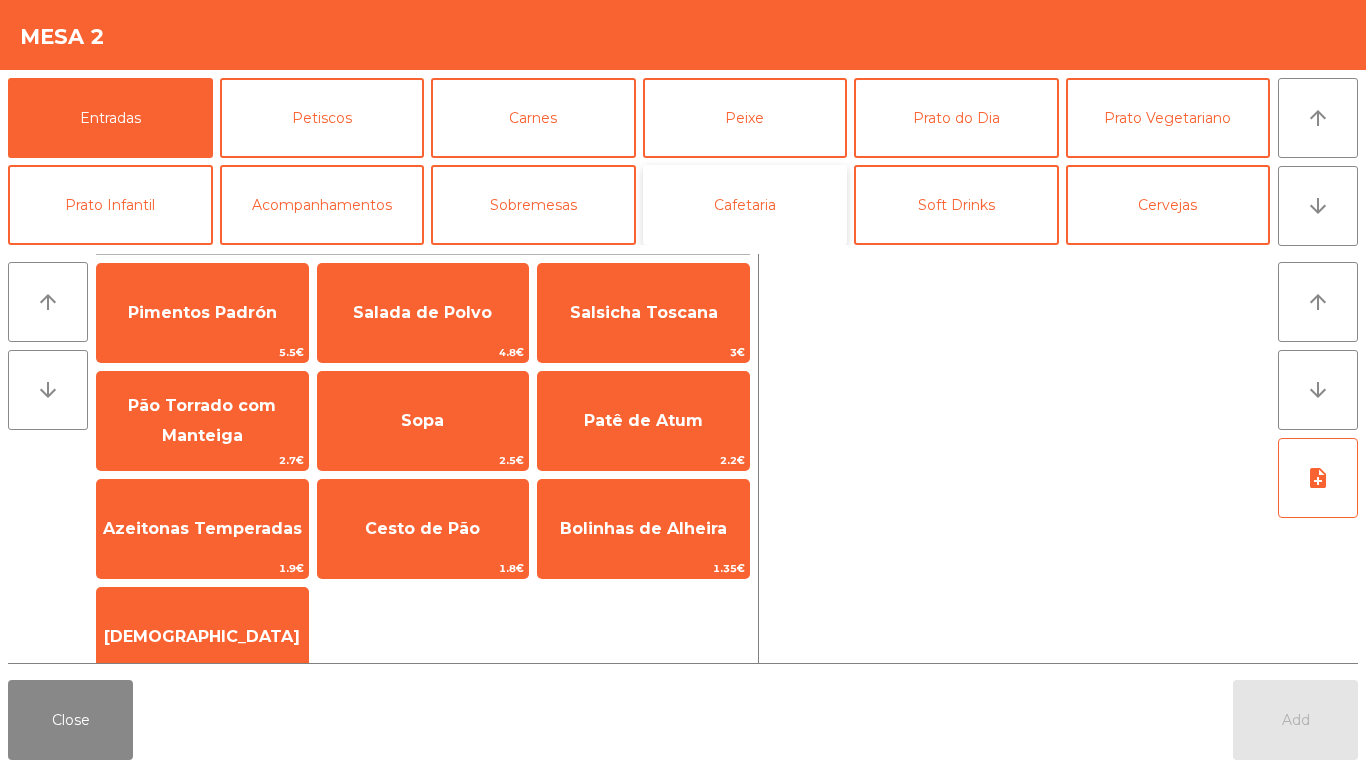 click on "Cafetaria" 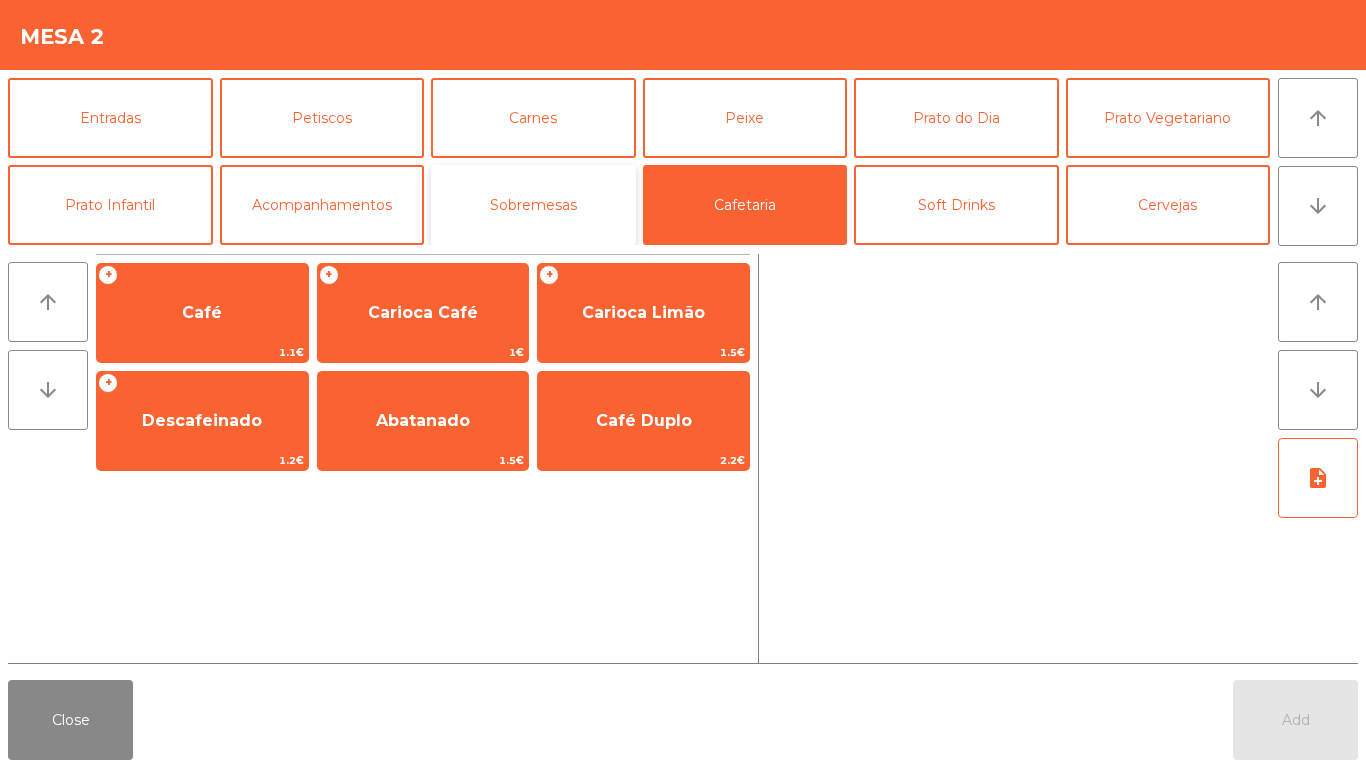 click on "Sobremesas" 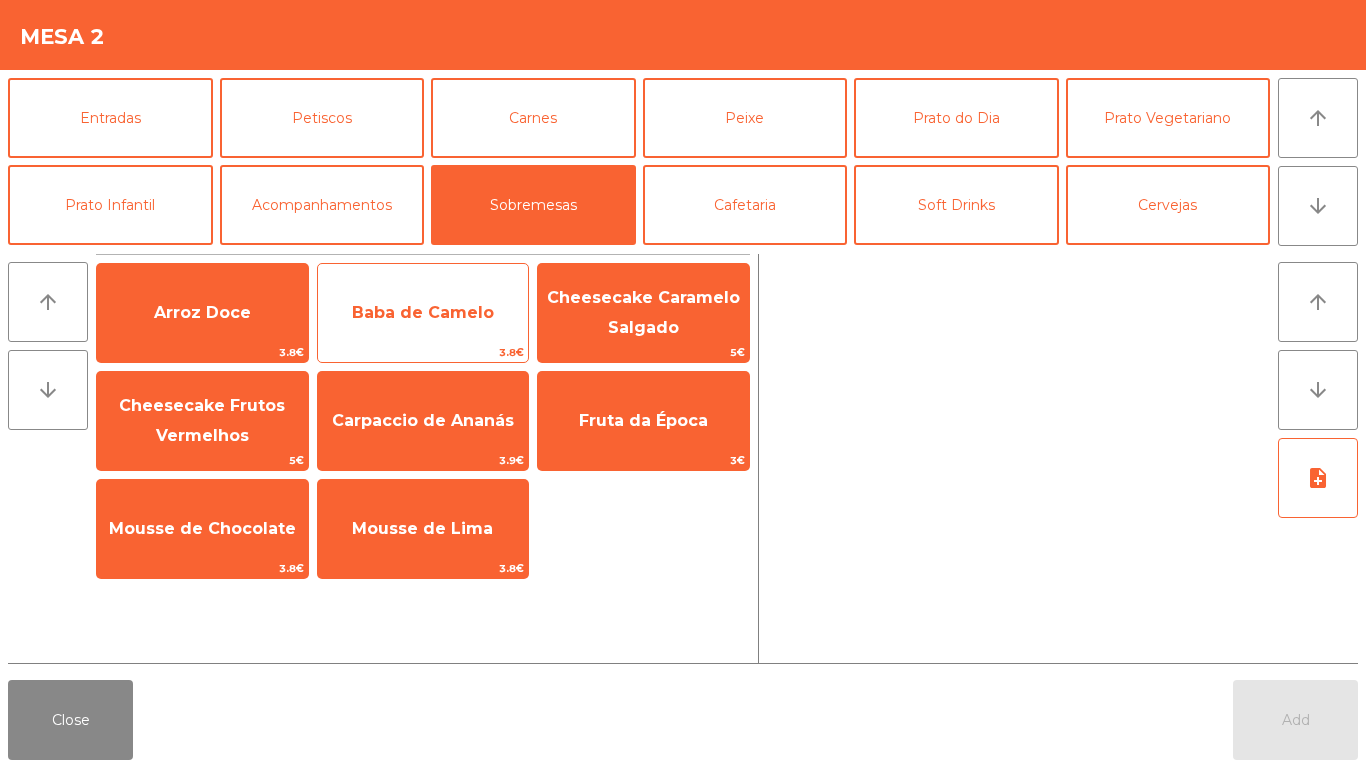 click on "Baba de Camelo" 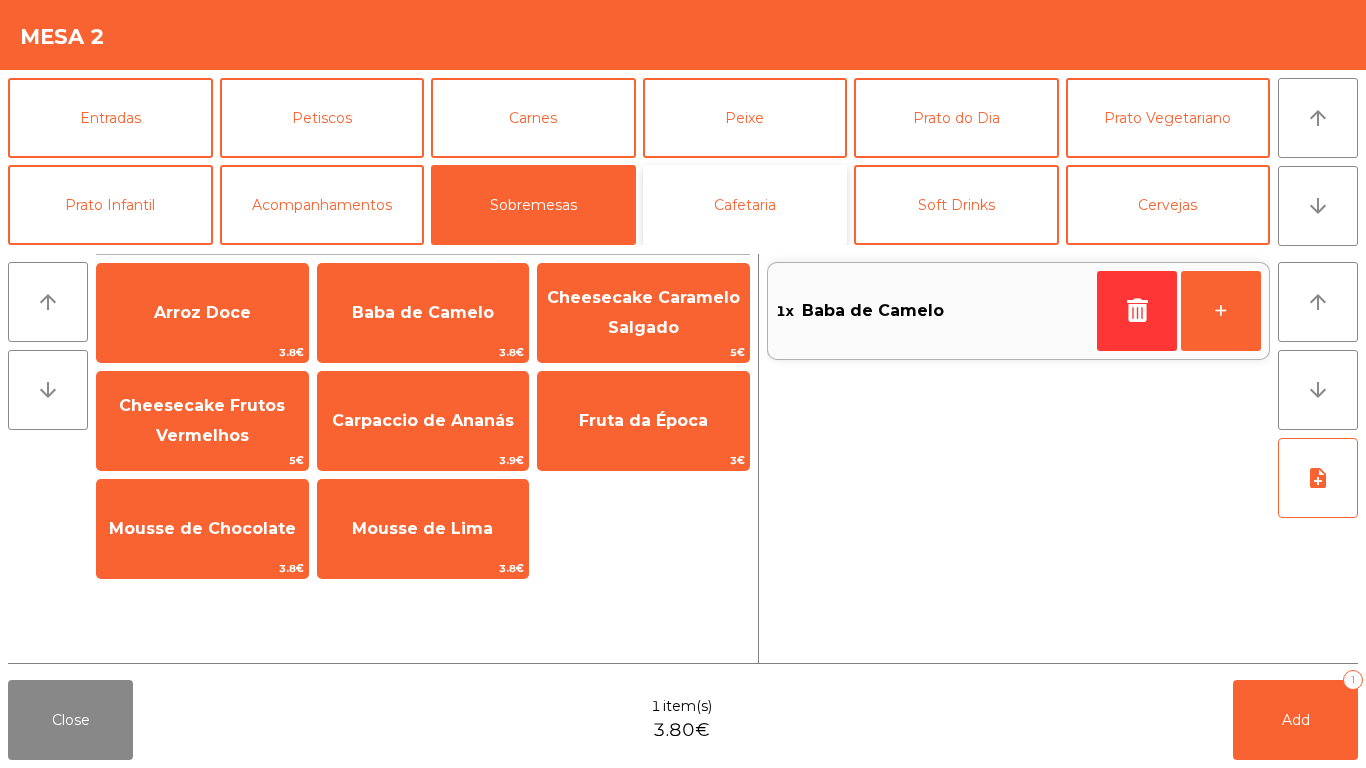 drag, startPoint x: 775, startPoint y: 174, endPoint x: 710, endPoint y: 202, distance: 70.77429 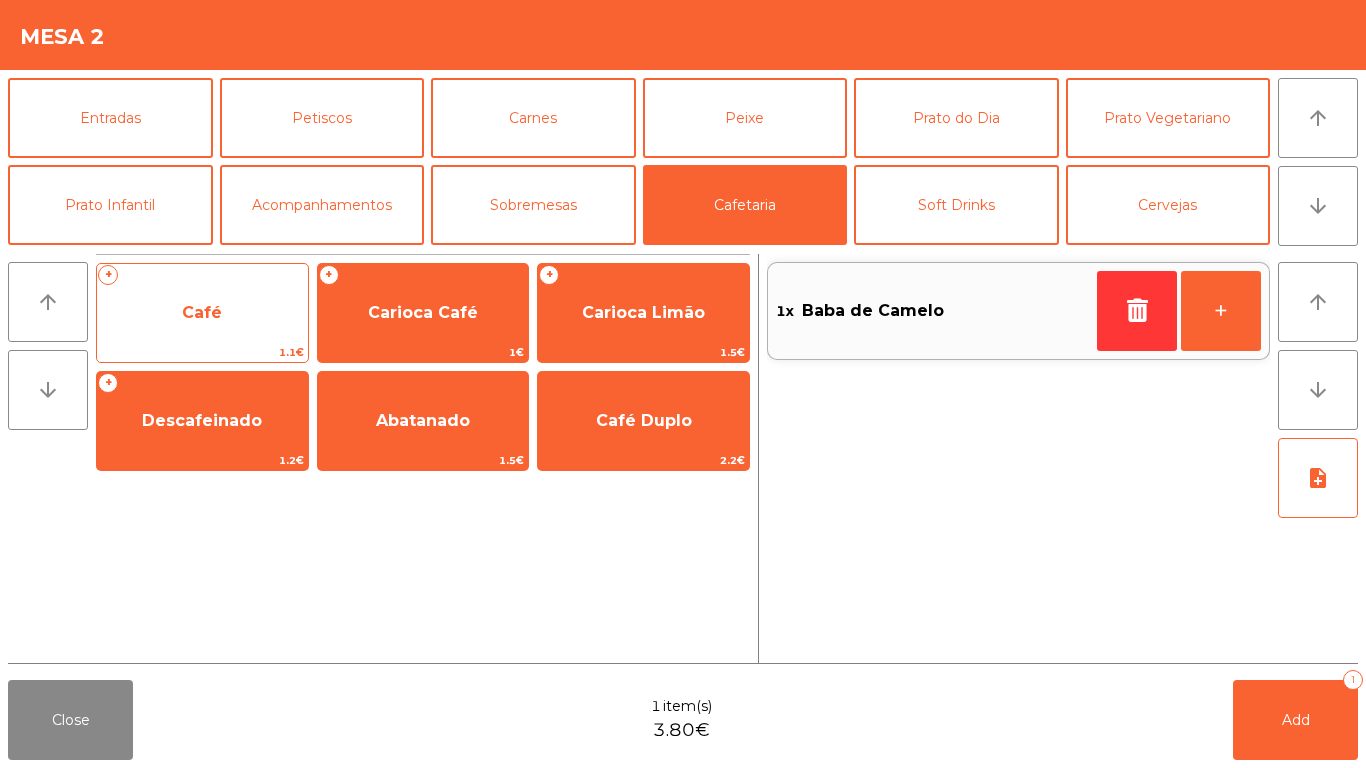 click on "Café" 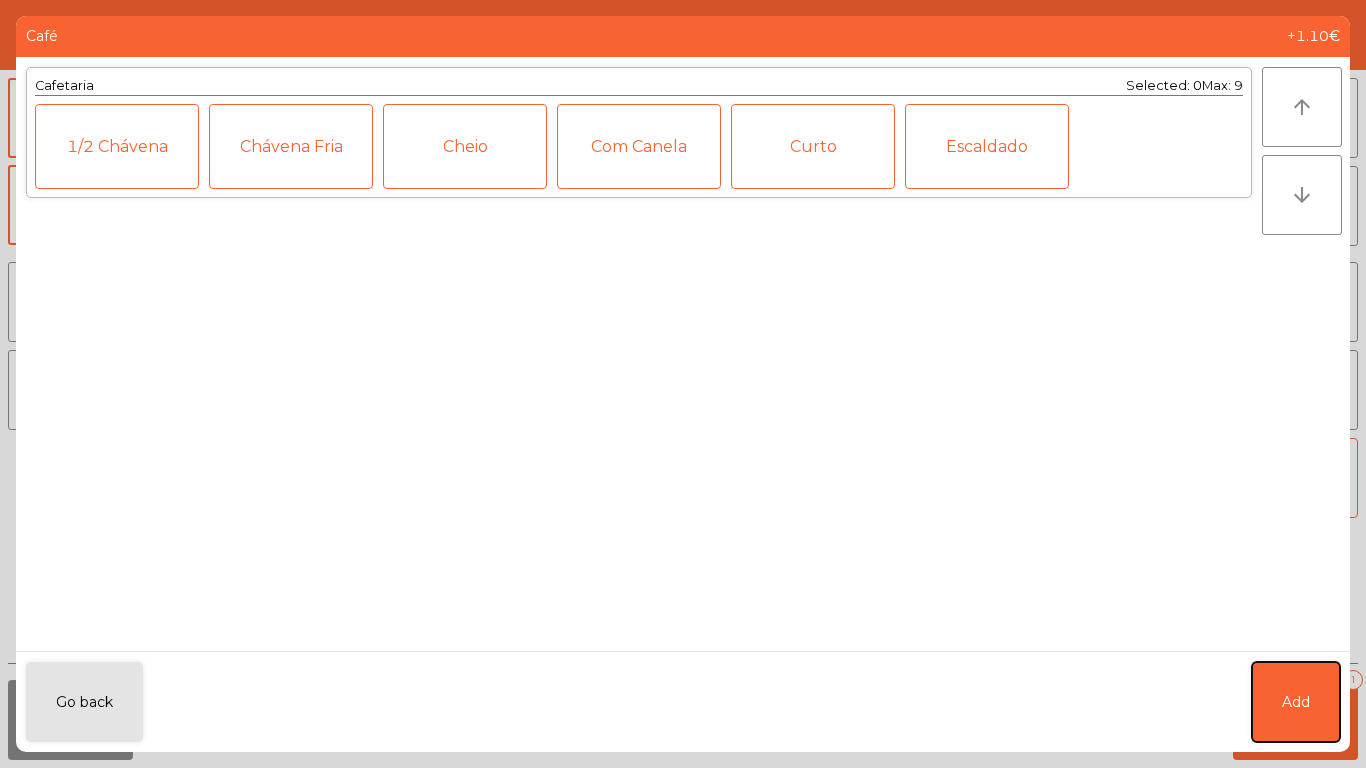 click on "Add" 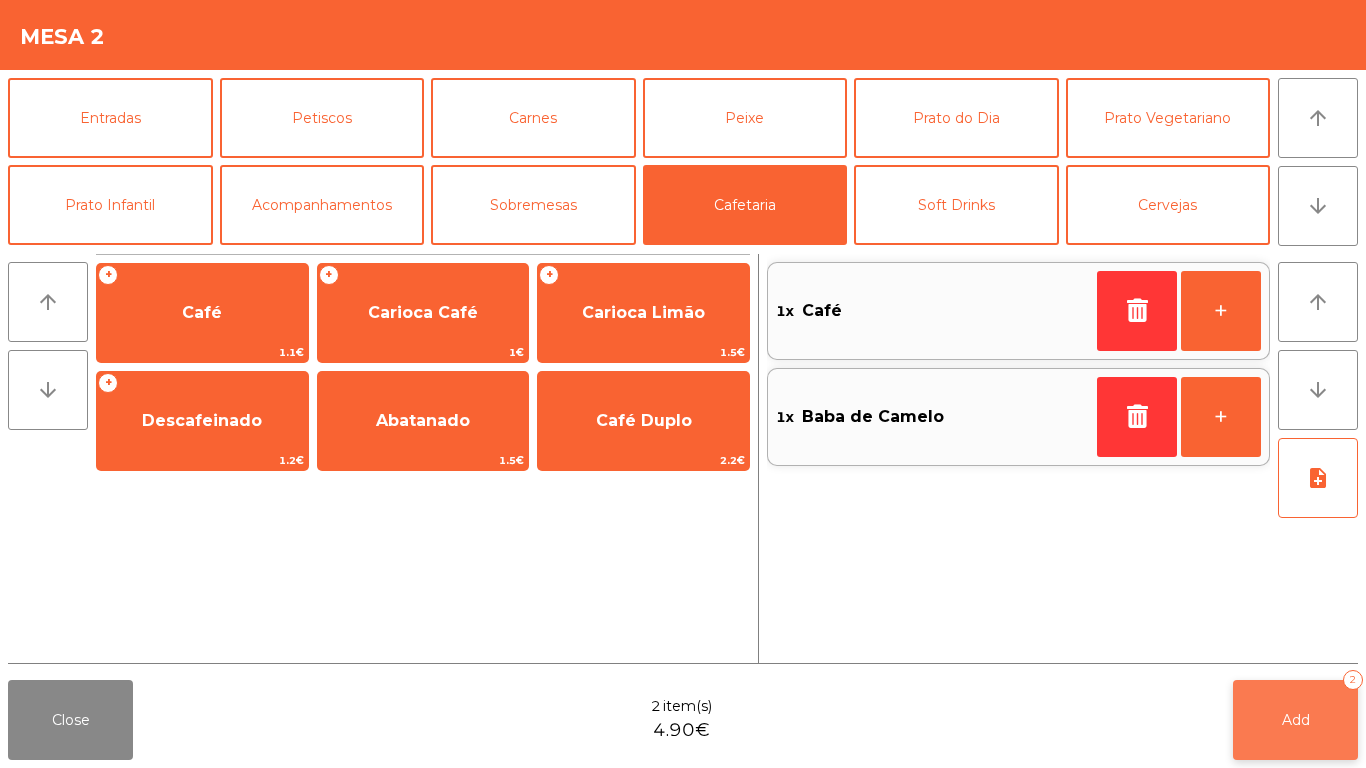click on "Add   2" 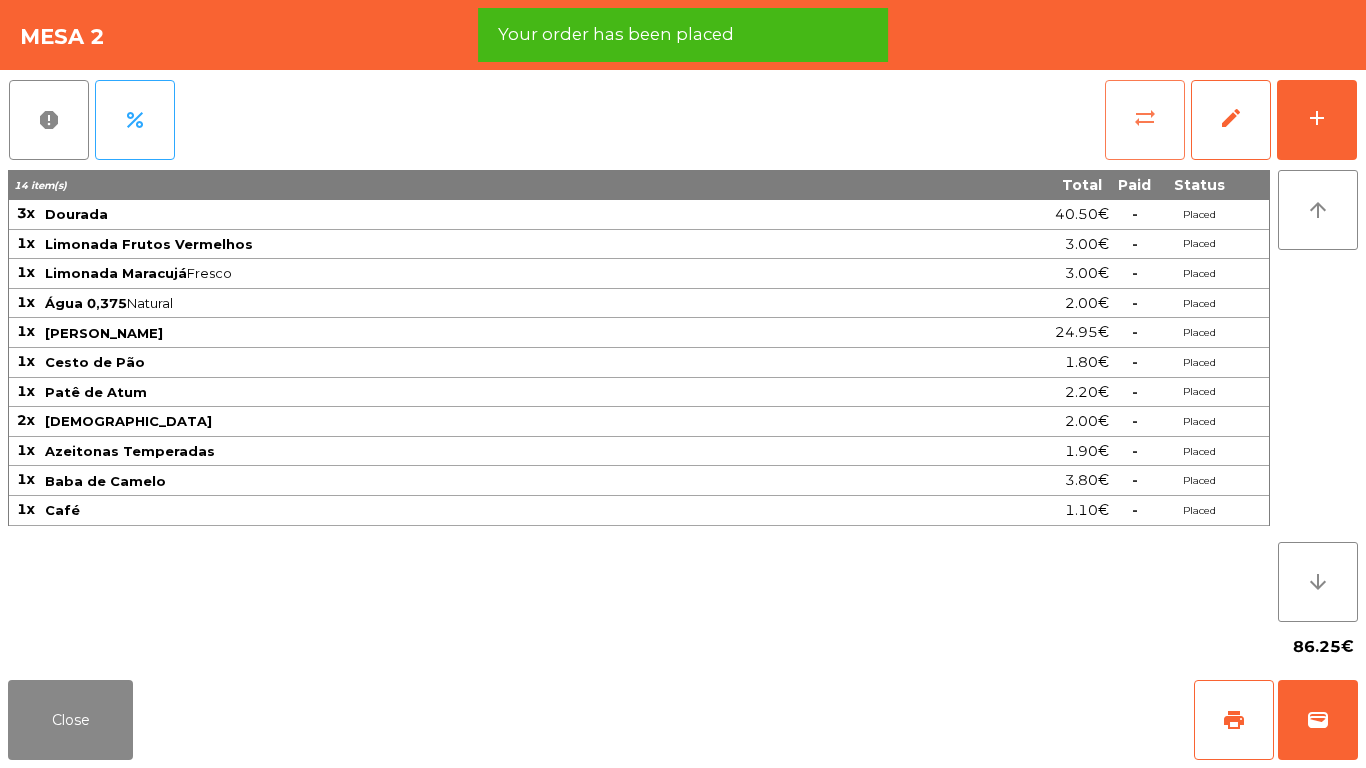 click on "sync_alt" 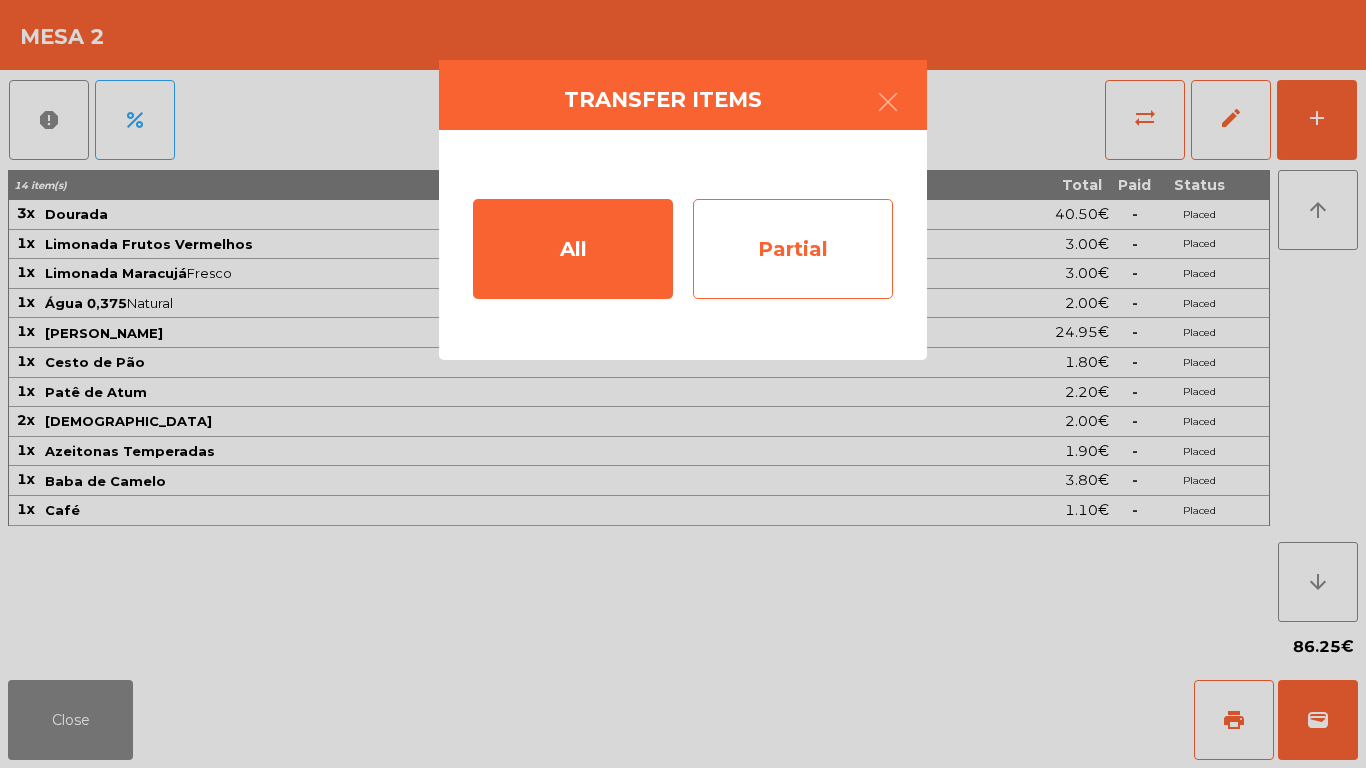 click on "Partial" 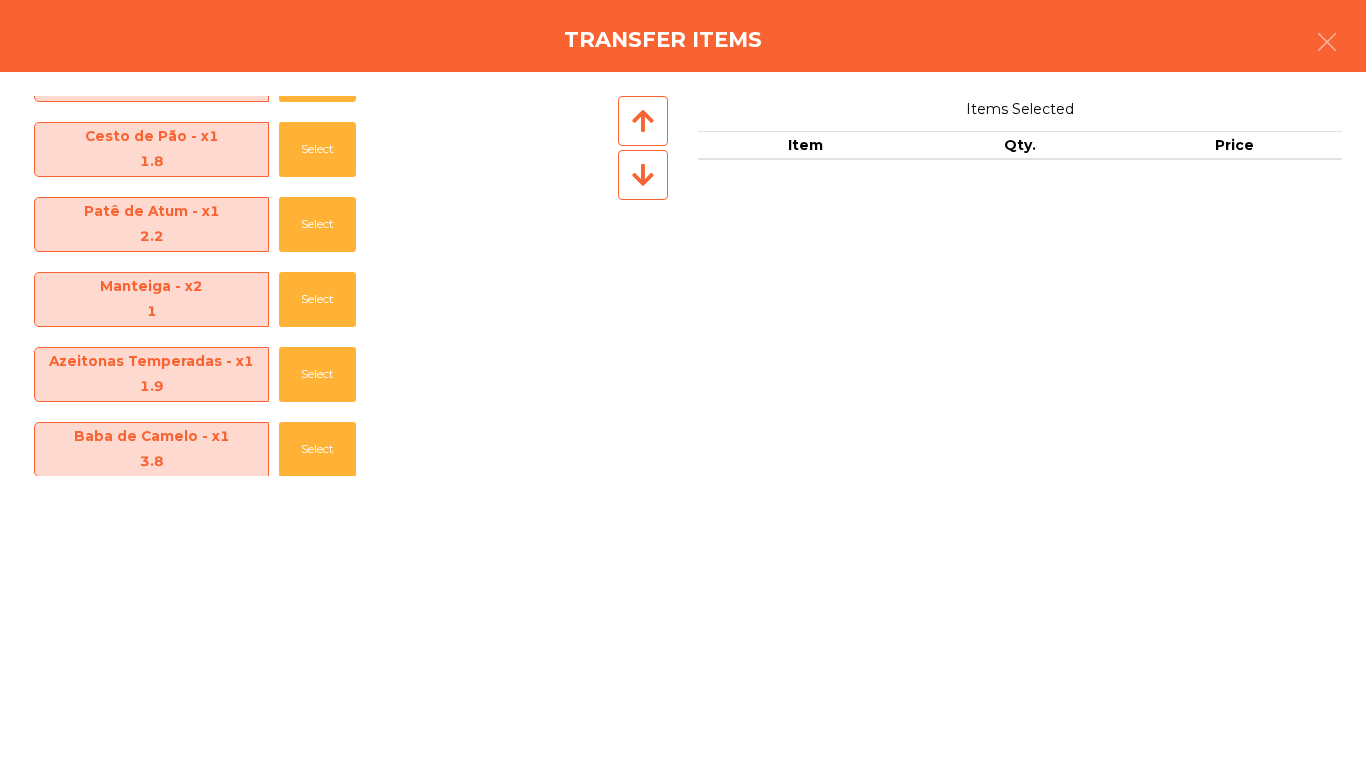 scroll, scrollTop: 445, scrollLeft: 0, axis: vertical 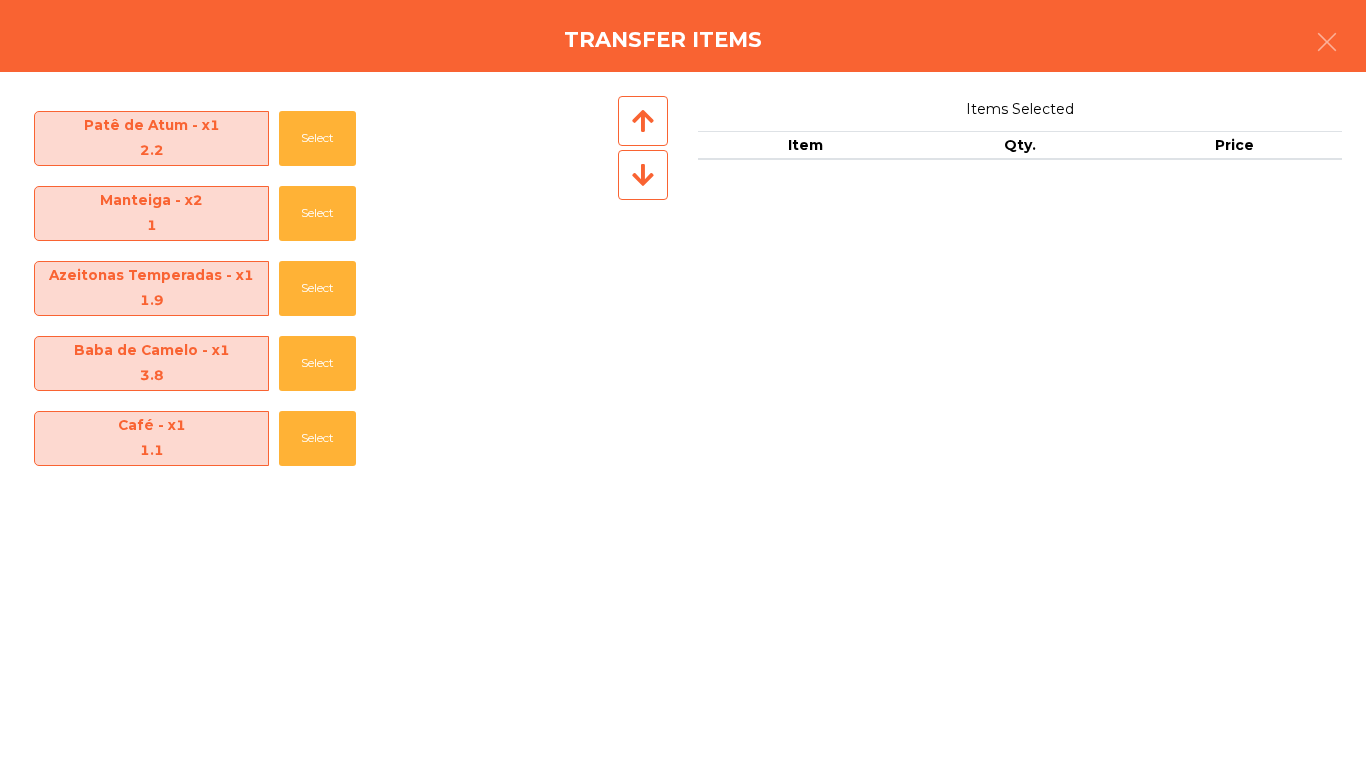 click on "Café - x1   1.1   Select" 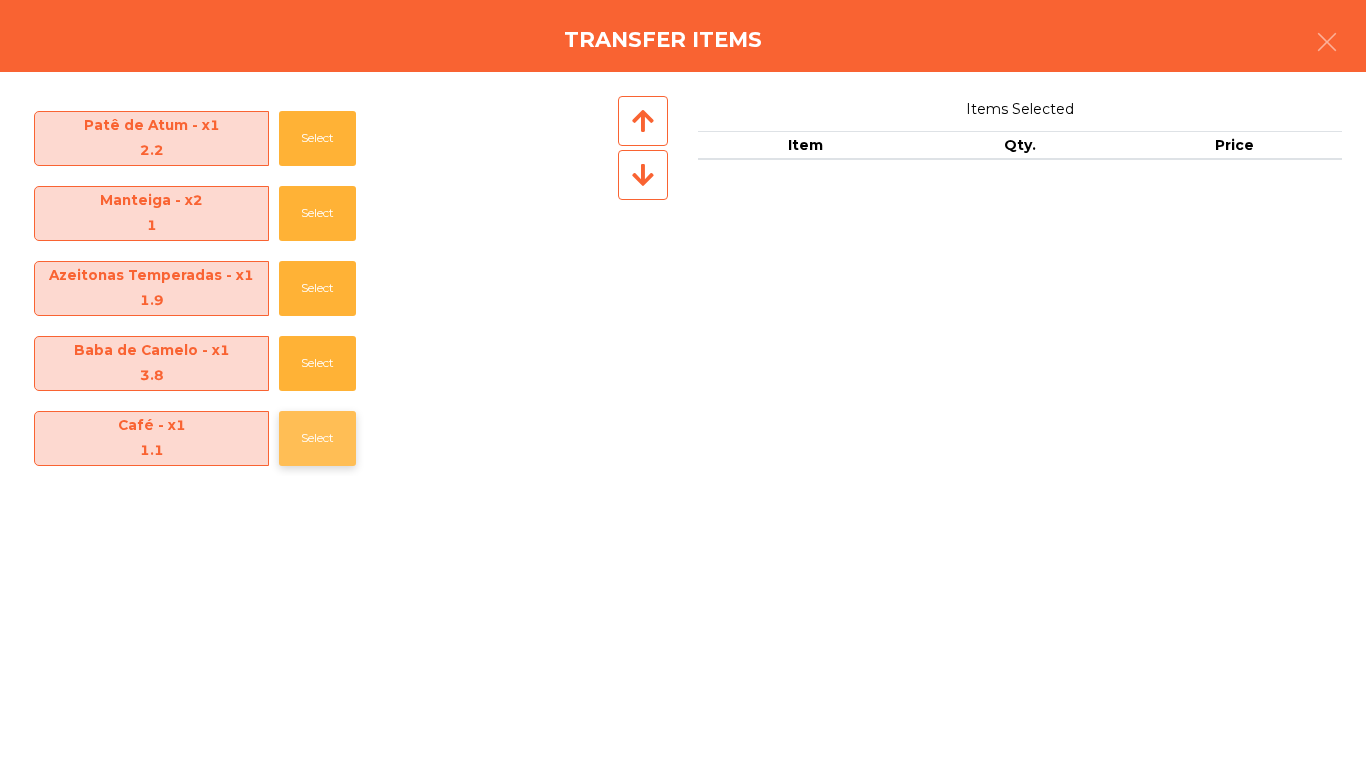click on "Select" 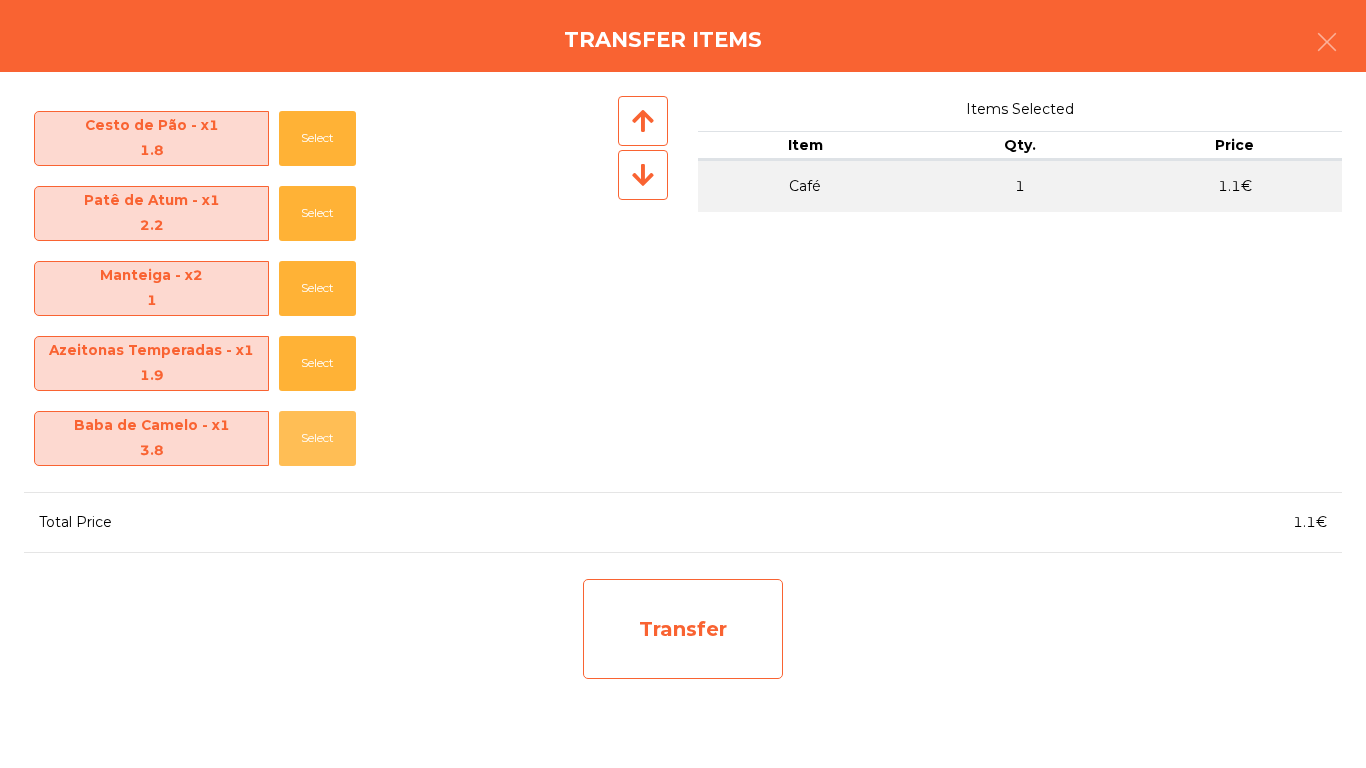 drag, startPoint x: 308, startPoint y: 439, endPoint x: 610, endPoint y: 602, distance: 343.18073 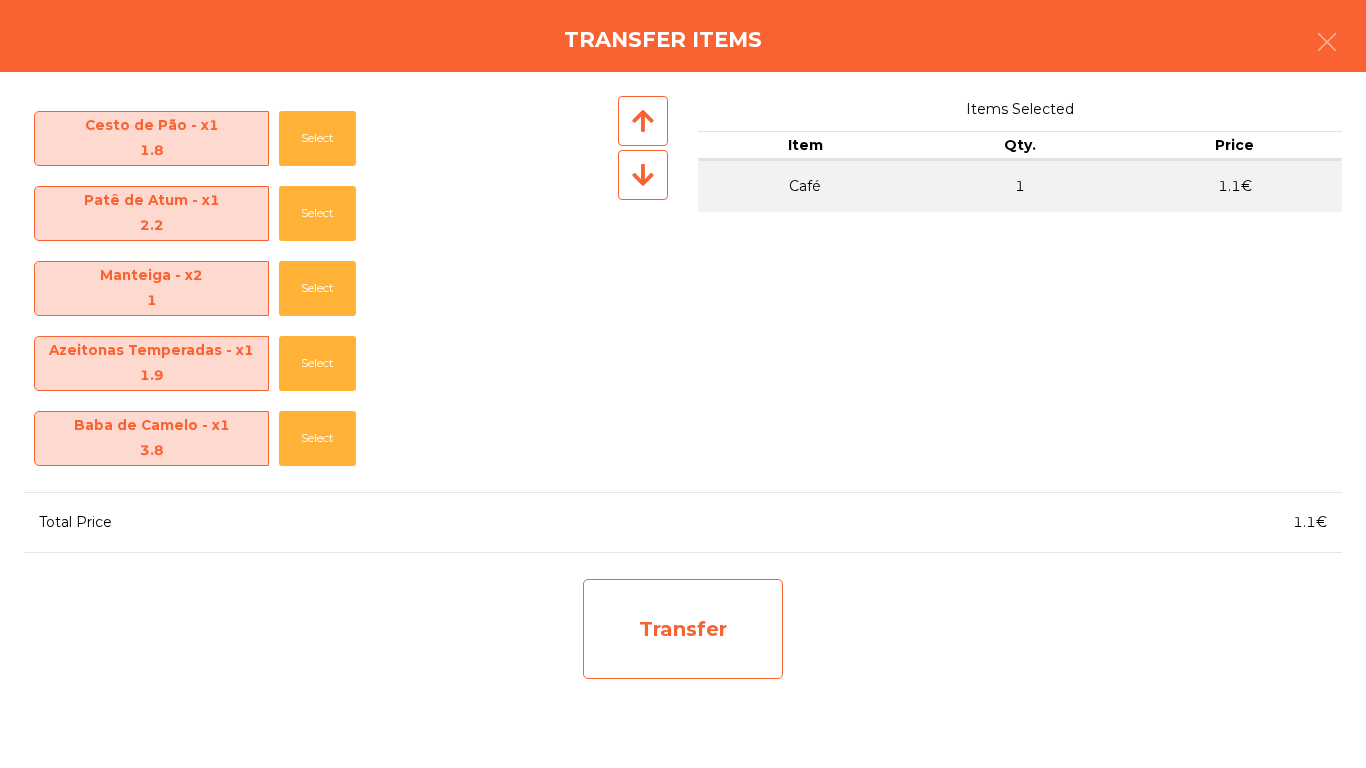scroll, scrollTop: 295, scrollLeft: 0, axis: vertical 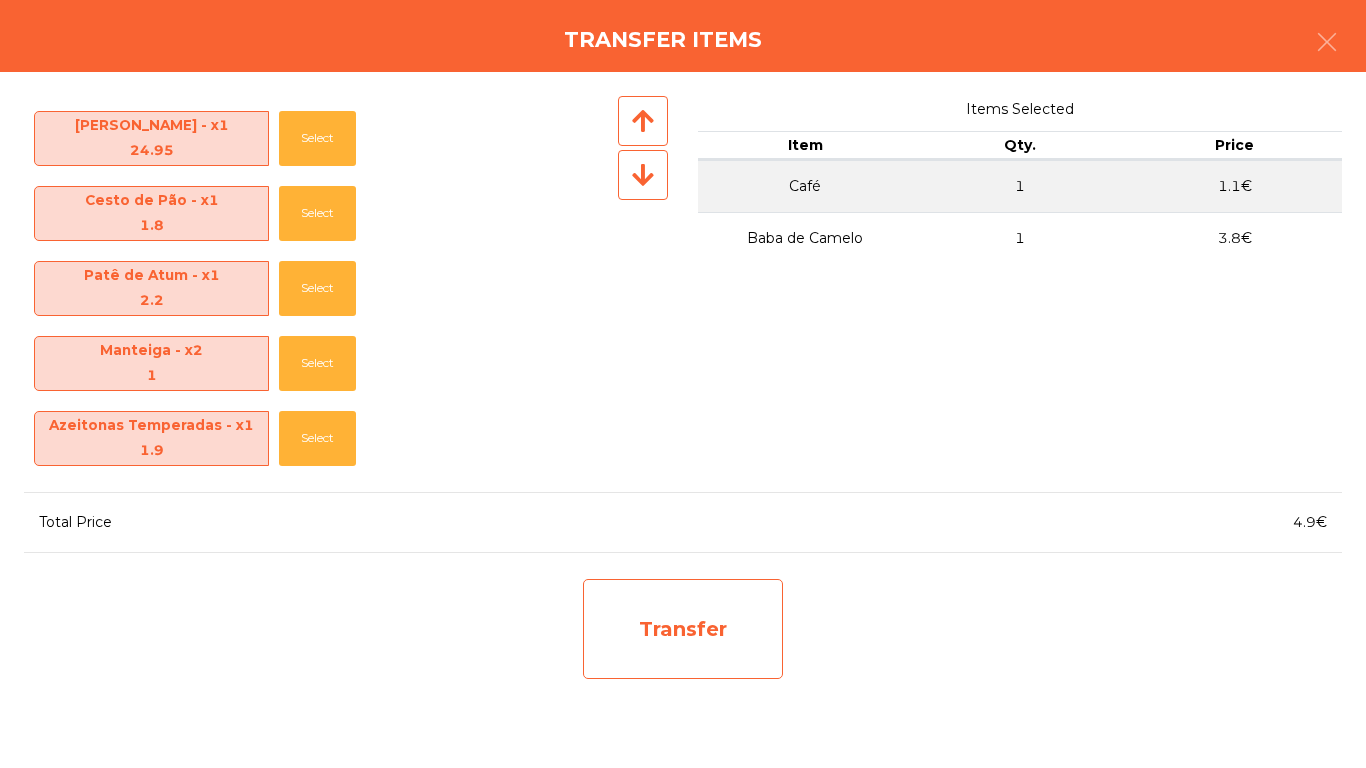 click on "Transfer" 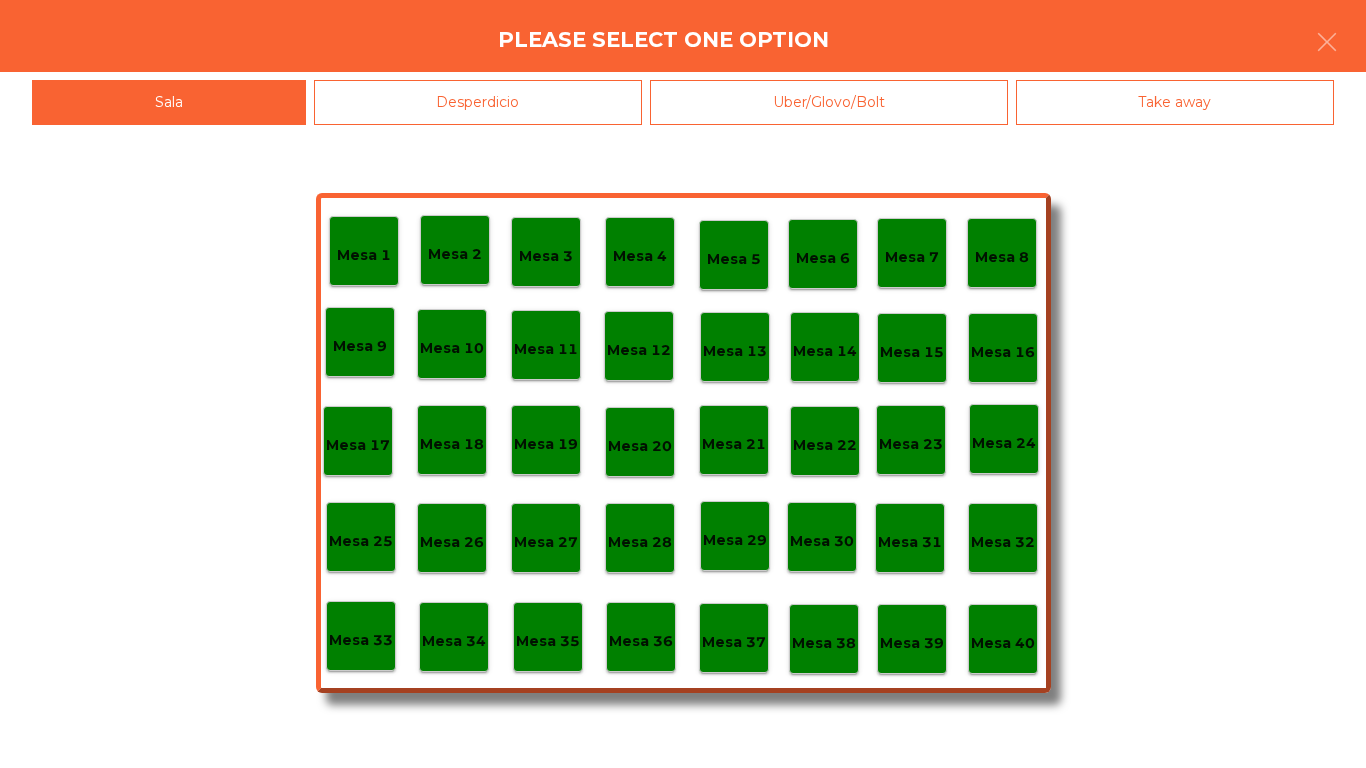 click on "Mesa 3" 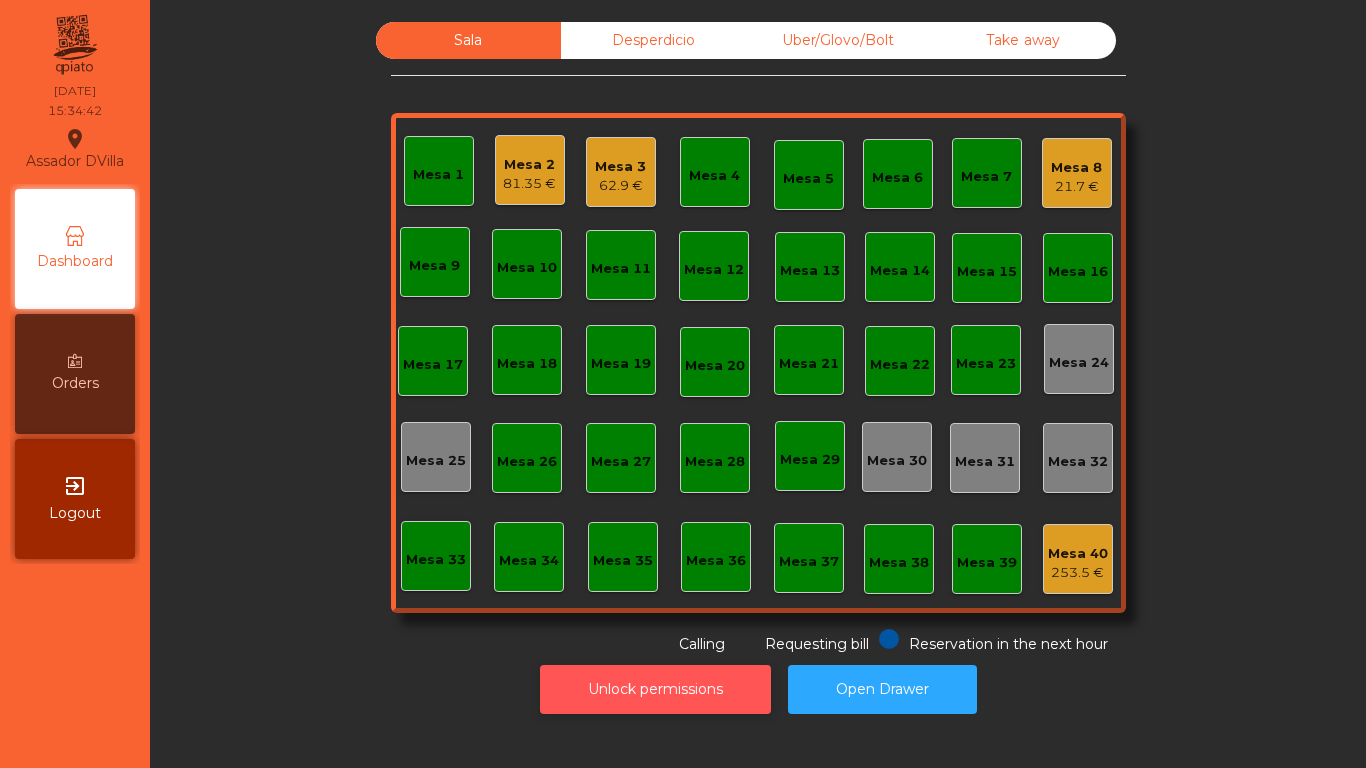 click on "Unlock permissions" 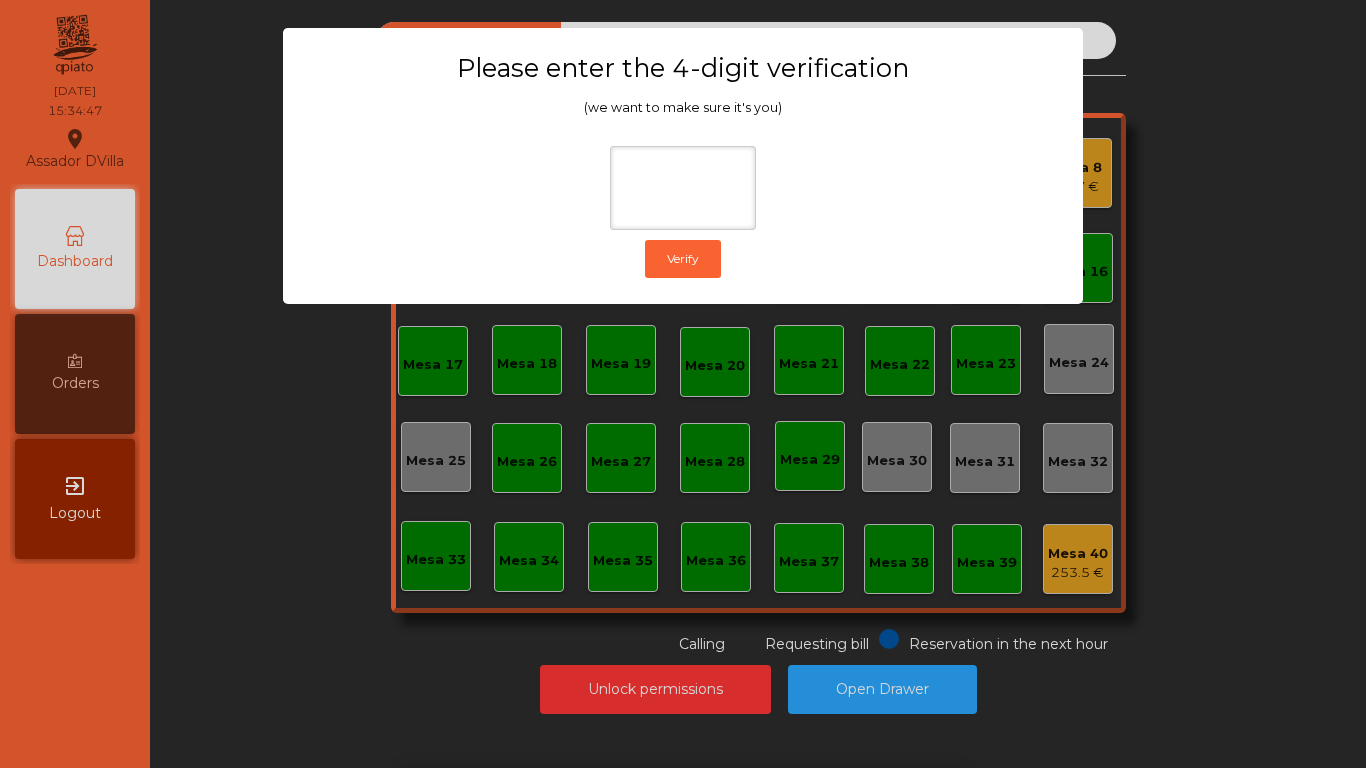 click on "1 2 3 keyboard_backspace 4 5 6 . - 7 8 9 keyboard_return 0" at bounding box center (683, 666) 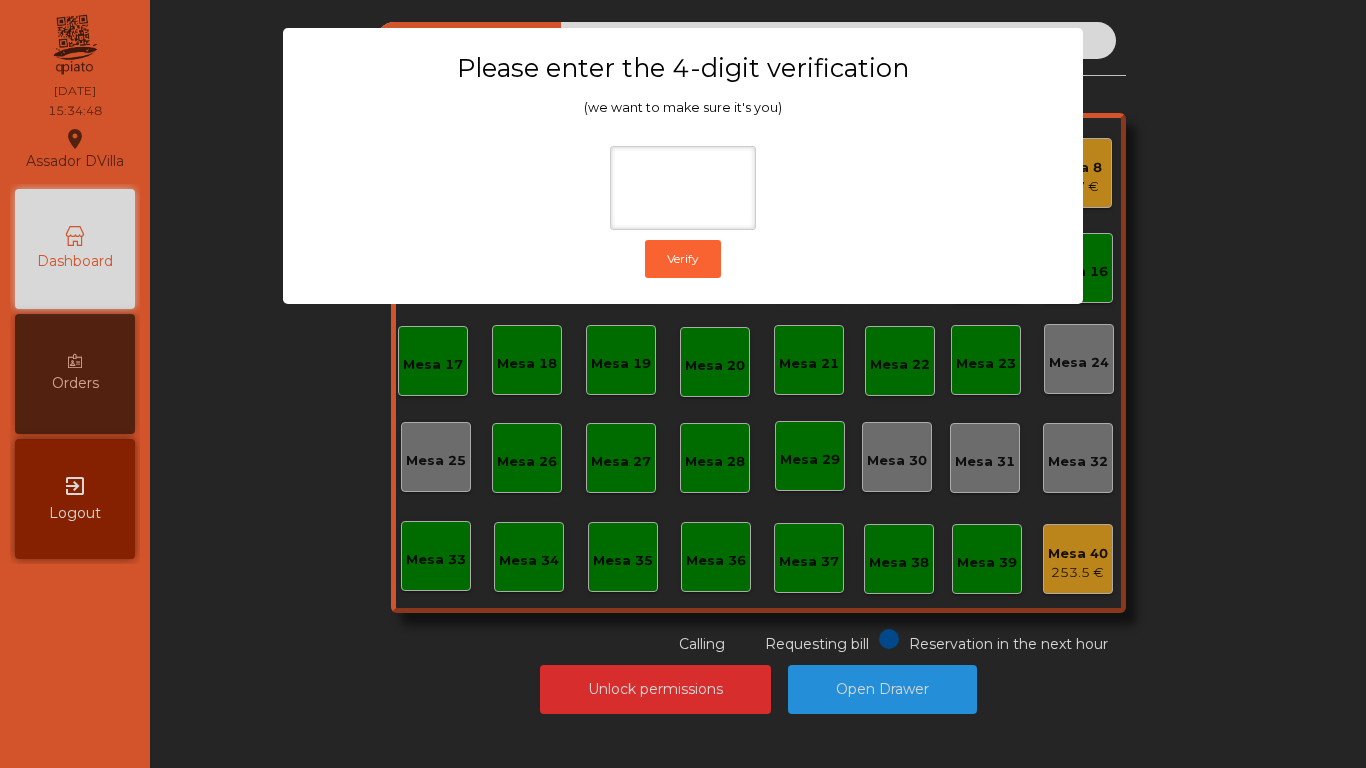 click on "Please enter the 4-digit verification (we want to make sure it's you)  Verify" 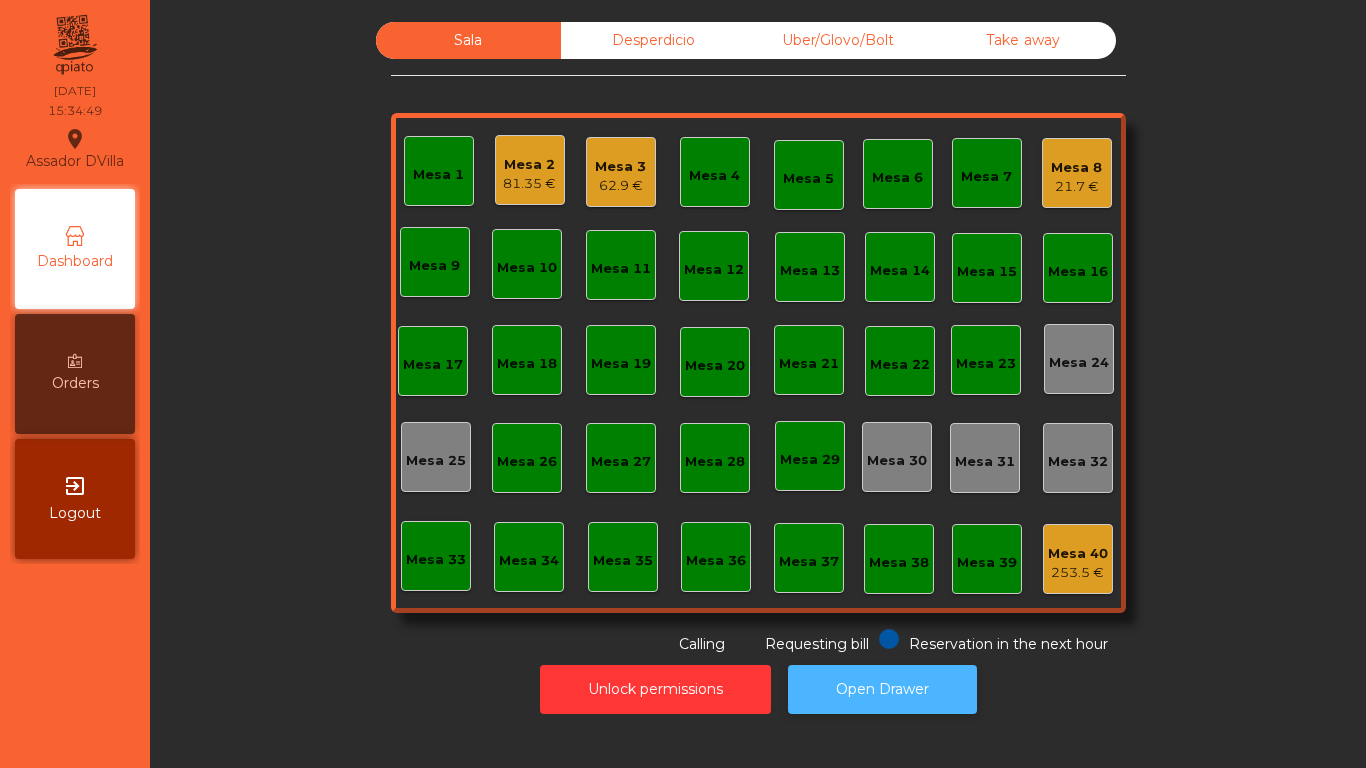 click on "Open Drawer" 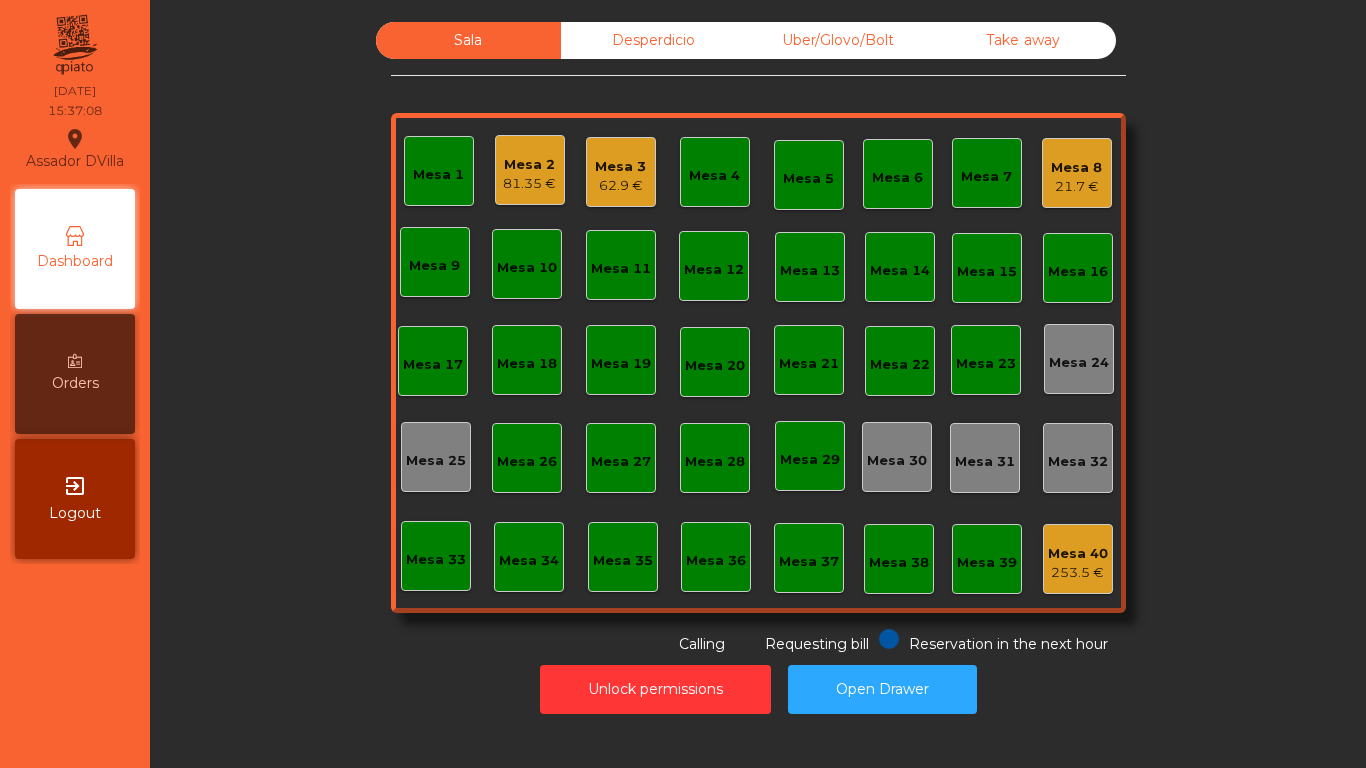 click on "Mesa 3" 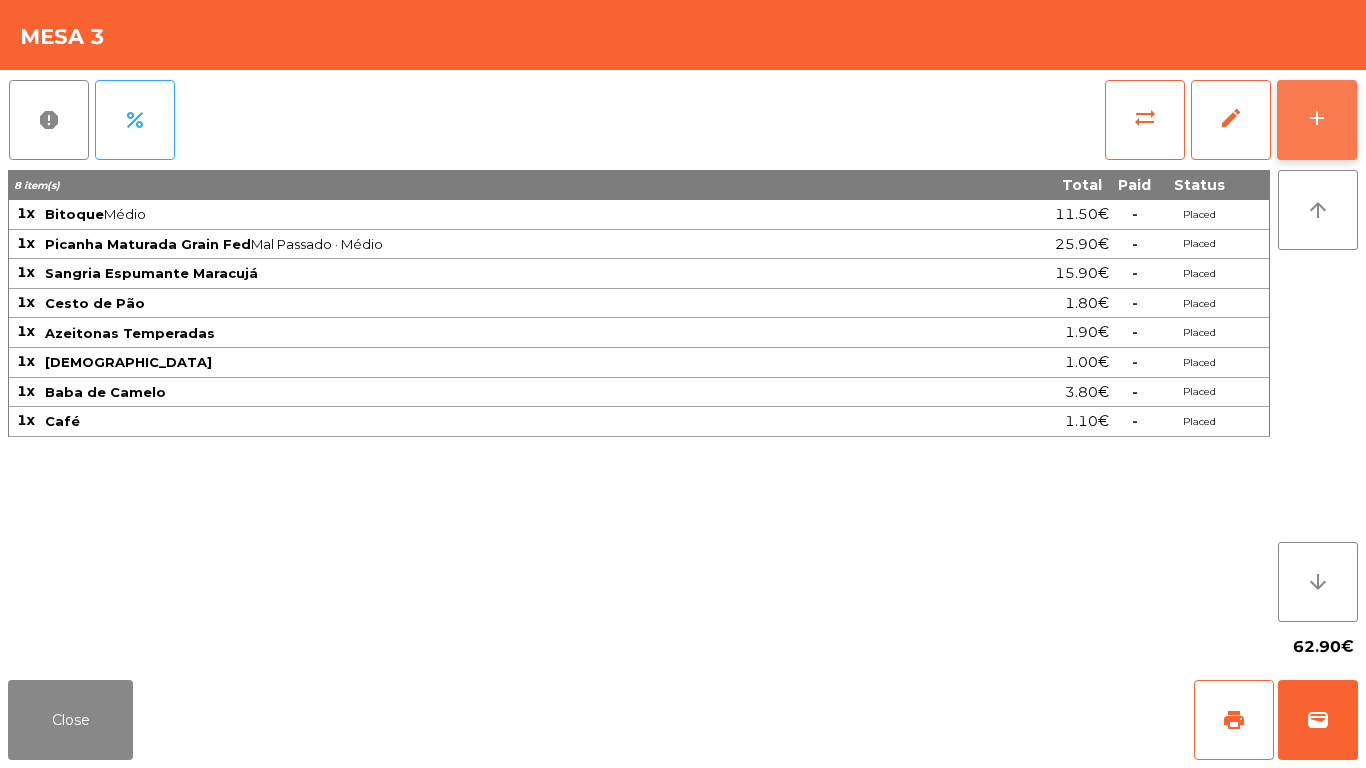 click on "add" 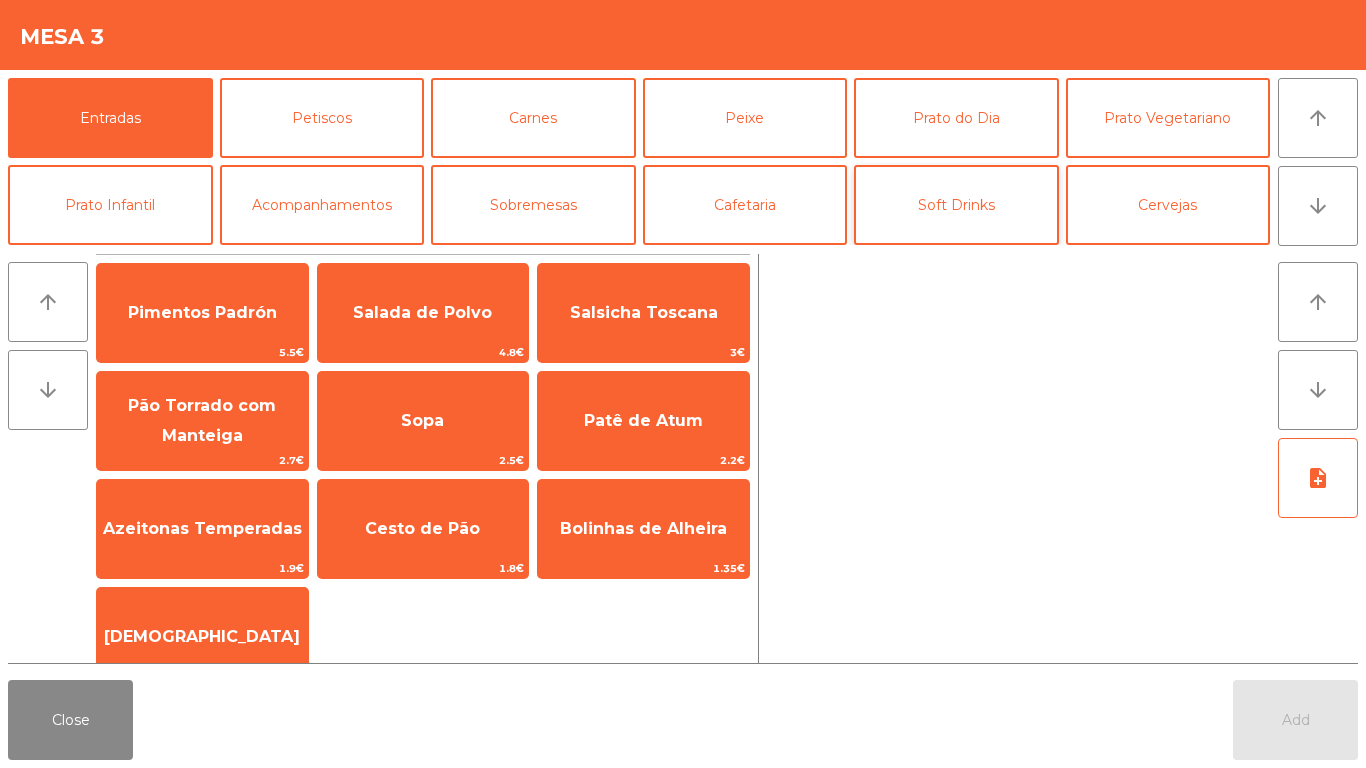 click on "Soft Drinks" 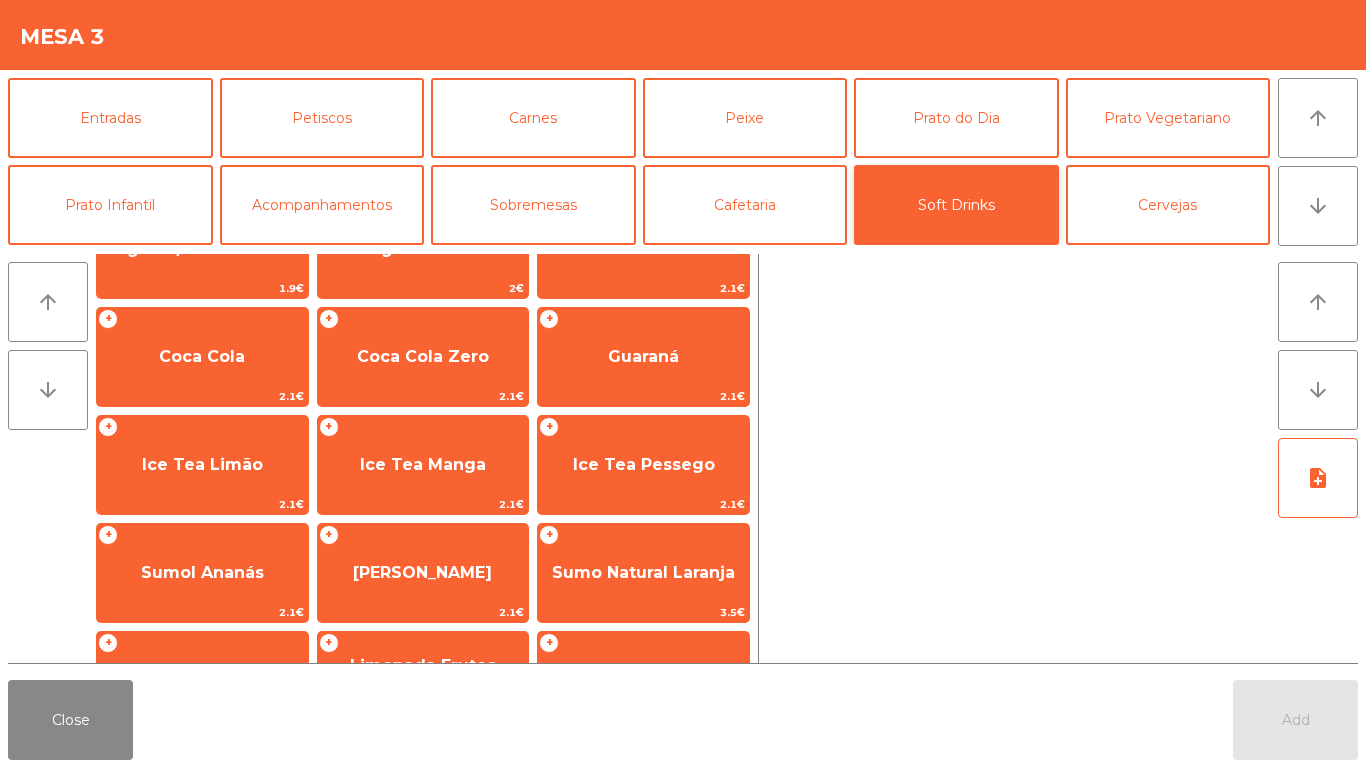 scroll, scrollTop: 248, scrollLeft: 0, axis: vertical 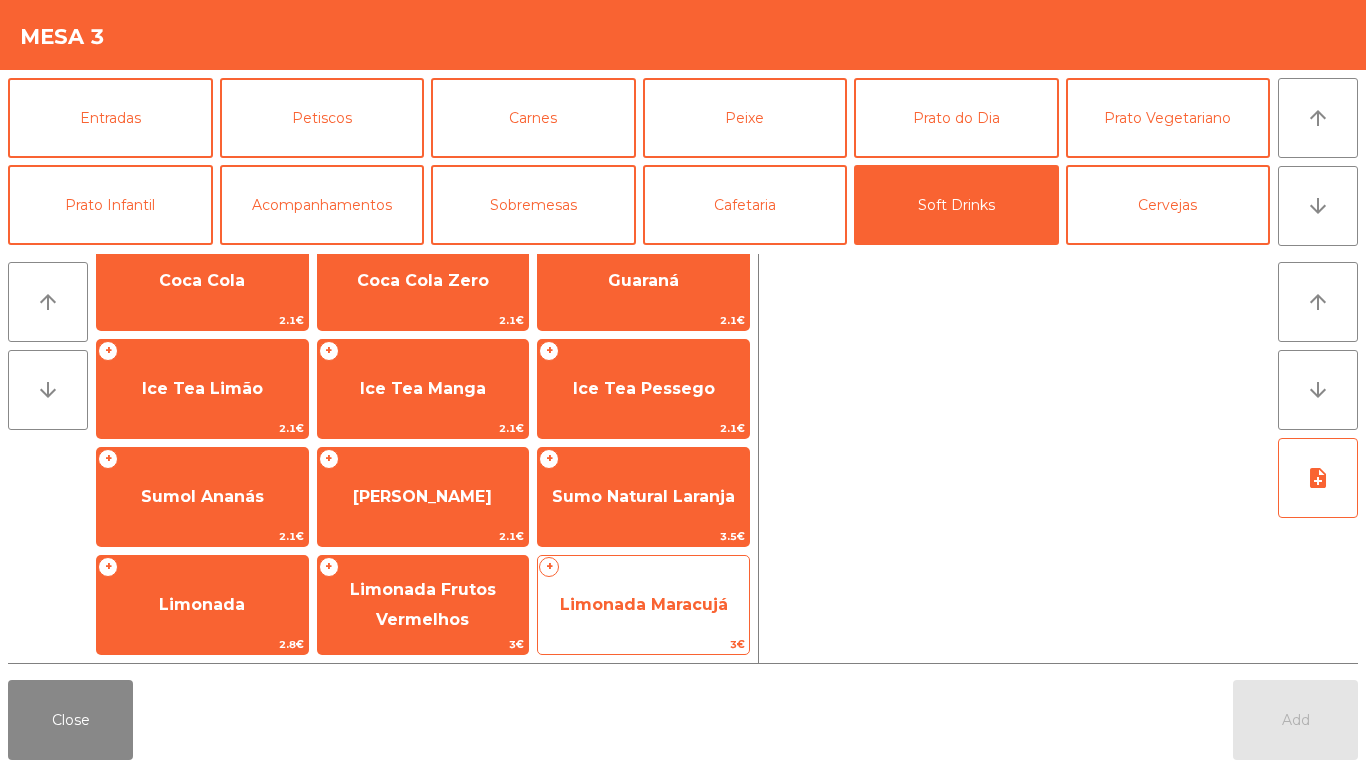 click on "Limonada Maracujá" 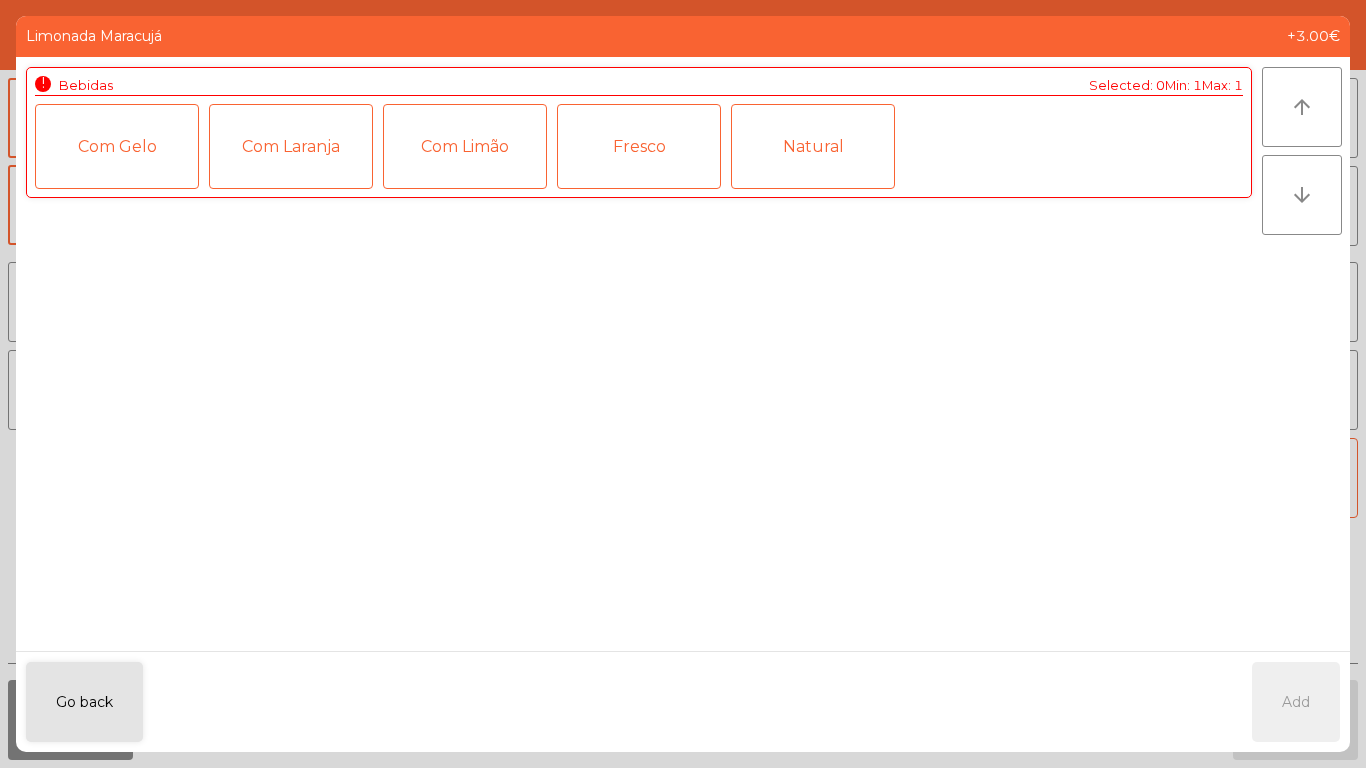 click on "Fresco" 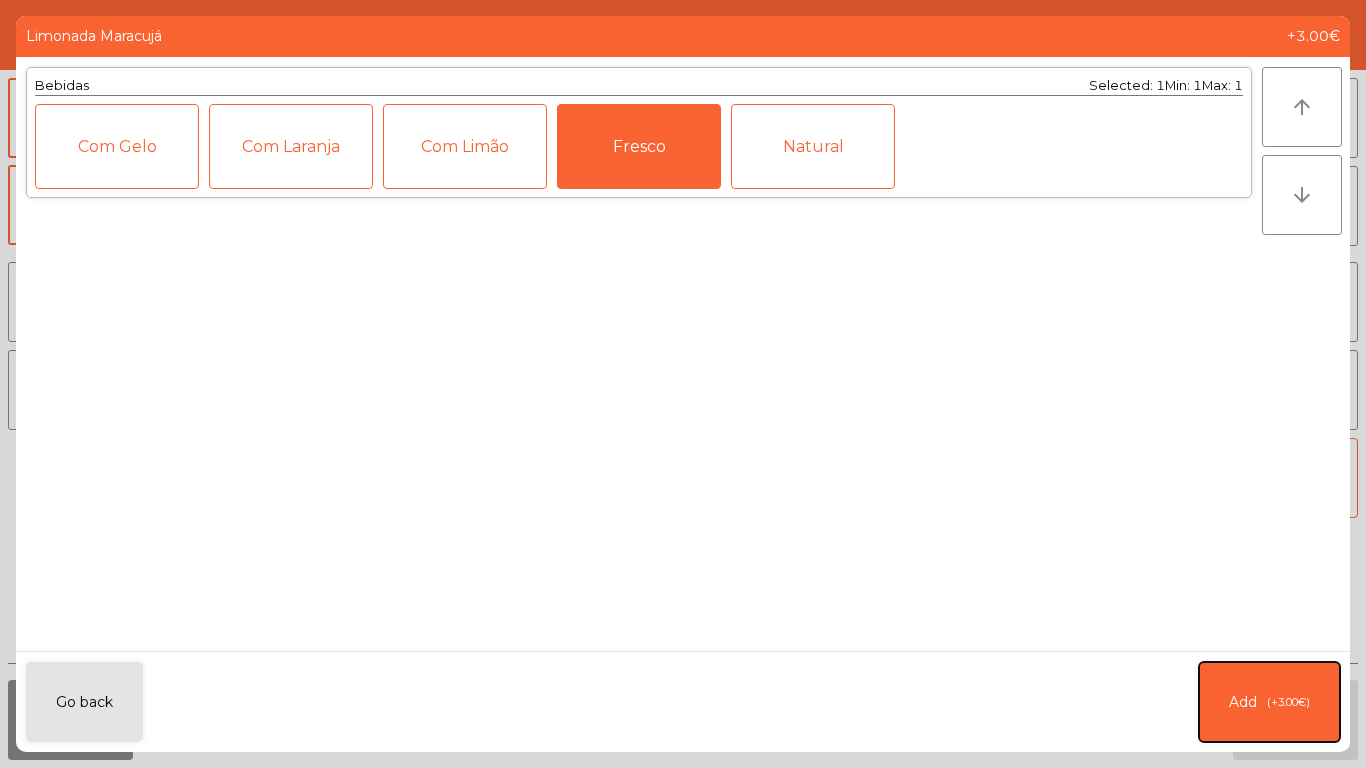 click on "(+3.00€)" 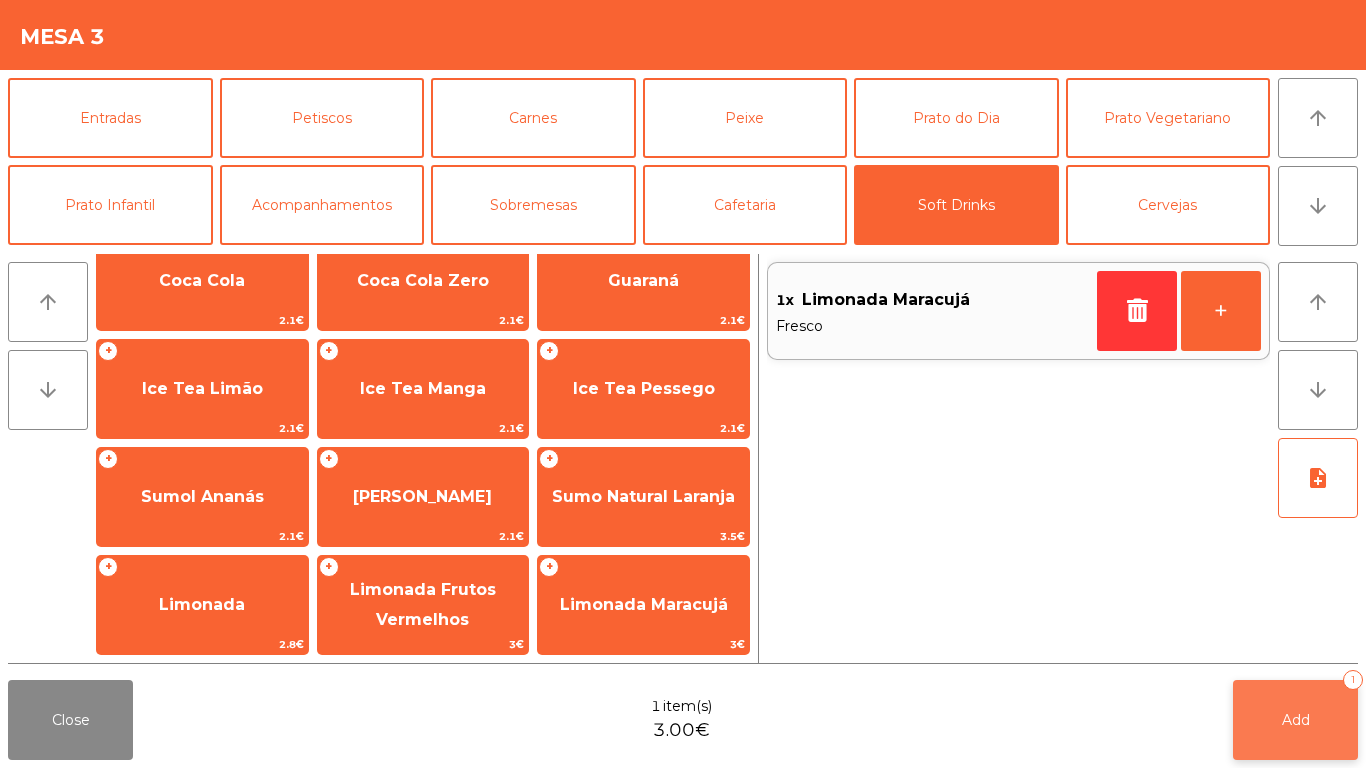 click on "Add" 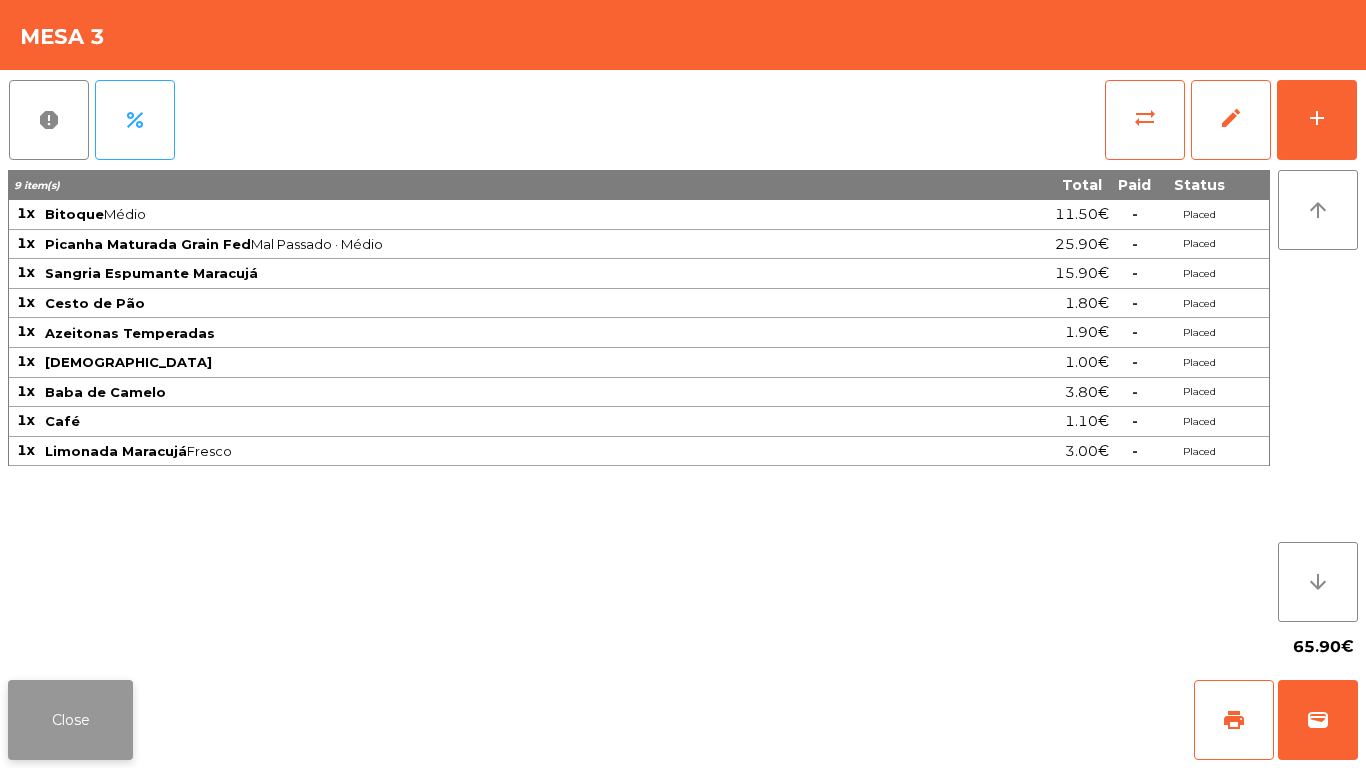 click on "Close" 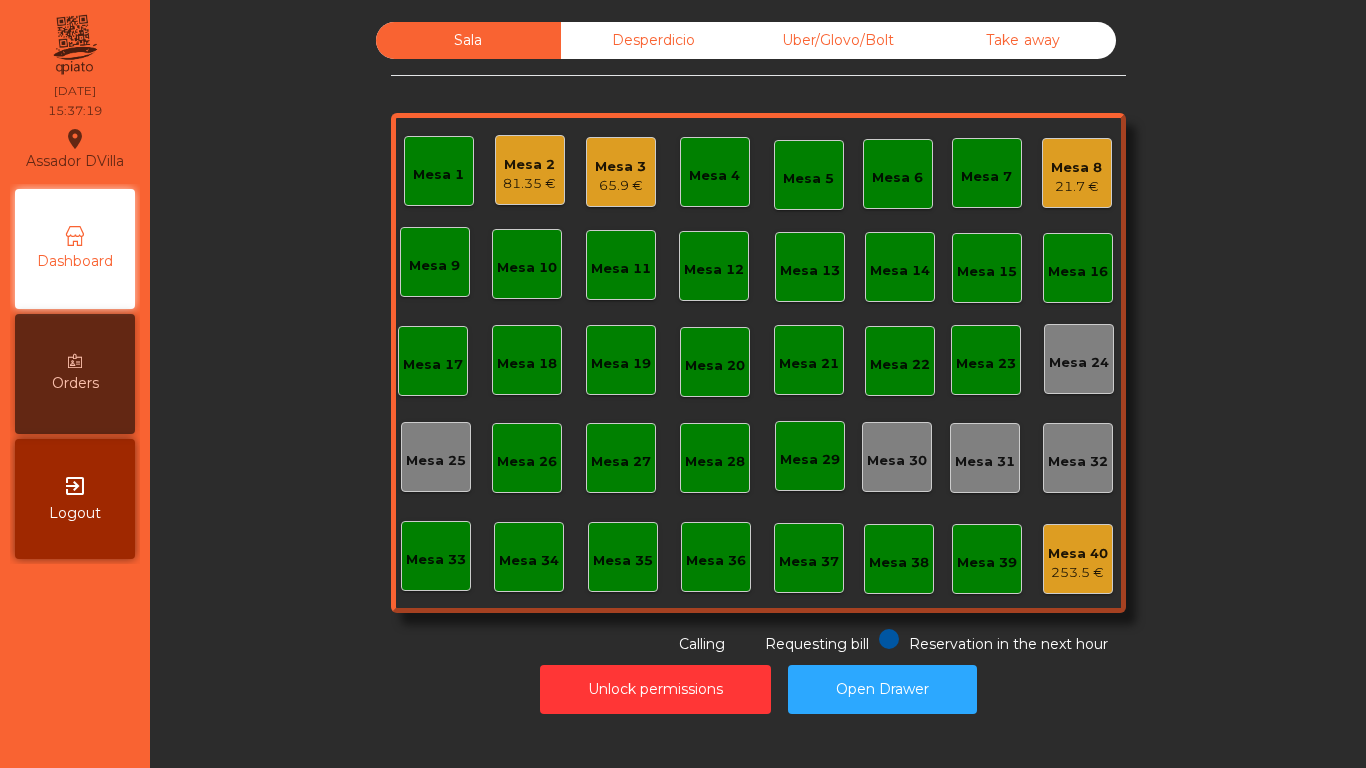 click on "Mesa 2" 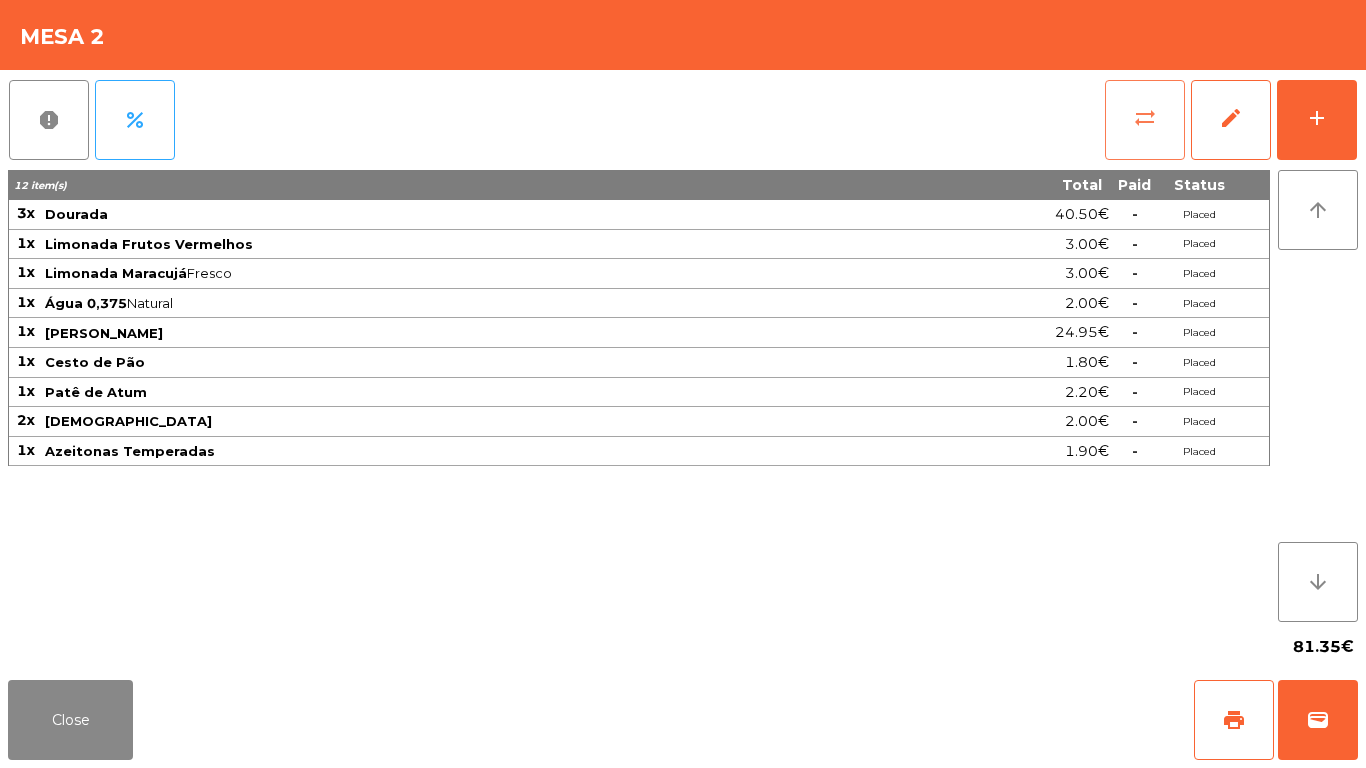 click on "sync_alt" 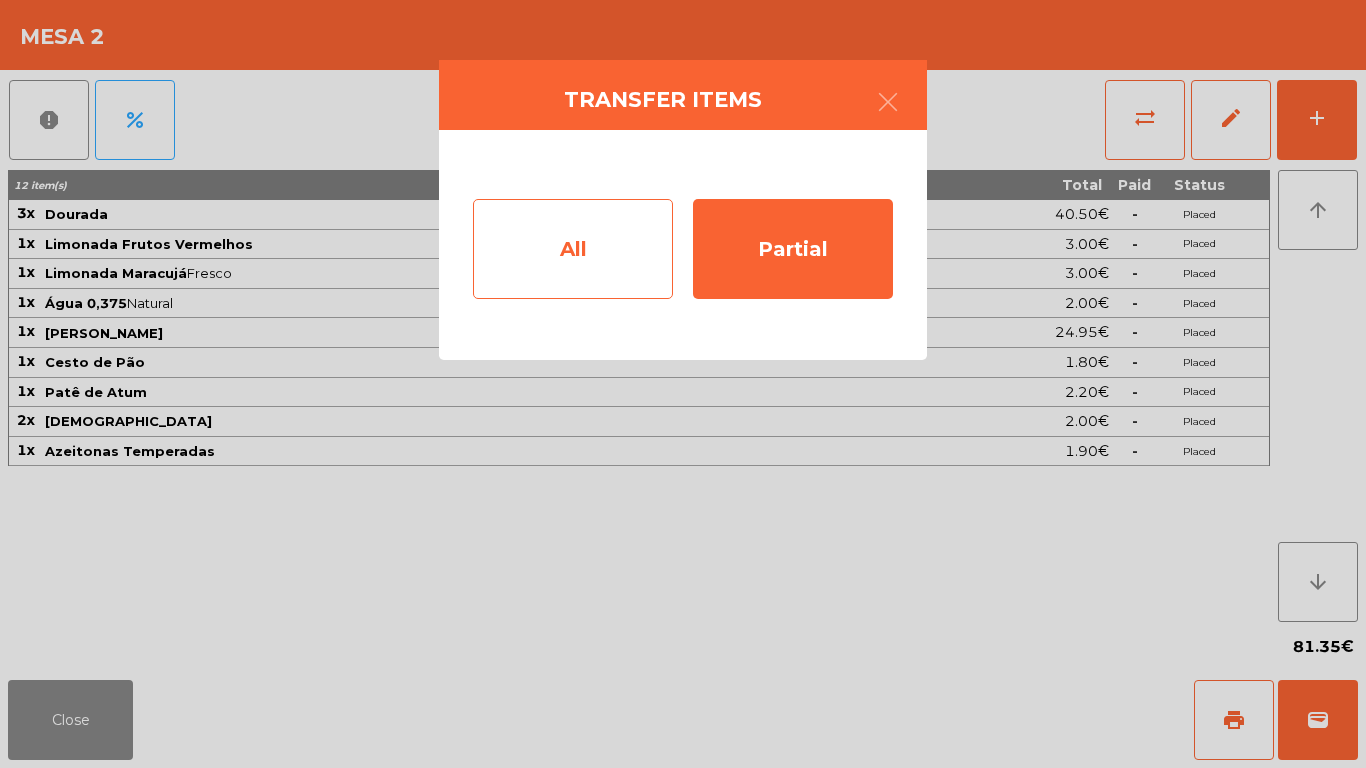 click on "All" 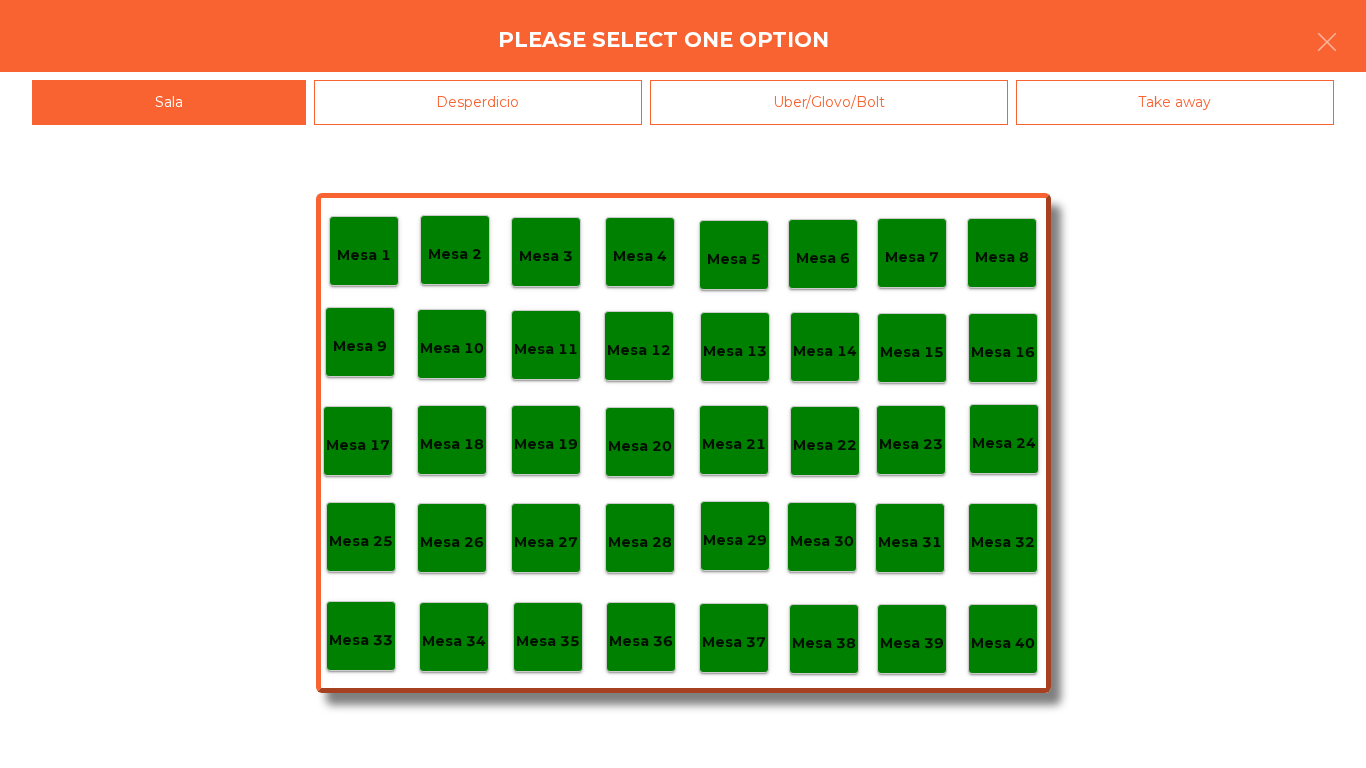 click on "Mesa 40" 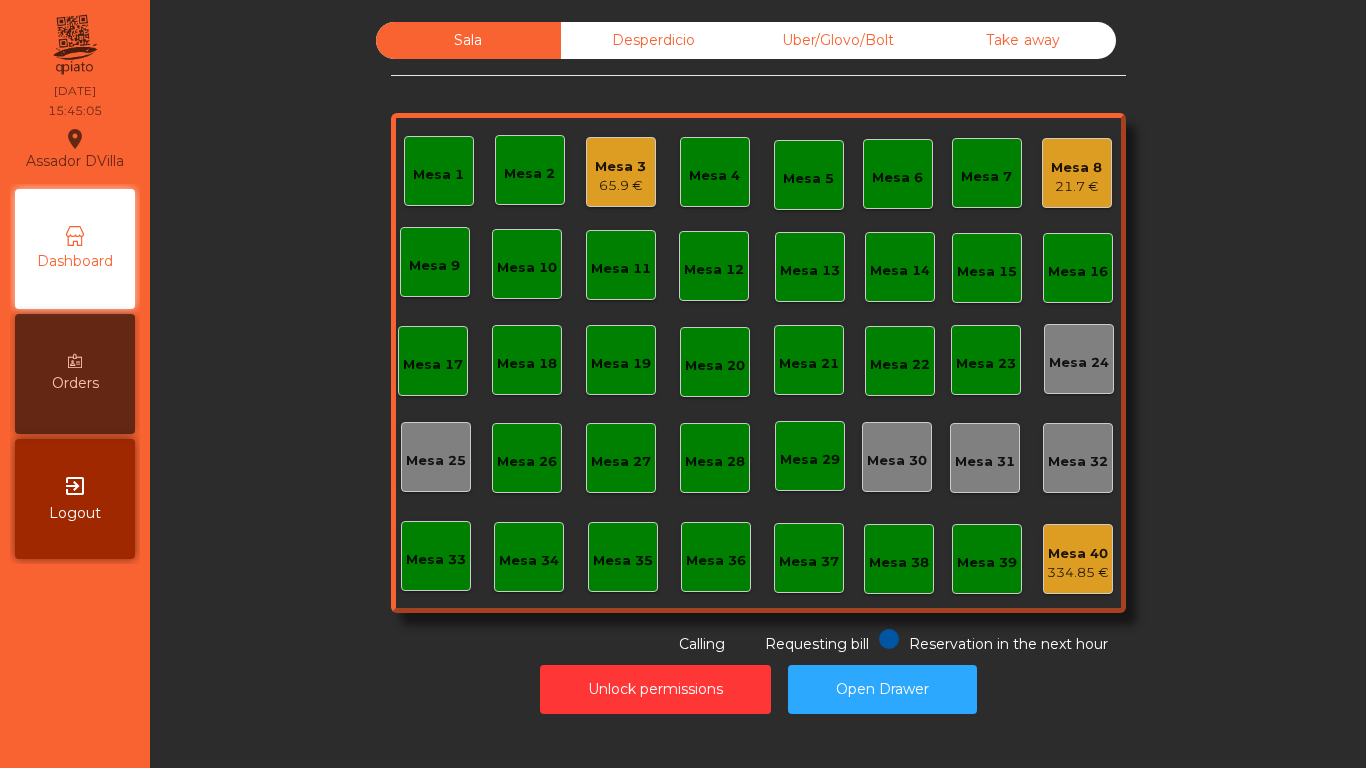 click on "334.85 €" 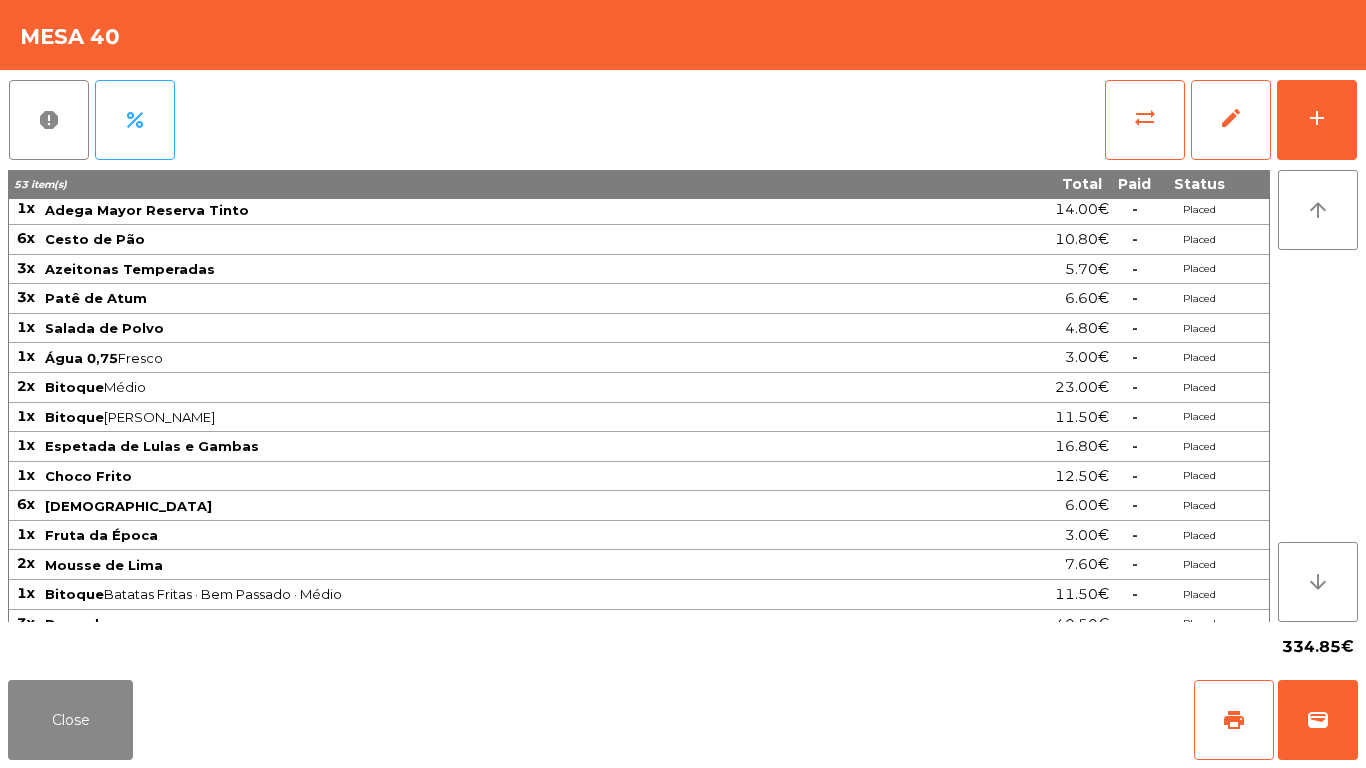 scroll, scrollTop: 407, scrollLeft: 0, axis: vertical 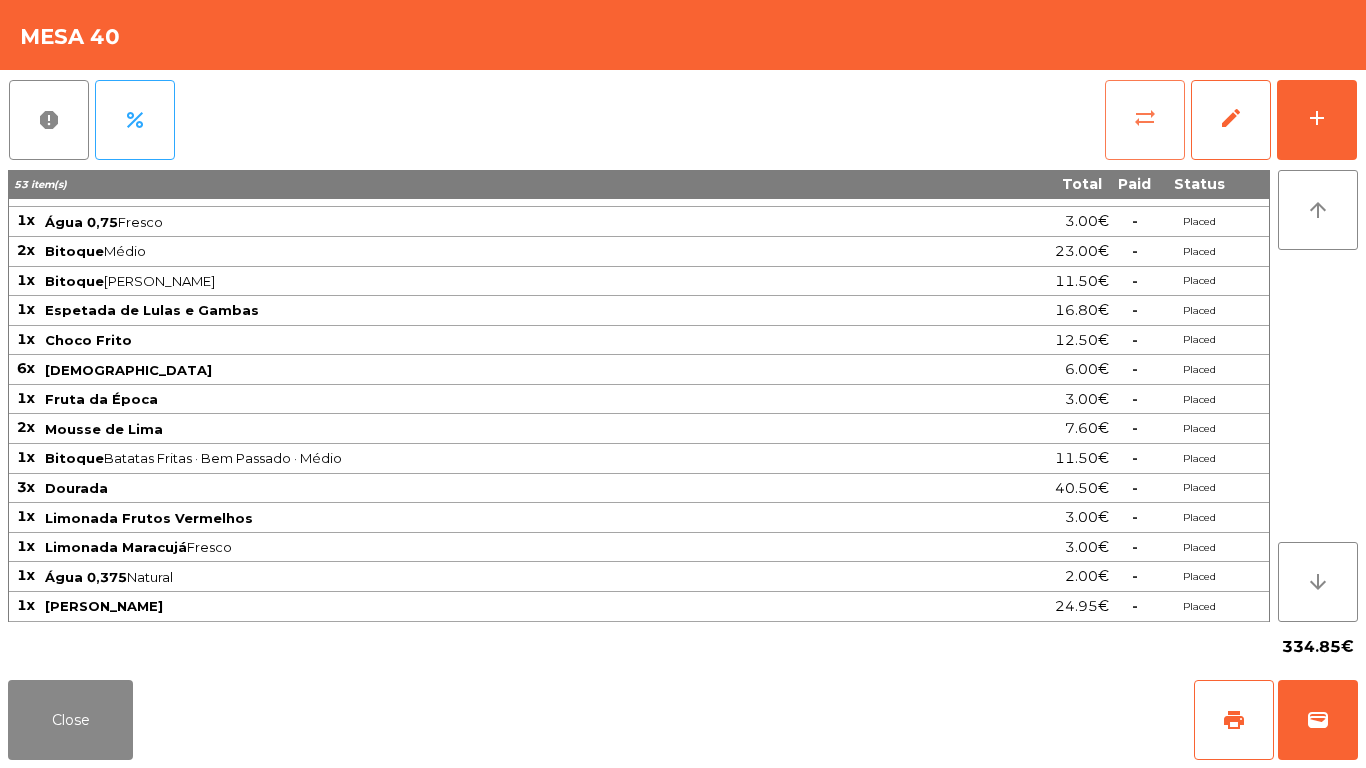 click on "sync_alt" 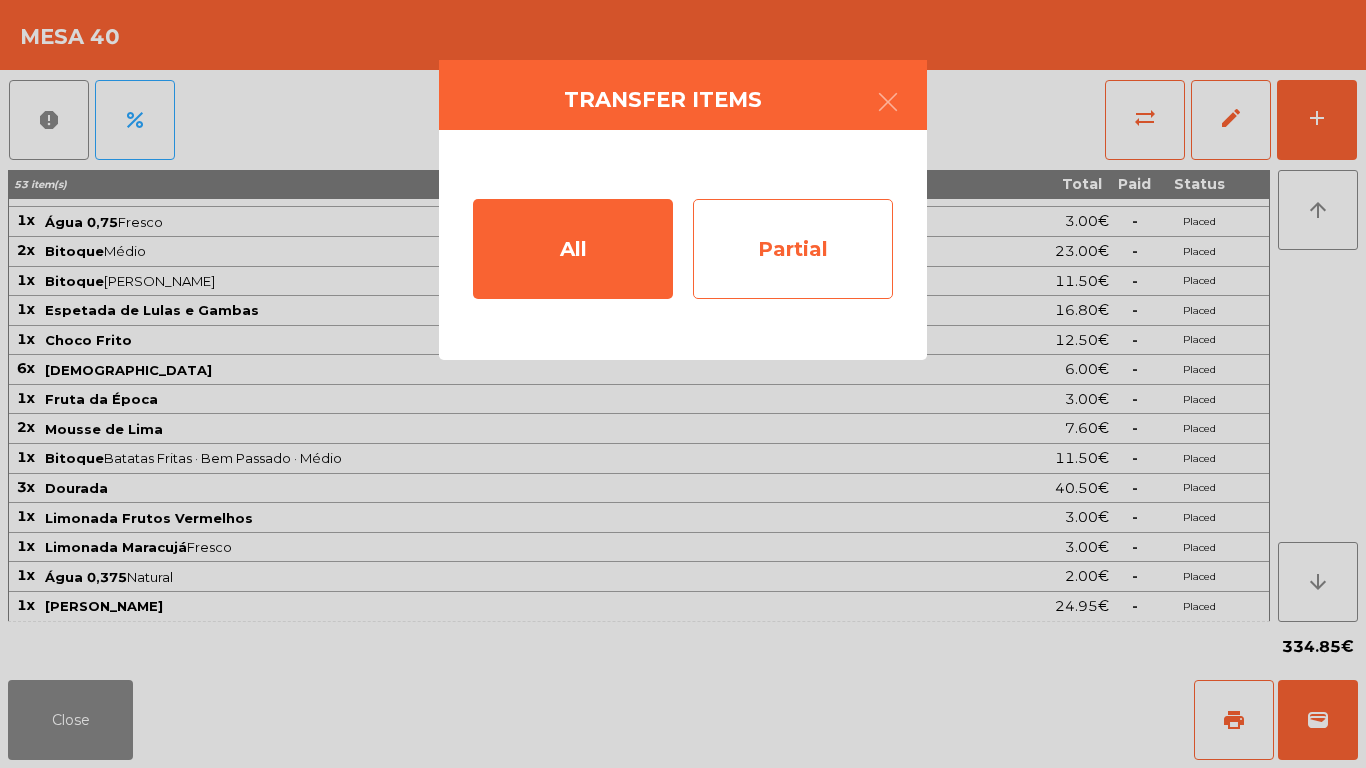 click on "Partial" 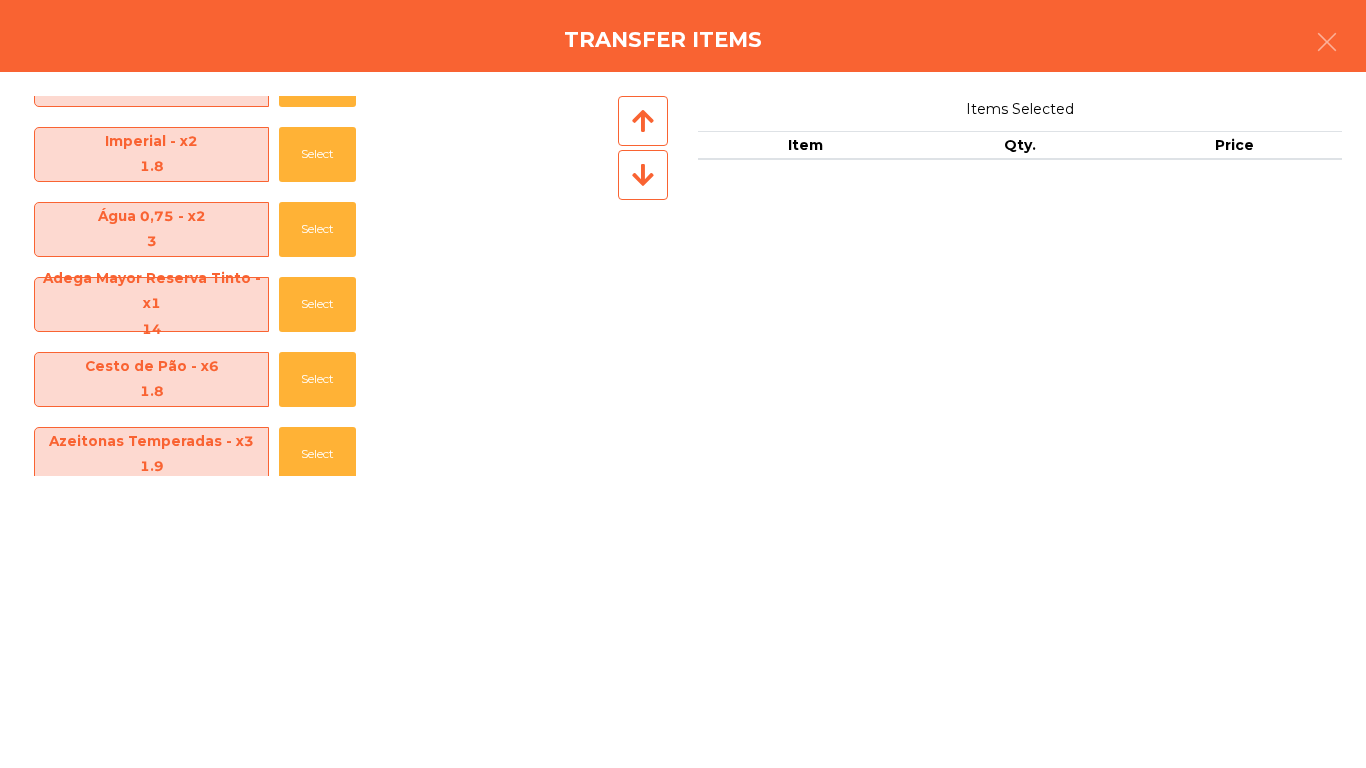 scroll, scrollTop: 700, scrollLeft: 0, axis: vertical 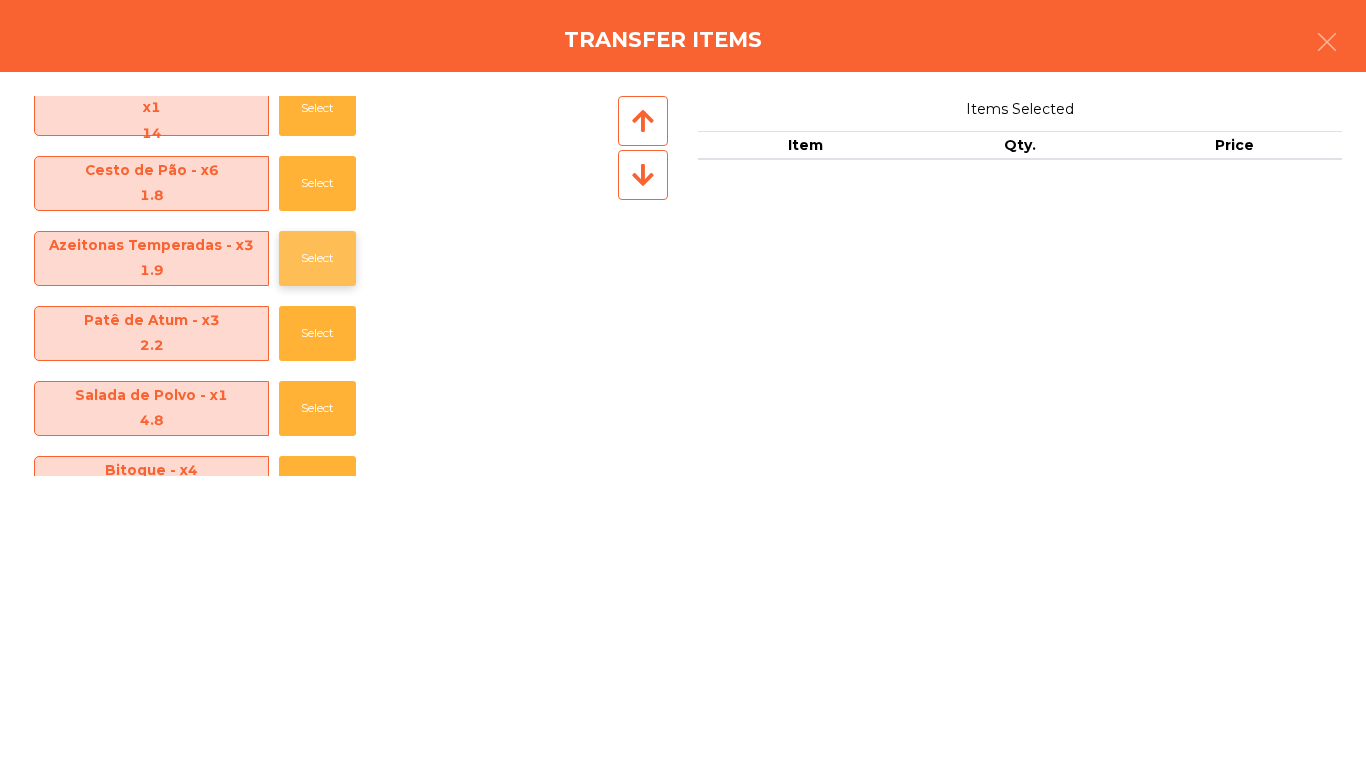 click on "Select" 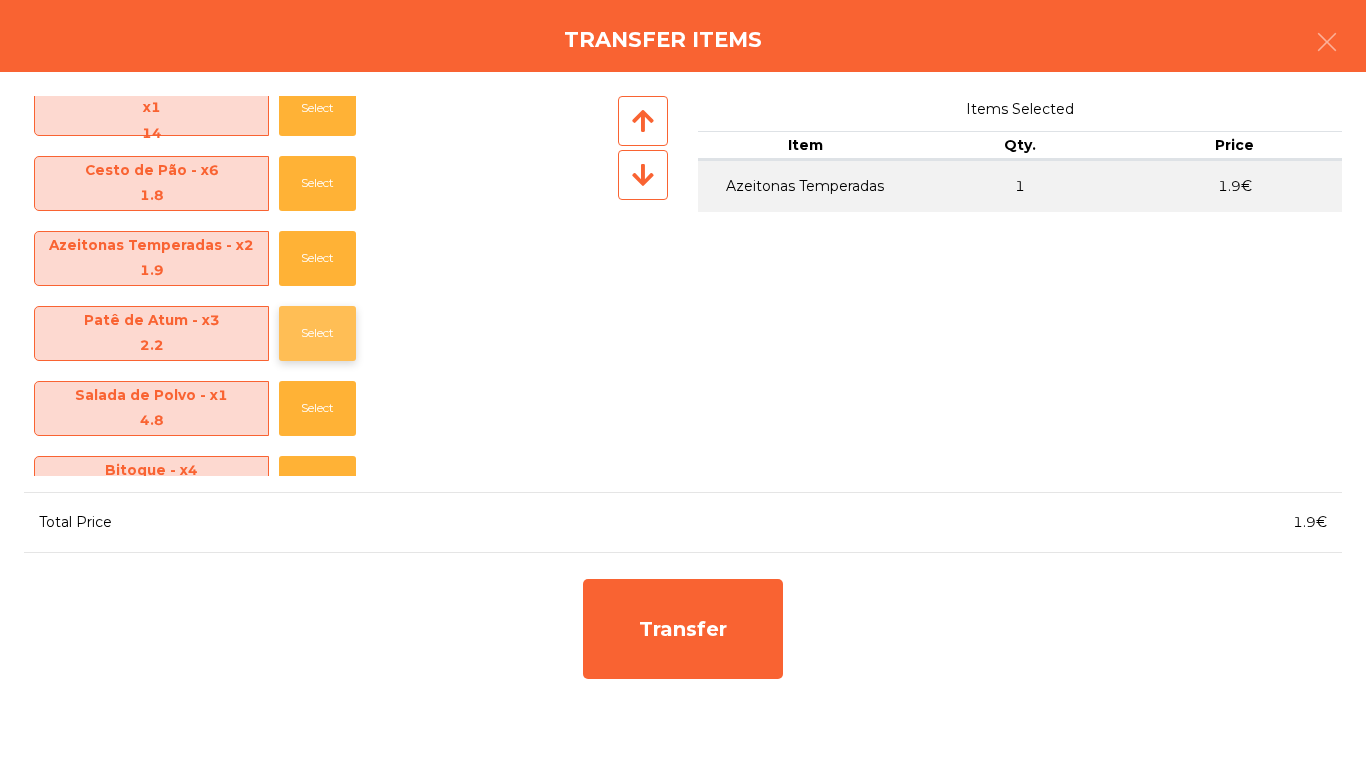 click on "Select" 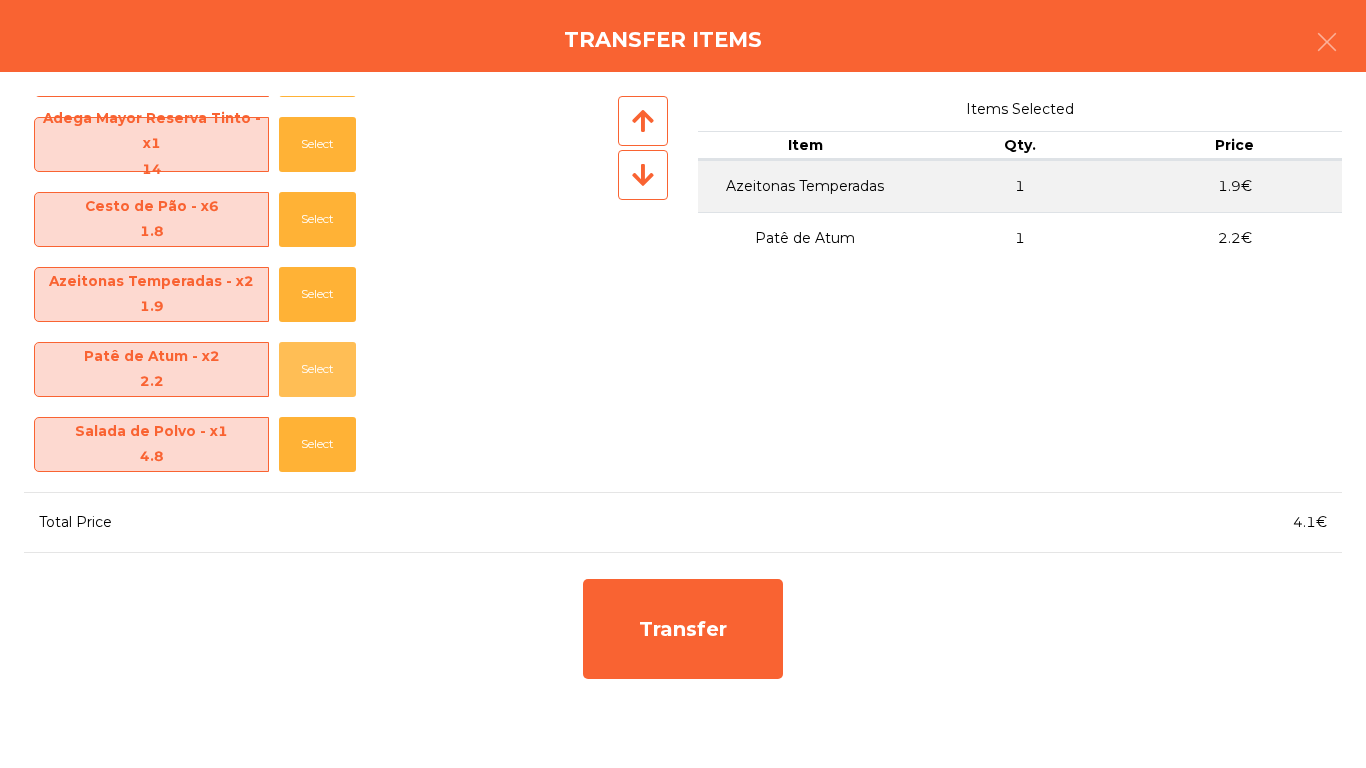 scroll, scrollTop: 600, scrollLeft: 0, axis: vertical 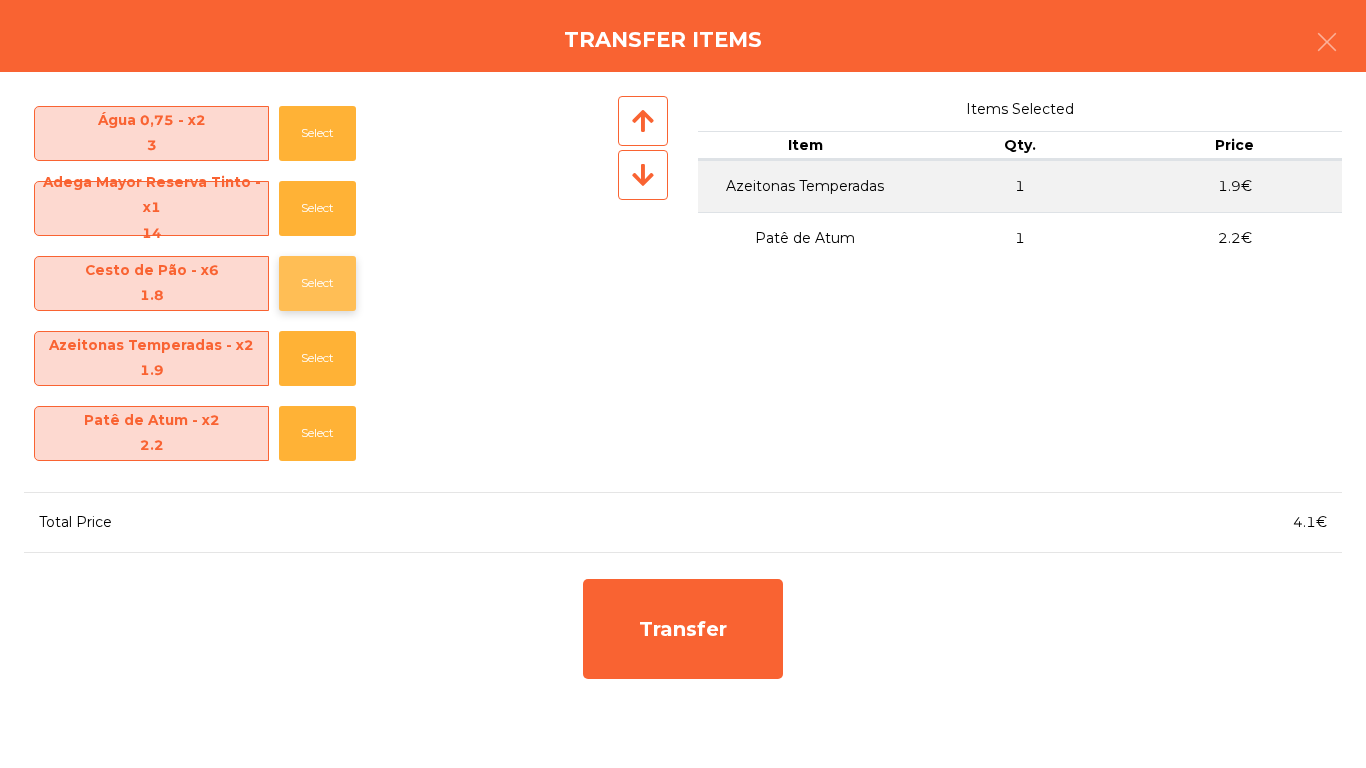 click on "Select" 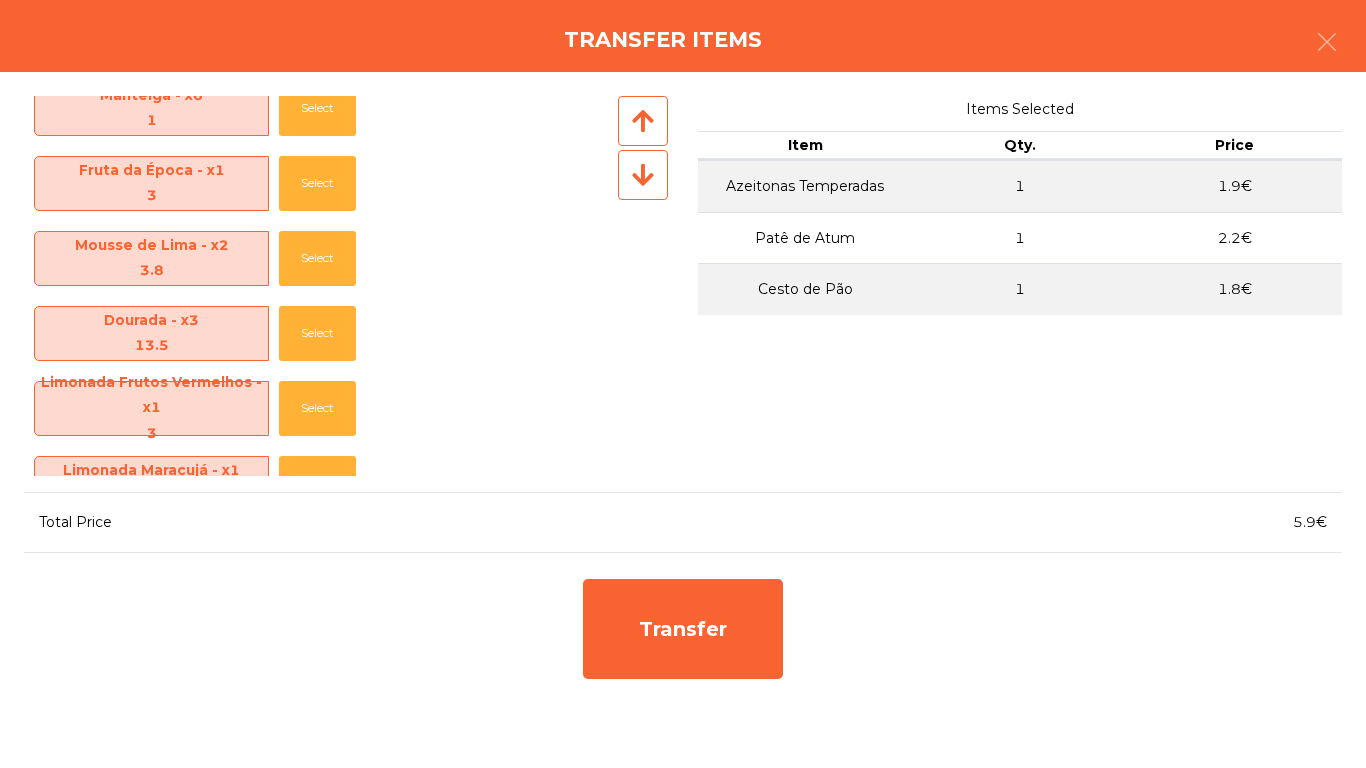 scroll, scrollTop: 1200, scrollLeft: 0, axis: vertical 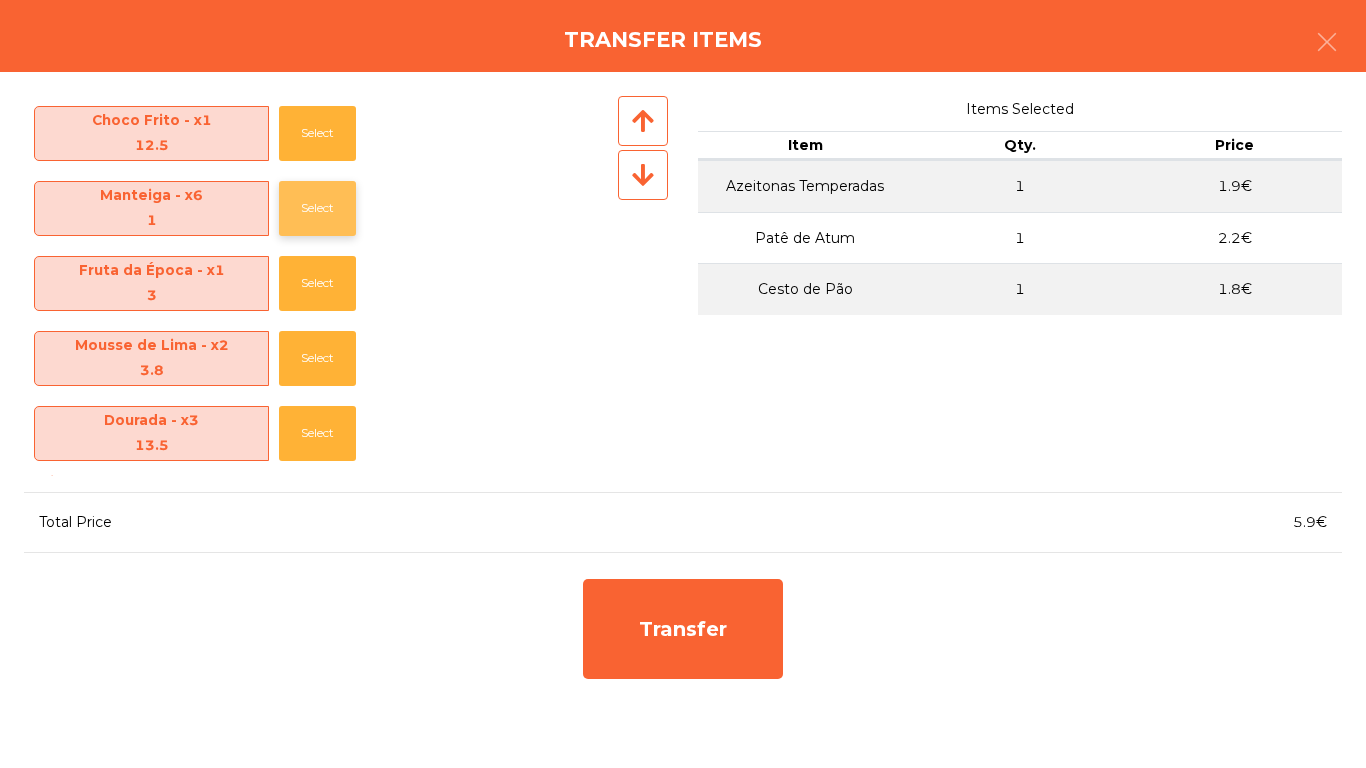 click on "Select" 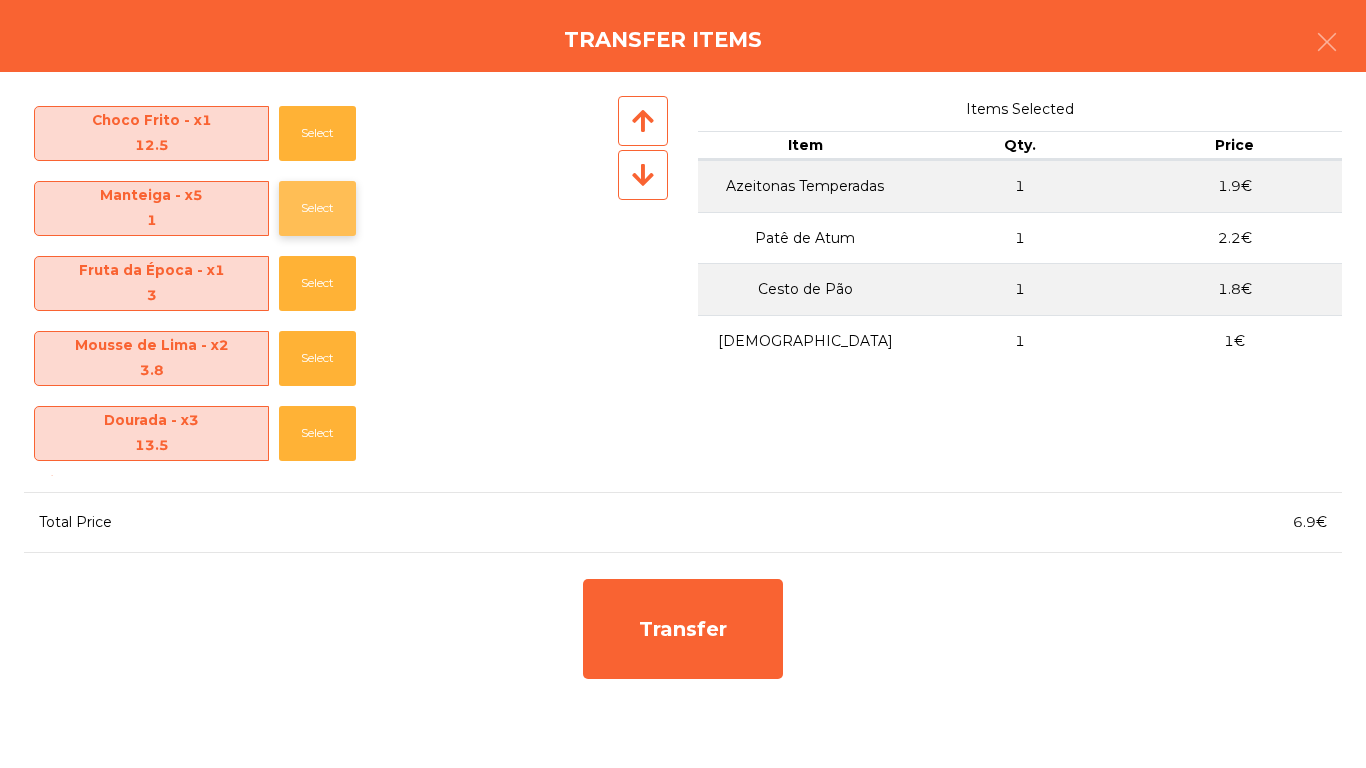 click on "Select" 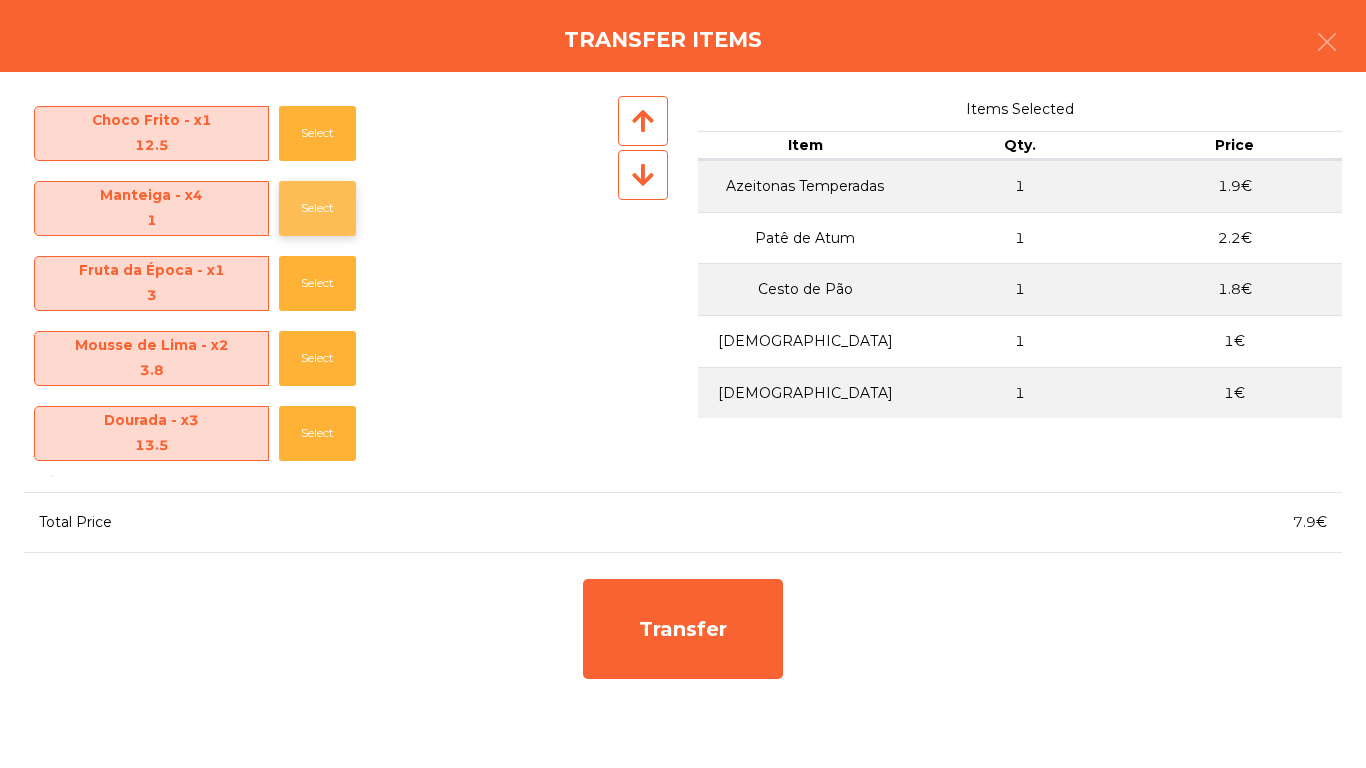 click on "Select" 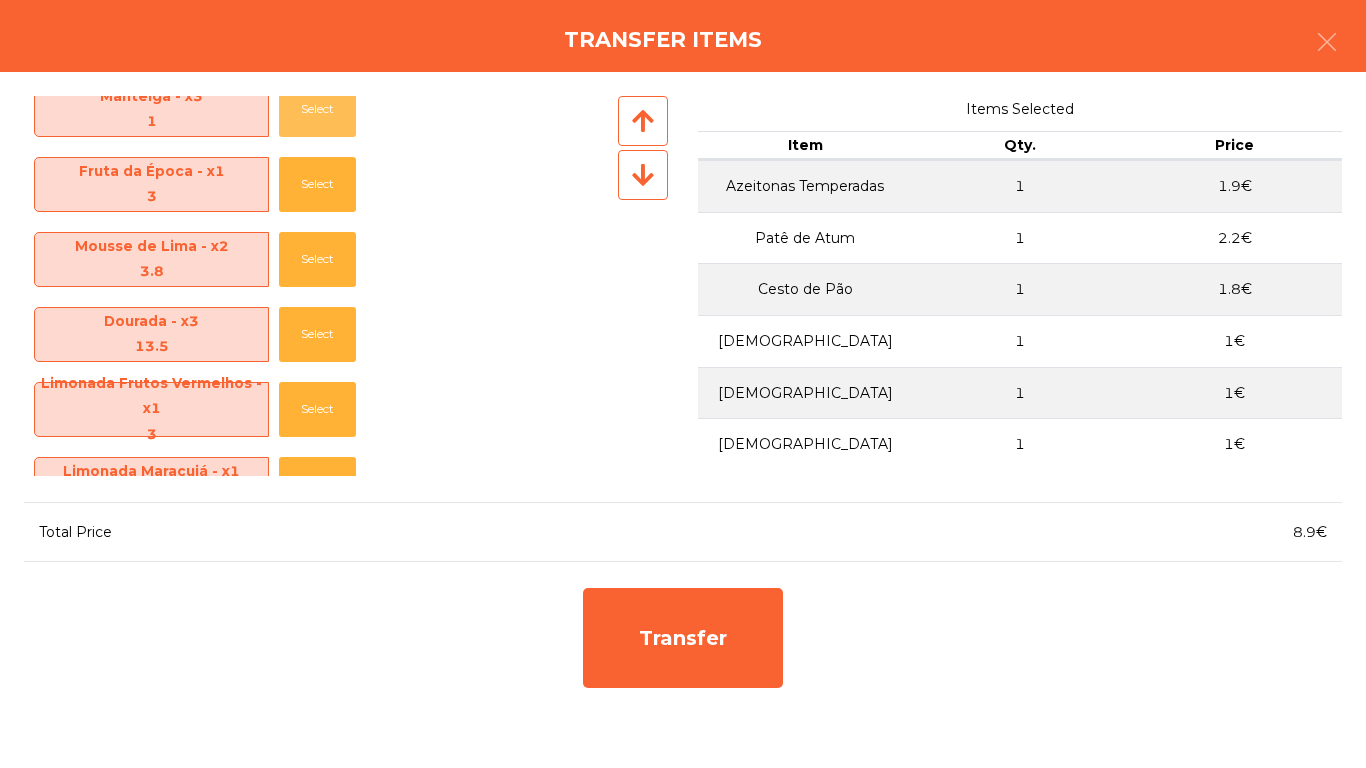 scroll, scrollTop: 1300, scrollLeft: 0, axis: vertical 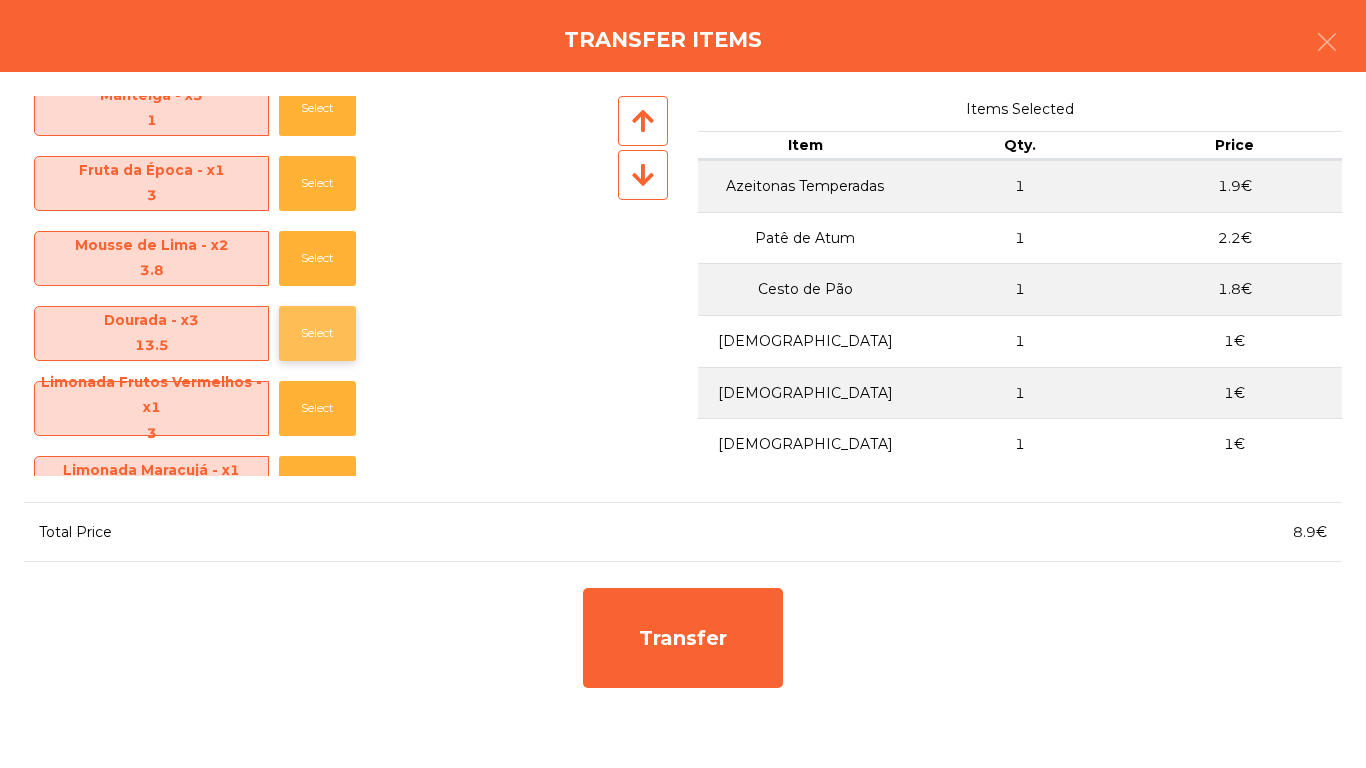 click on "Select" 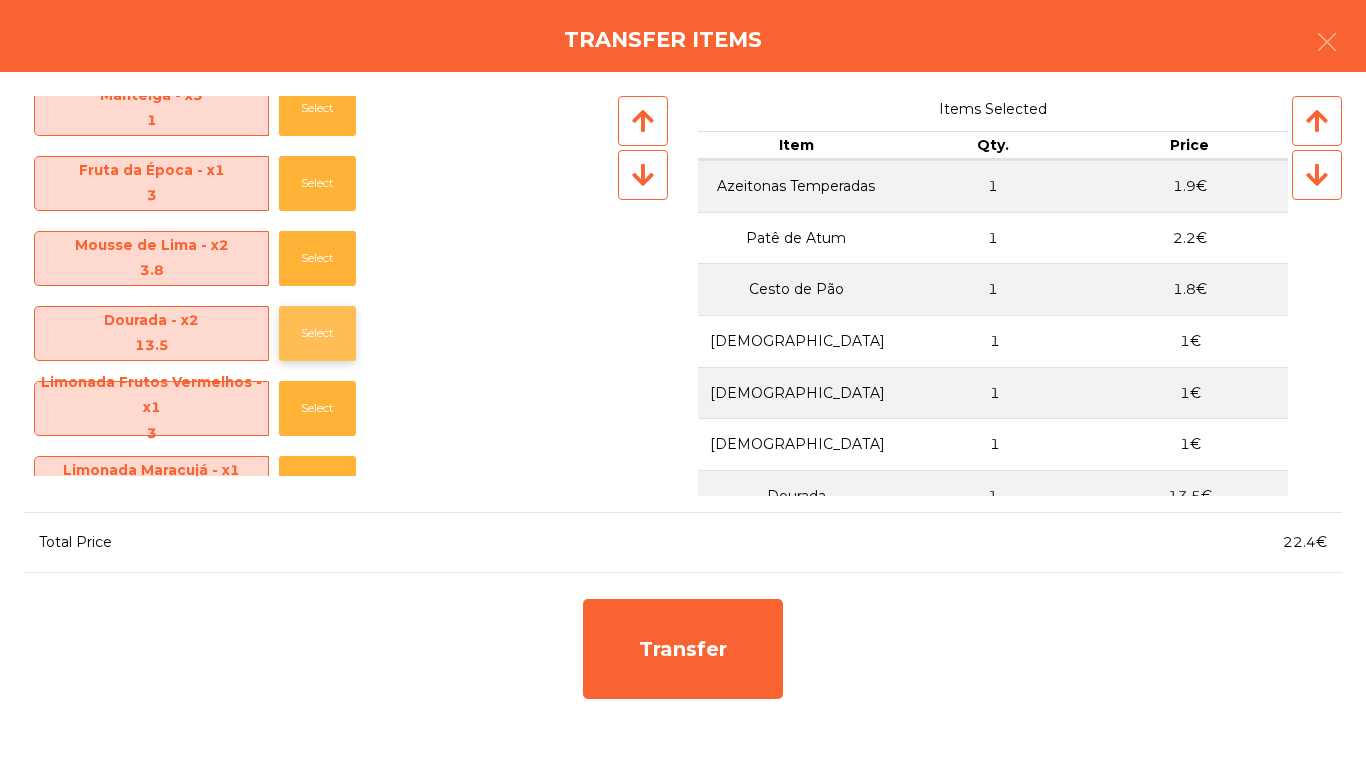 click on "Select" 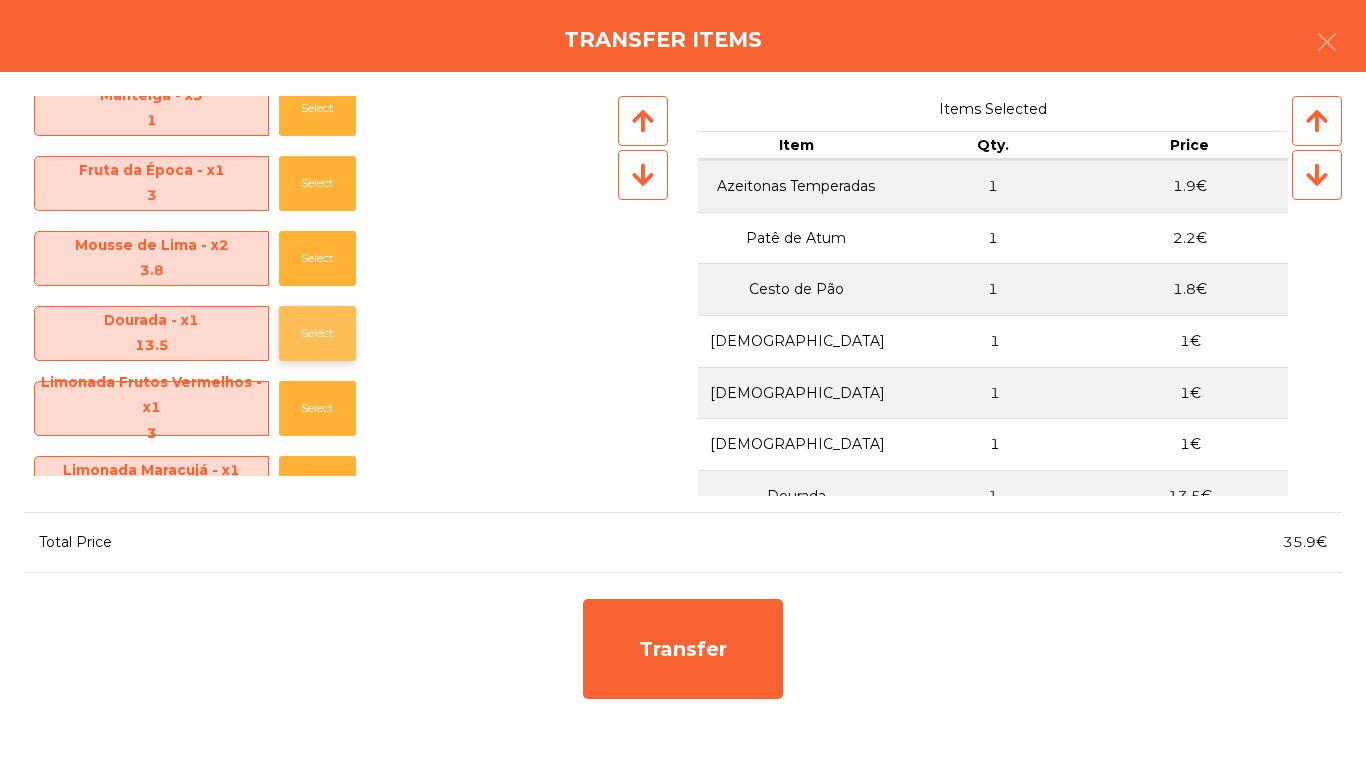 click on "Select" 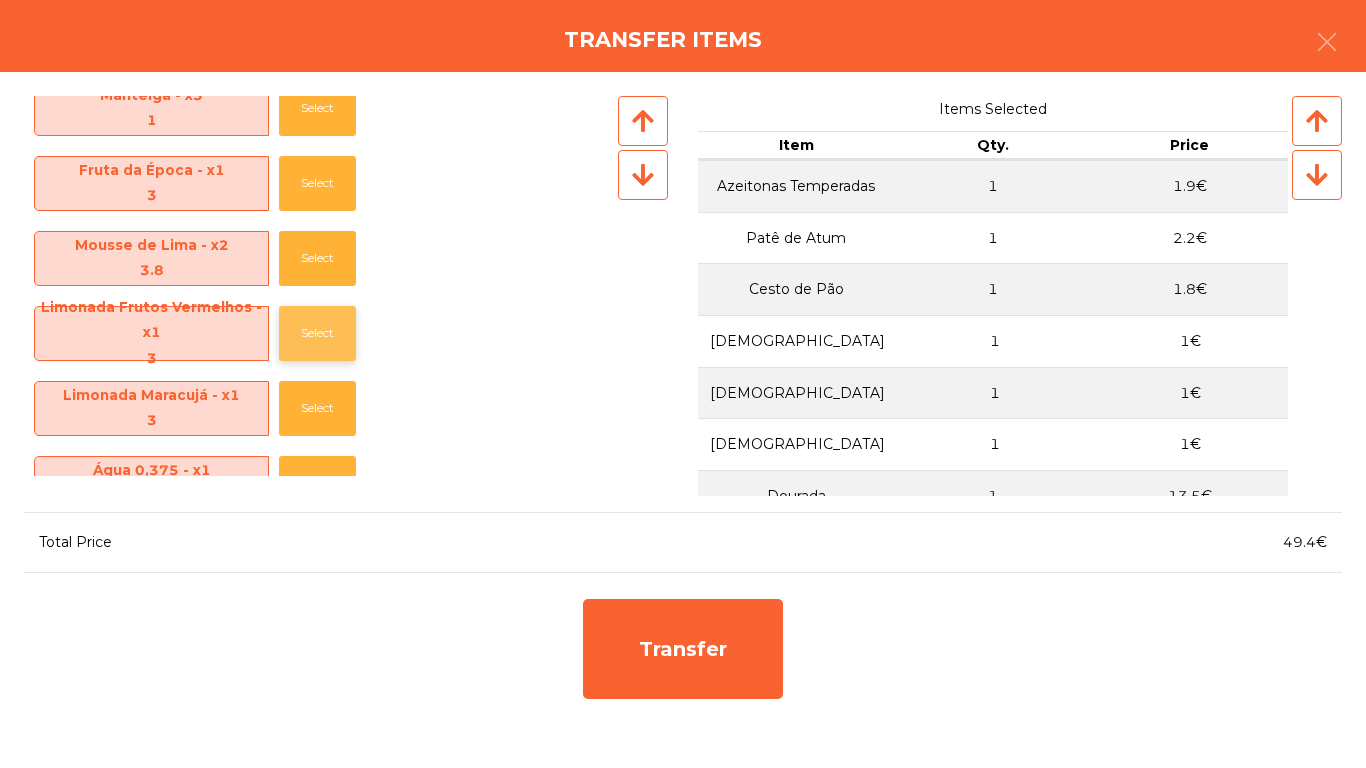 click on "Select" 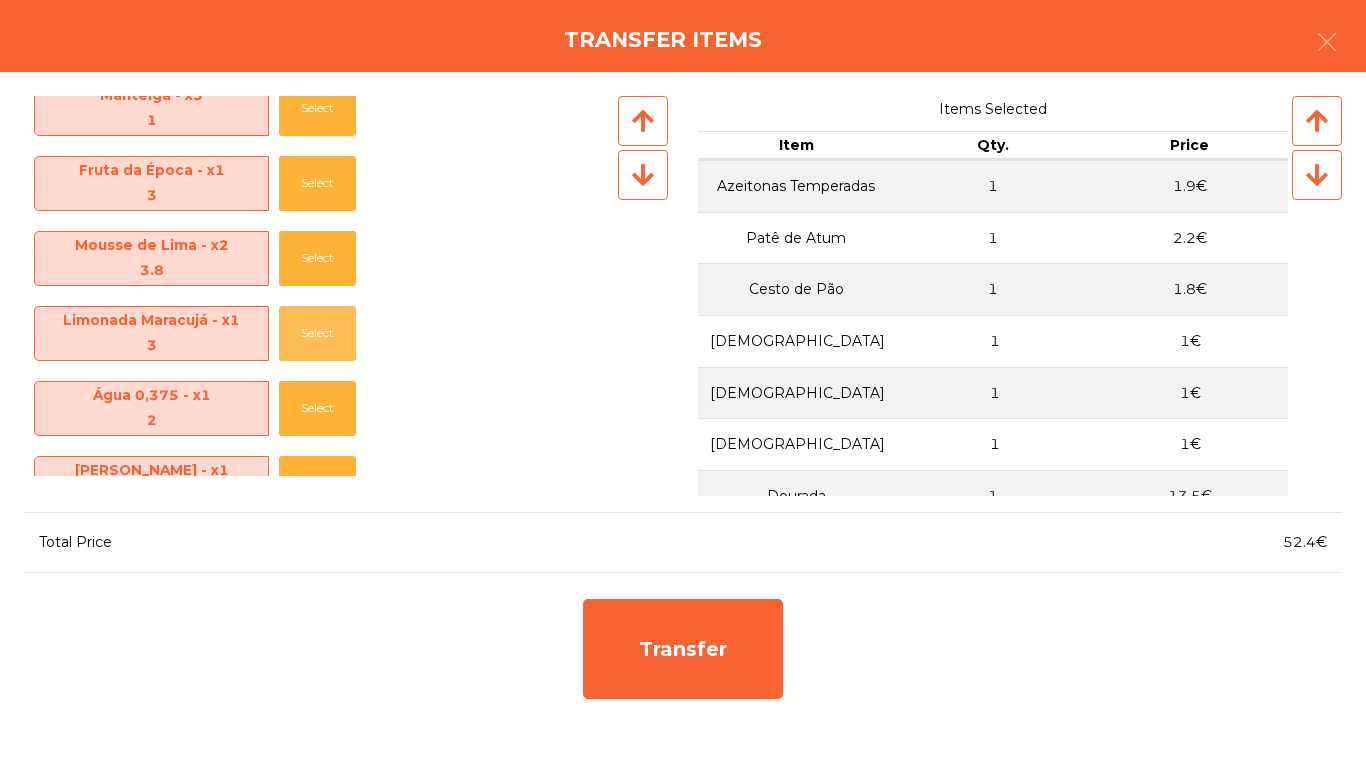 click on "Select" 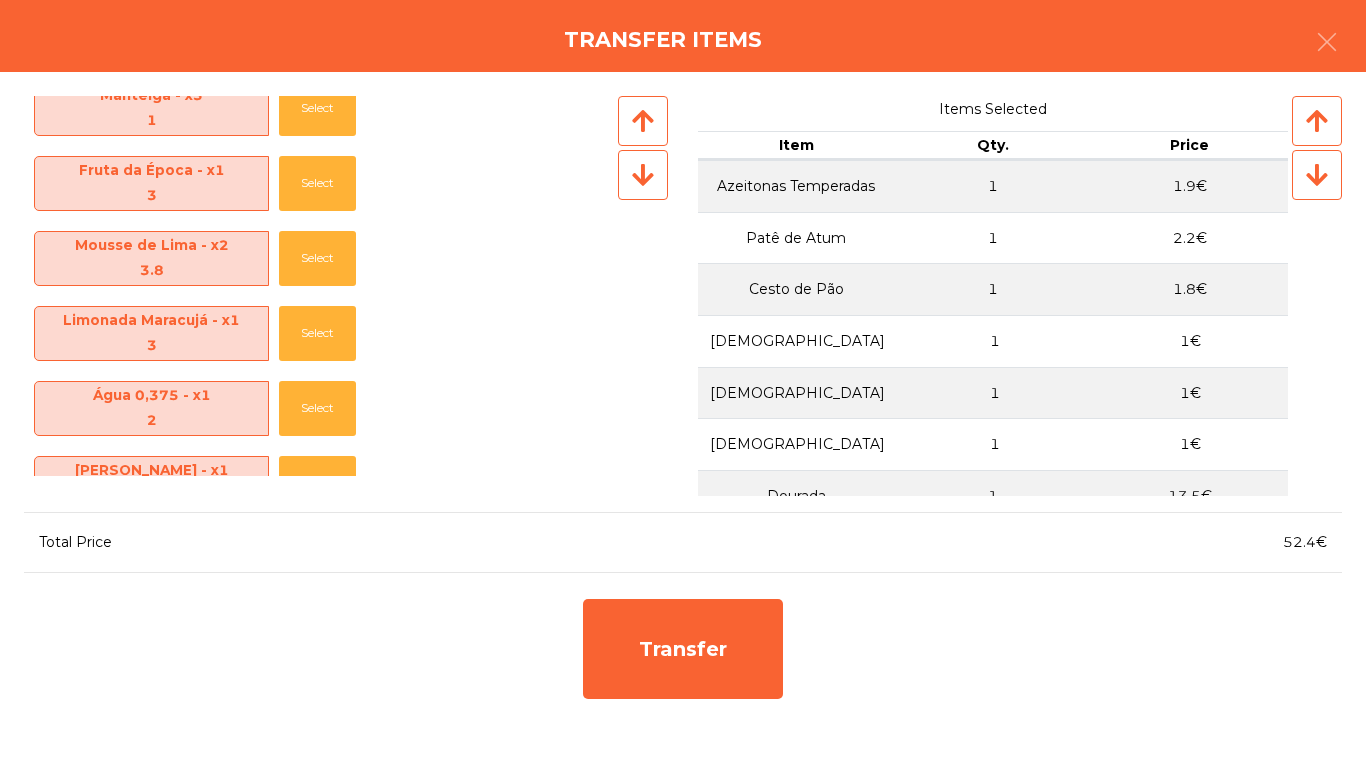 scroll, scrollTop: 1270, scrollLeft: 0, axis: vertical 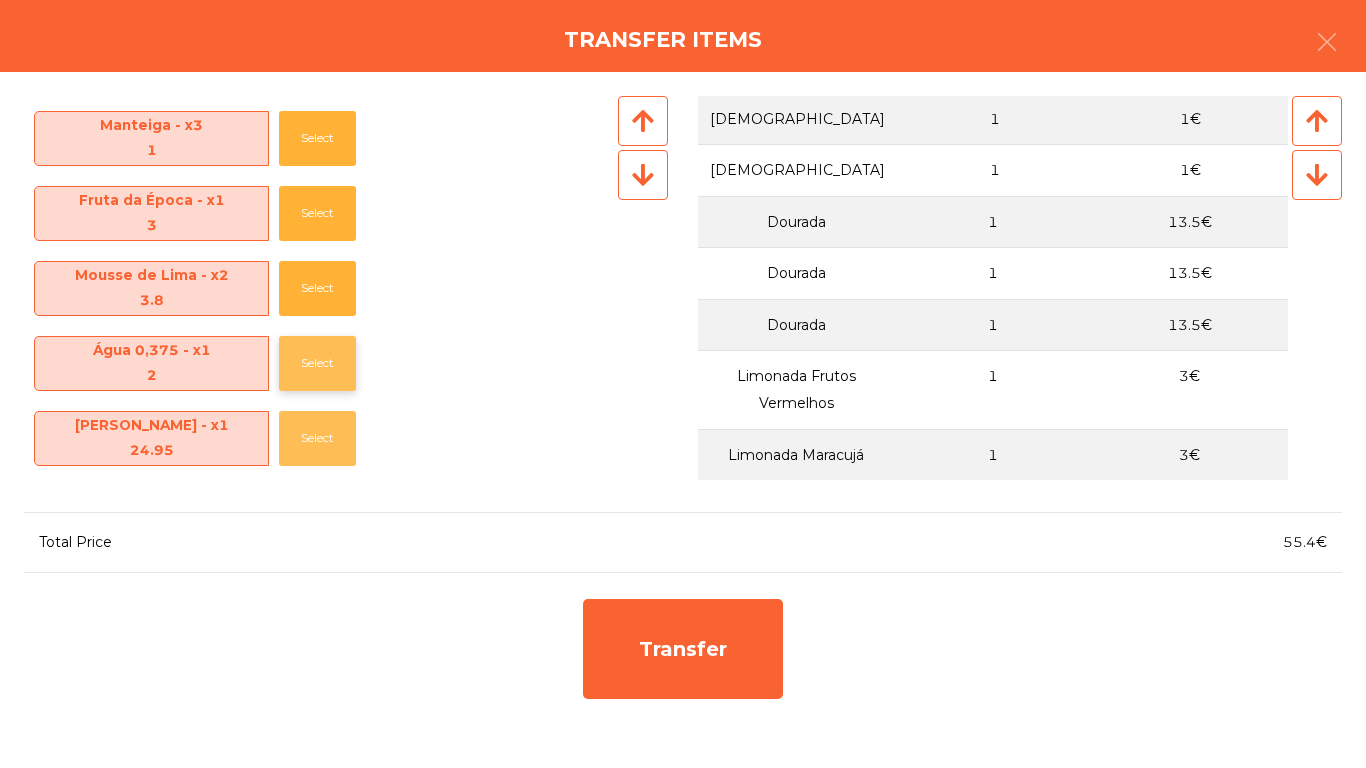 click on "Select" 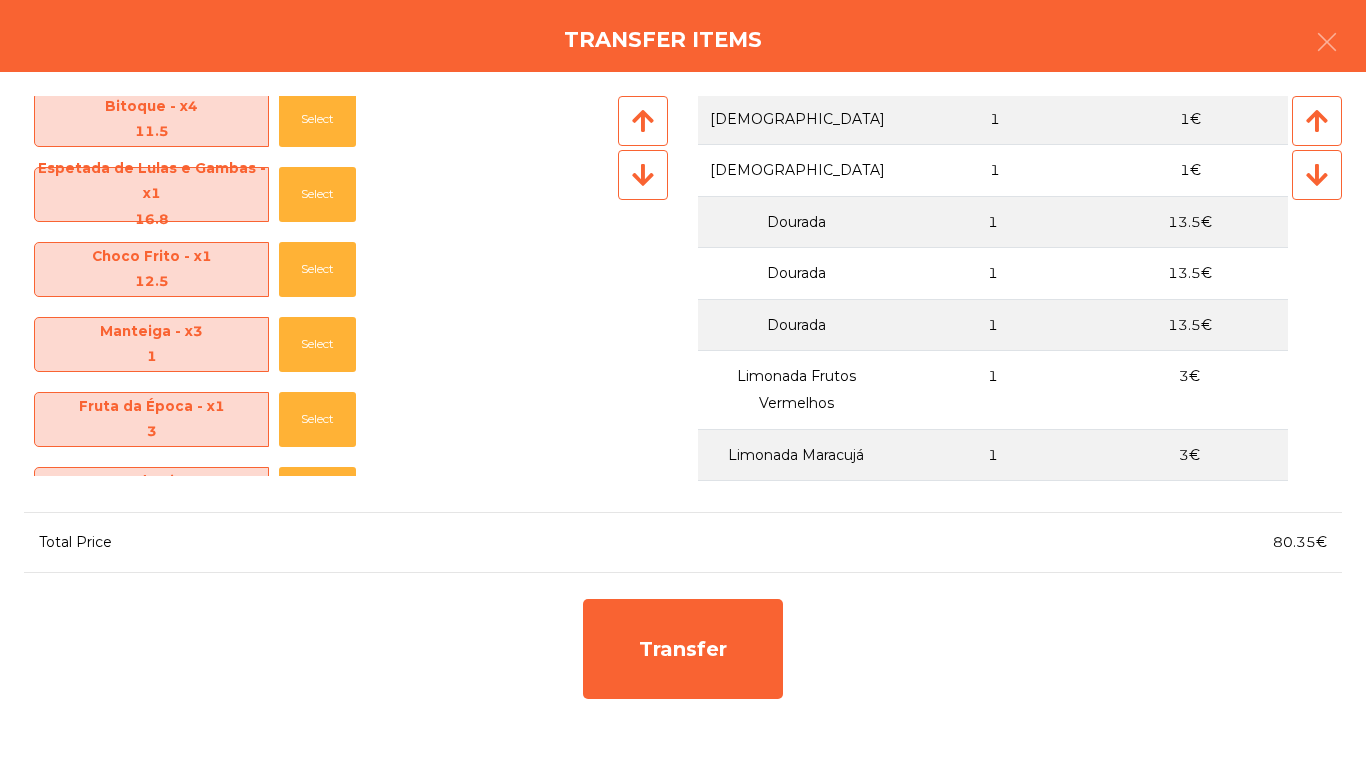 scroll, scrollTop: 1195, scrollLeft: 0, axis: vertical 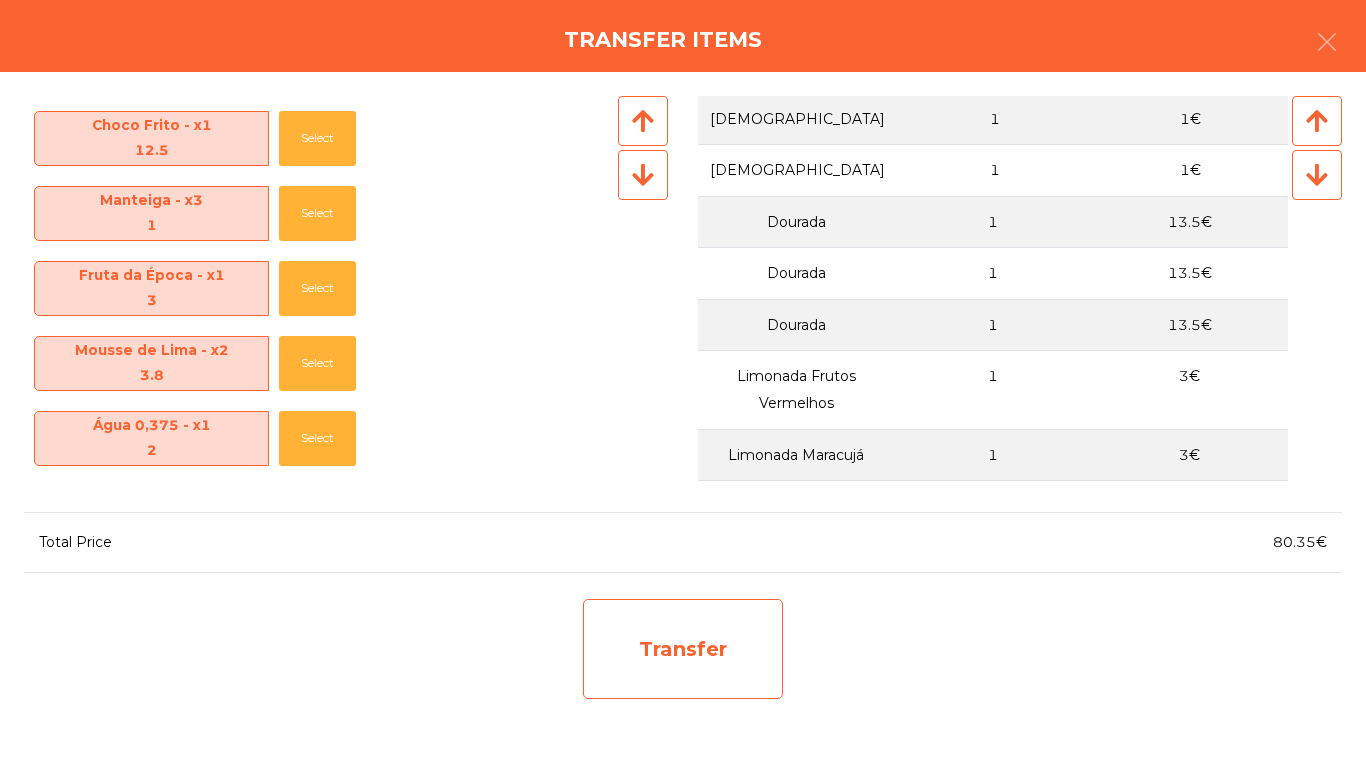click on "Transfer" 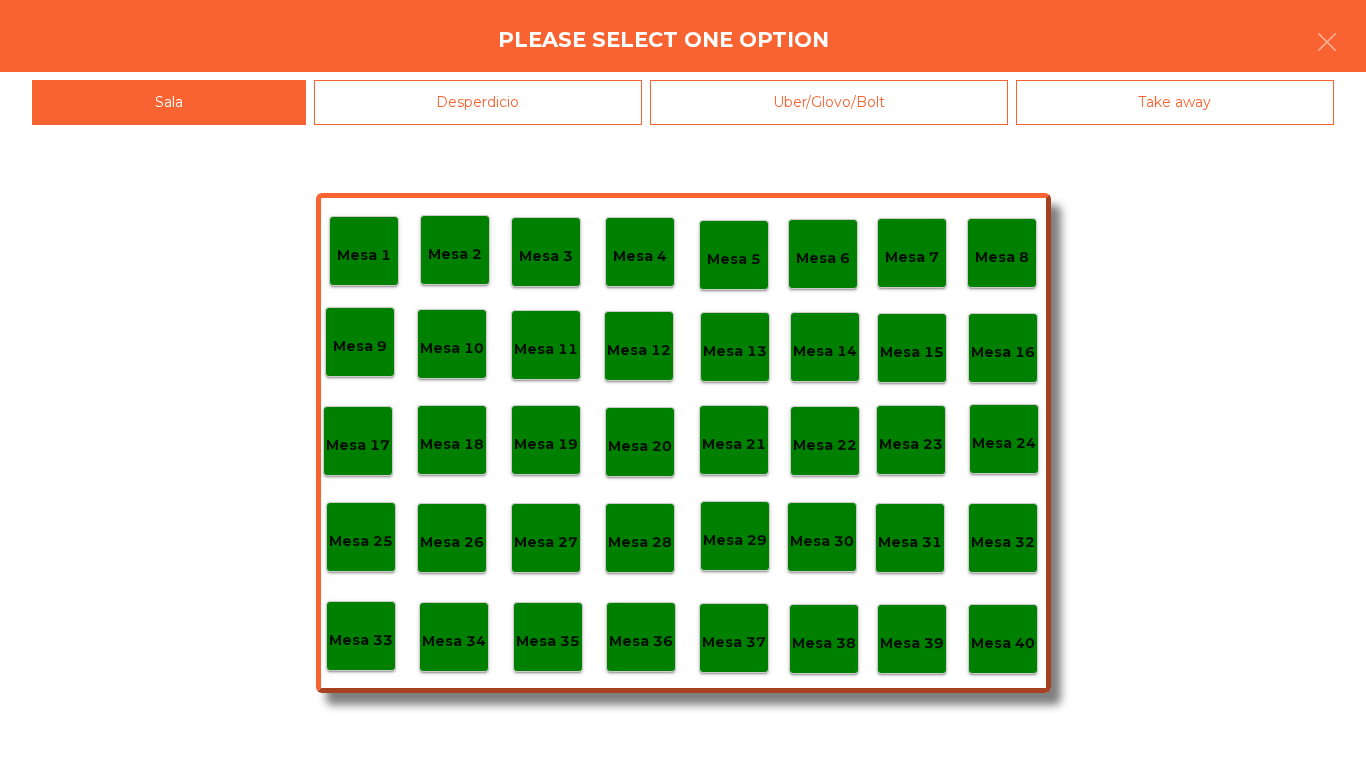 click on "Mesa 2" 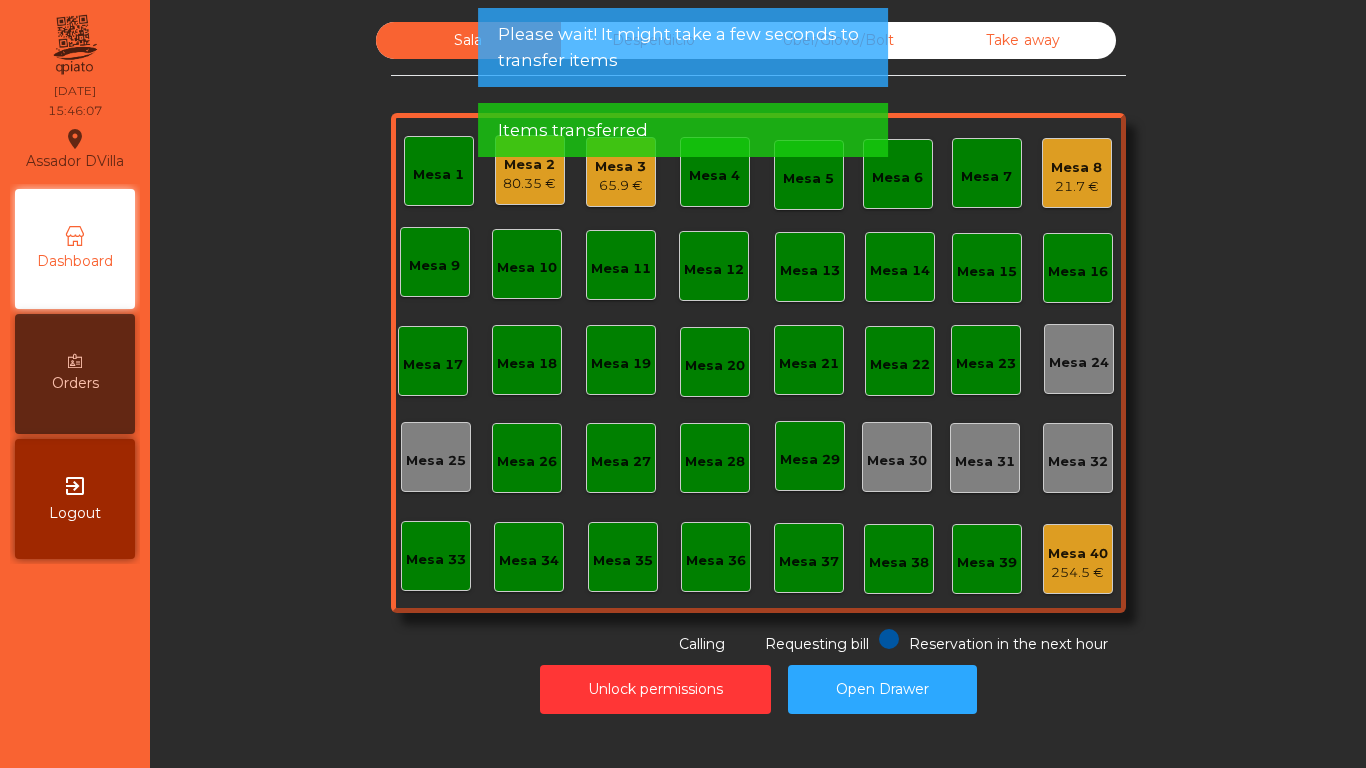 click on "65.9 €" 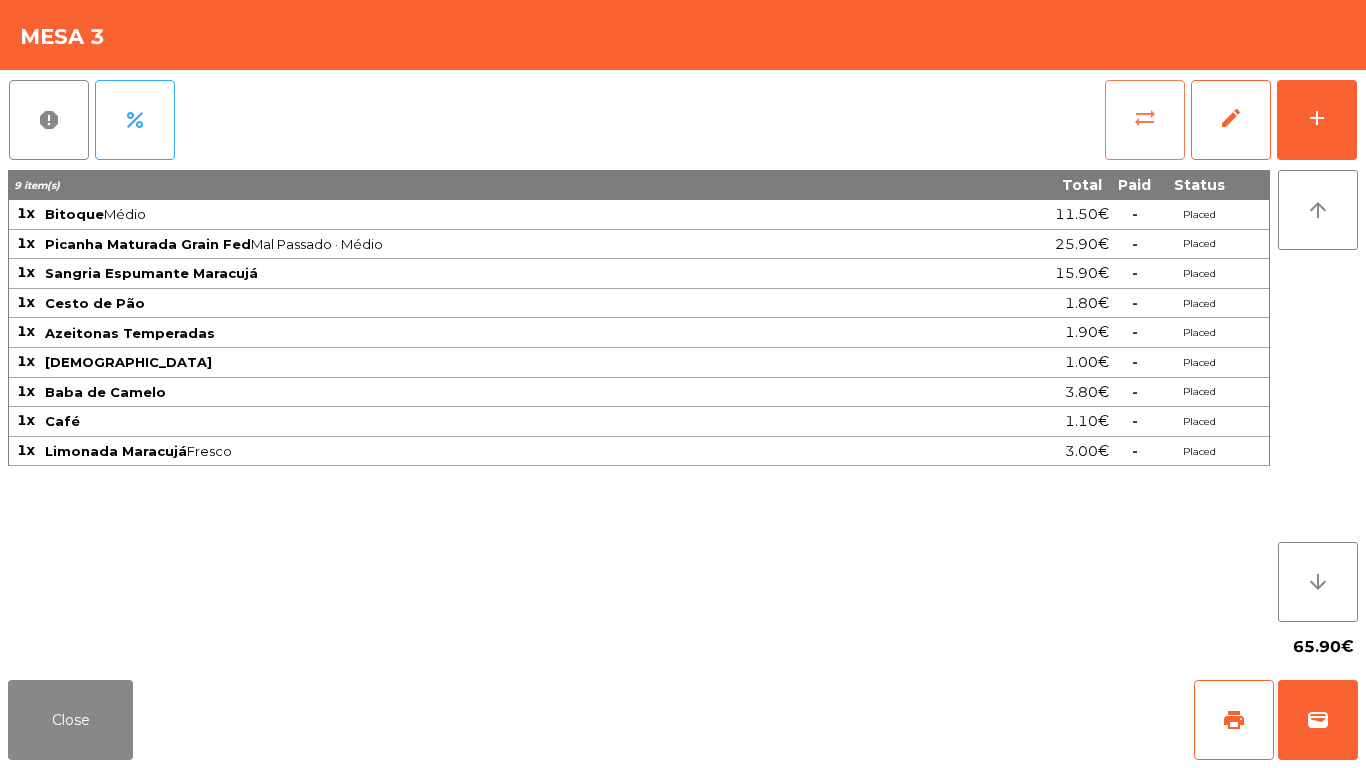 click on "sync_alt" 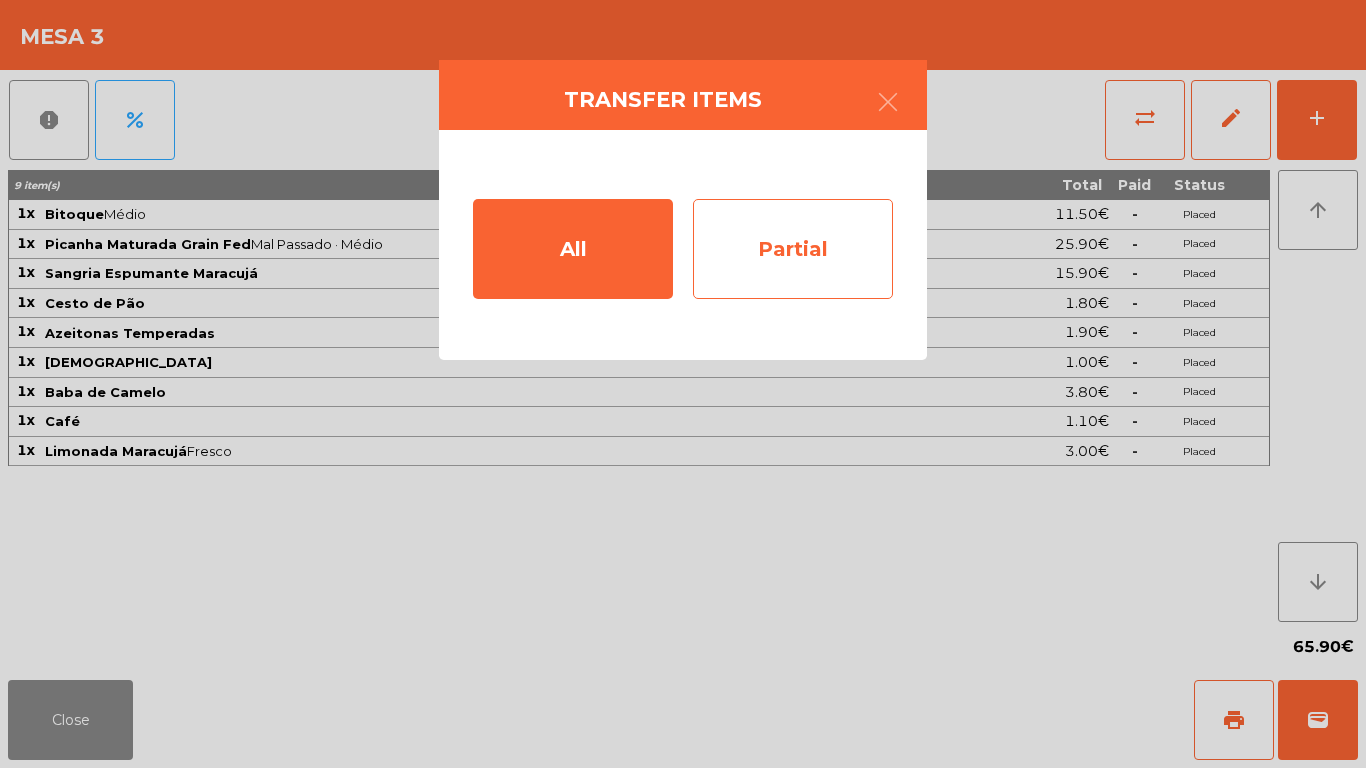 click on "Partial" 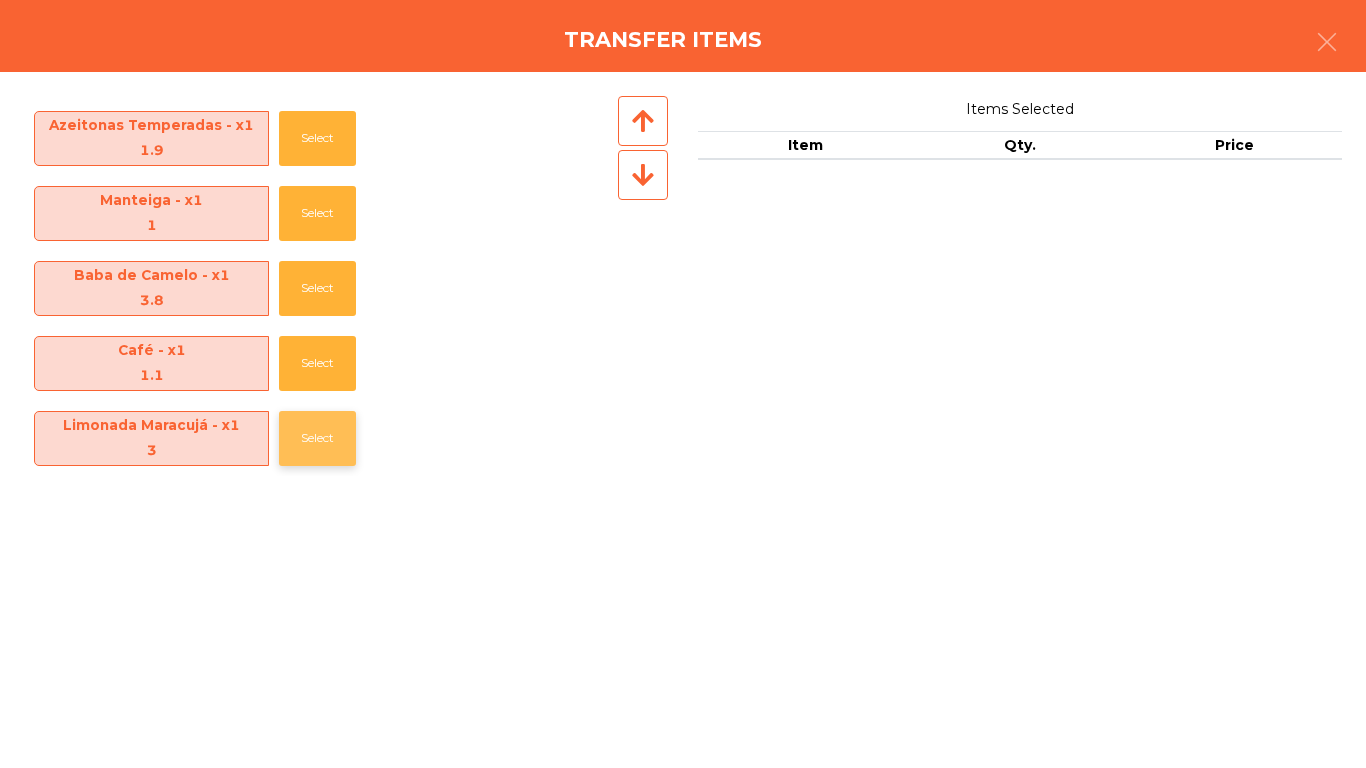 drag, startPoint x: 320, startPoint y: 468, endPoint x: 323, endPoint y: 447, distance: 21.213203 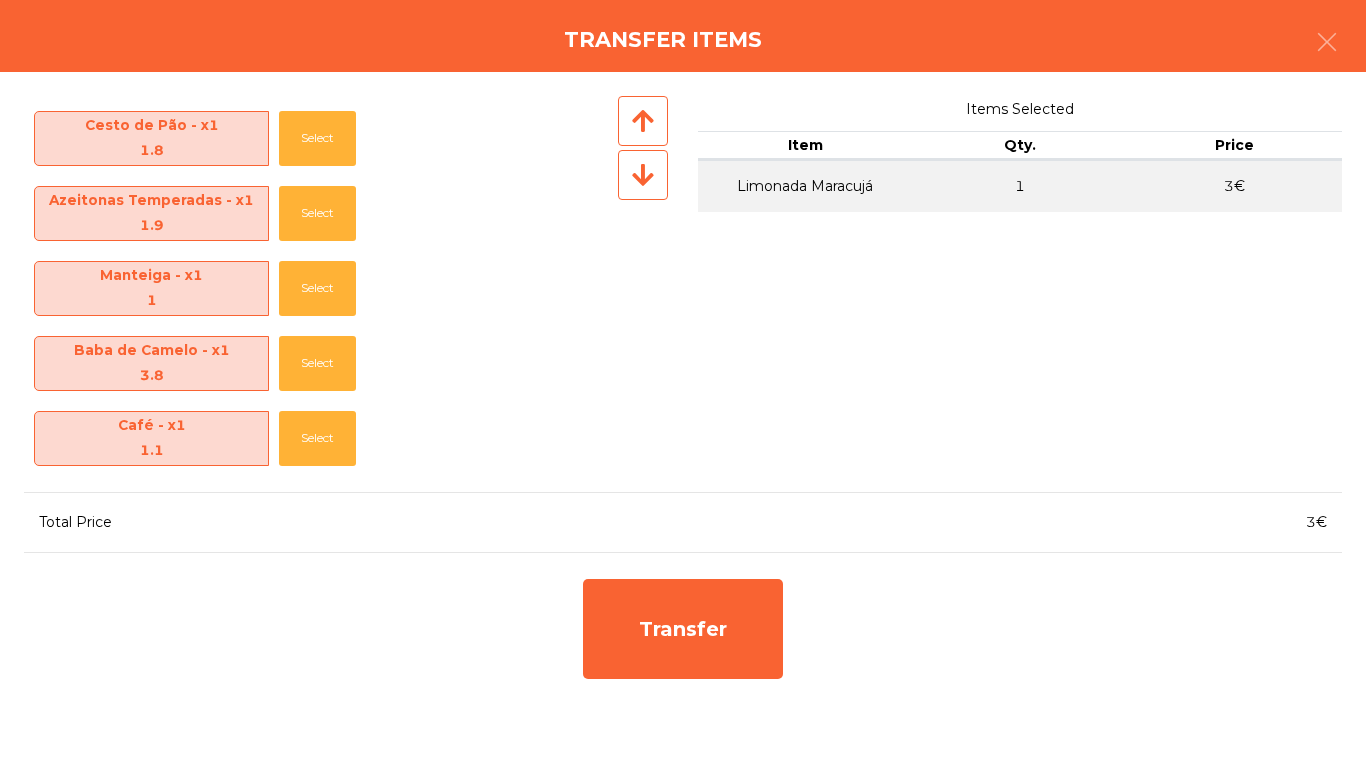 scroll, scrollTop: 220, scrollLeft: 0, axis: vertical 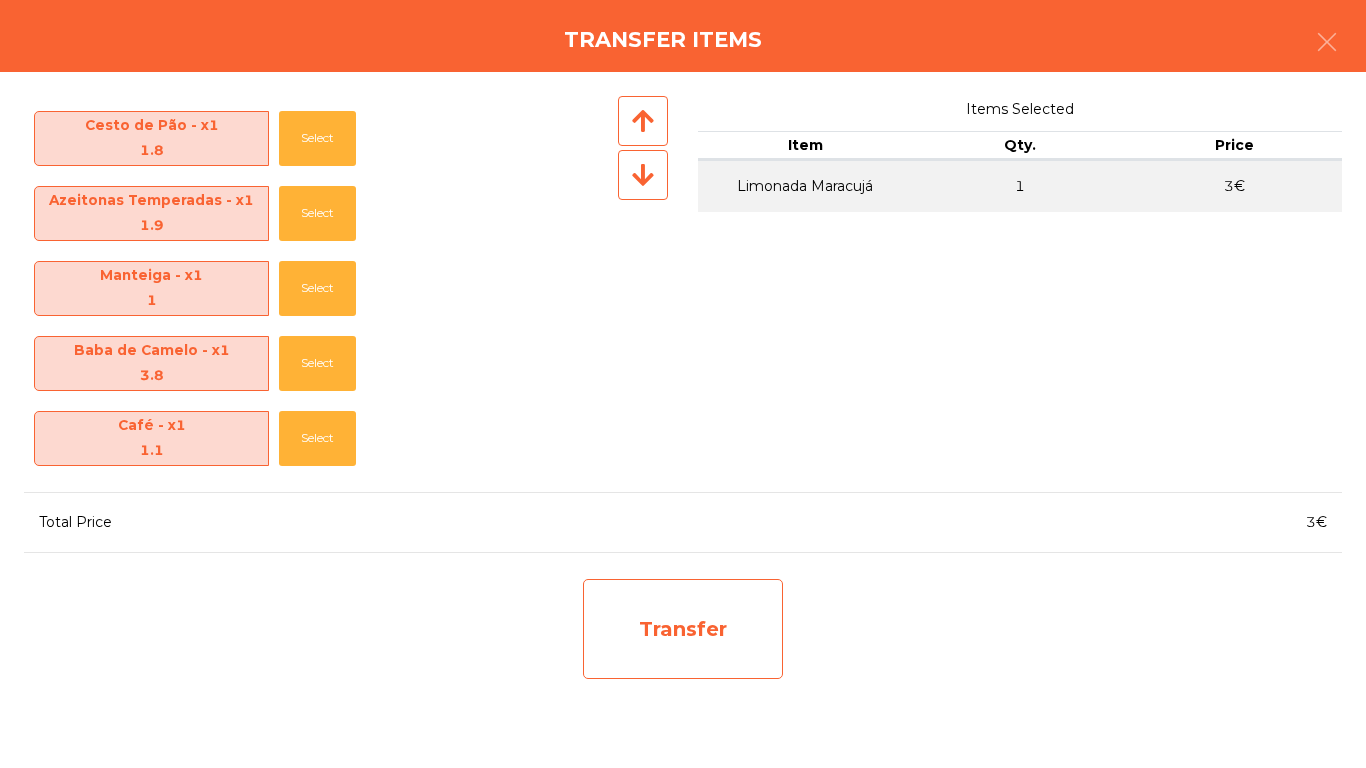 click on "Transfer" 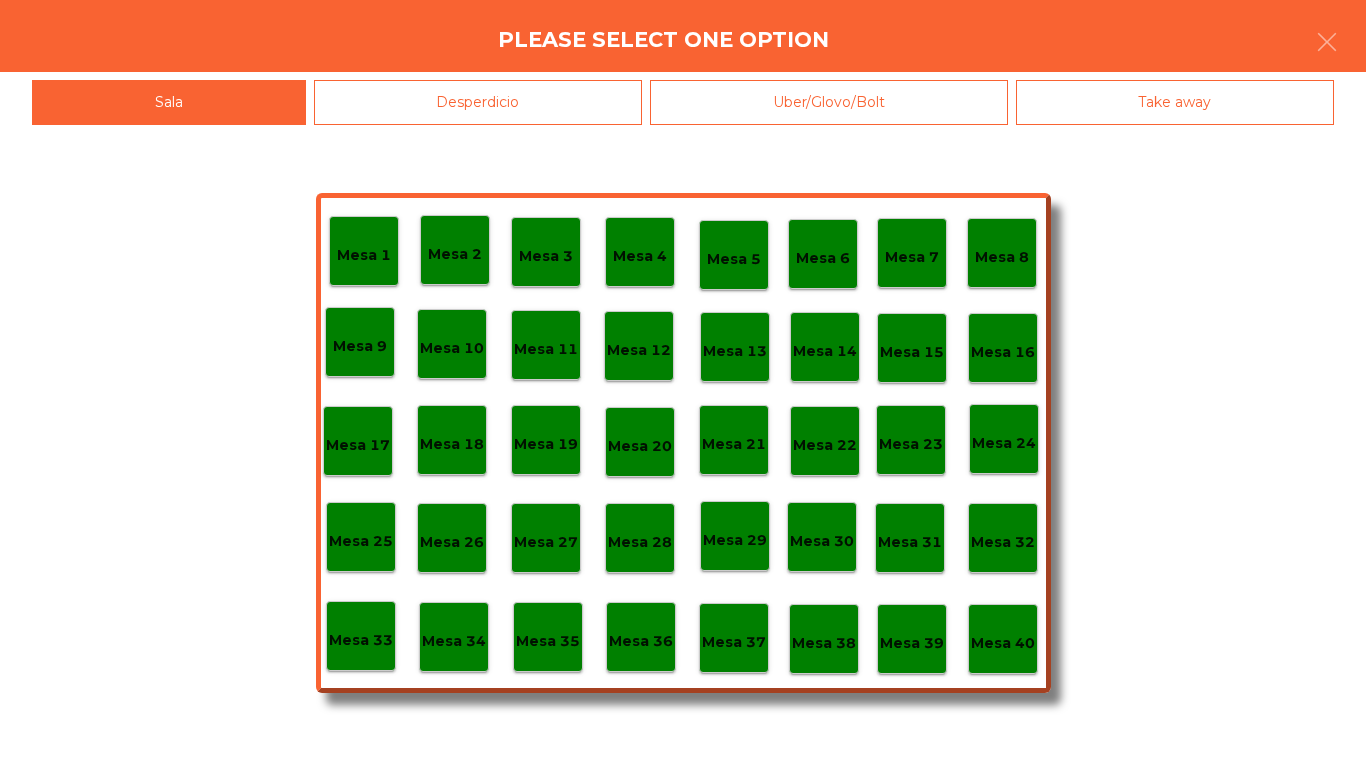 click on "Mesa 2" 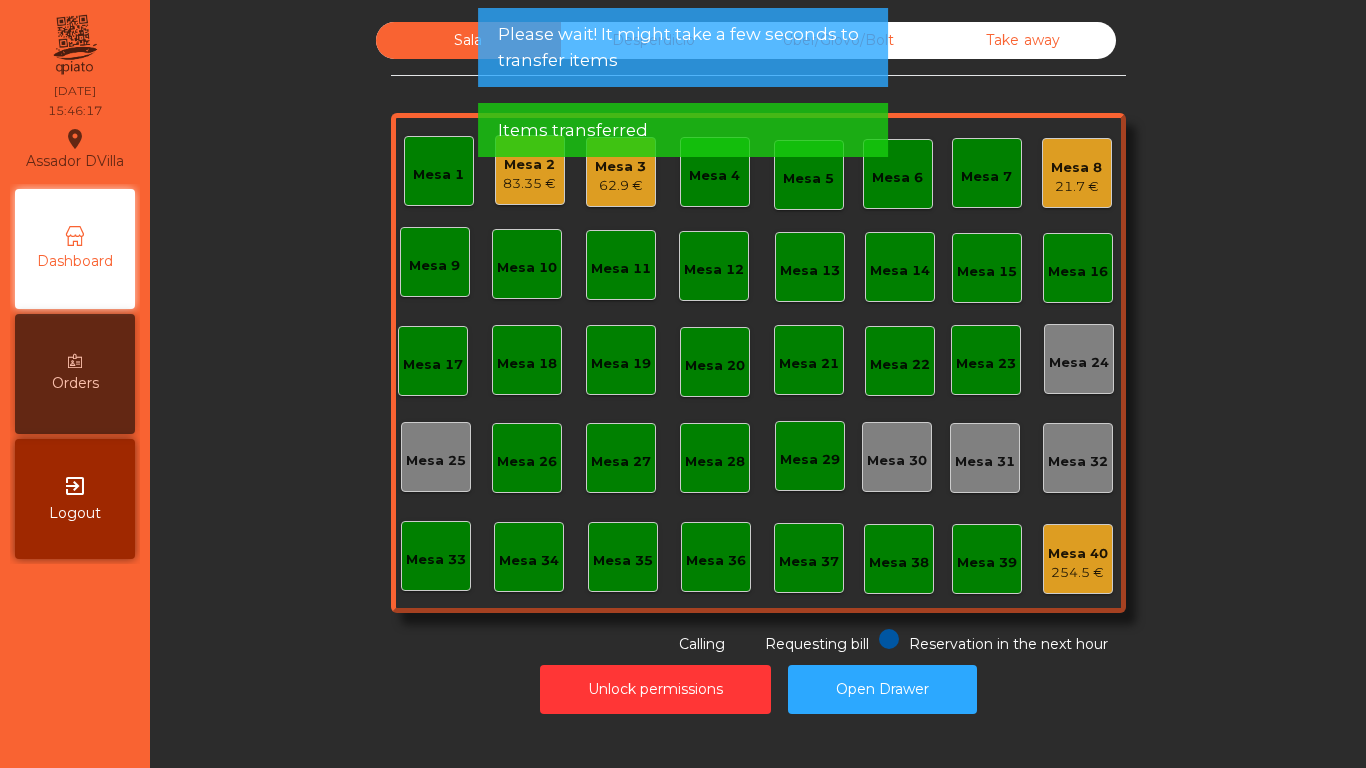 click on "Please wait! It might take a few seconds to transfer items Items transferred" 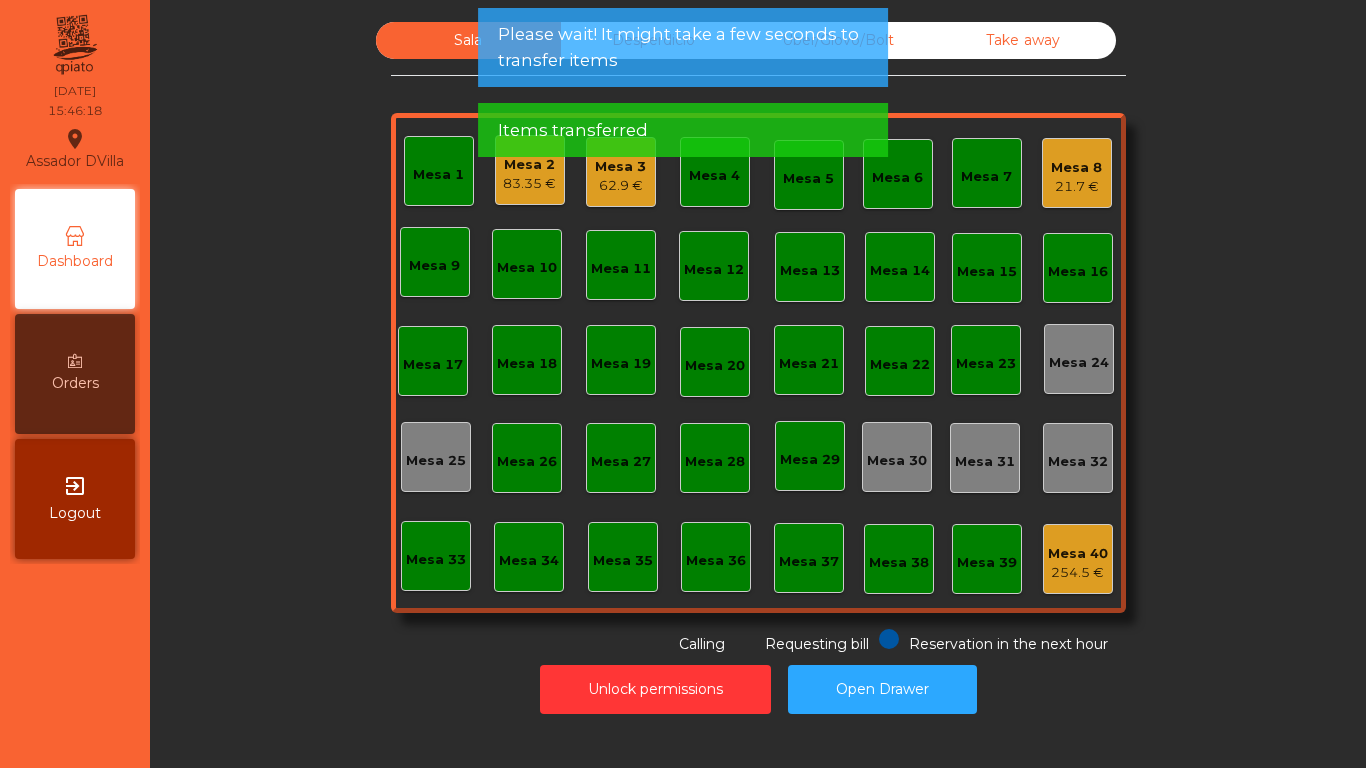 click on "62.9 €" 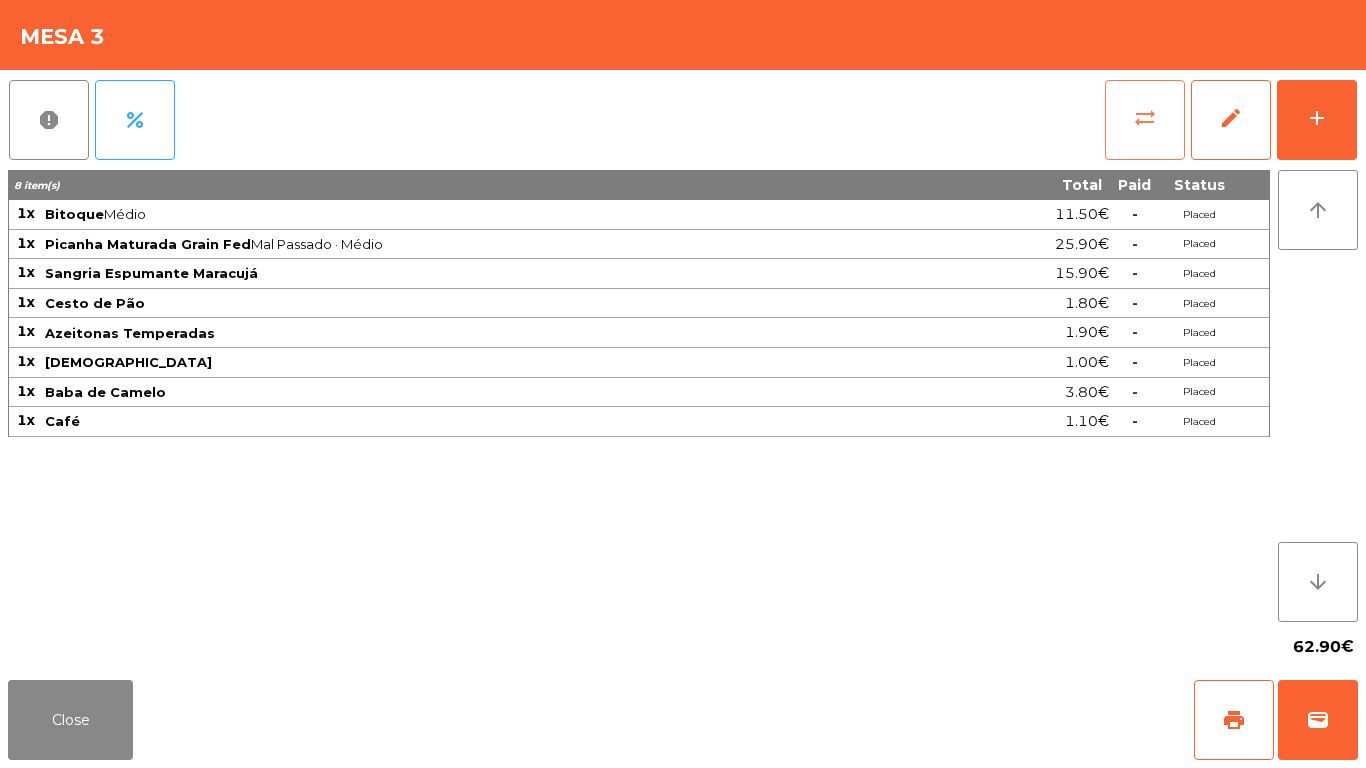 click on "sync_alt" 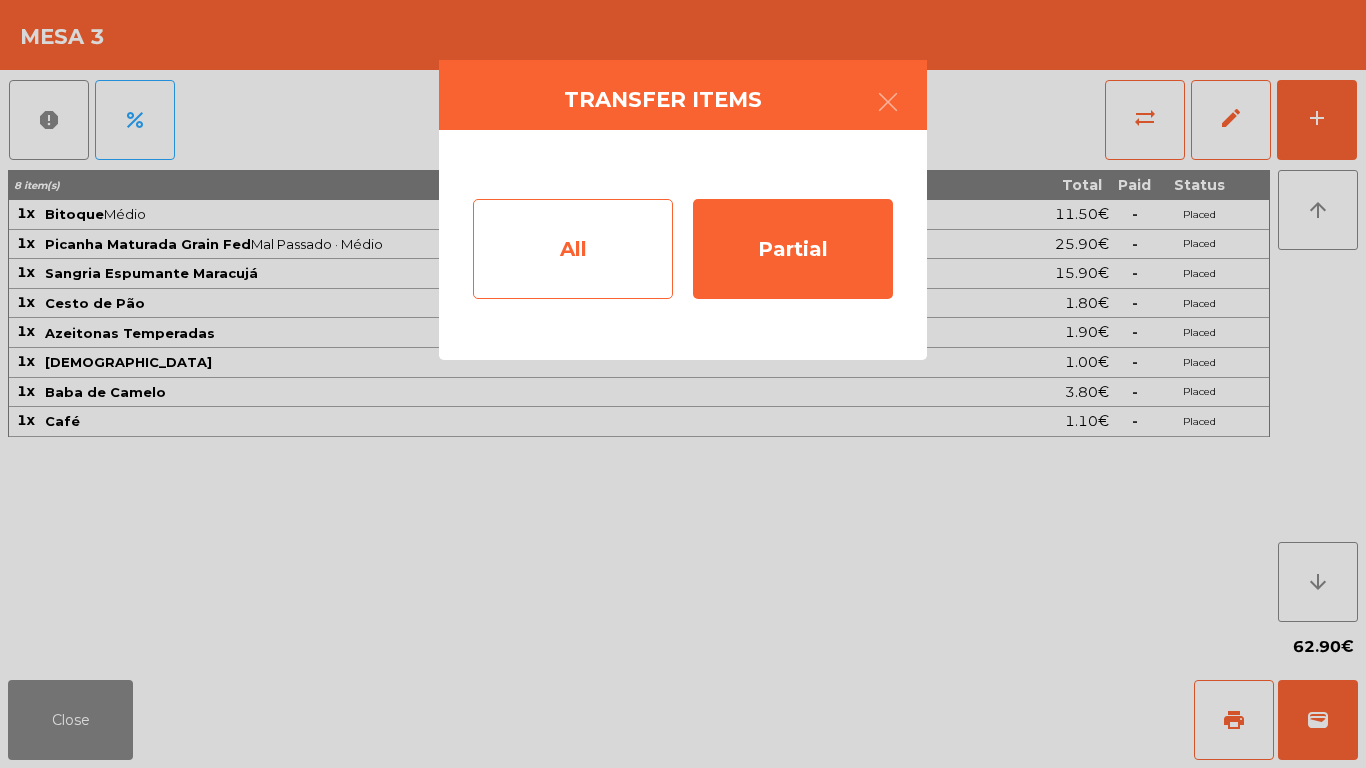 click on "All" 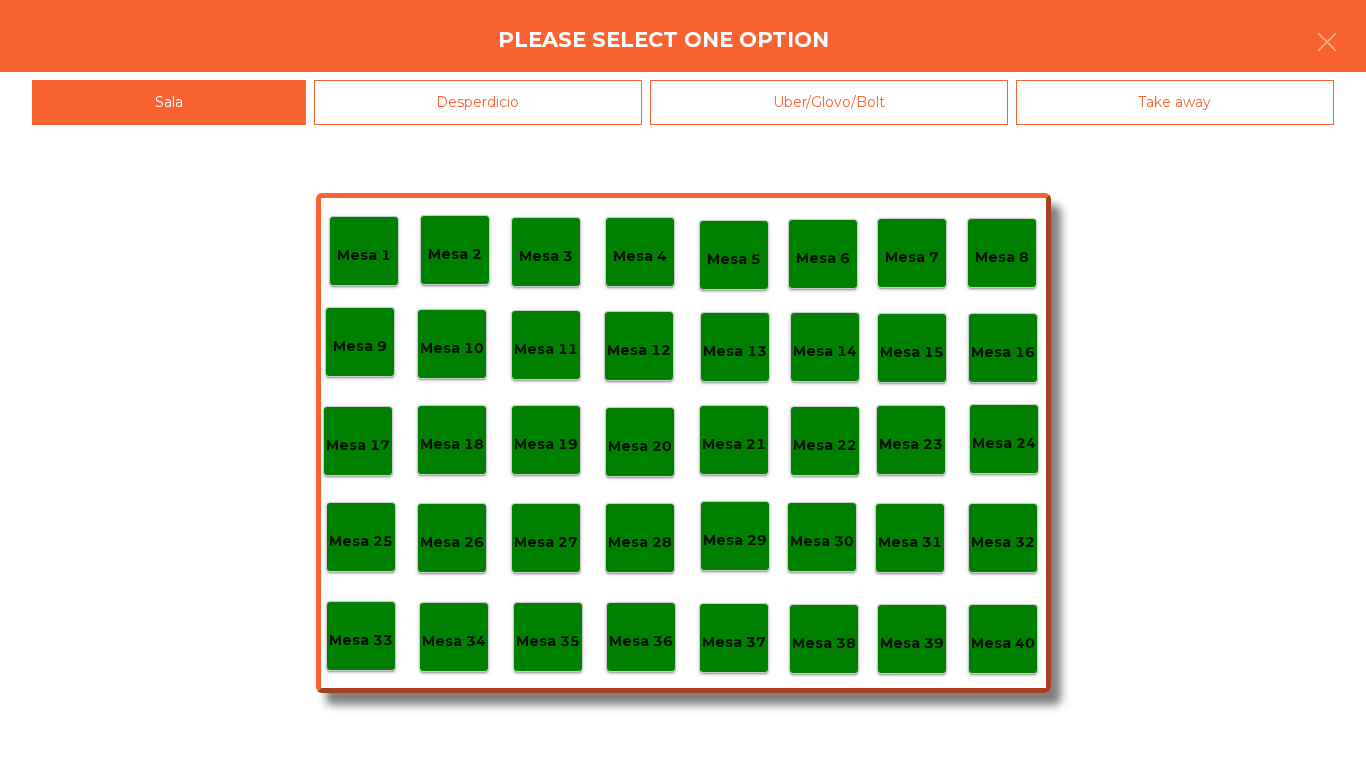 click on "Mesa 40" 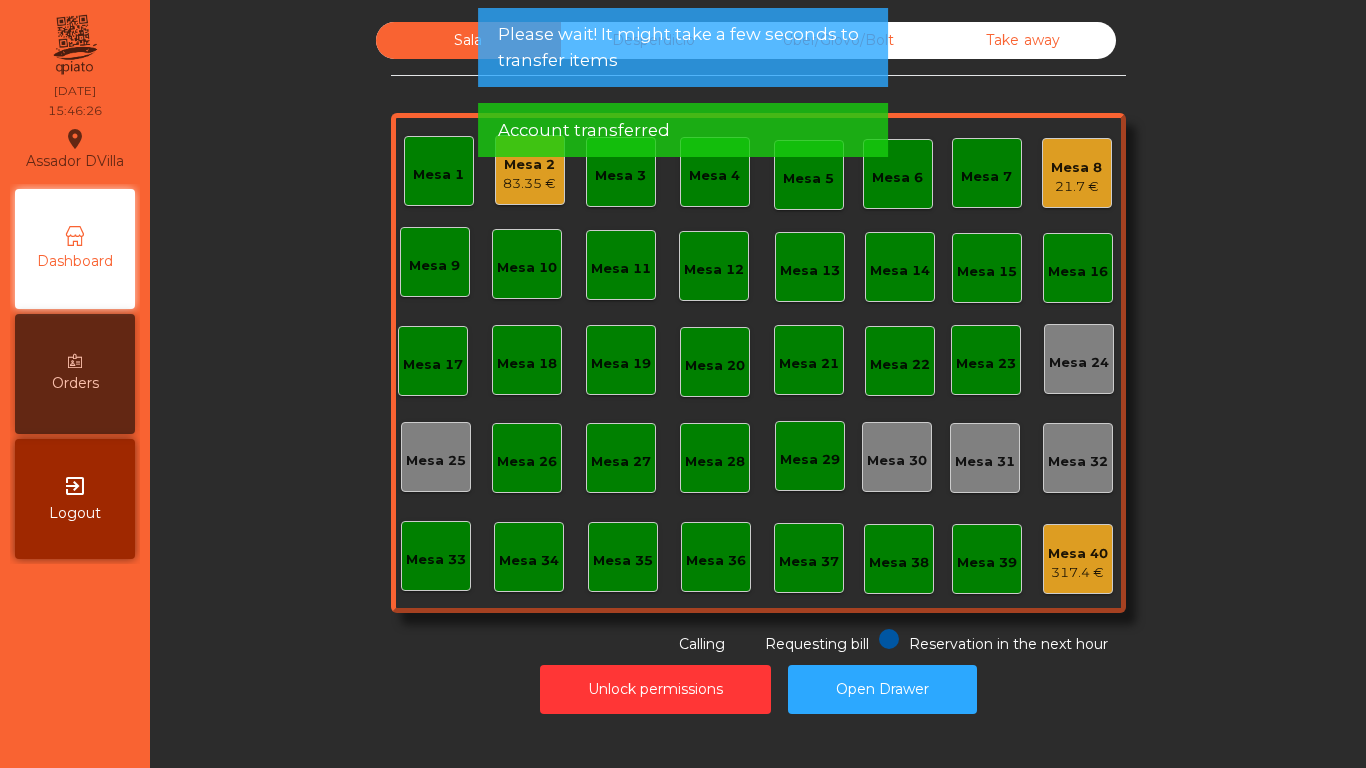 click on "83.35 €" 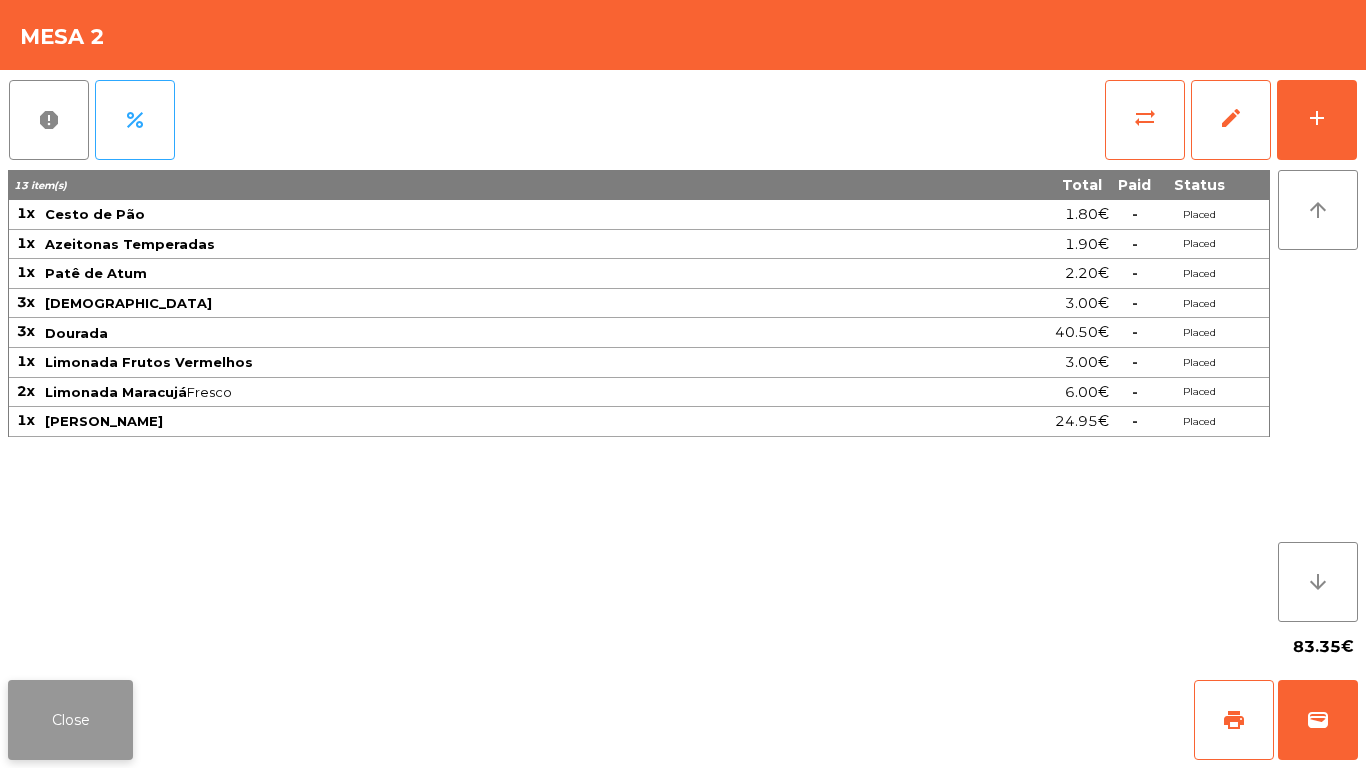 click on "Close" 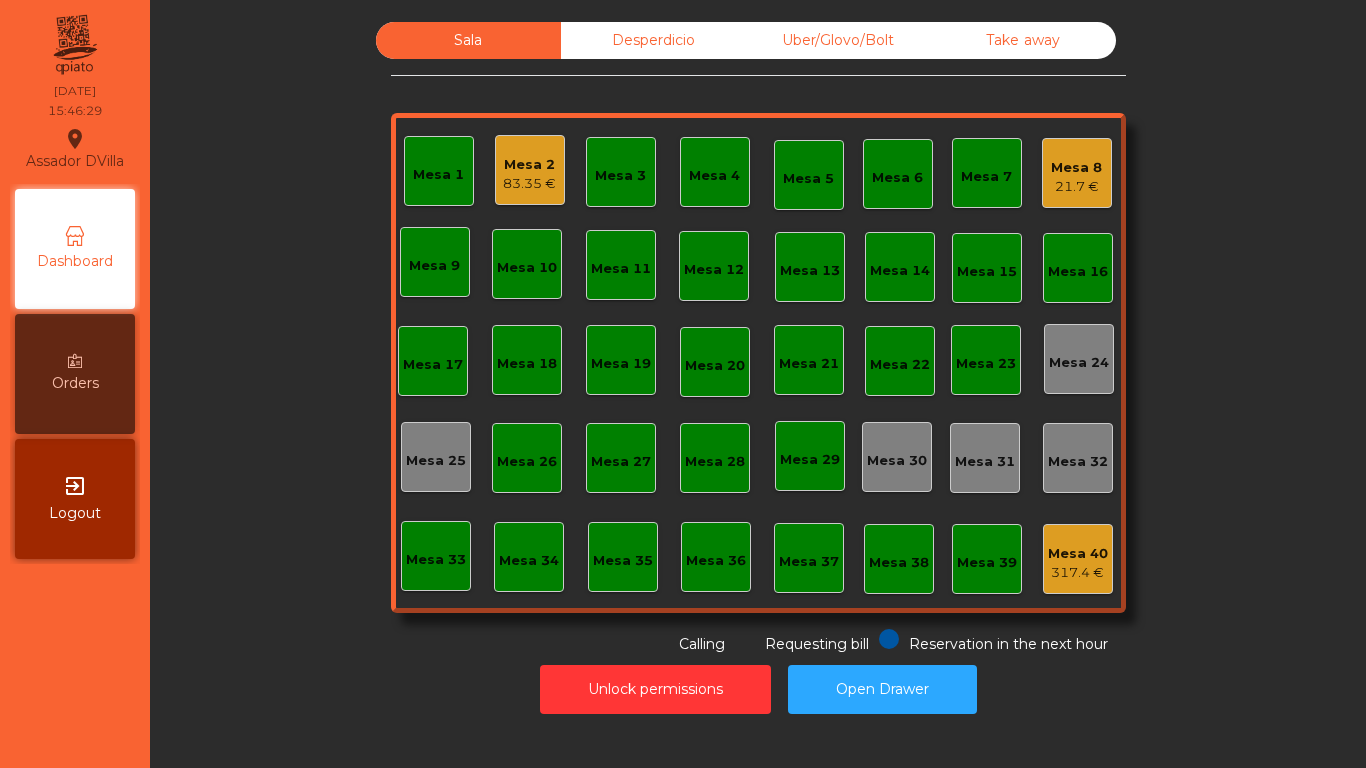 click on "Mesa 40" 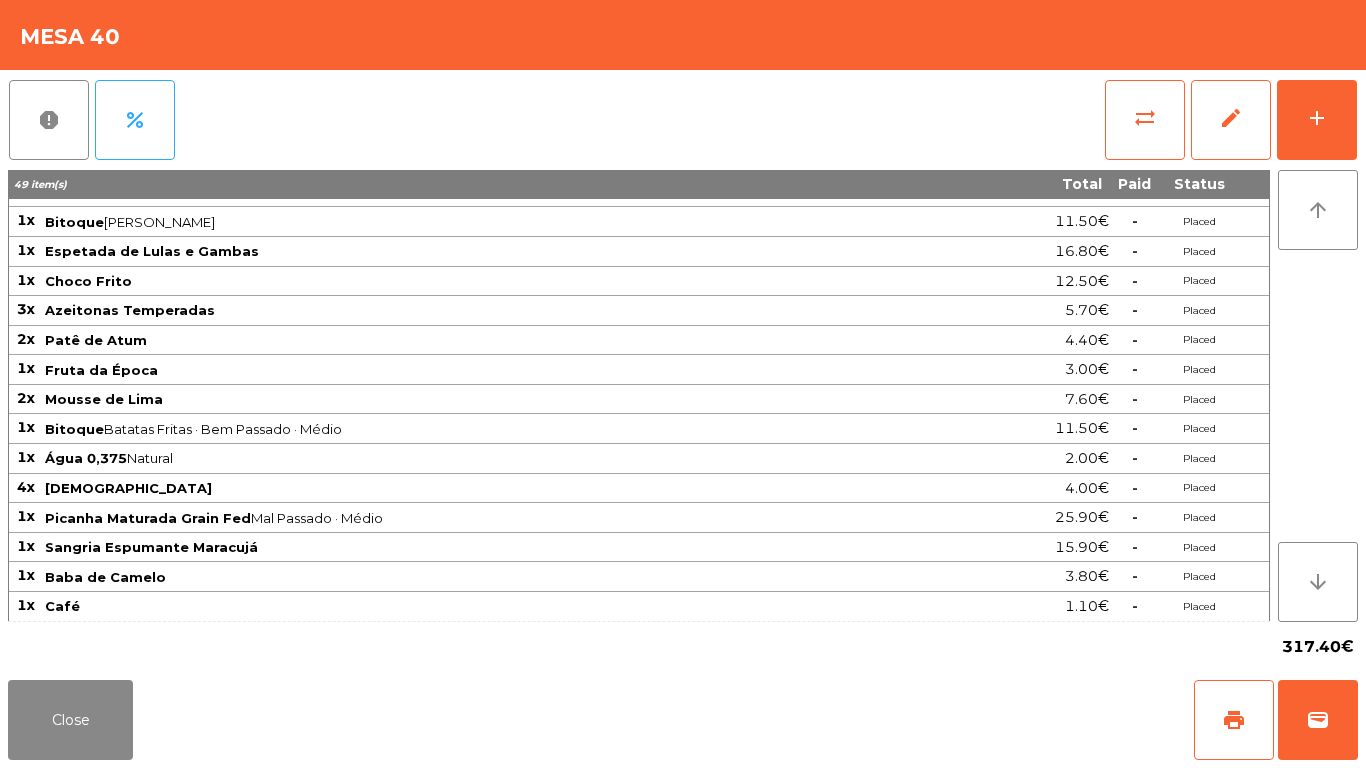 scroll, scrollTop: 408, scrollLeft: 0, axis: vertical 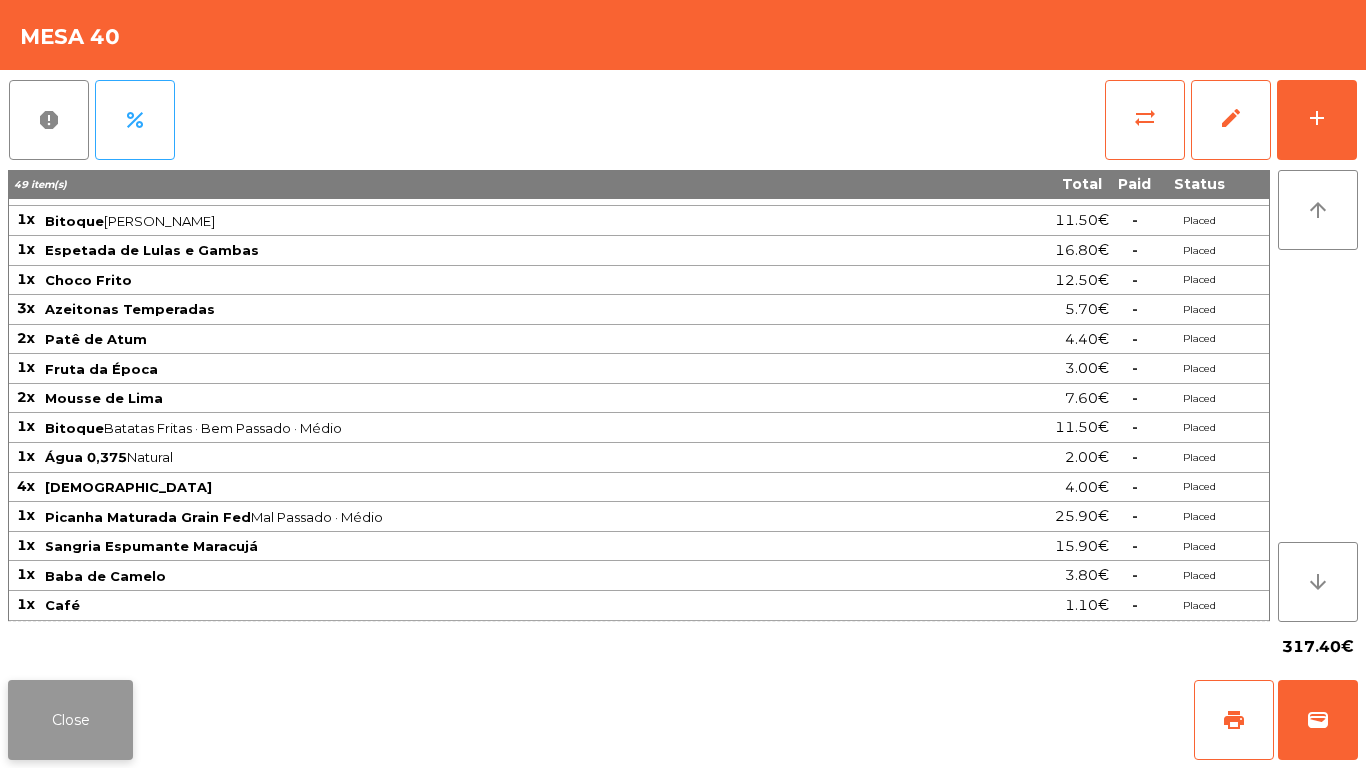 click on "Close" 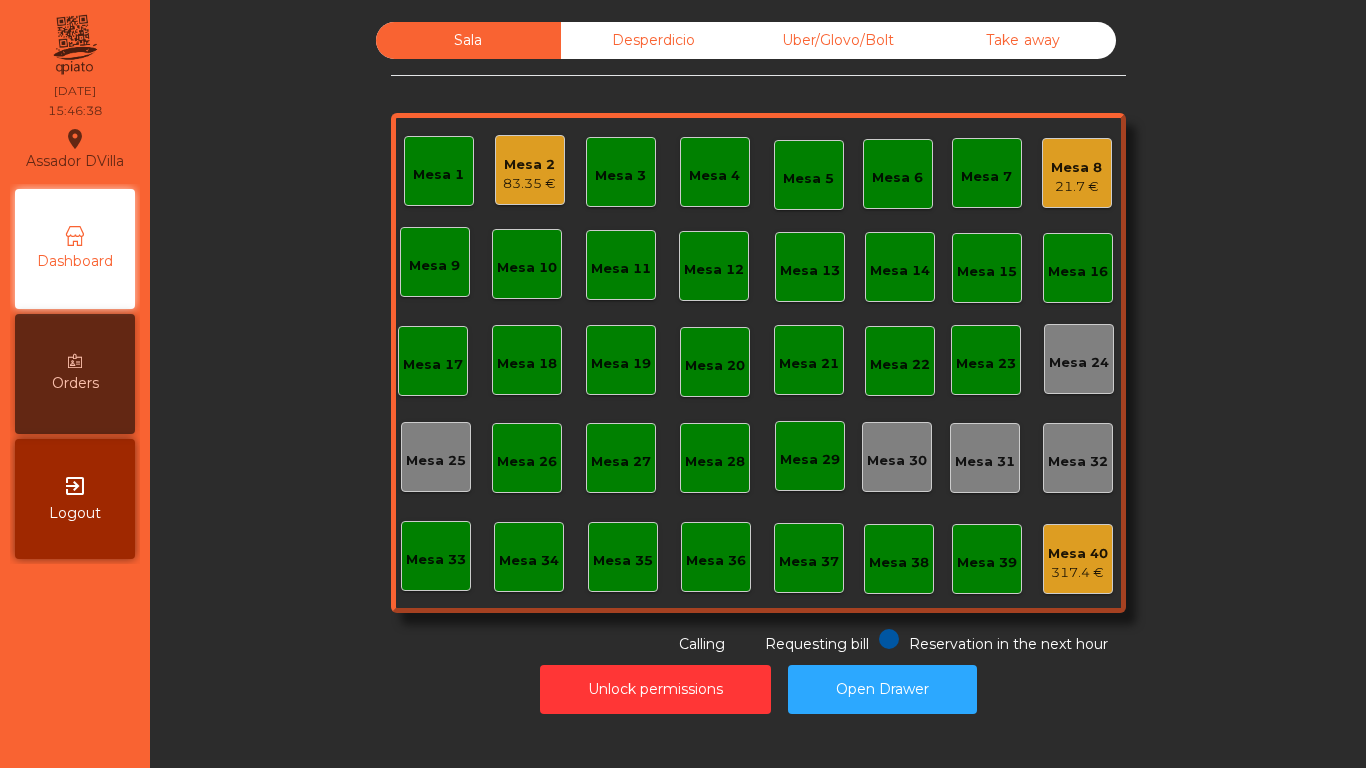 click on "Mesa 2" 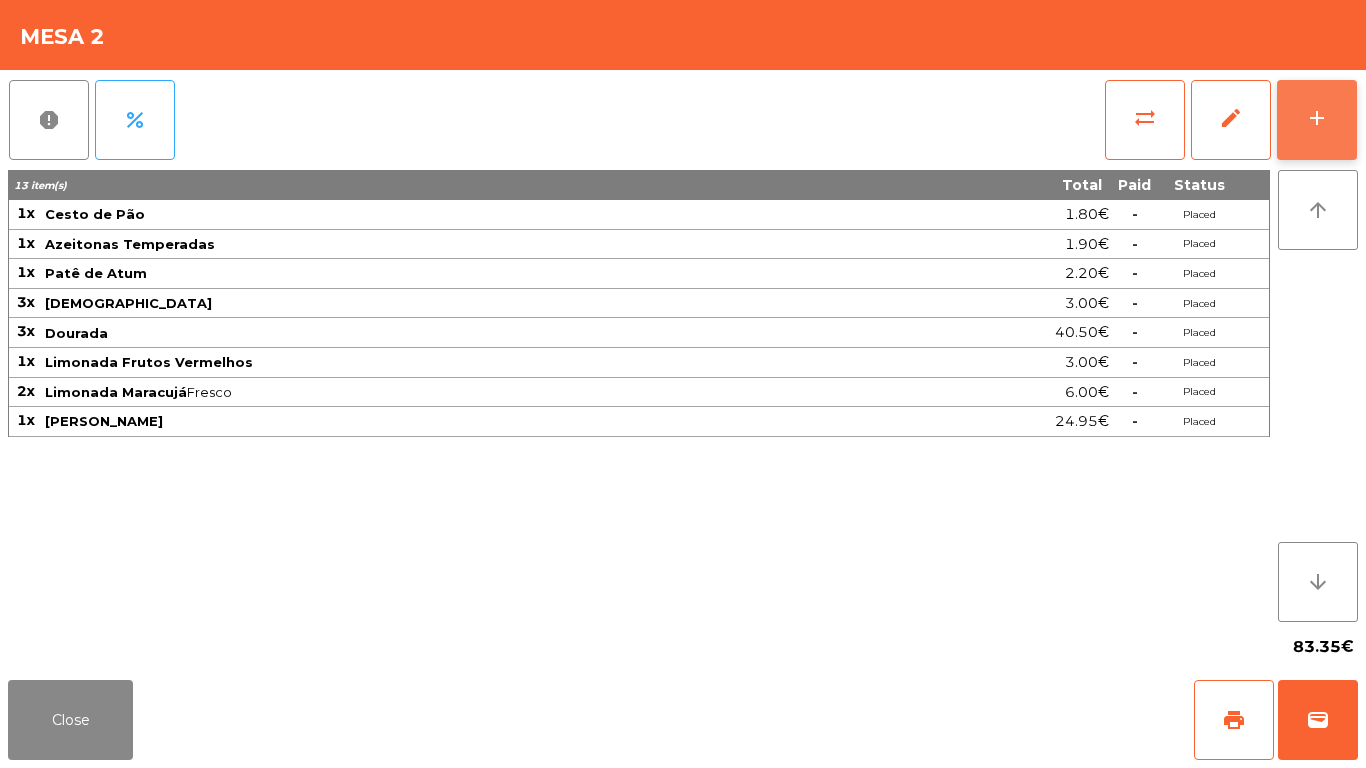 click on "add" 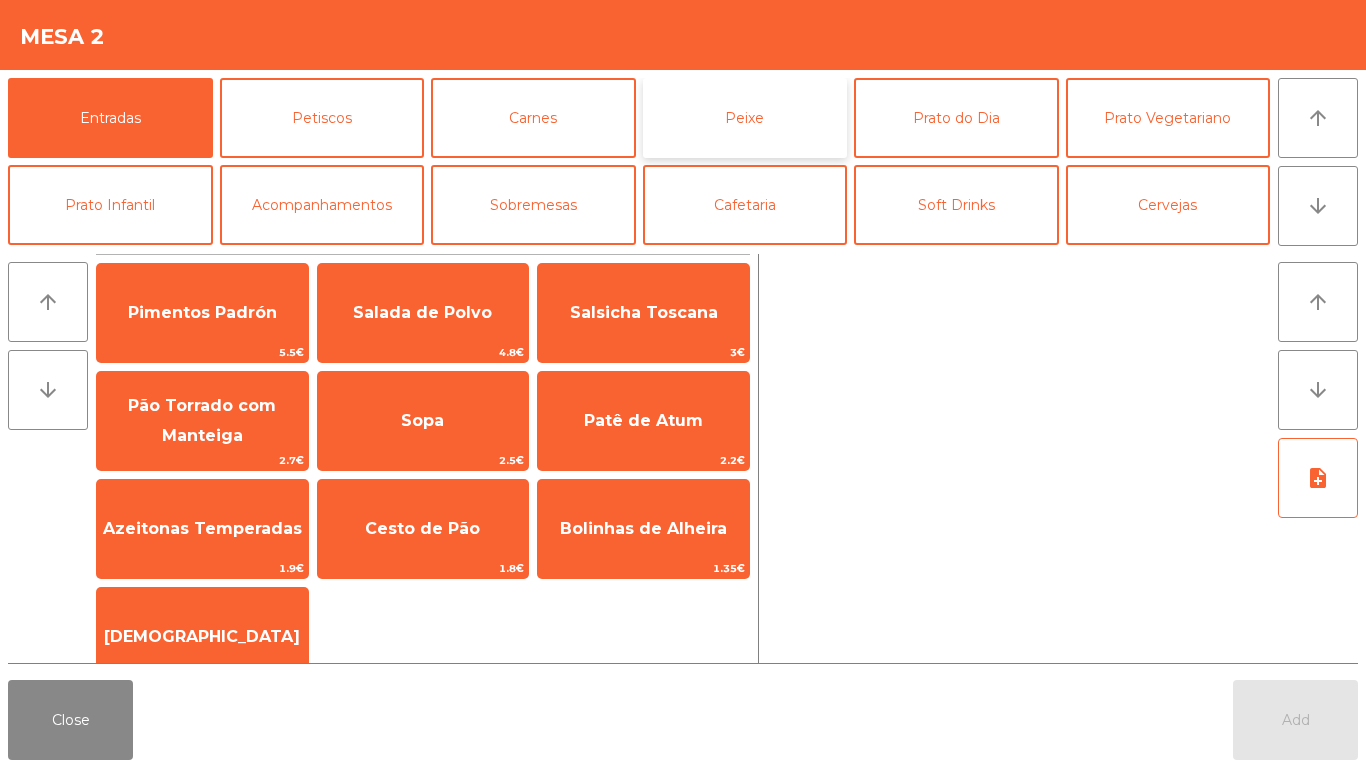 click on "Peixe" 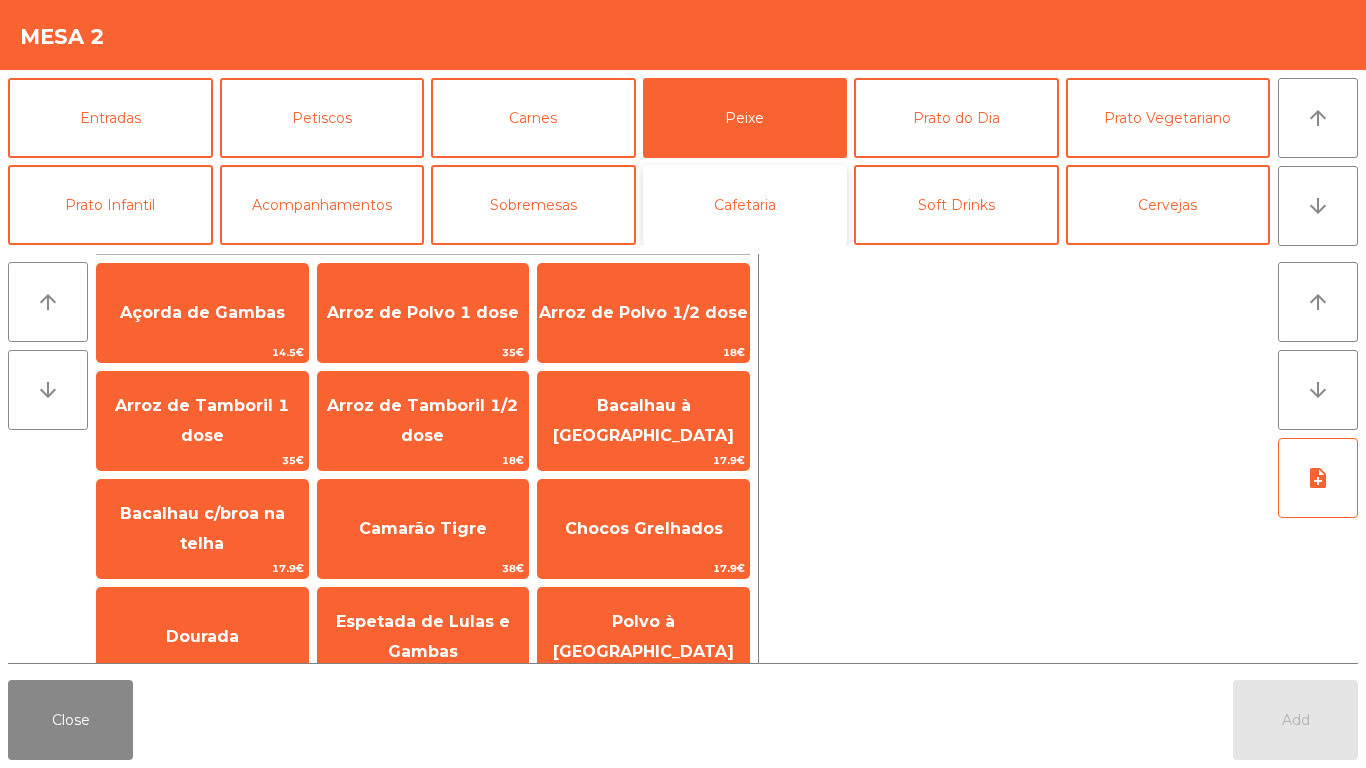 click on "Cafetaria" 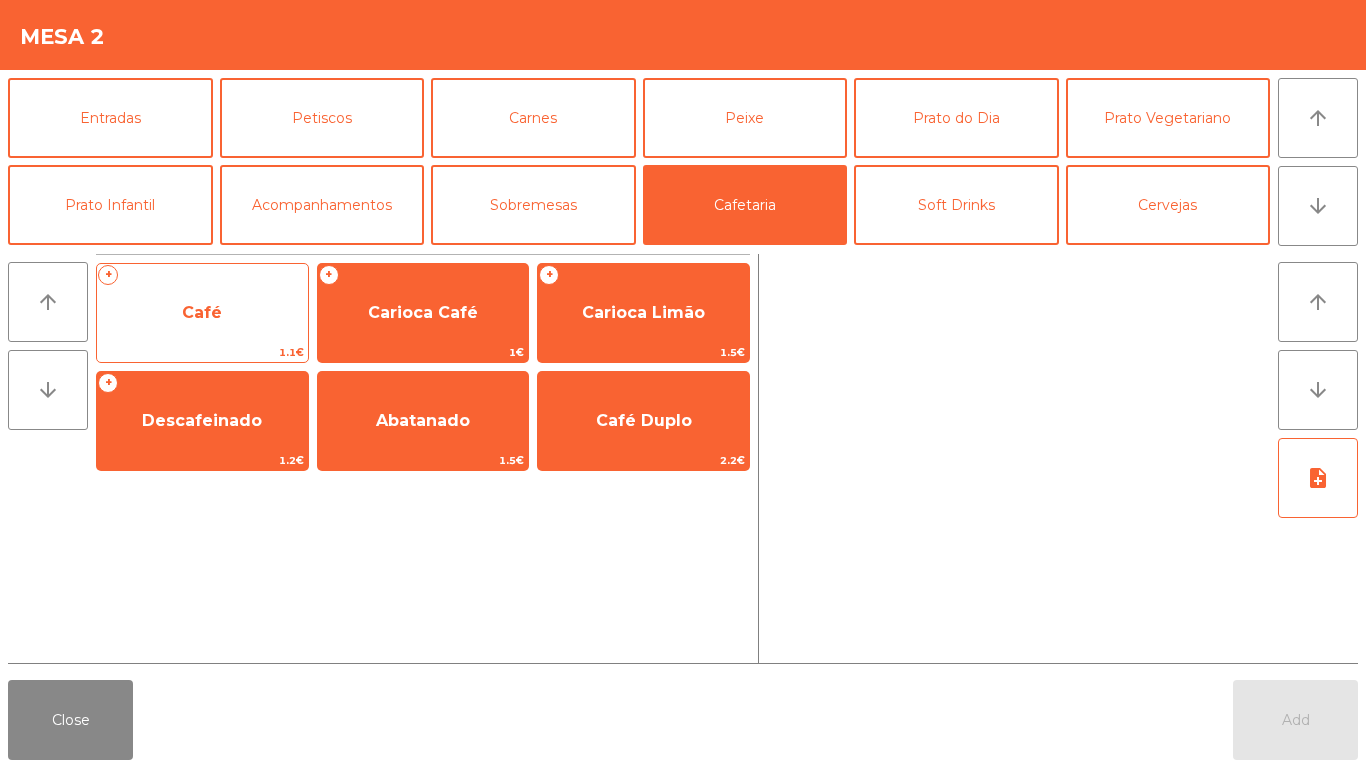 click on "Café" 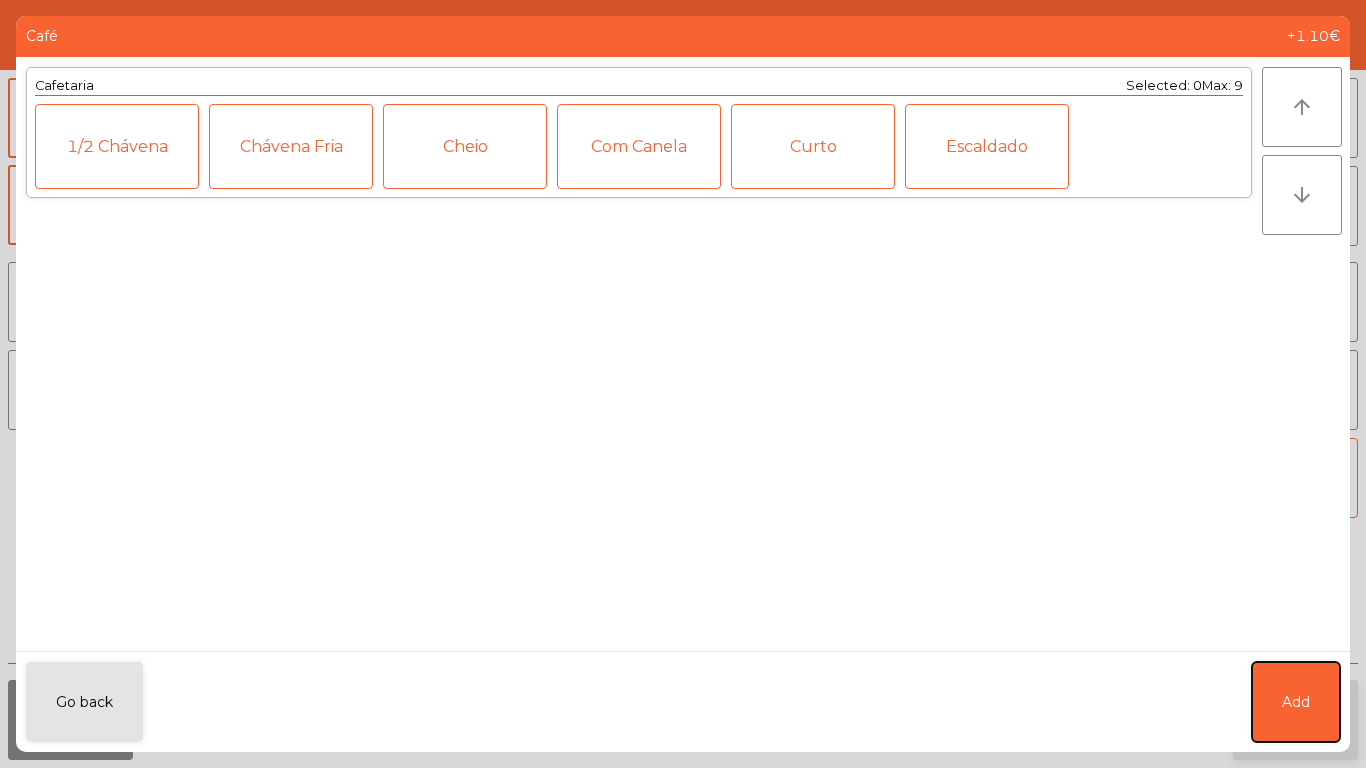 click on "Add" 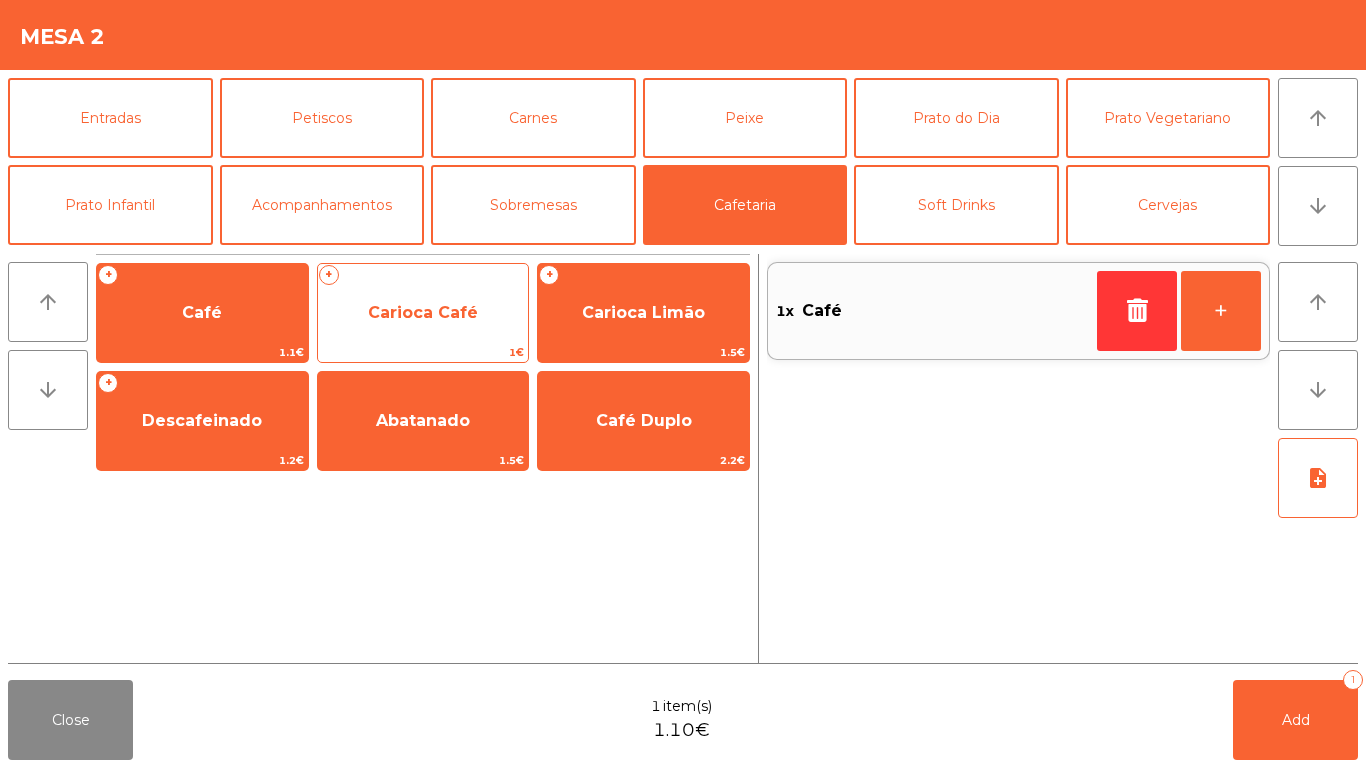 click on "1€" 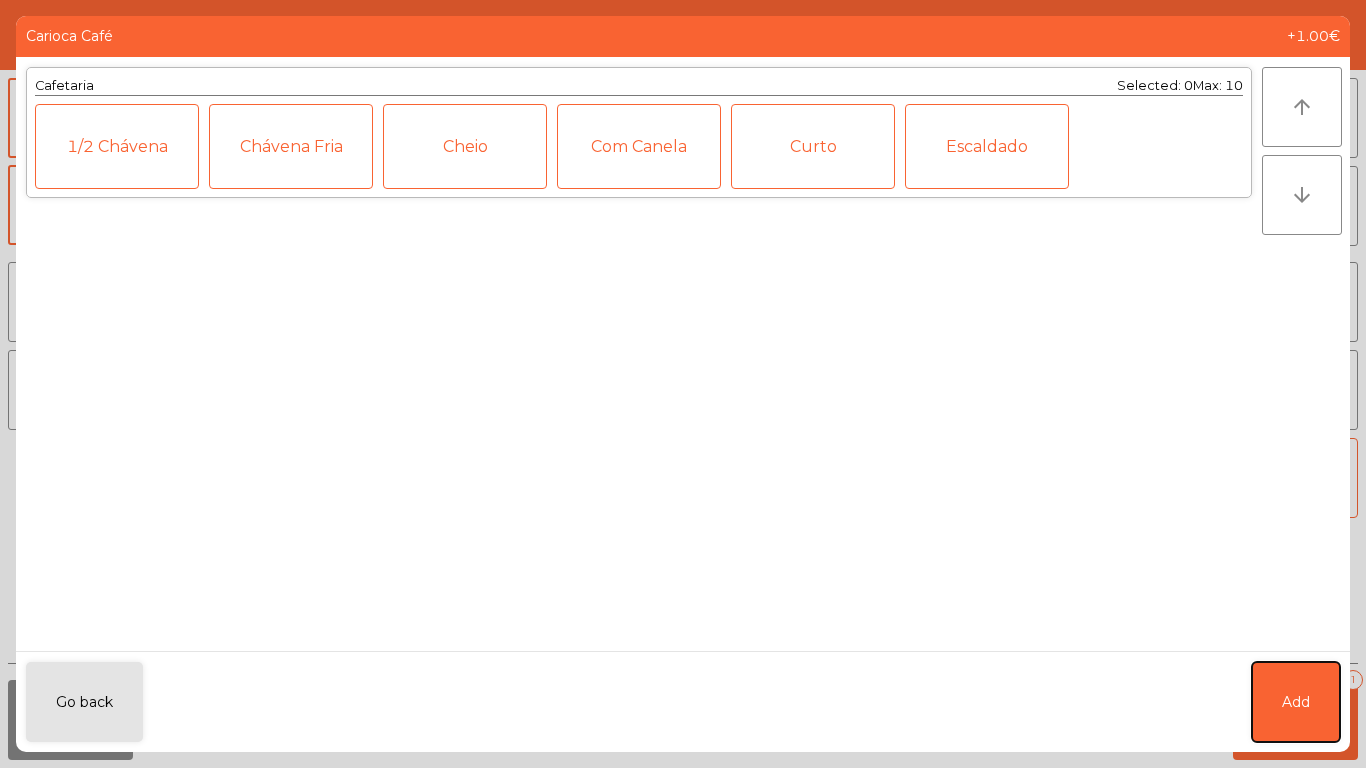 drag, startPoint x: 1318, startPoint y: 696, endPoint x: 1014, endPoint y: 526, distance: 348.30447 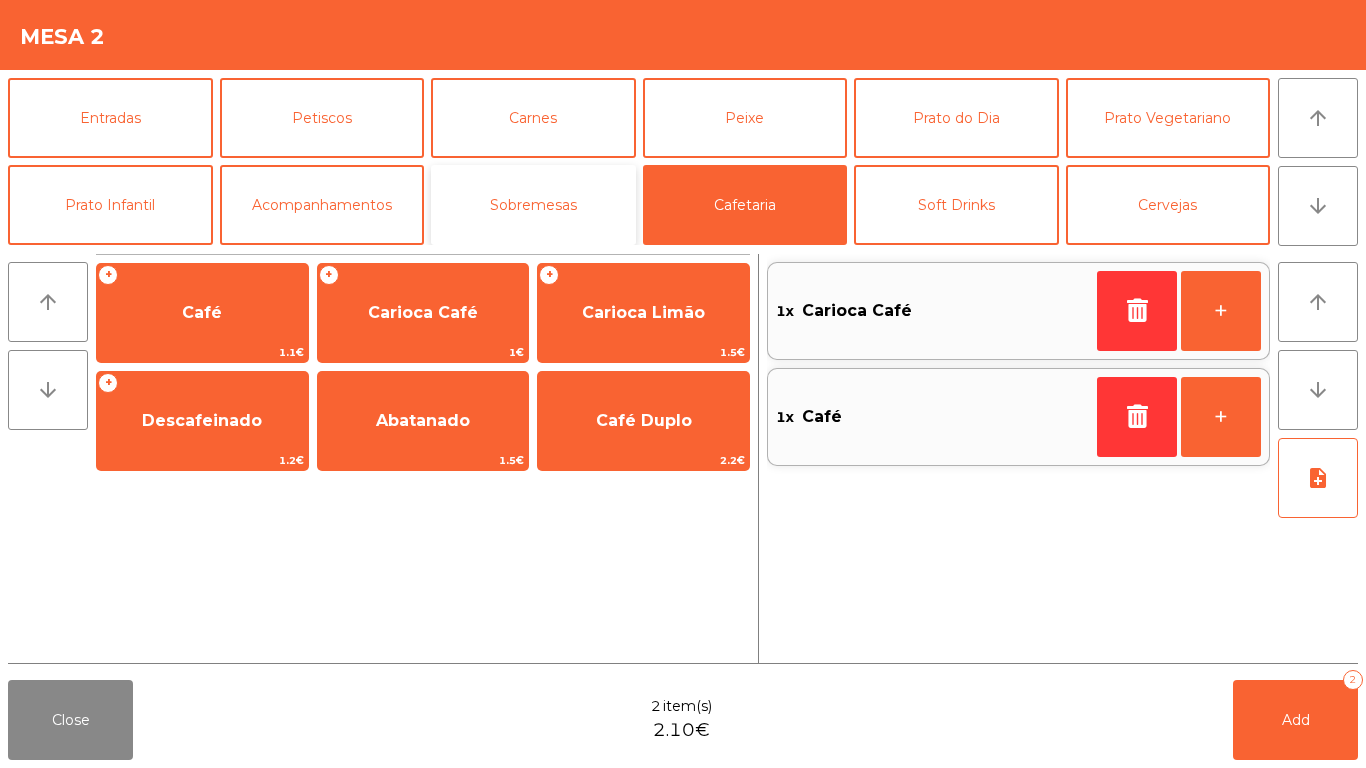 click on "Sobremesas" 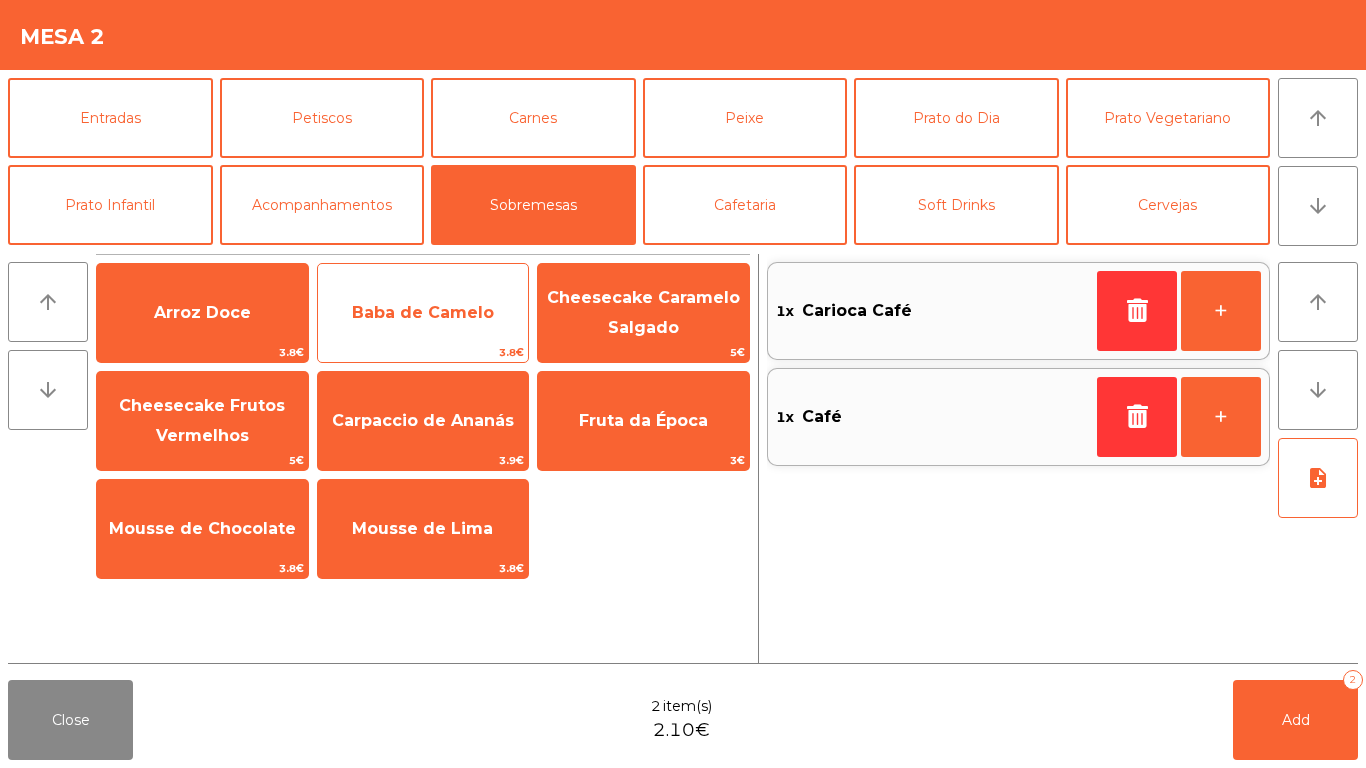 click on "Baba de Camelo" 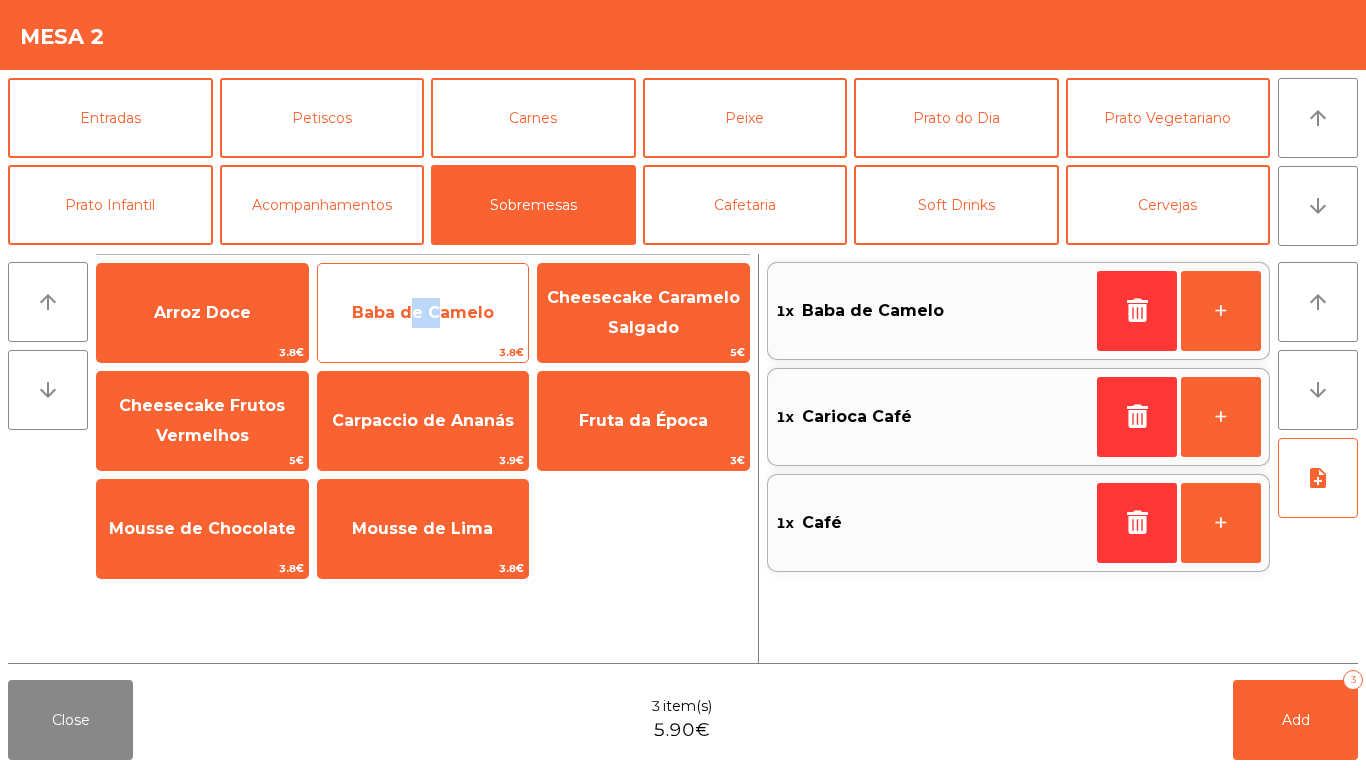 click on "Baba de Camelo" 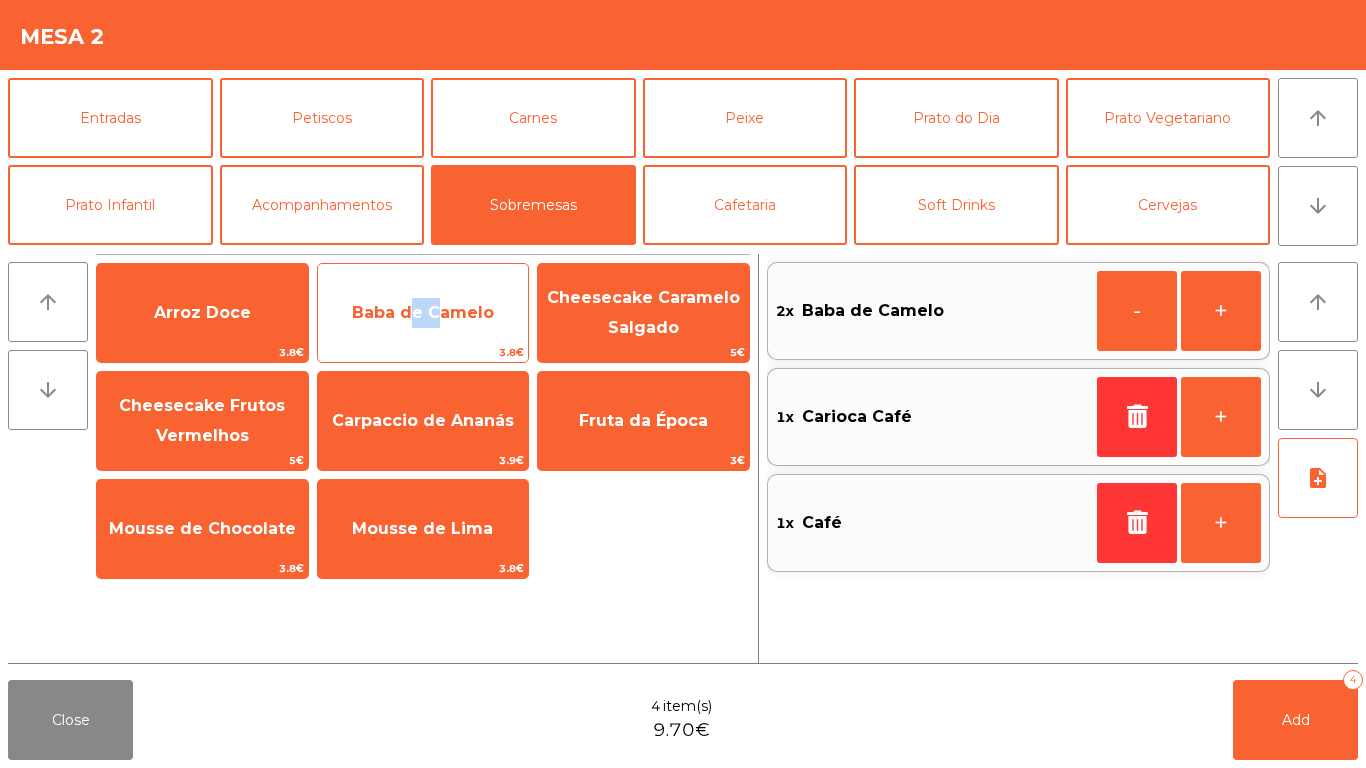 click on "Baba de Camelo" 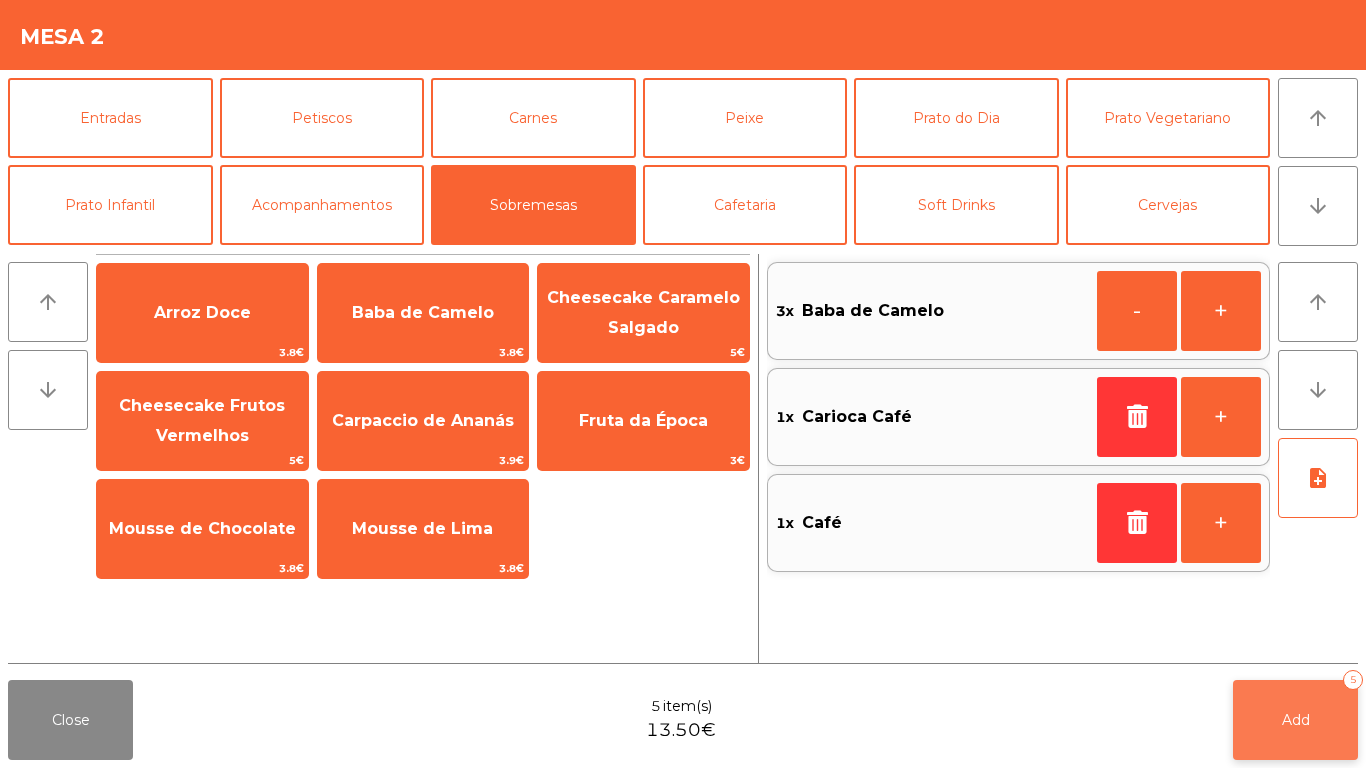click on "Add" 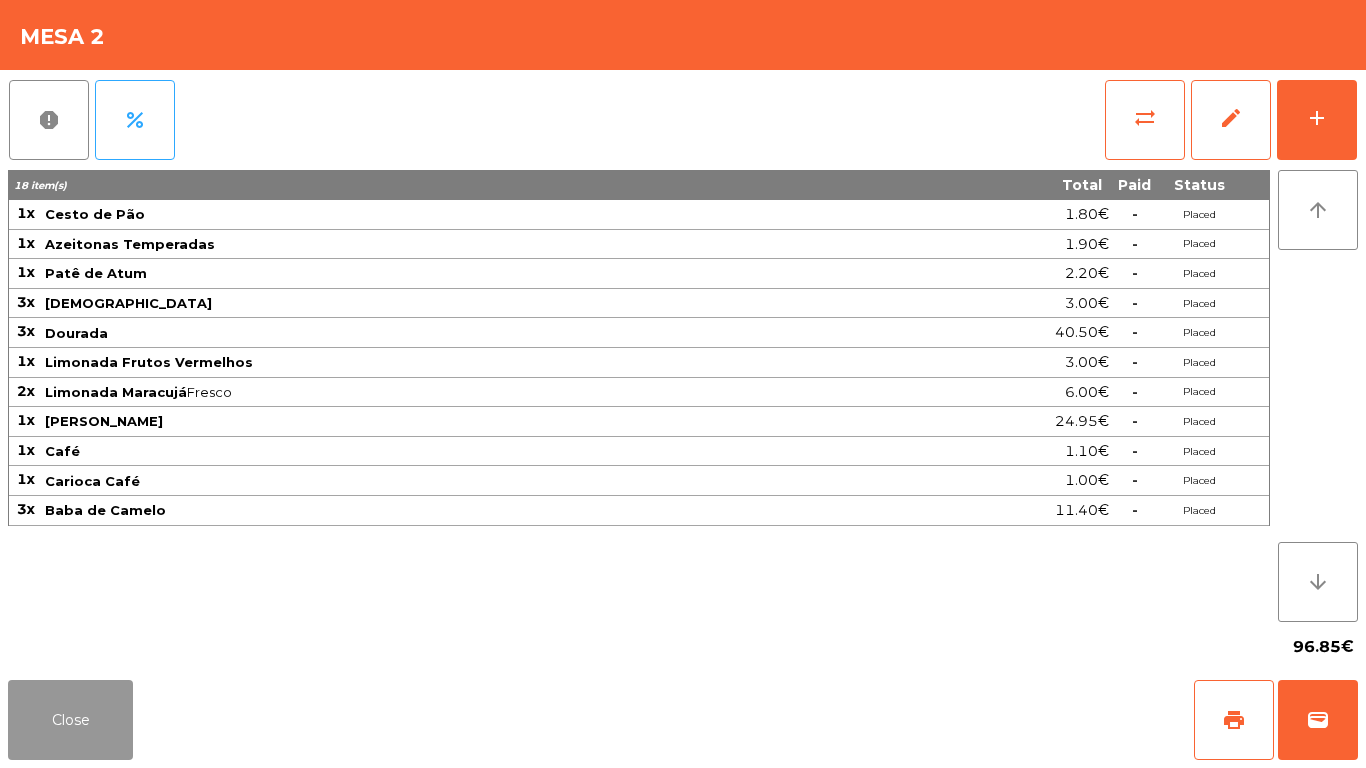 drag, startPoint x: 85, startPoint y: 694, endPoint x: 100, endPoint y: 695, distance: 15.033297 